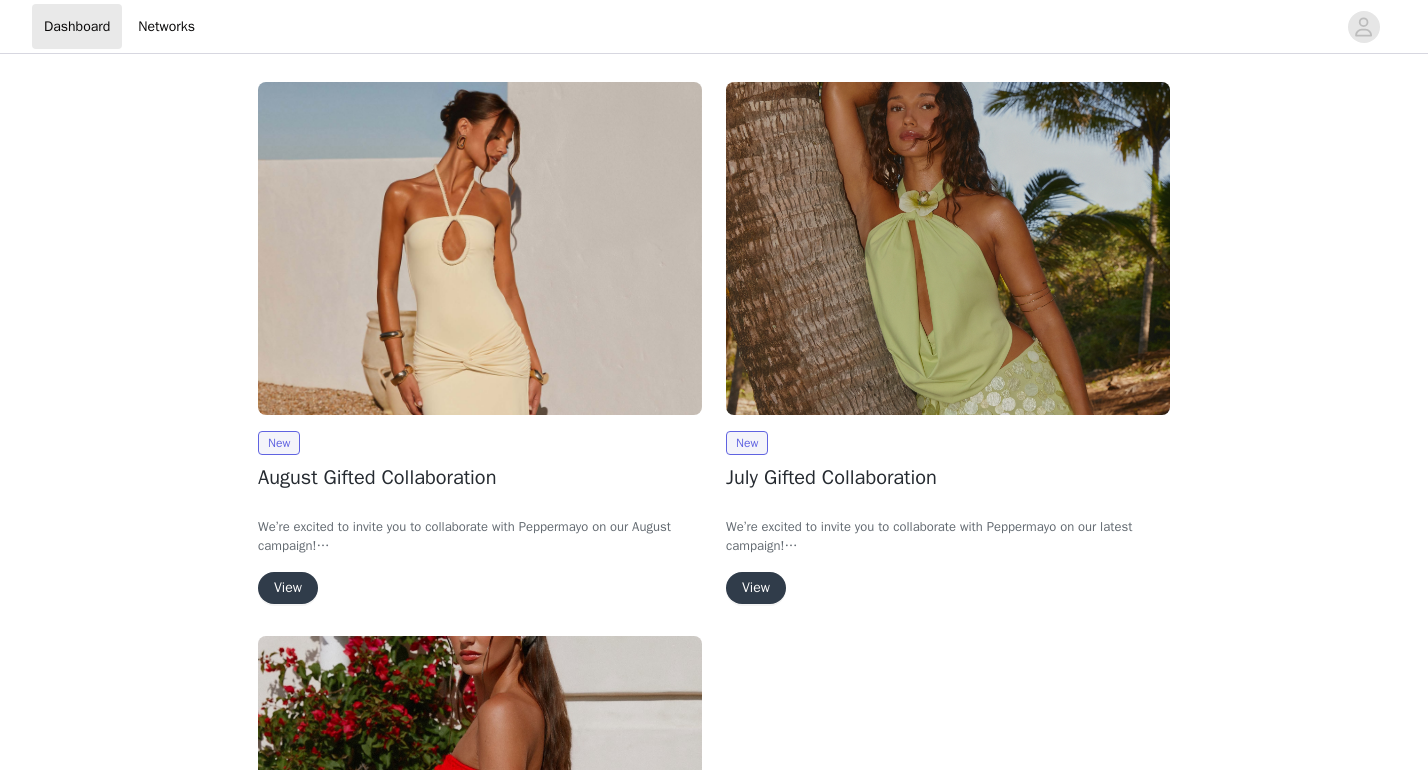 scroll, scrollTop: 0, scrollLeft: 0, axis: both 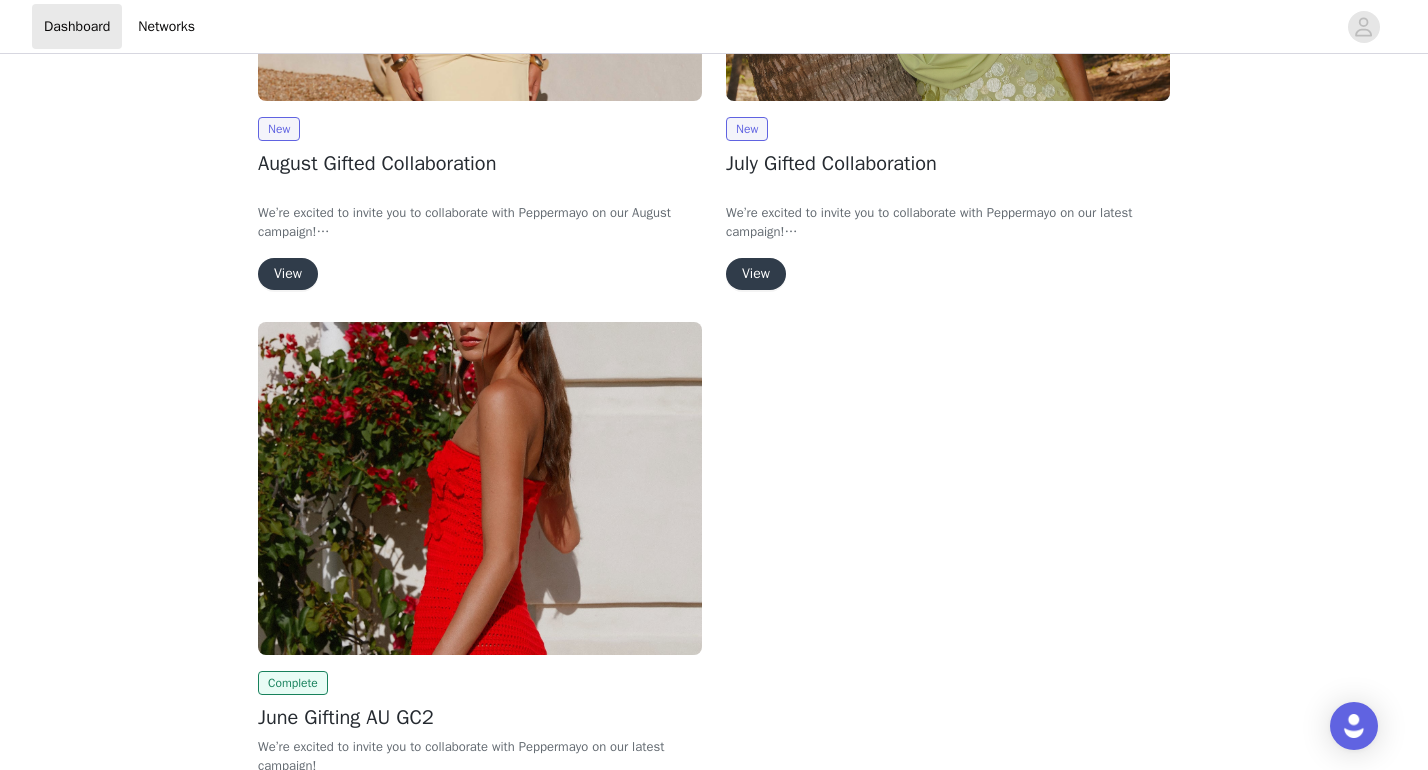 click on "View" at bounding box center [288, 274] 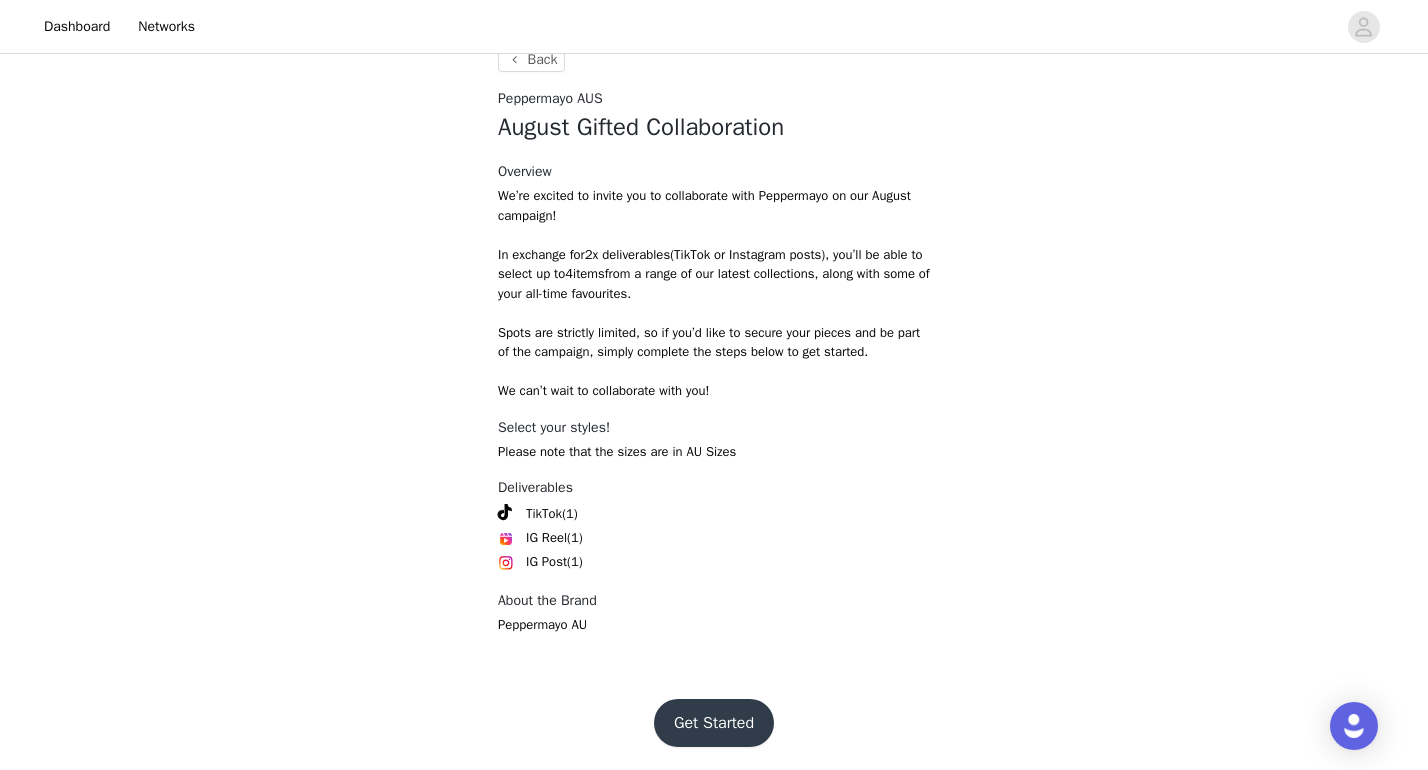 scroll, scrollTop: 380, scrollLeft: 0, axis: vertical 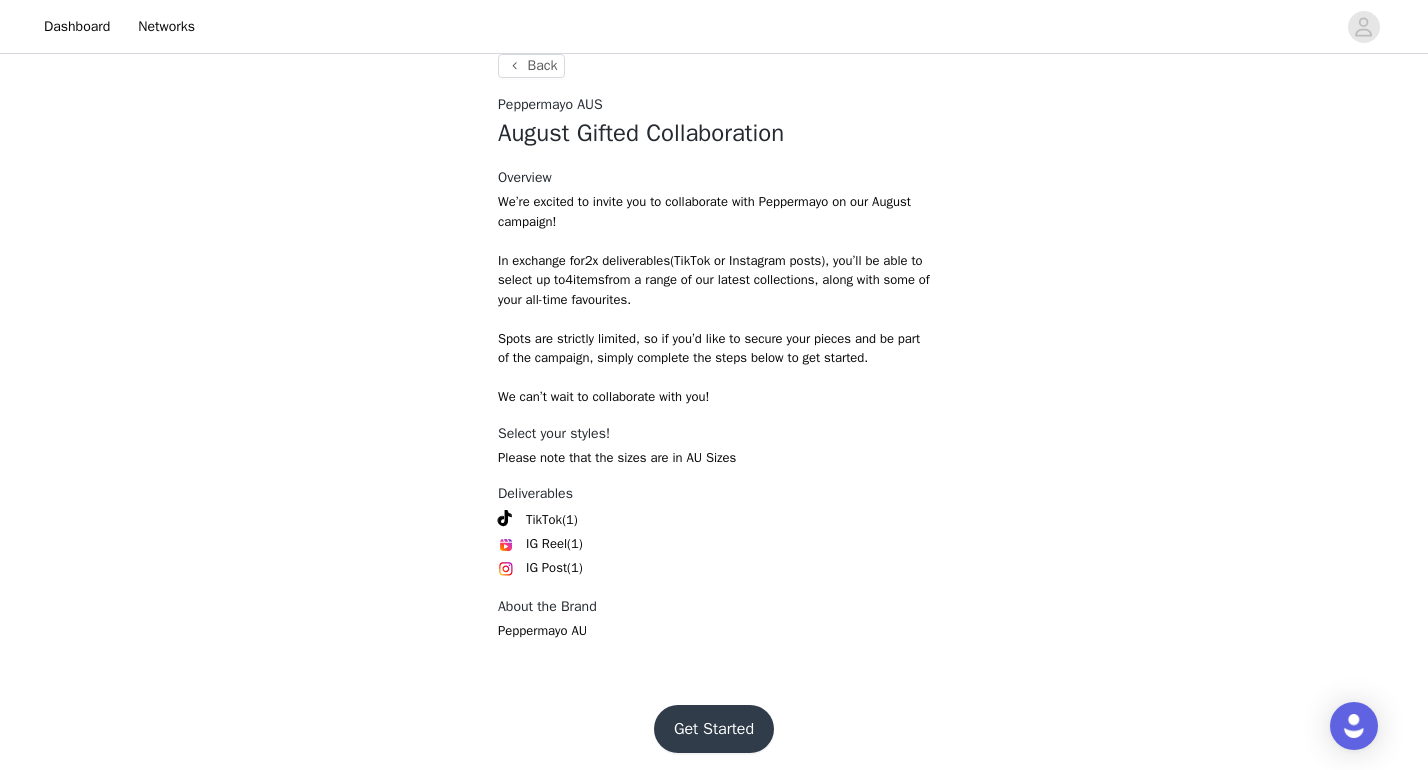 click on "Get Started" at bounding box center (714, 729) 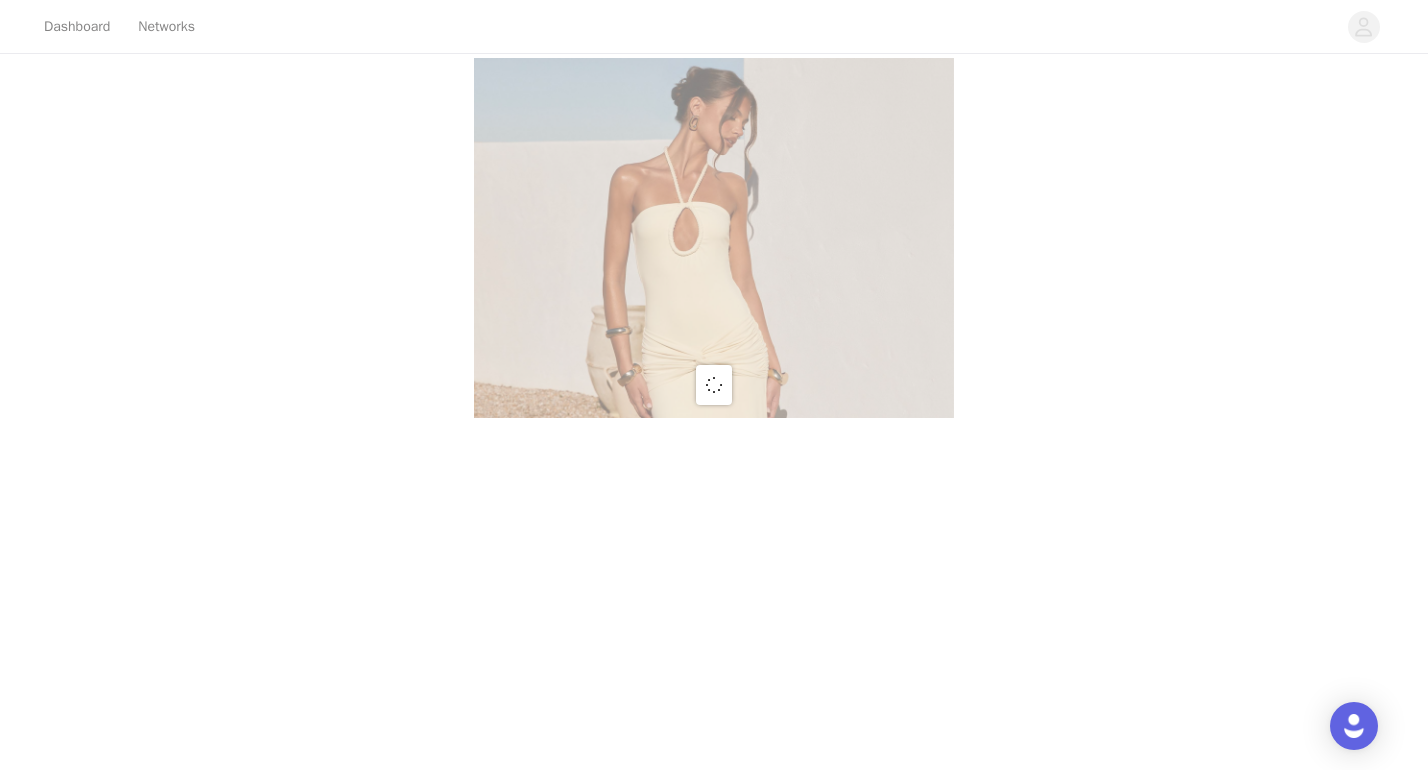scroll, scrollTop: 0, scrollLeft: 0, axis: both 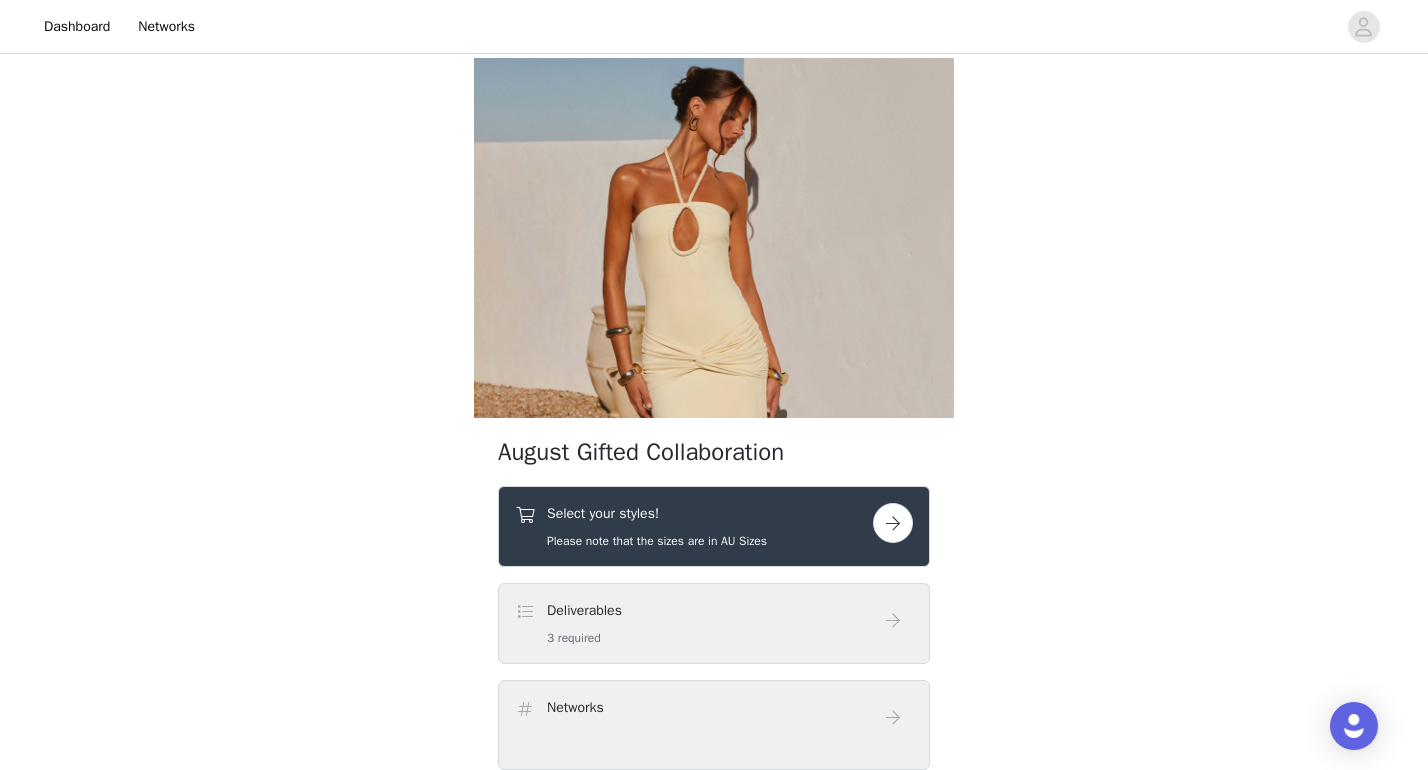 click at bounding box center [893, 523] 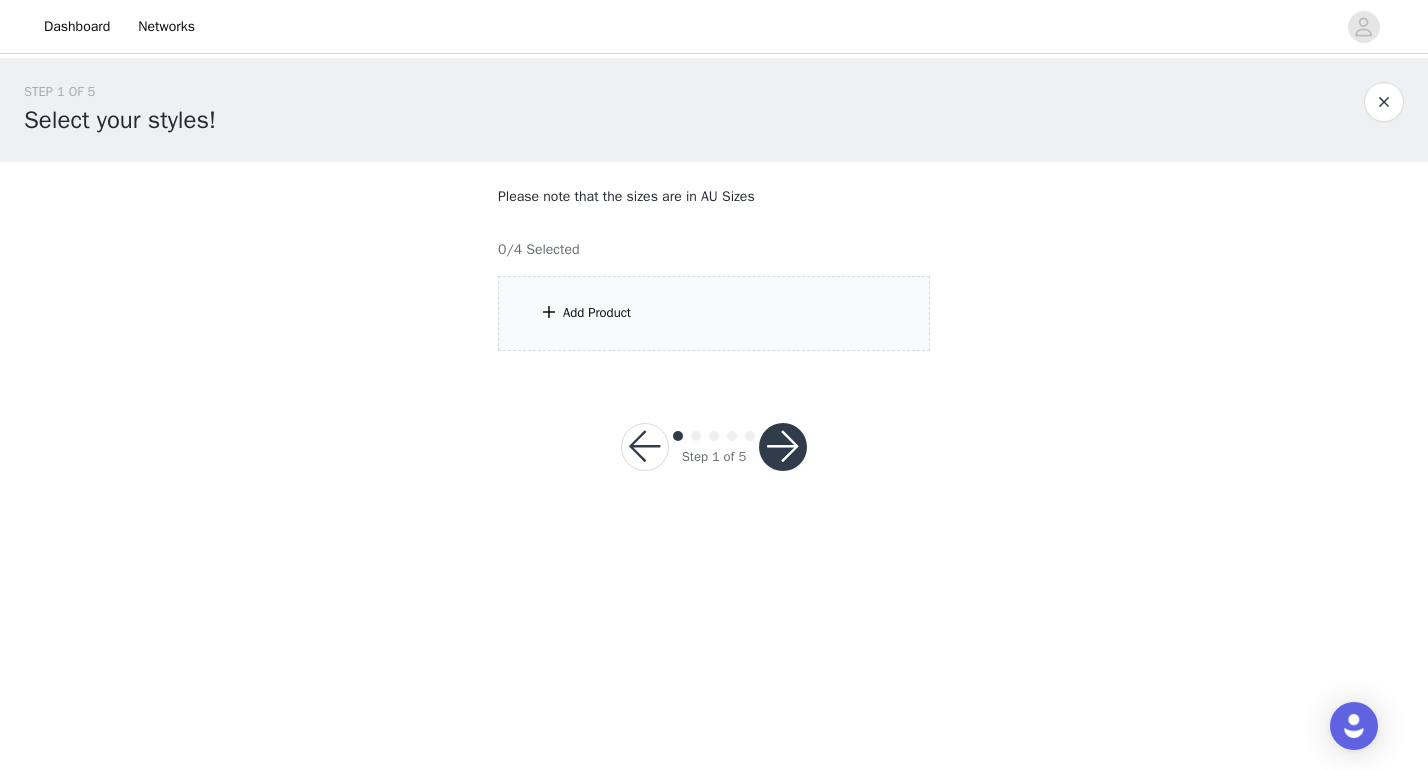 click on "Add Product" at bounding box center (714, 313) 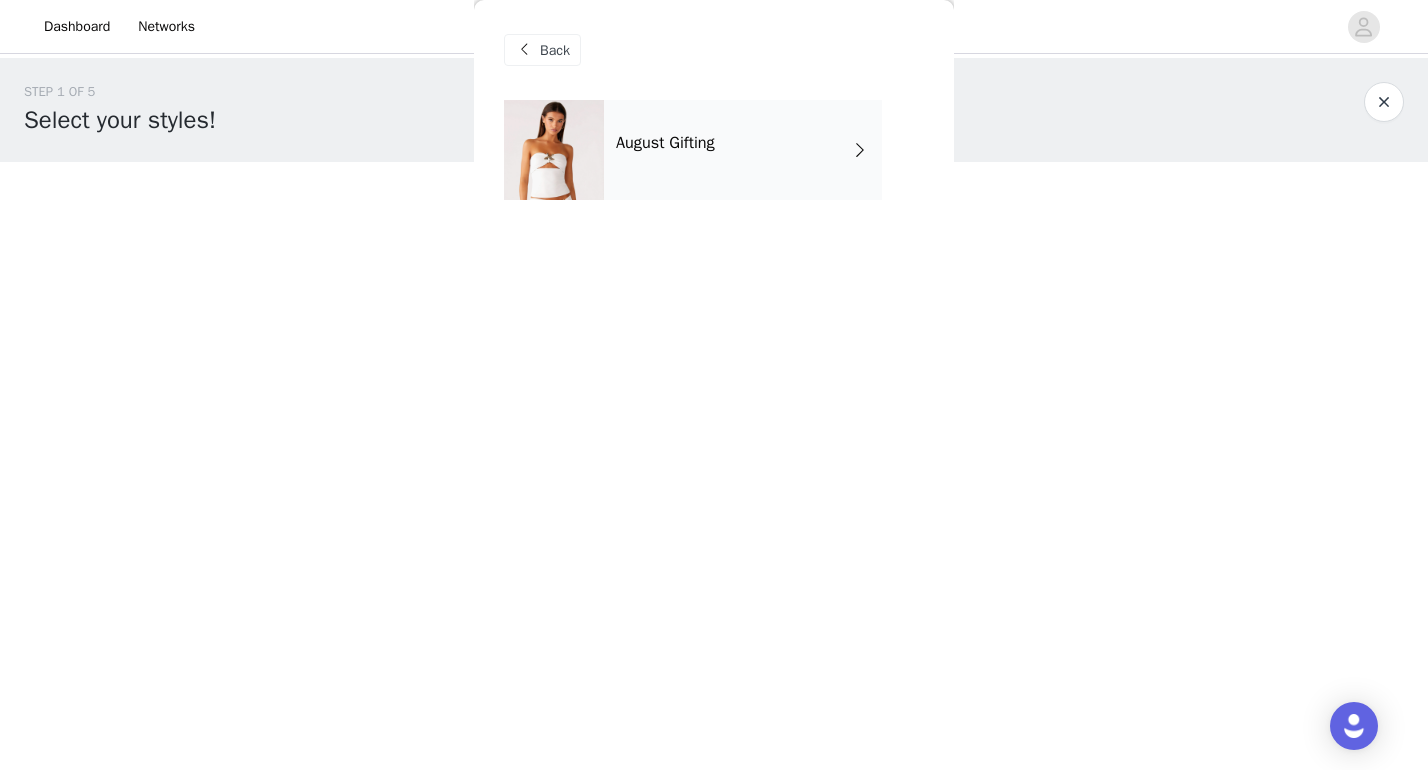 click on "August Gifting" at bounding box center [665, 143] 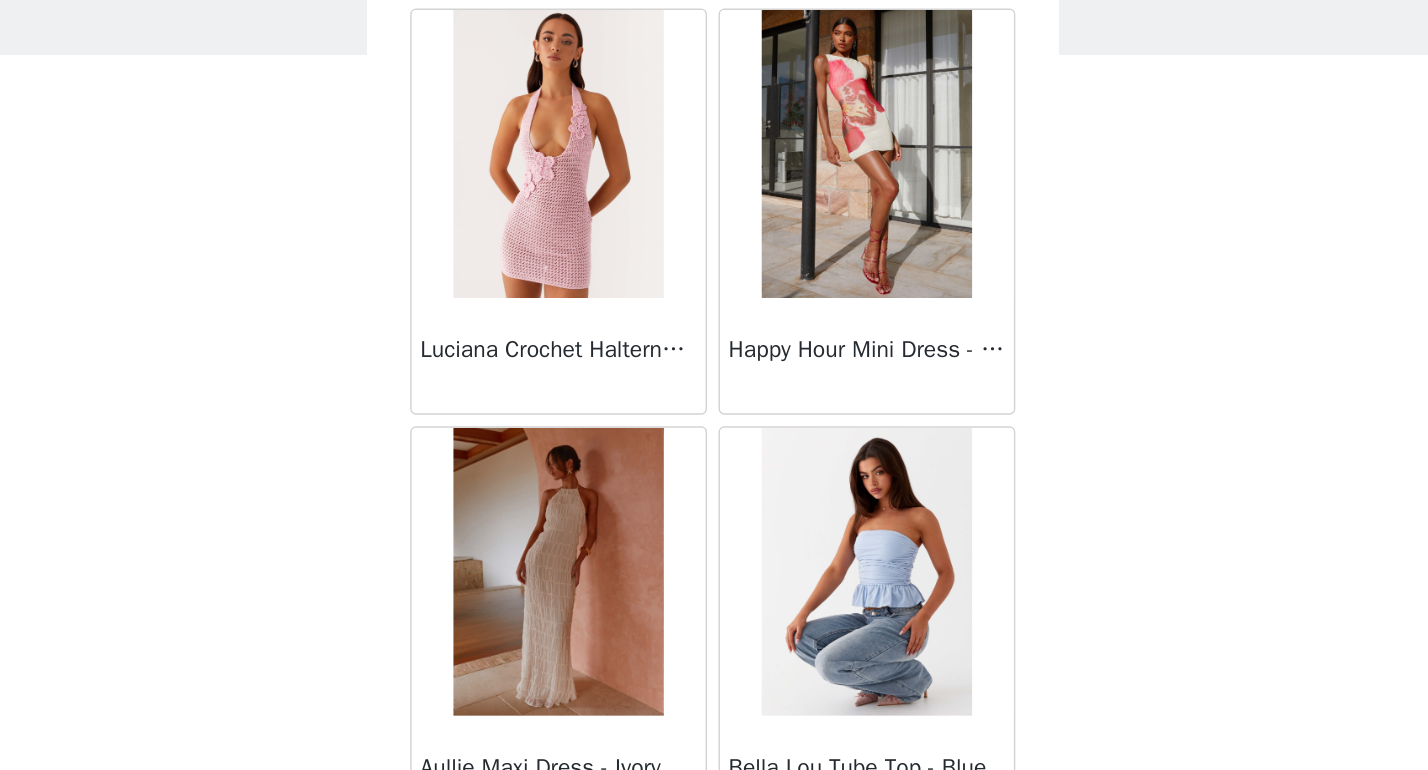 scroll, scrollTop: 2290, scrollLeft: 0, axis: vertical 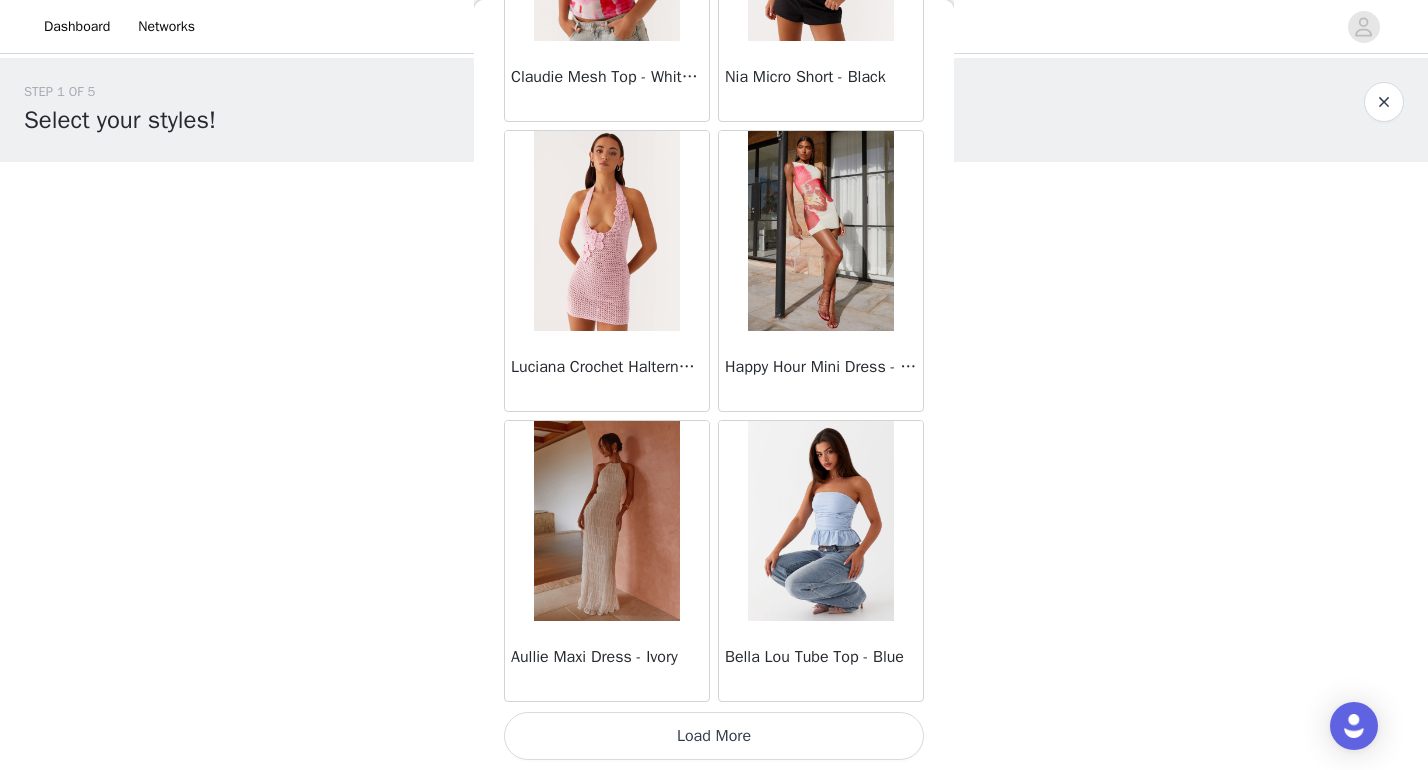 click on "Load More" at bounding box center [714, 736] 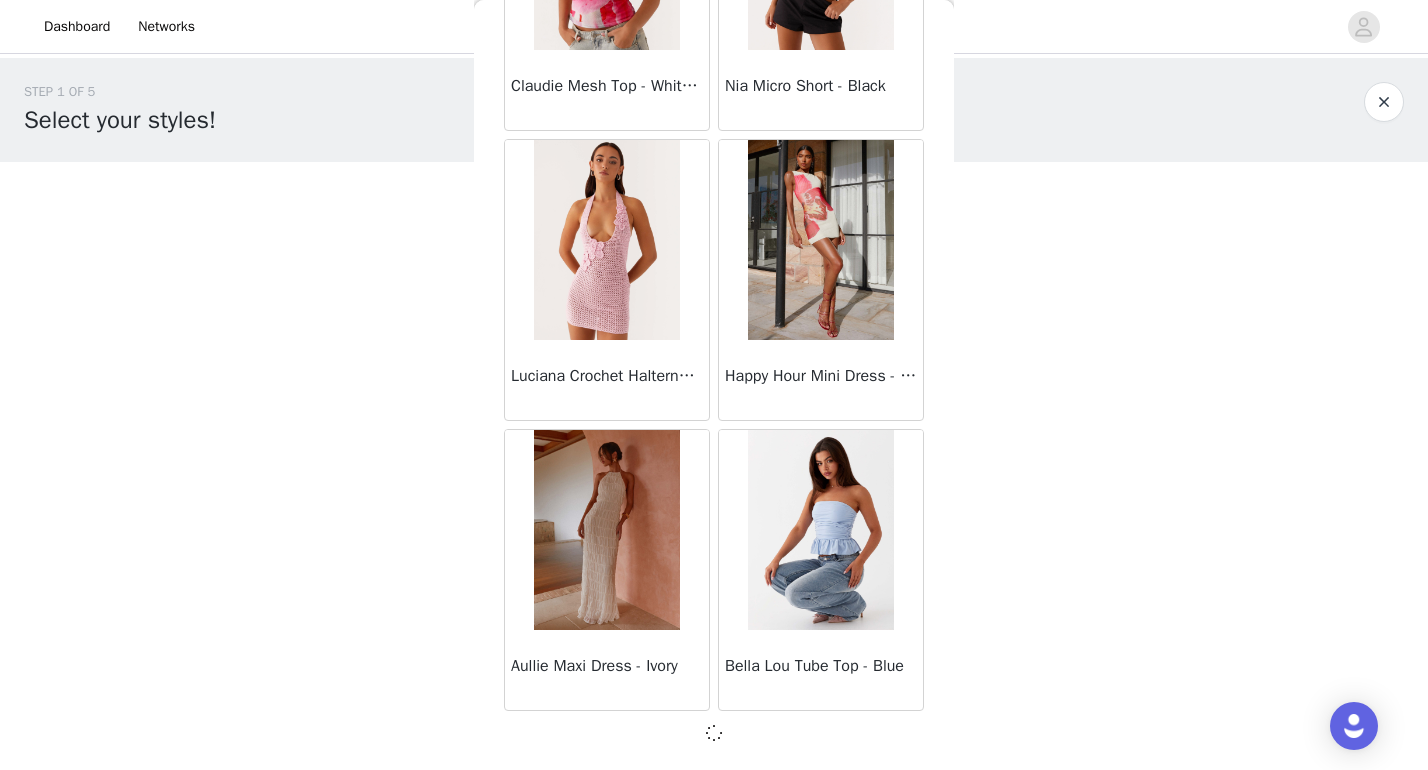 scroll, scrollTop: 2281, scrollLeft: 0, axis: vertical 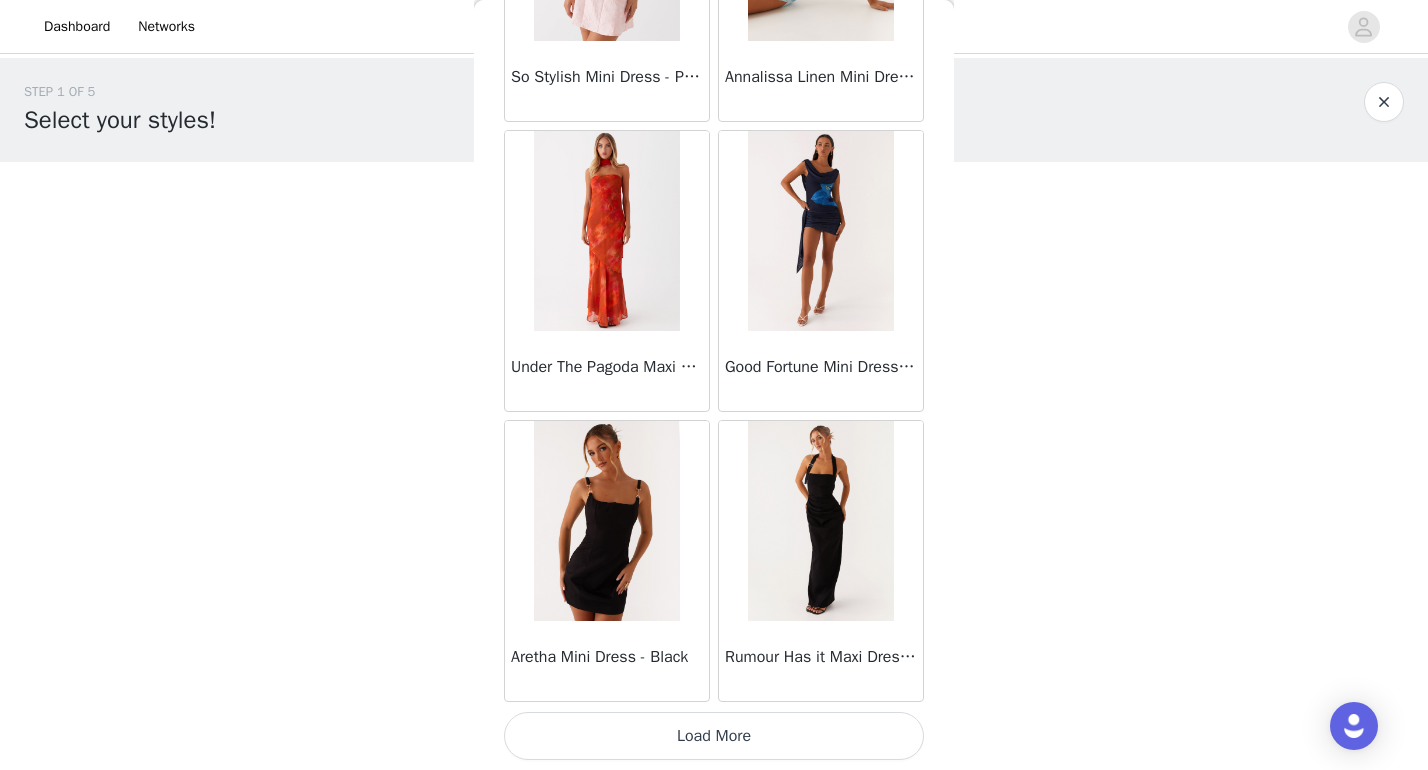 click on "Load More" at bounding box center (714, 736) 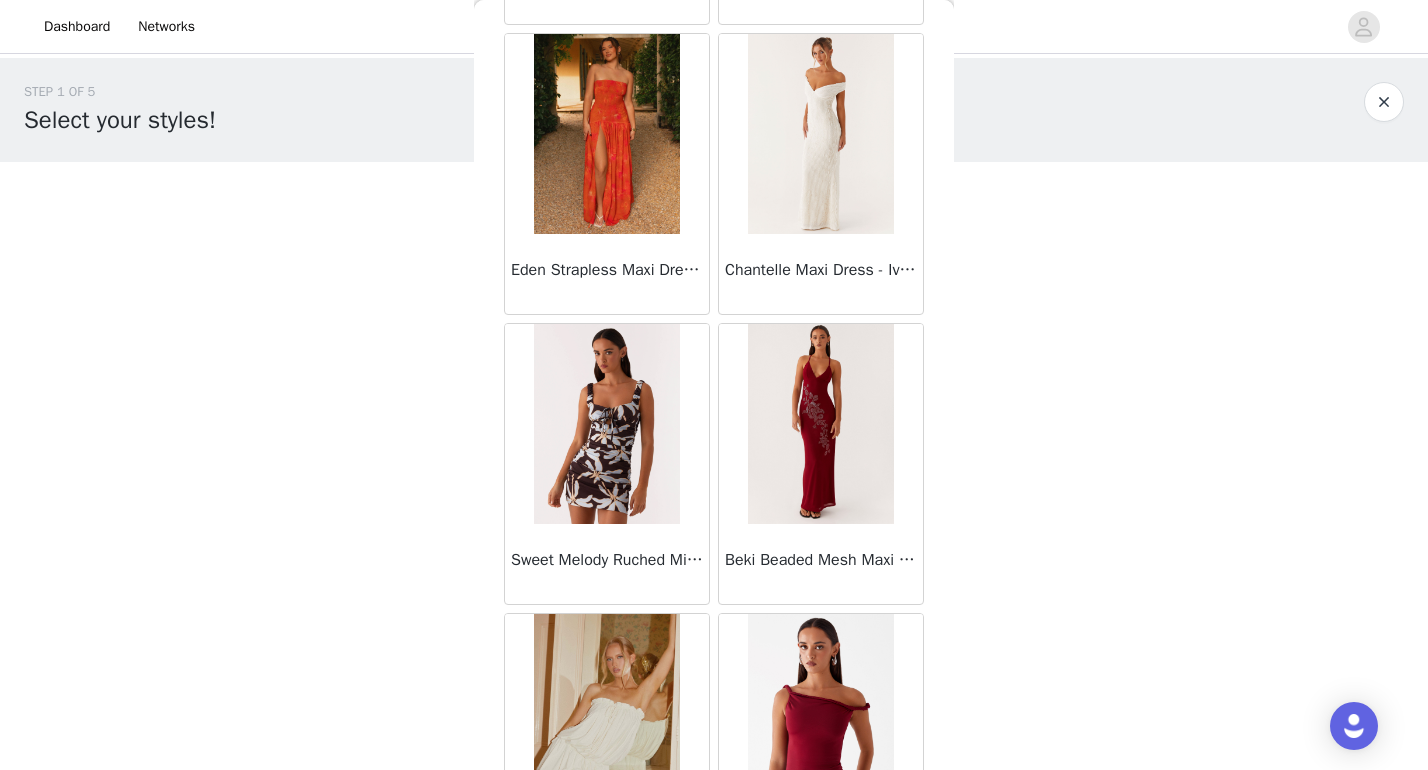 scroll, scrollTop: 7889, scrollLeft: 0, axis: vertical 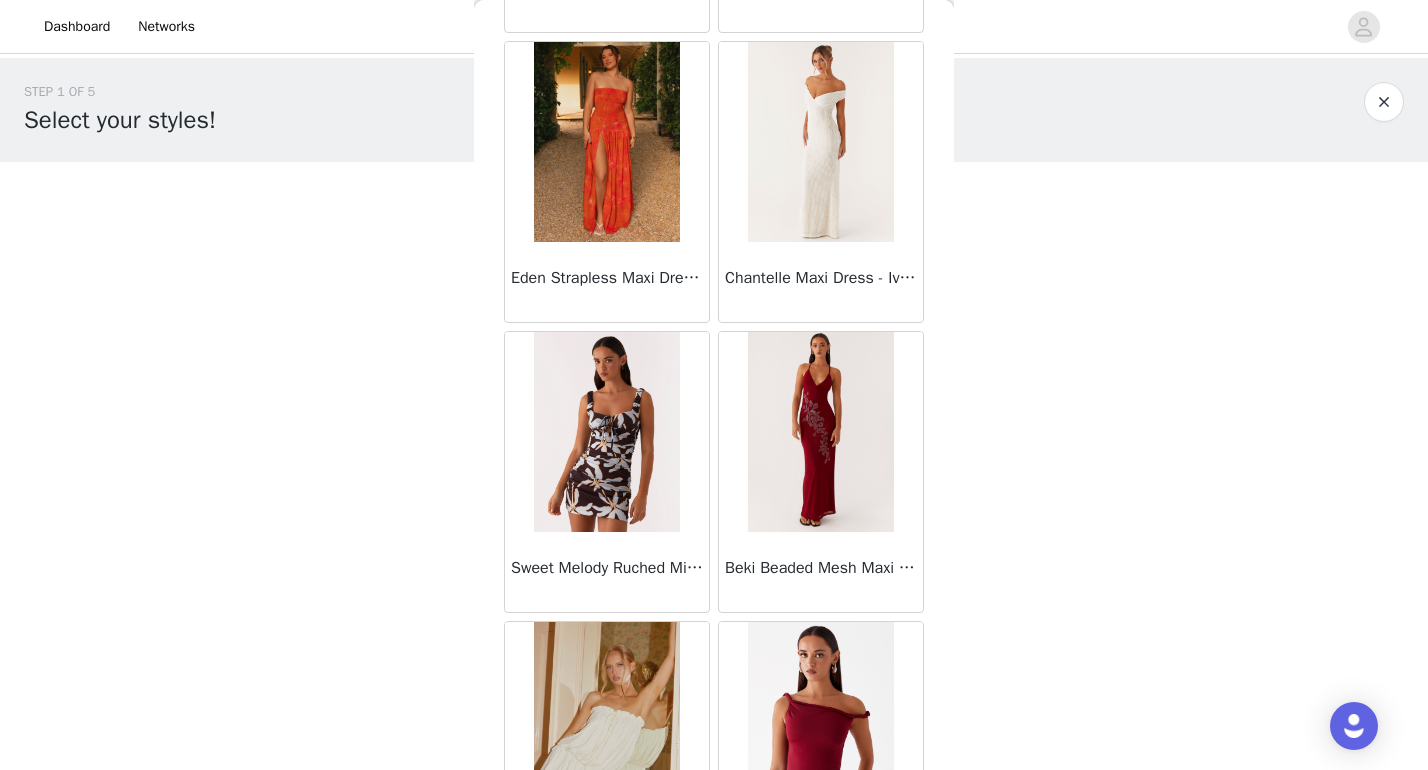 click at bounding box center (820, 142) 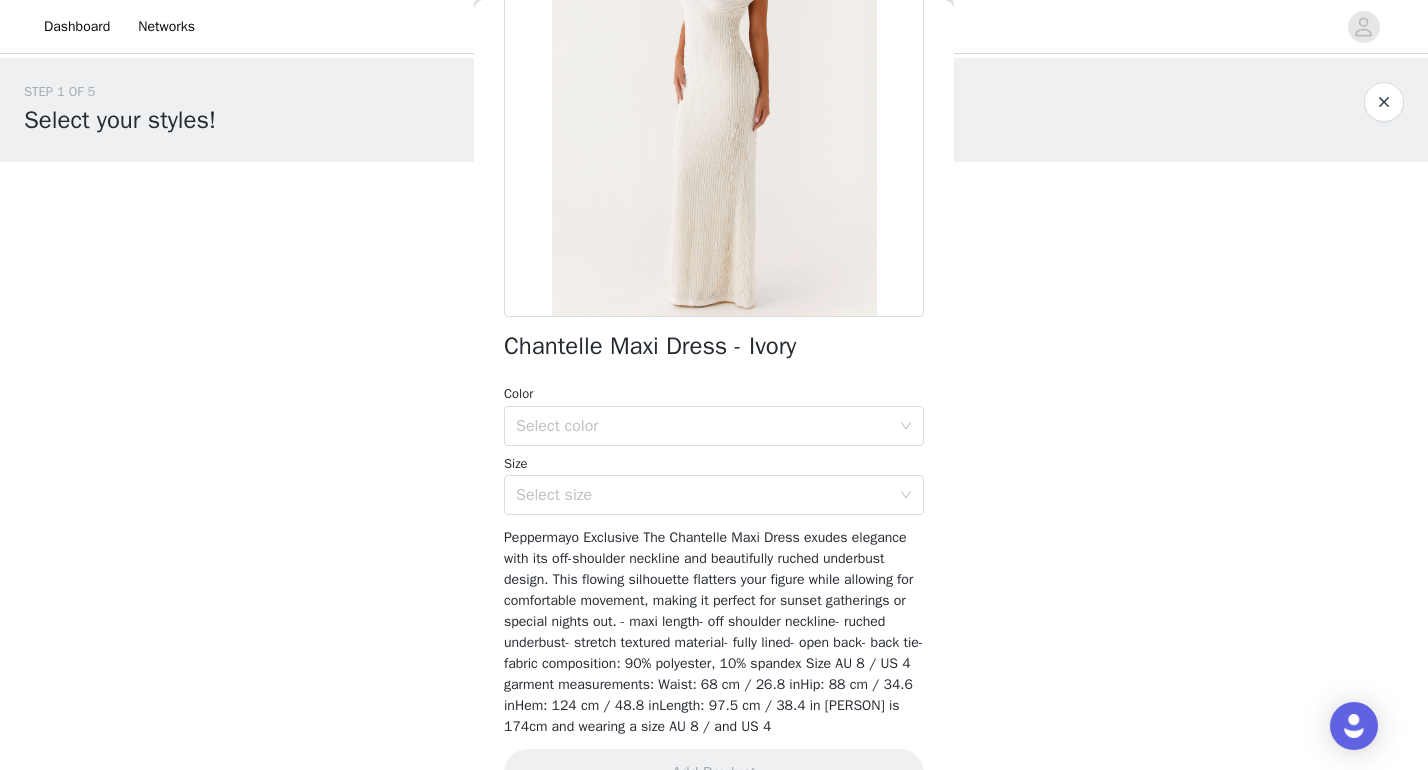 scroll, scrollTop: 281, scrollLeft: 0, axis: vertical 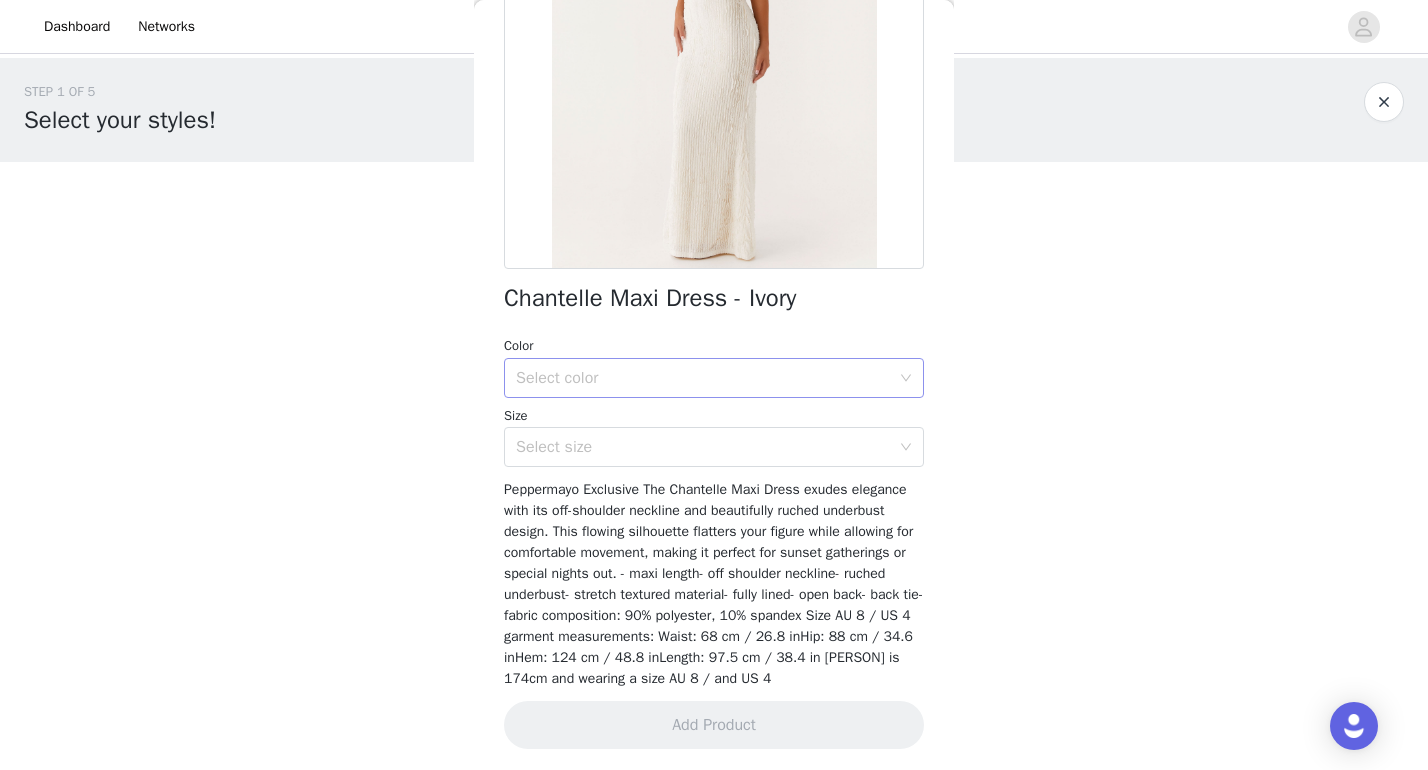 click on "Select color" at bounding box center [707, 378] 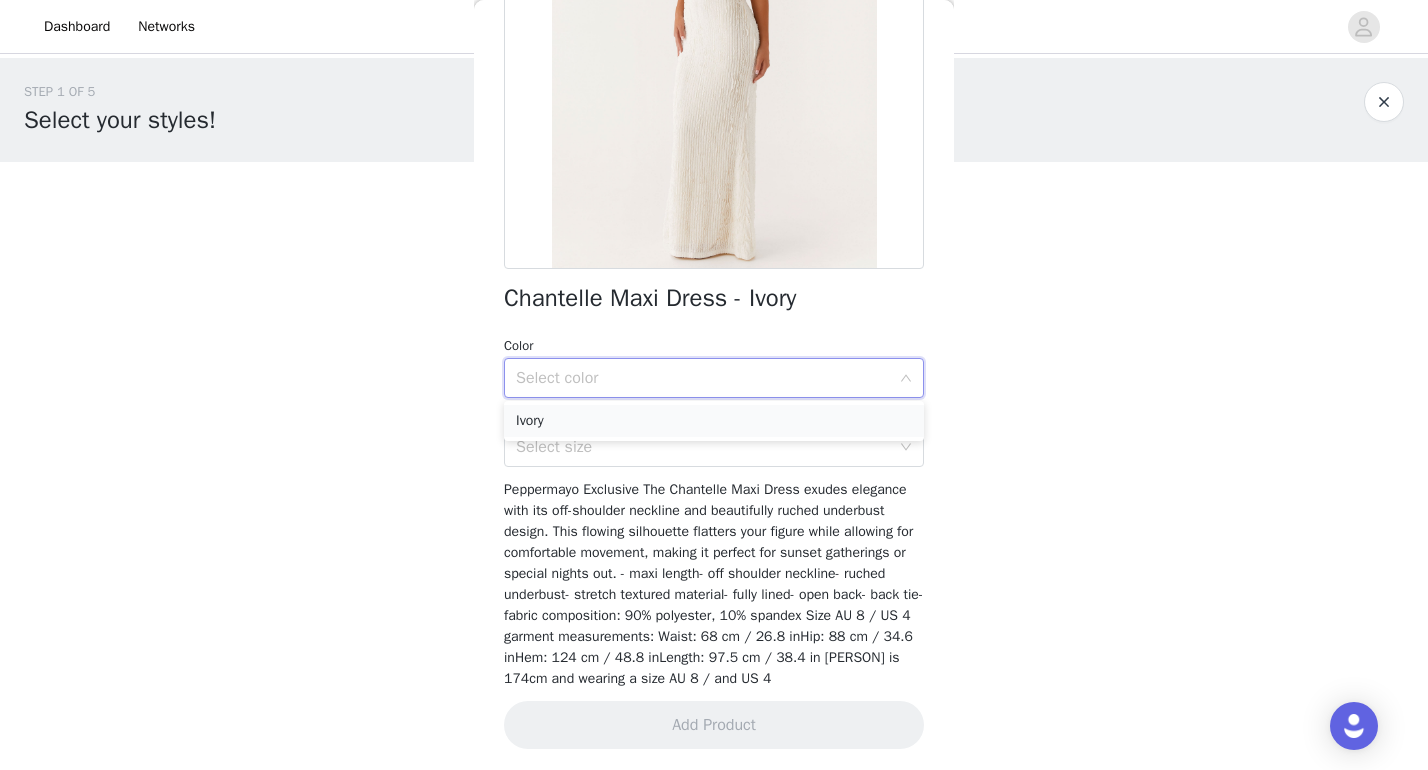 click on "Ivory" at bounding box center [714, 421] 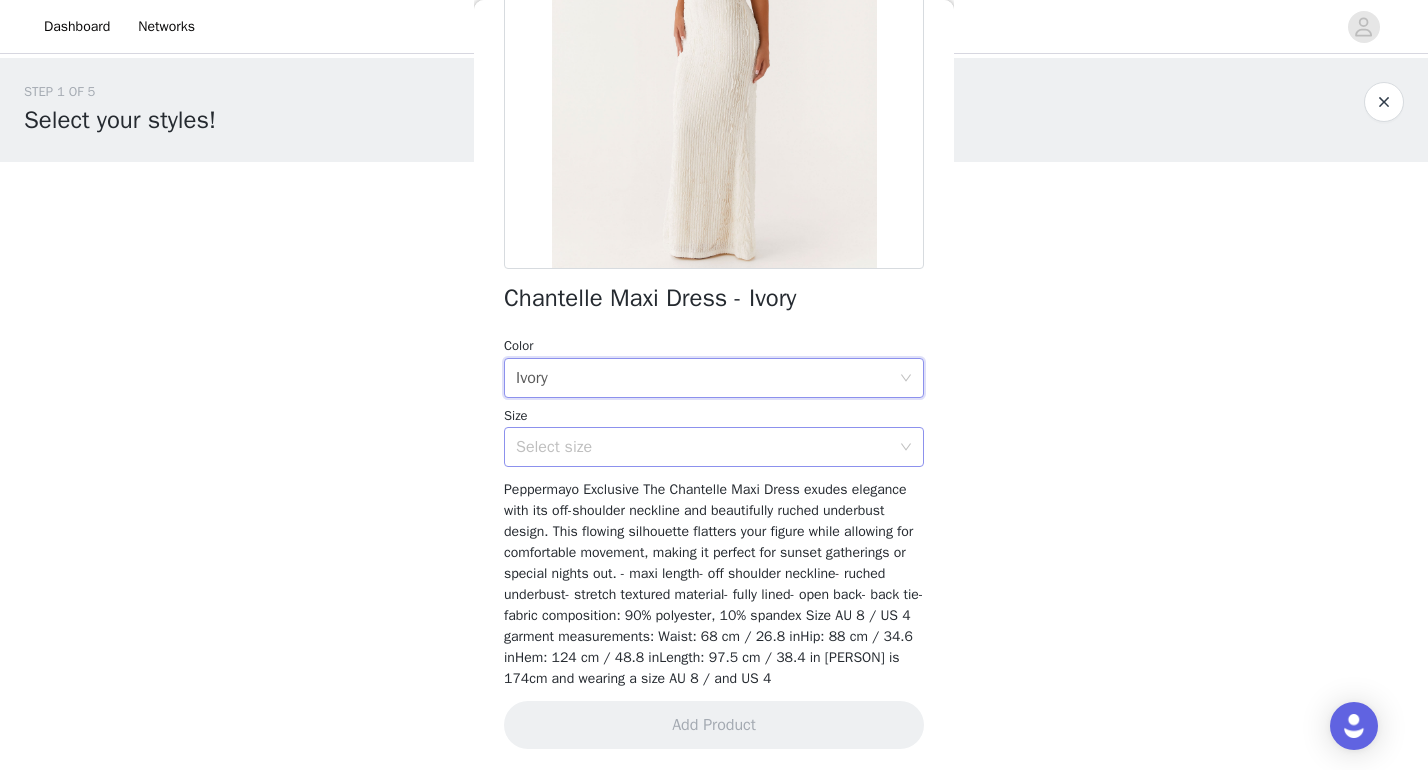 click on "Select size" at bounding box center (703, 447) 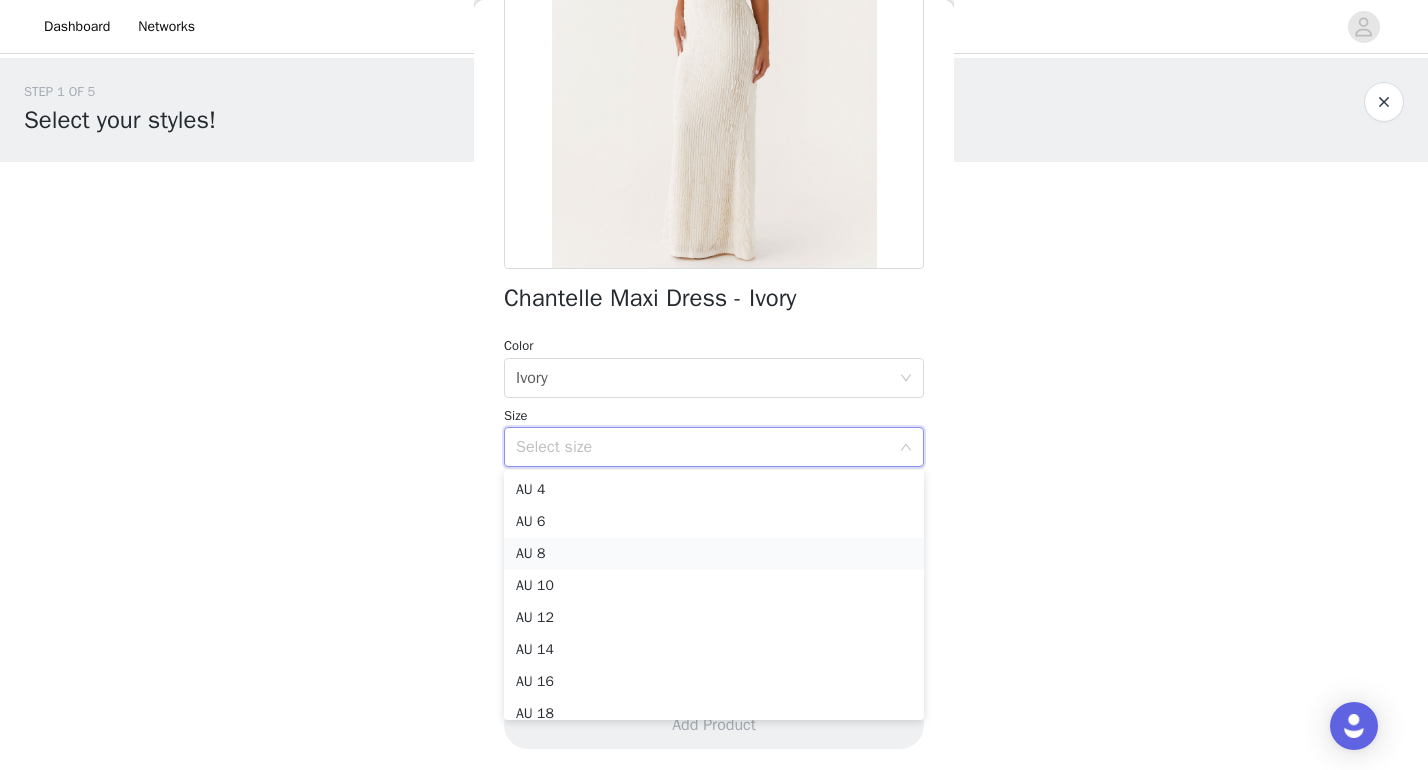click on "AU 8" at bounding box center [714, 554] 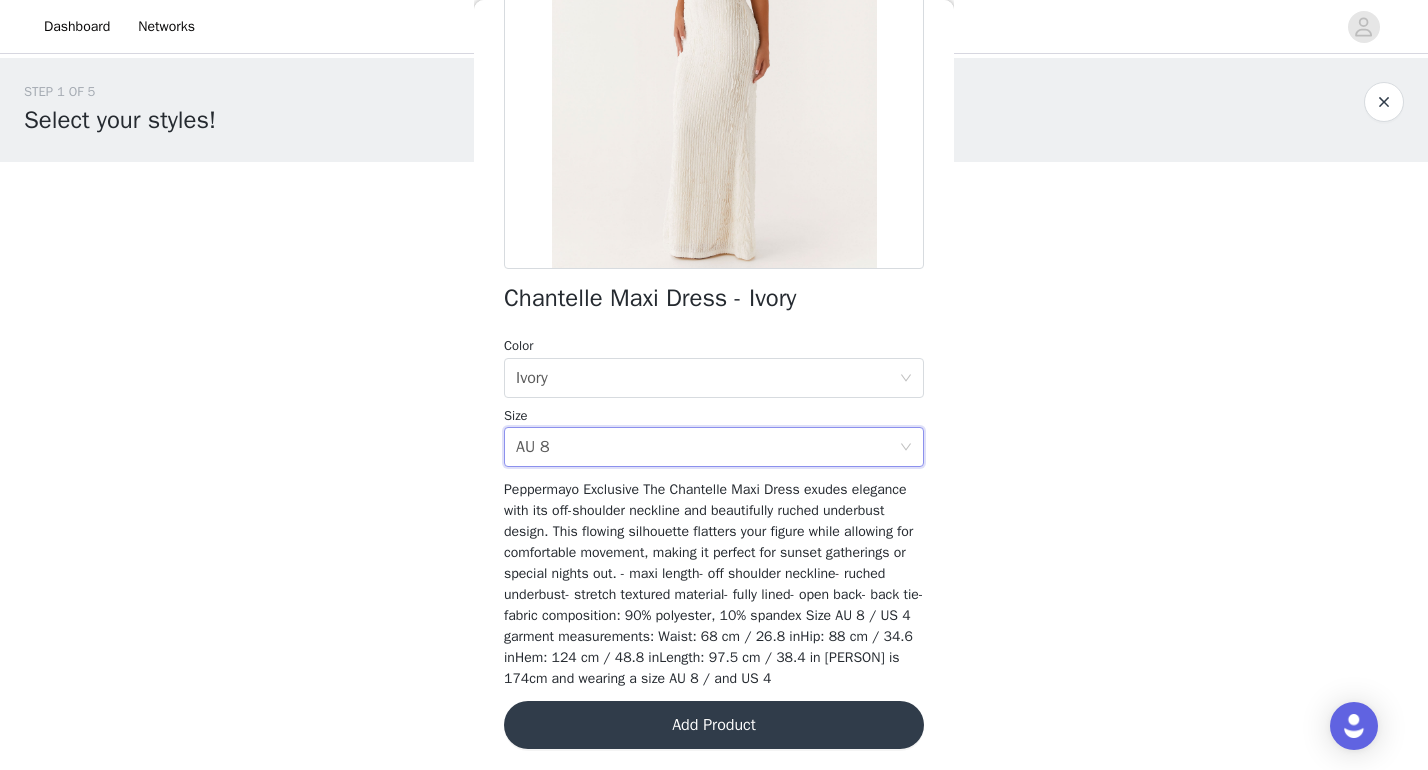 click on "Add Product" at bounding box center [714, 725] 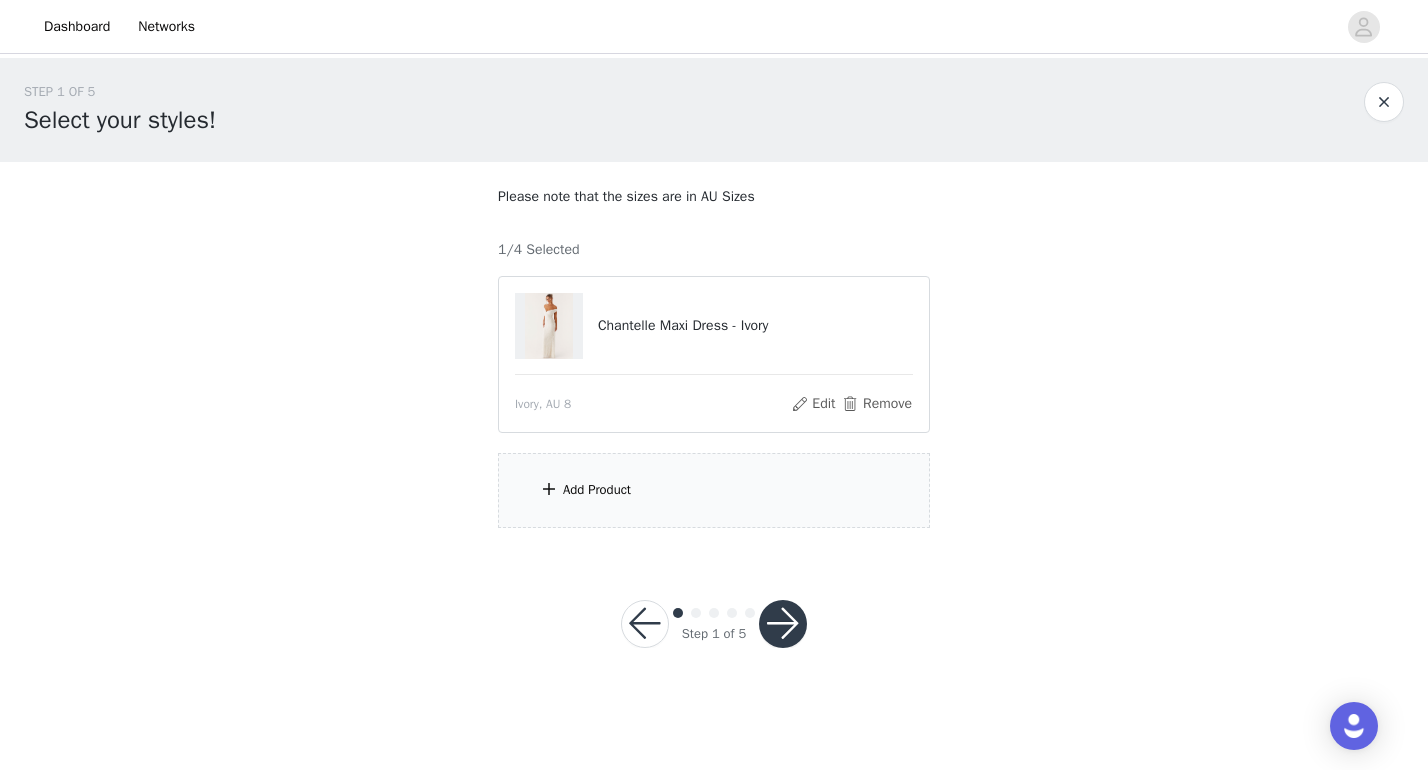 click on "Add Product" at bounding box center [714, 490] 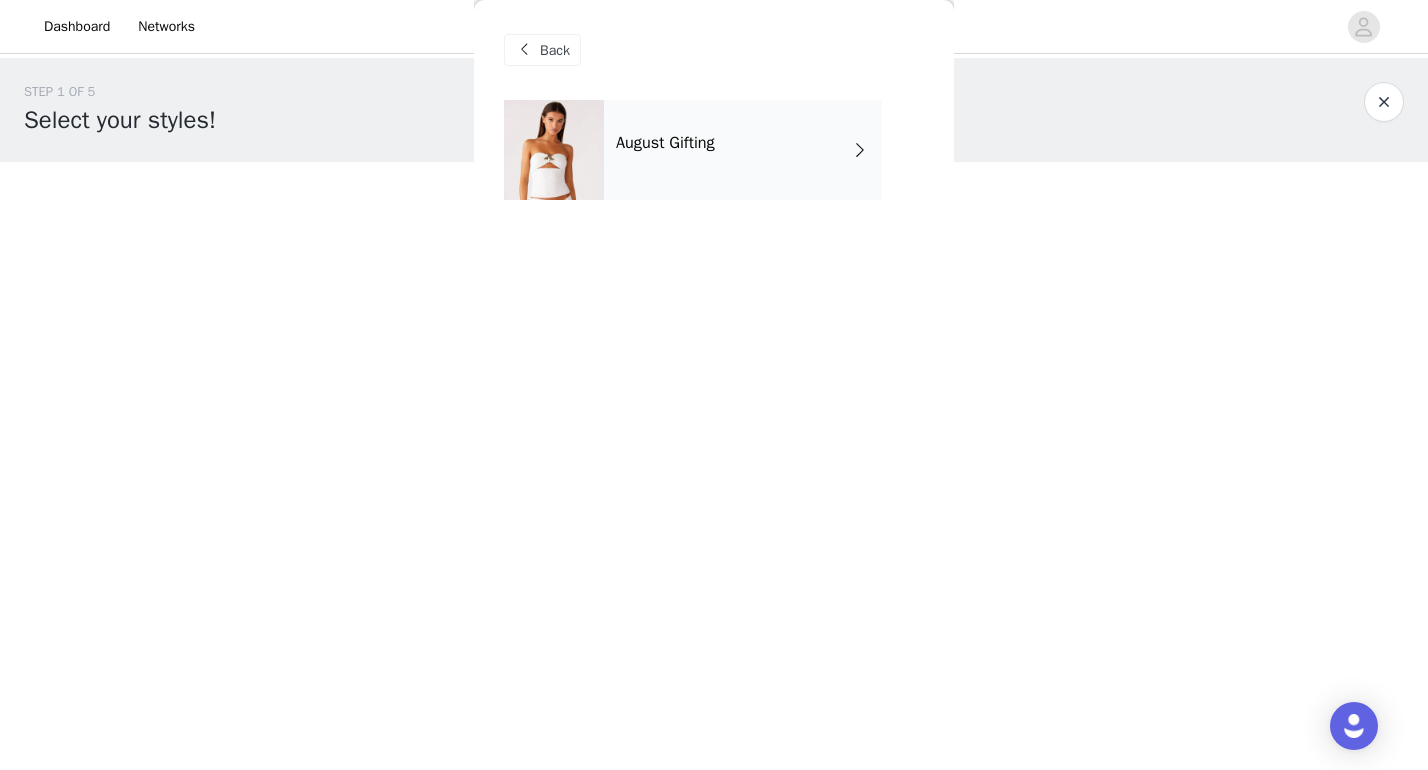click on "August Gifting" at bounding box center [743, 150] 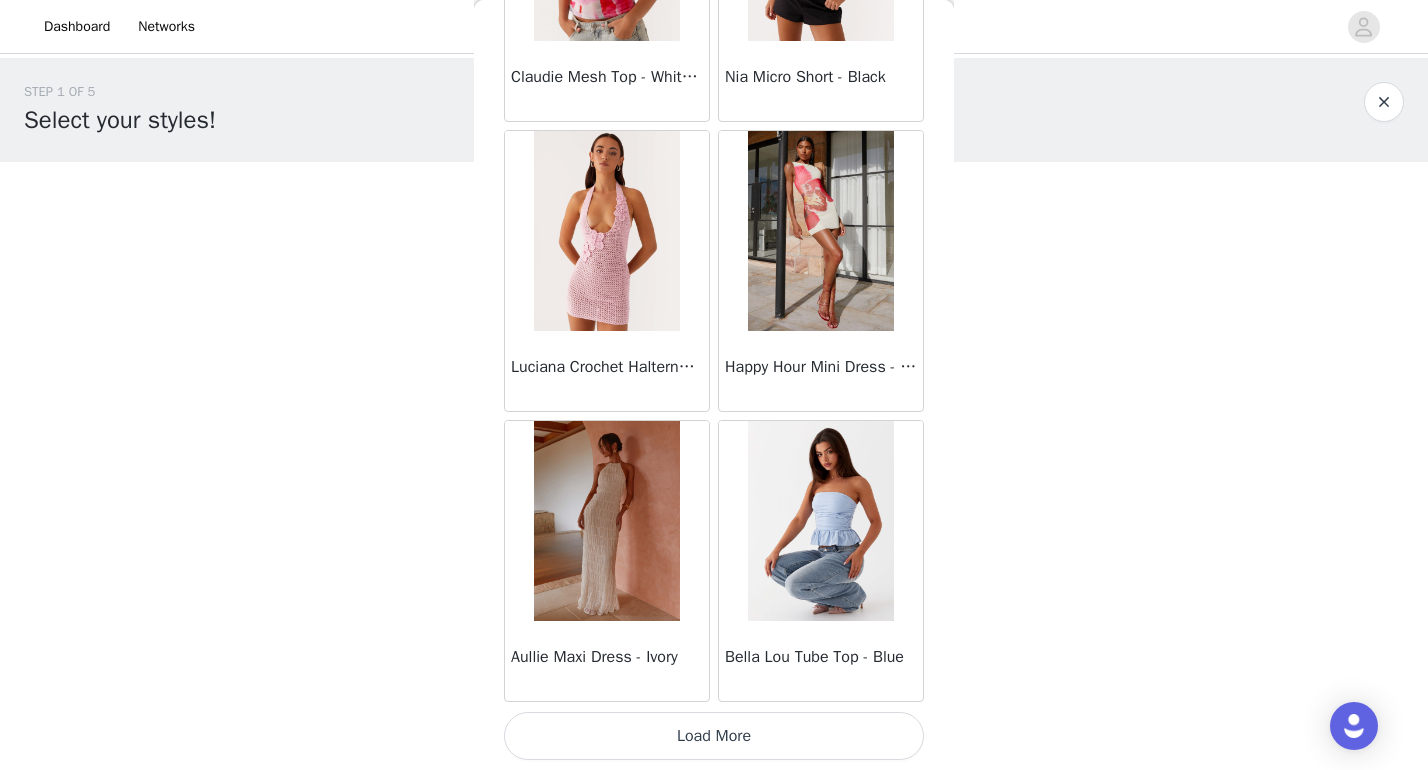 click on "Load More" at bounding box center (714, 736) 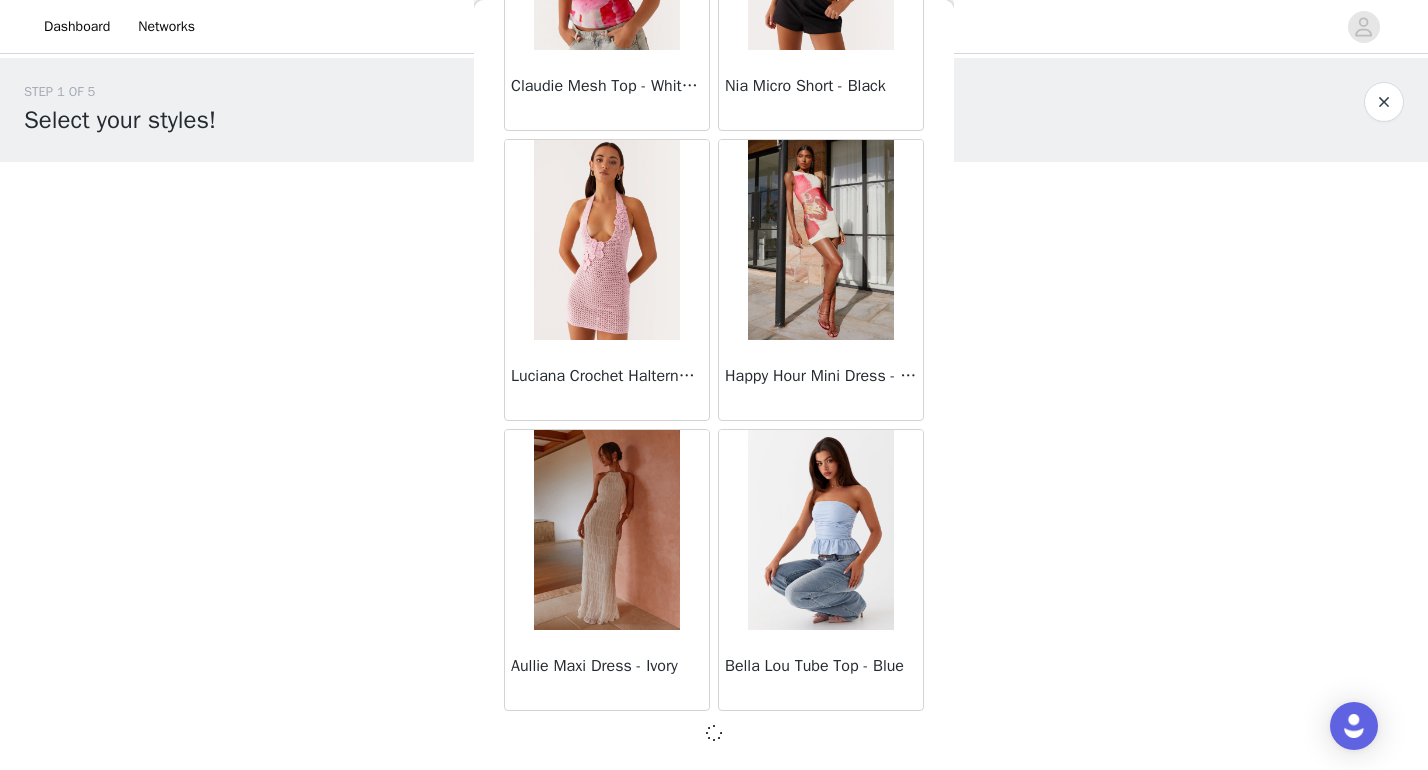 scroll, scrollTop: 2281, scrollLeft: 0, axis: vertical 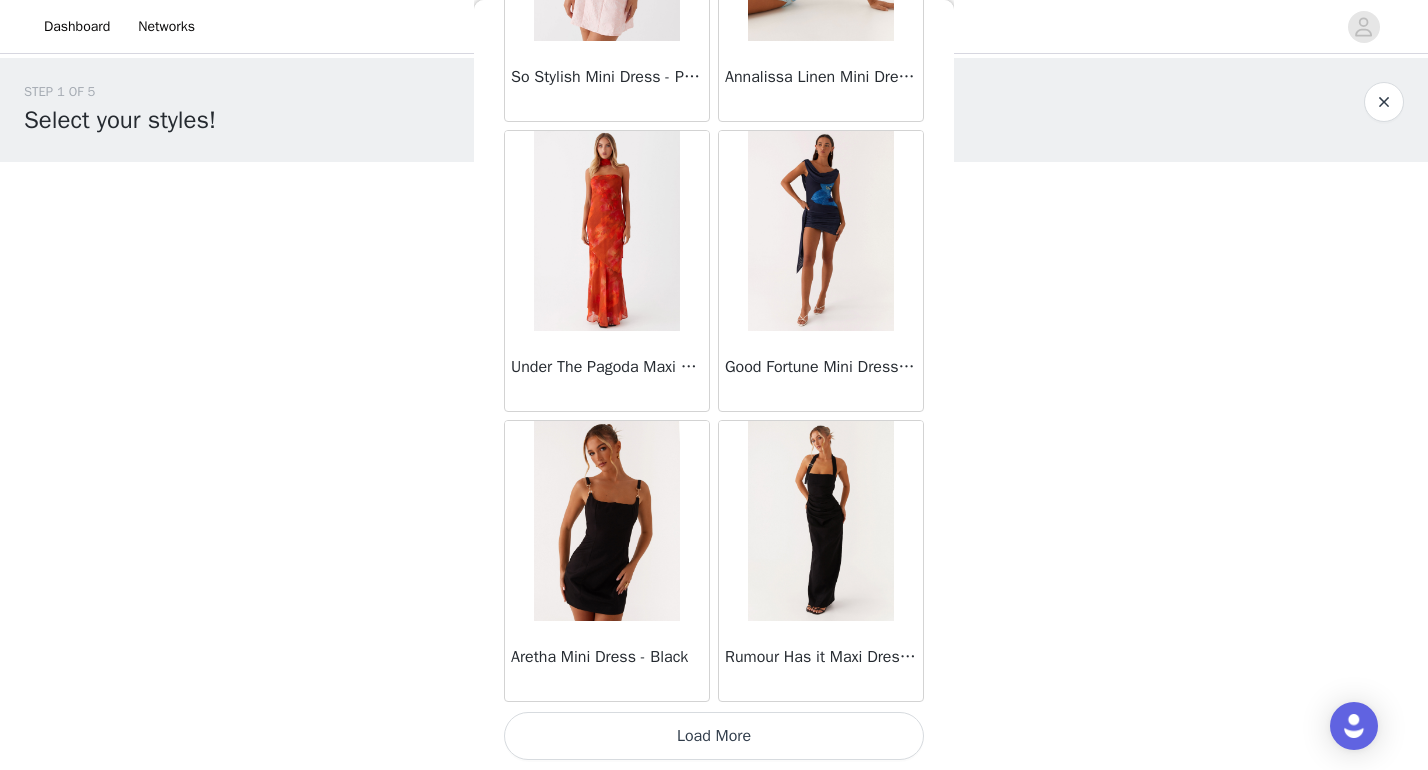 click on "Load More" at bounding box center [714, 736] 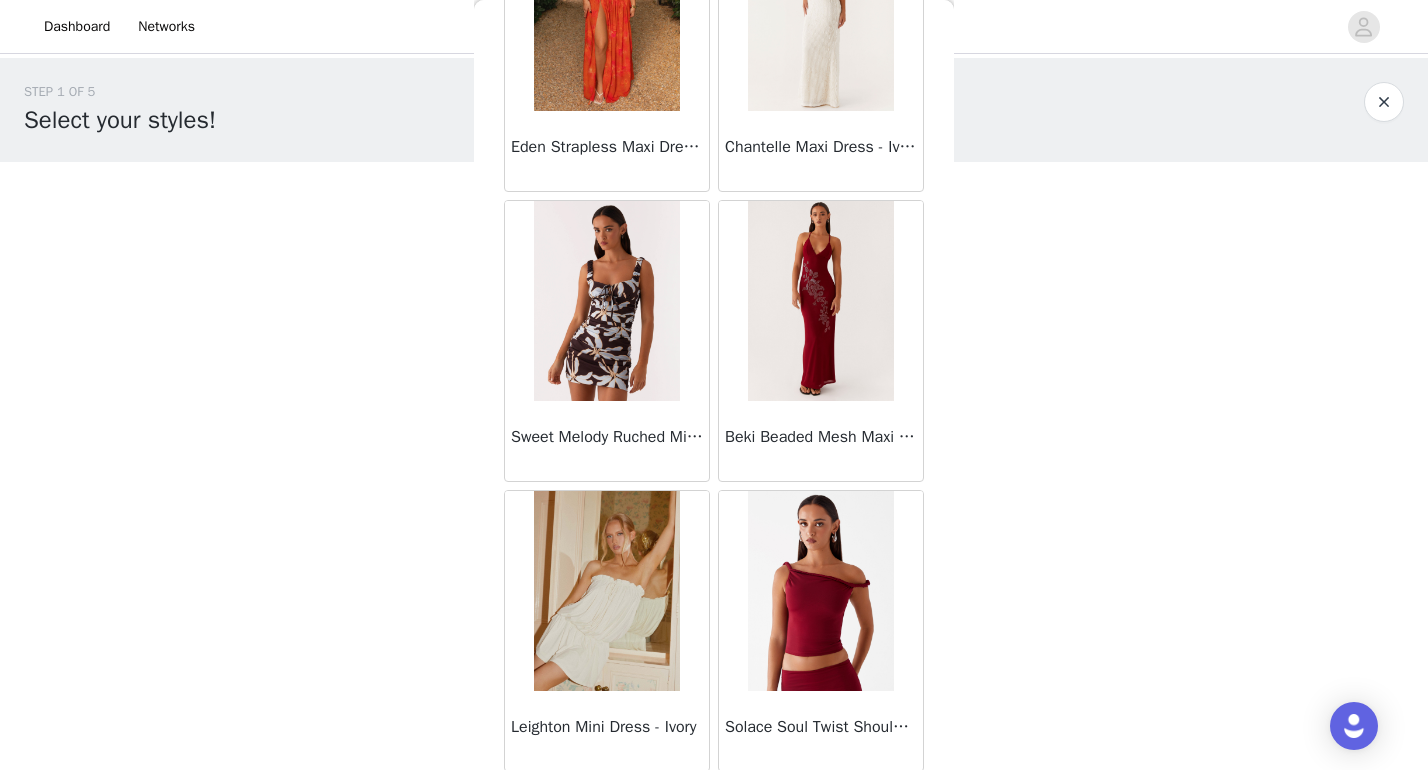 scroll, scrollTop: 8021, scrollLeft: 0, axis: vertical 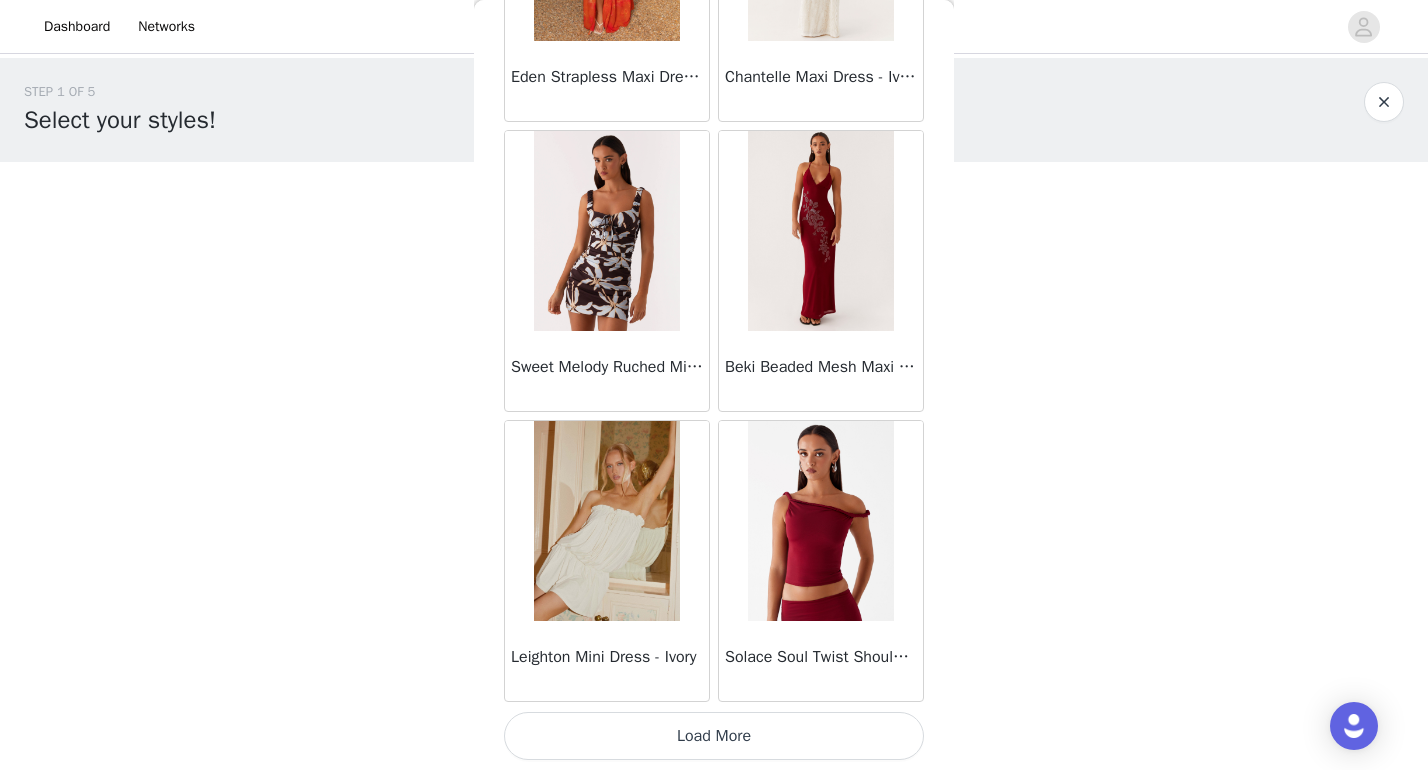 click on "Load More" at bounding box center [714, 736] 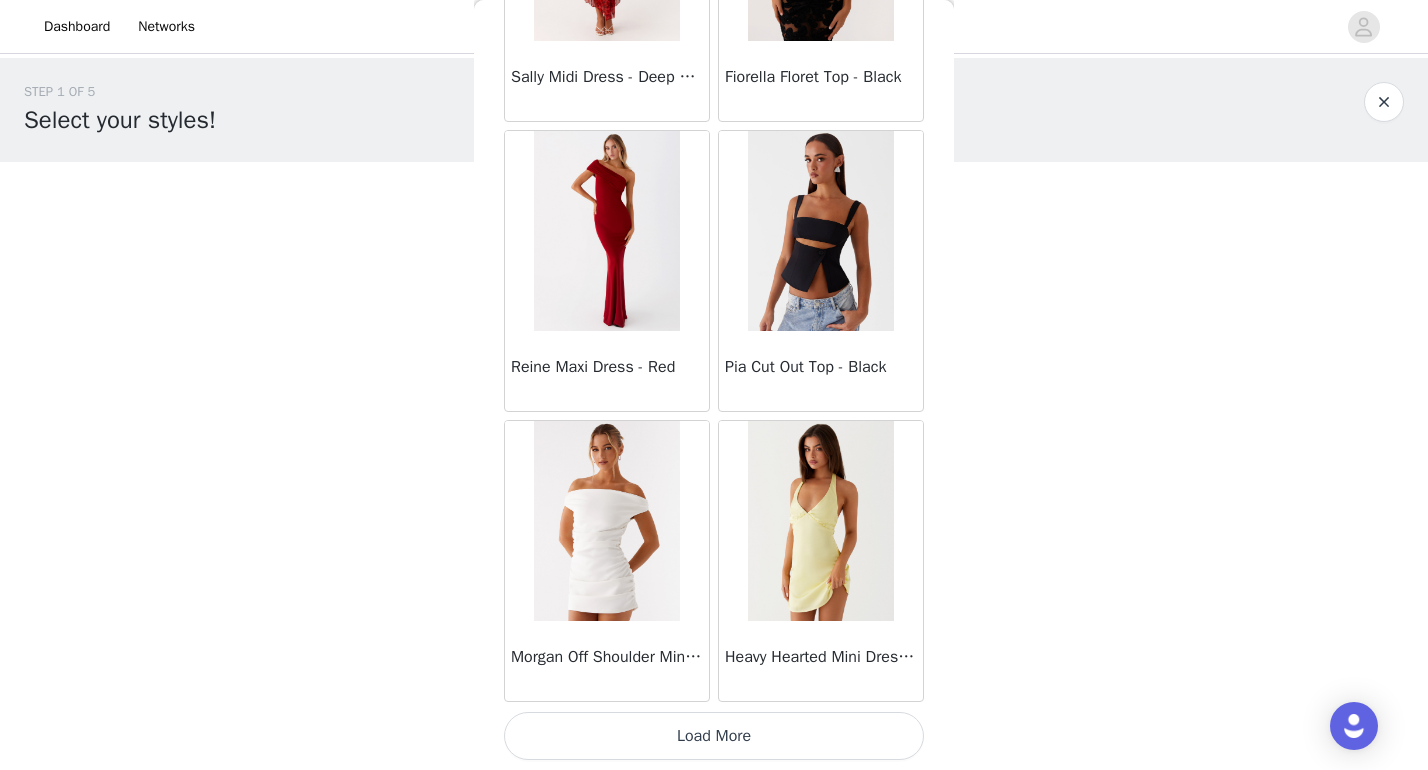scroll, scrollTop: 10990, scrollLeft: 0, axis: vertical 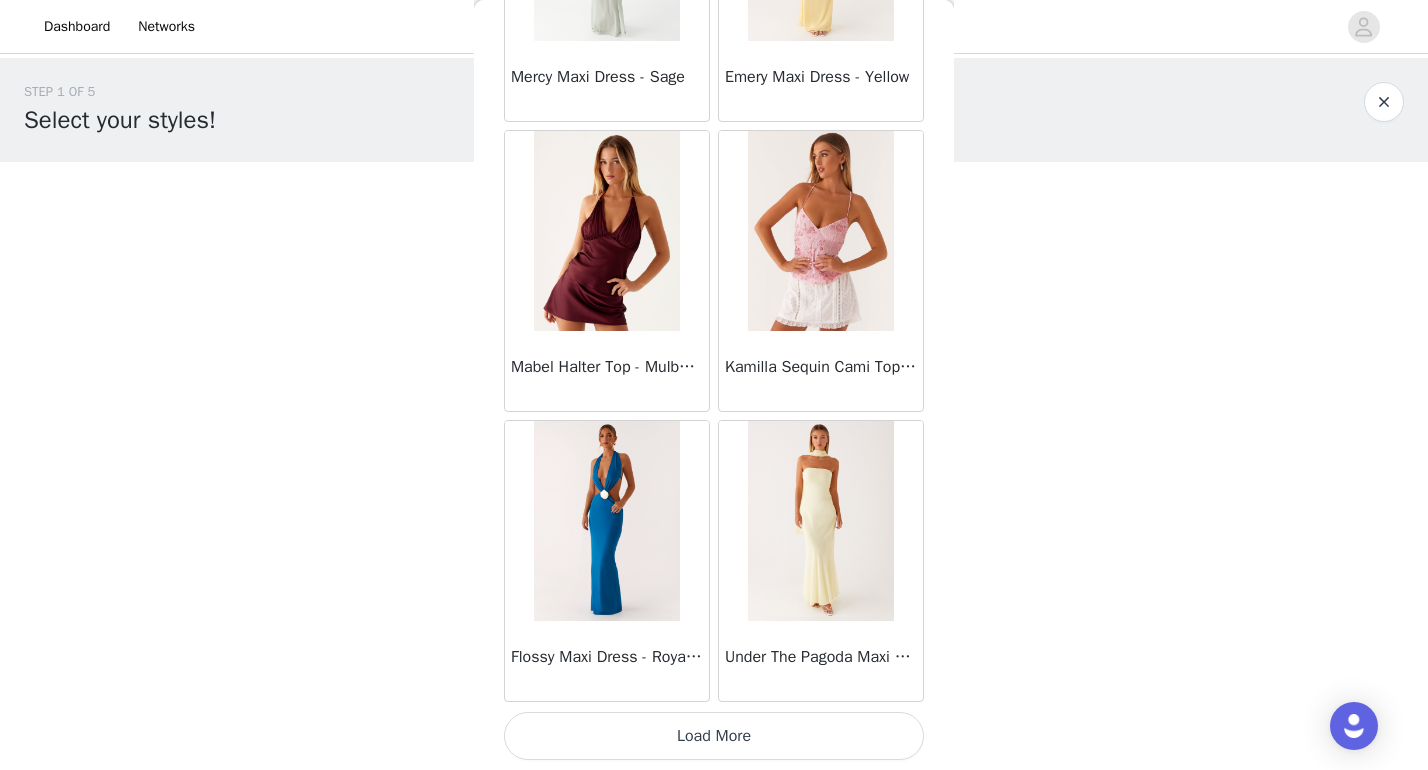 click on "Load More" at bounding box center [714, 736] 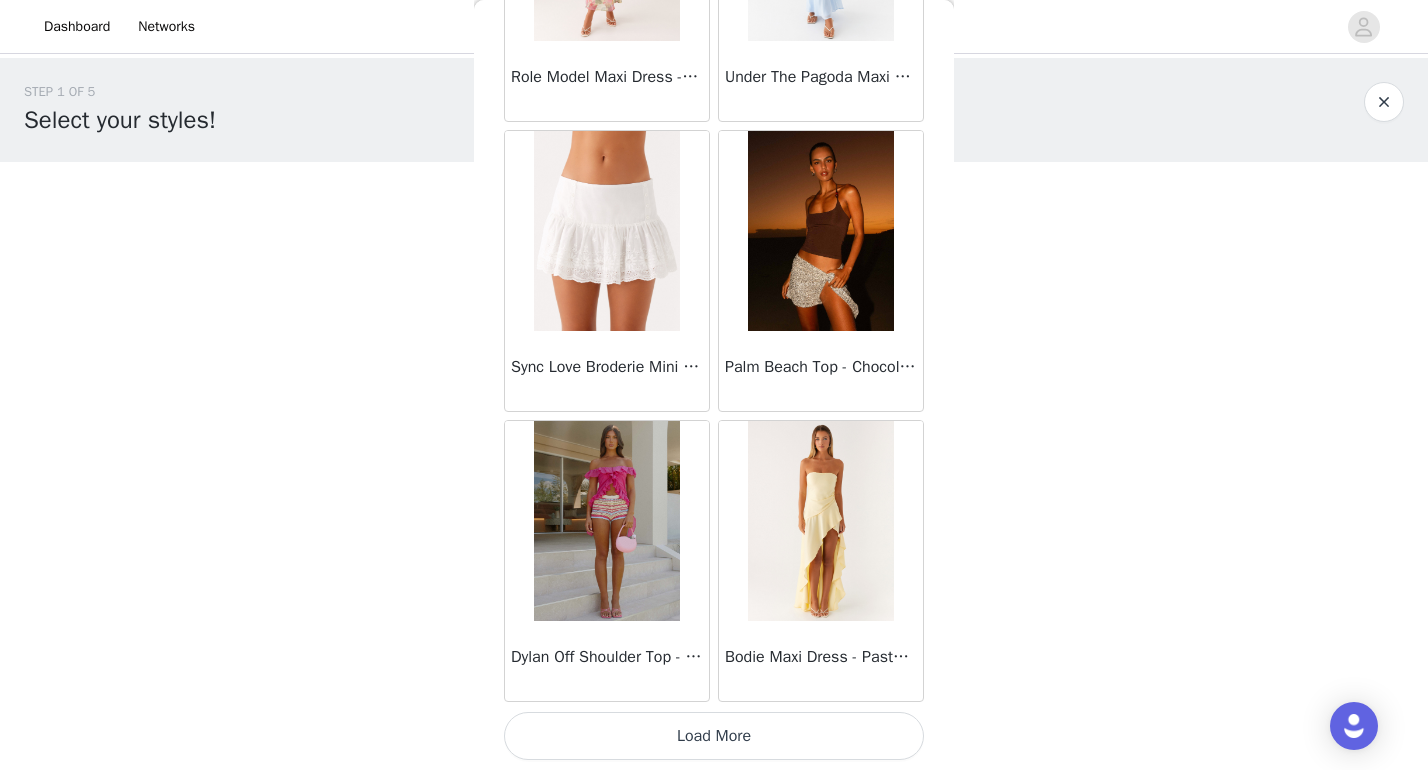 click on "Load More" at bounding box center (714, 736) 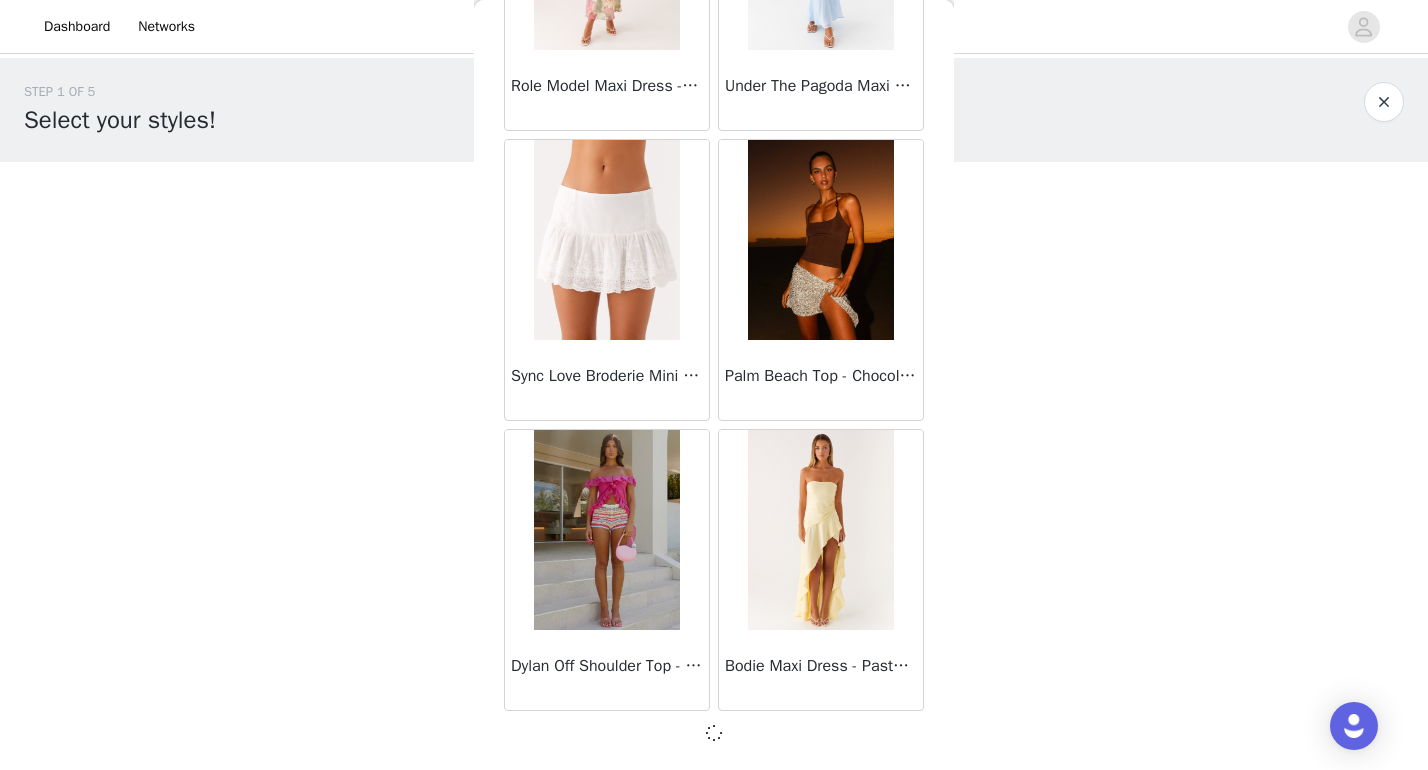 scroll, scrollTop: 16781, scrollLeft: 0, axis: vertical 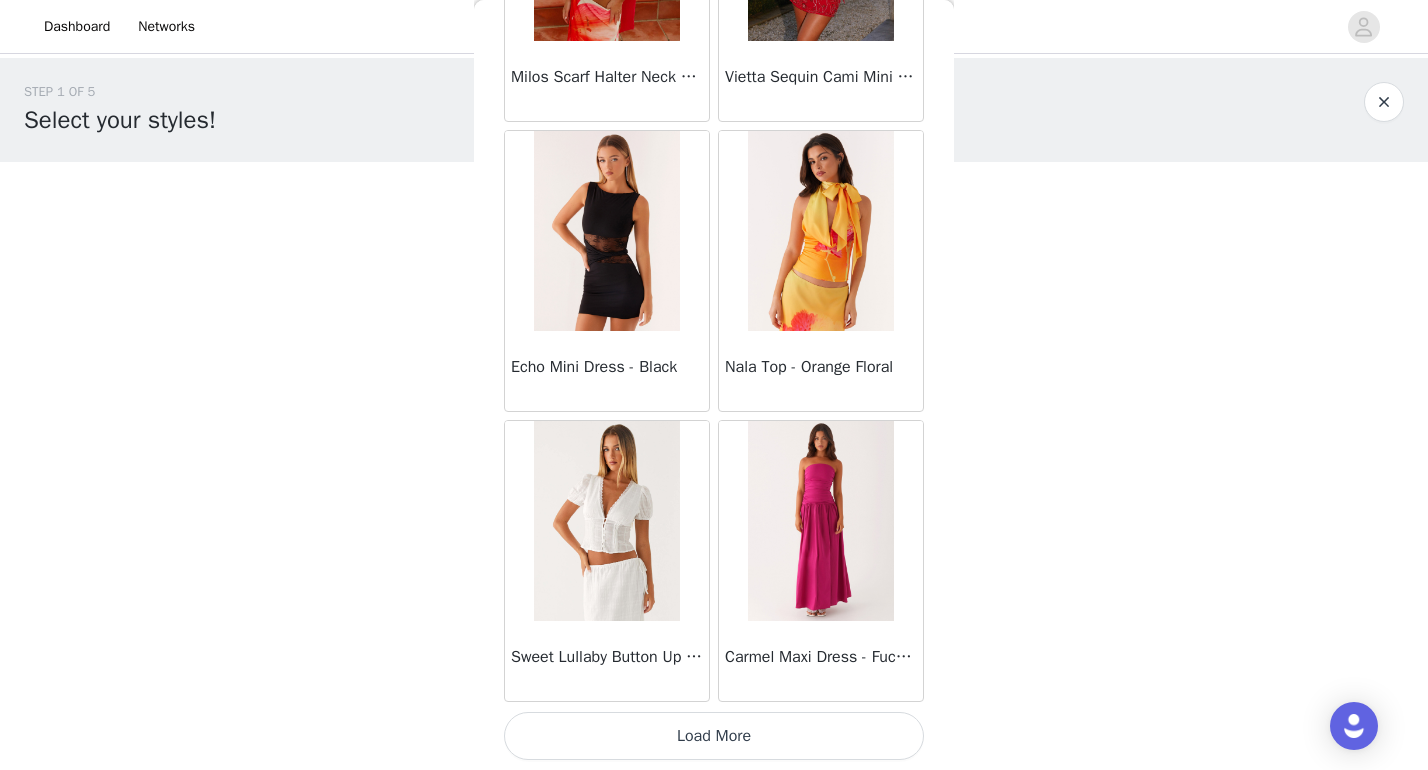 click on "Load More" at bounding box center [714, 736] 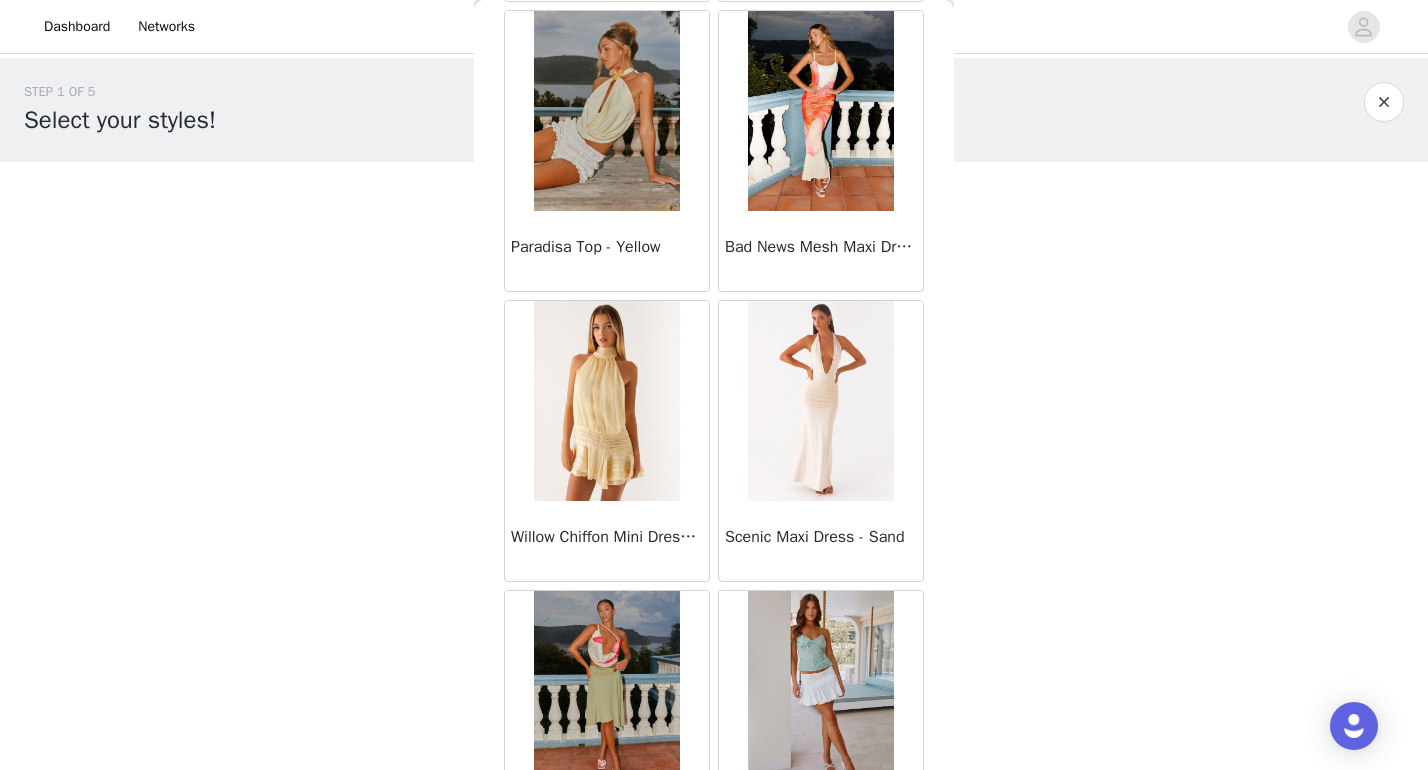 scroll, scrollTop: 21551, scrollLeft: 0, axis: vertical 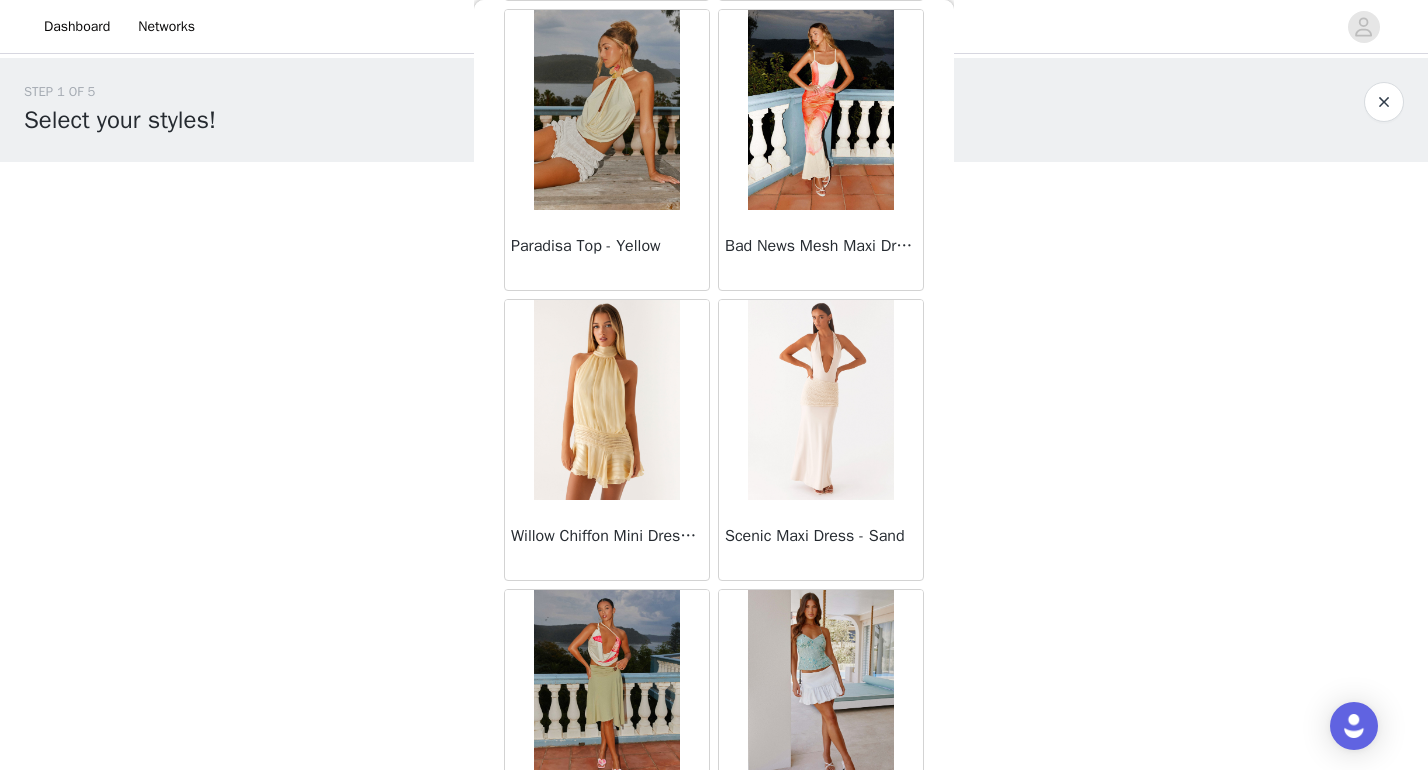 click at bounding box center (820, 400) 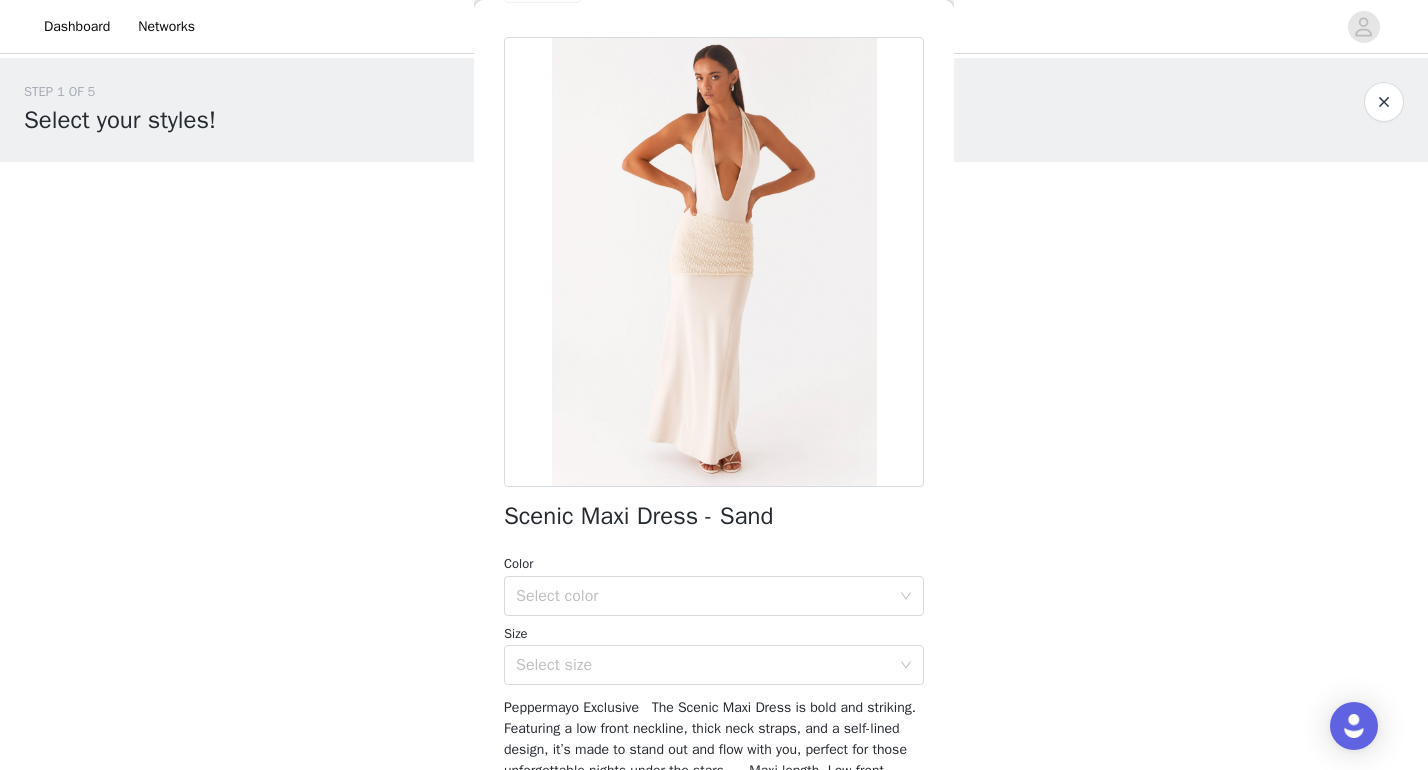 scroll, scrollTop: 83, scrollLeft: 0, axis: vertical 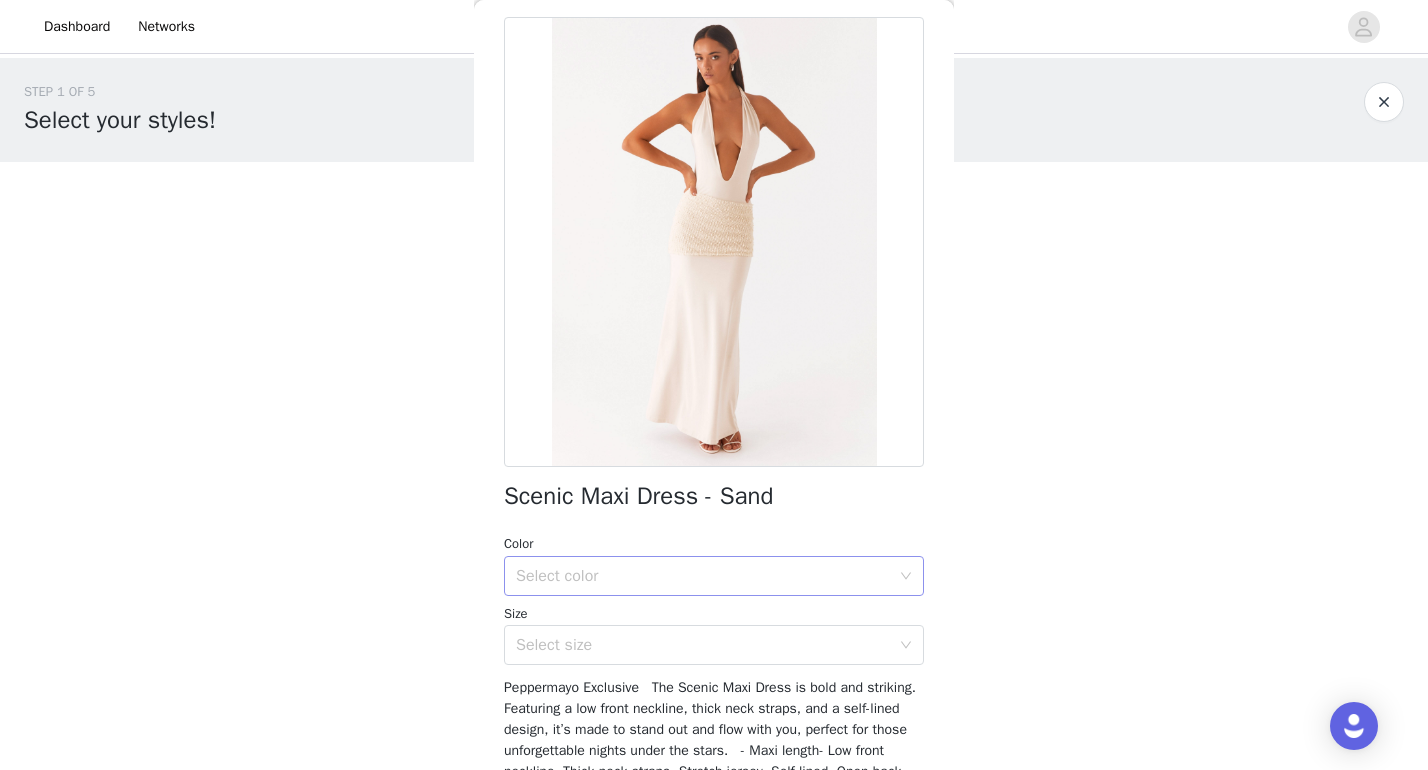 click on "Select color" at bounding box center [703, 576] 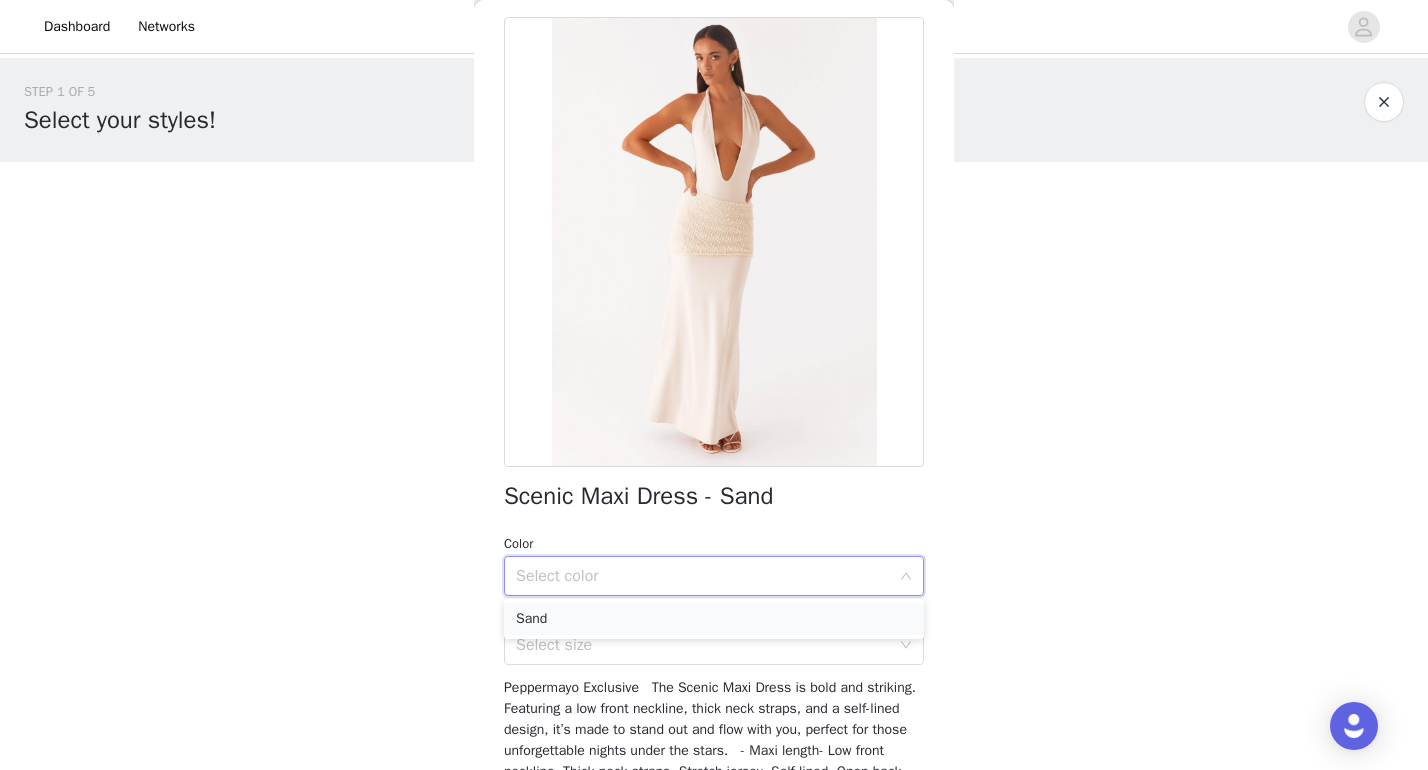 click on "Sand" at bounding box center [714, 619] 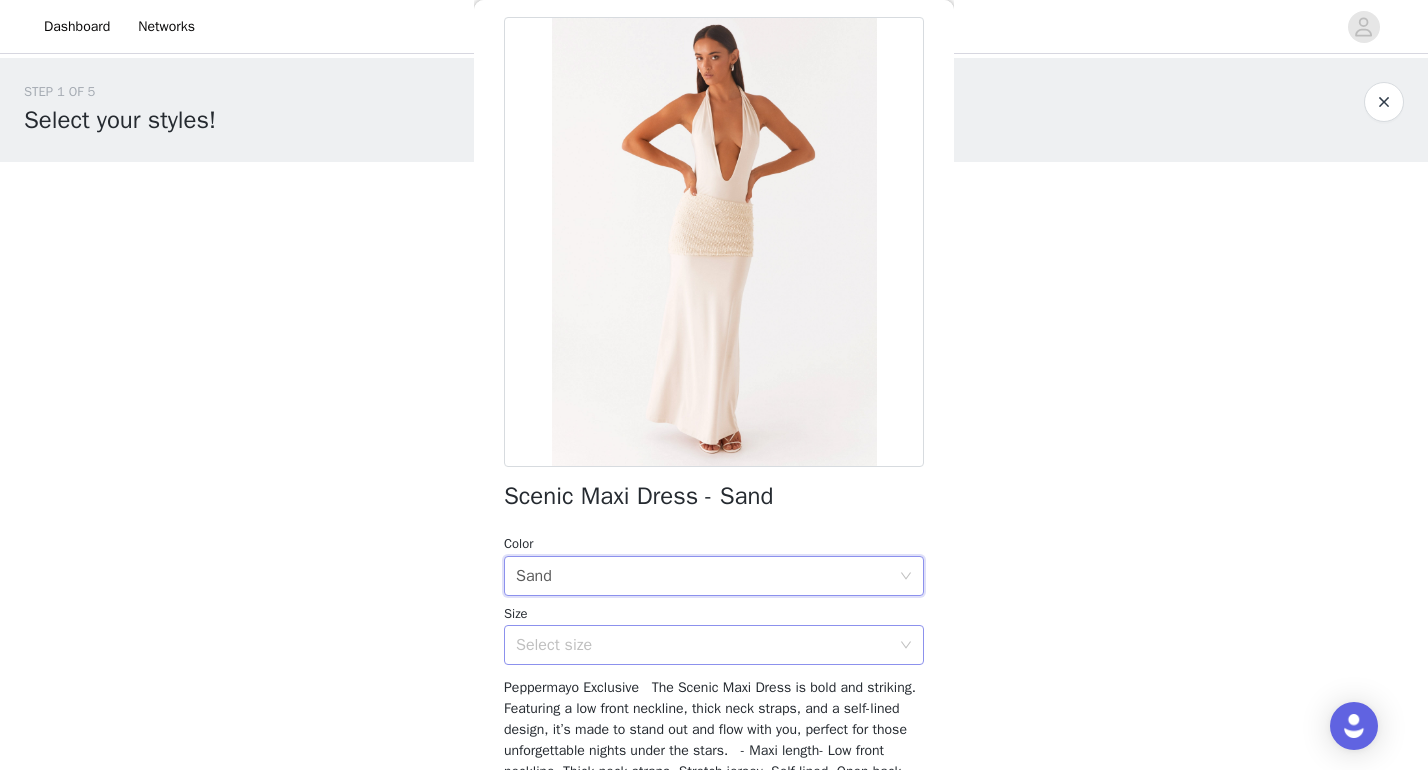 click on "Select size" at bounding box center (703, 645) 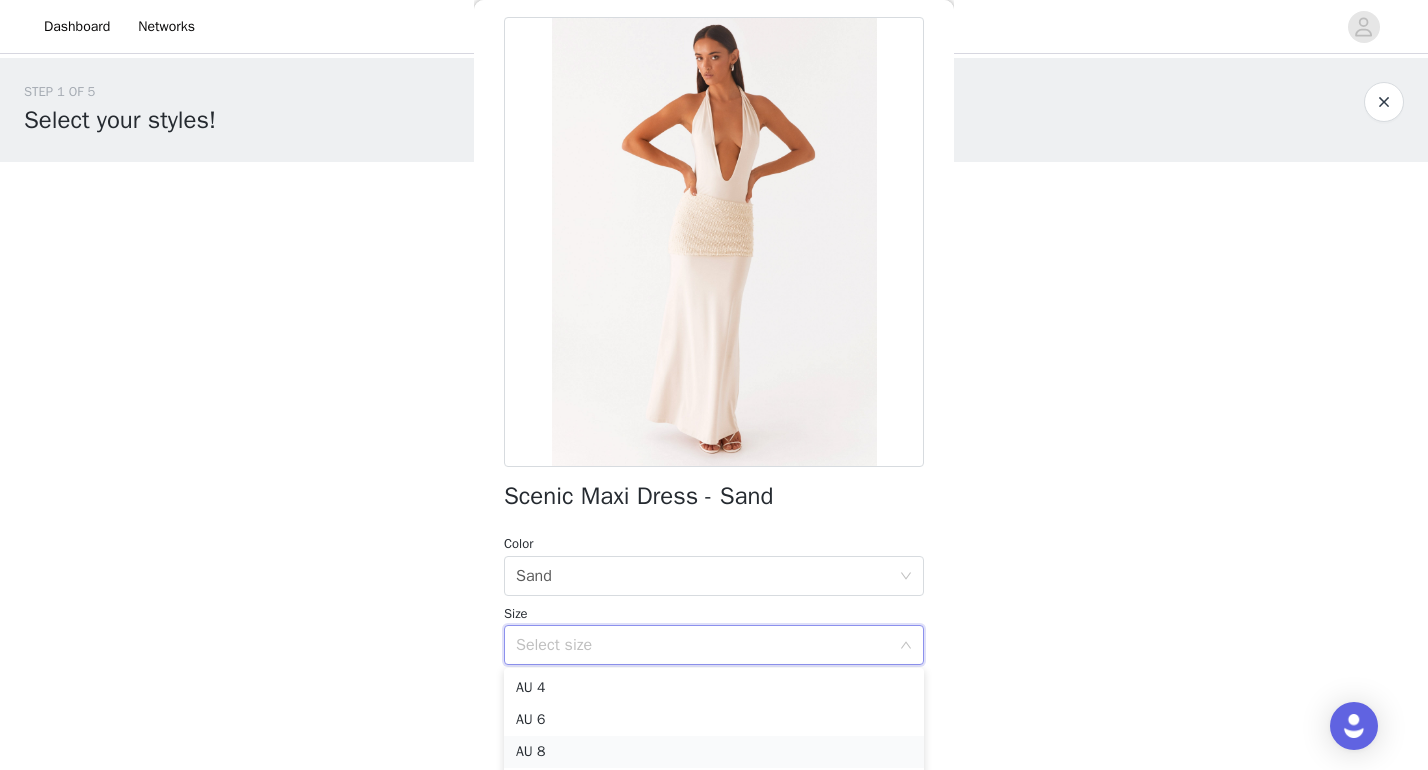 click on "AU 8" at bounding box center (714, 752) 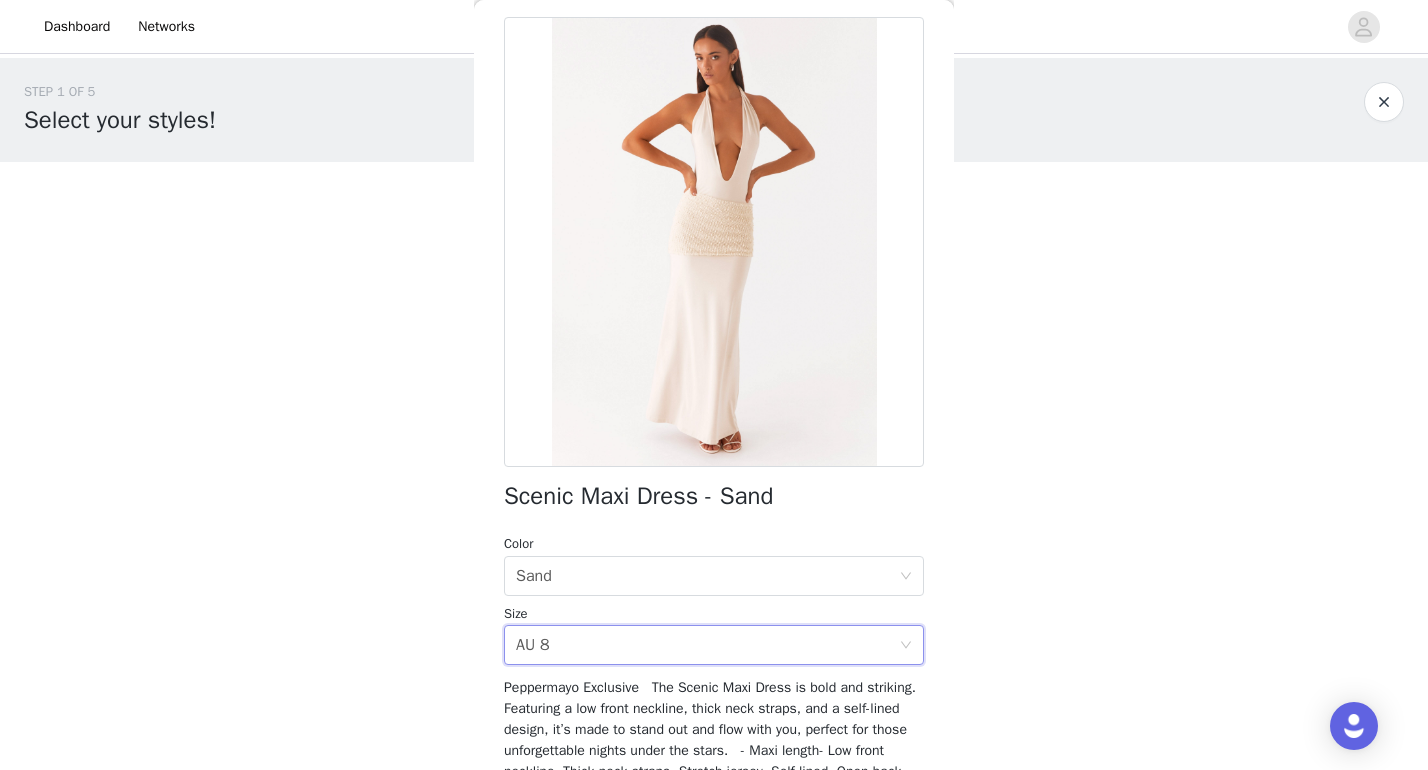 scroll, scrollTop: 0, scrollLeft: 0, axis: both 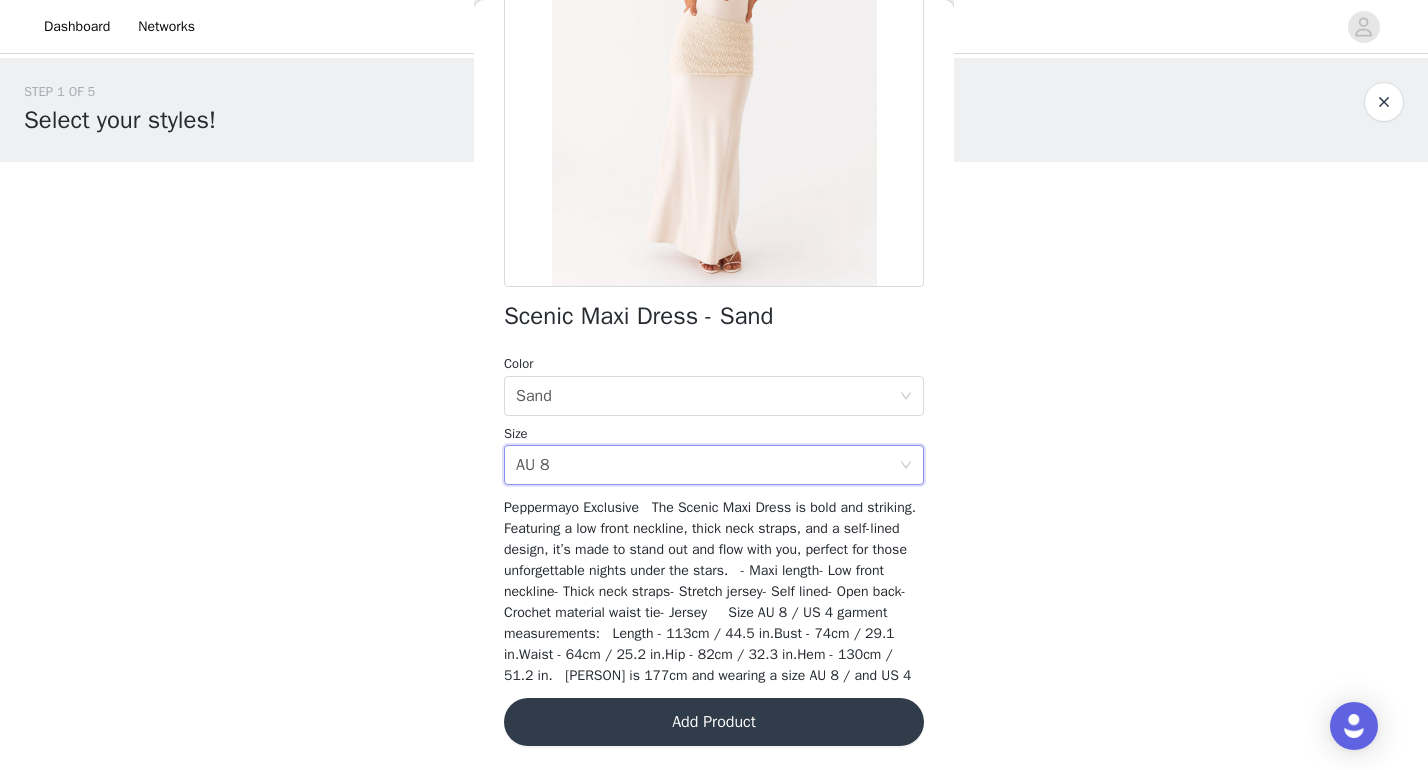 click on "Add Product" at bounding box center (714, 722) 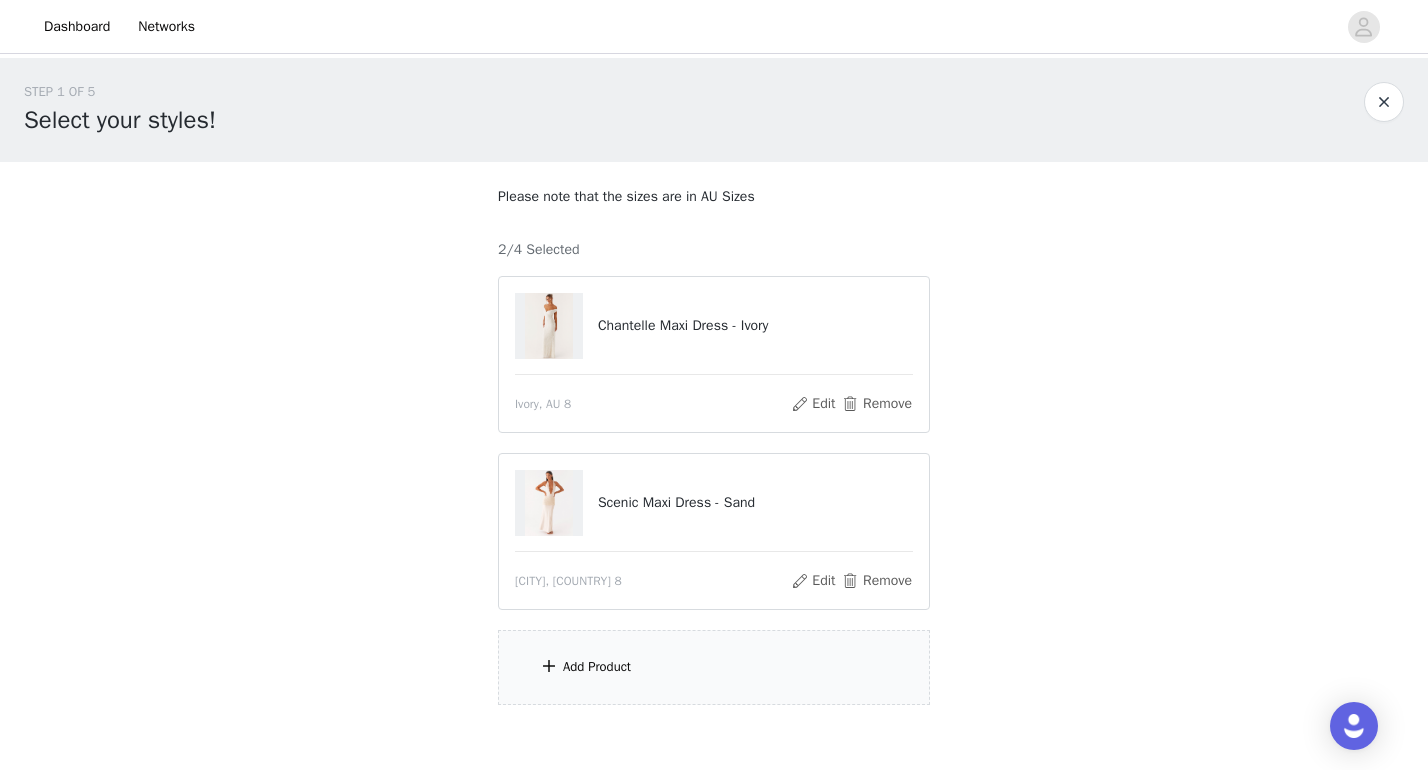 click on "Add Product" at bounding box center [714, 667] 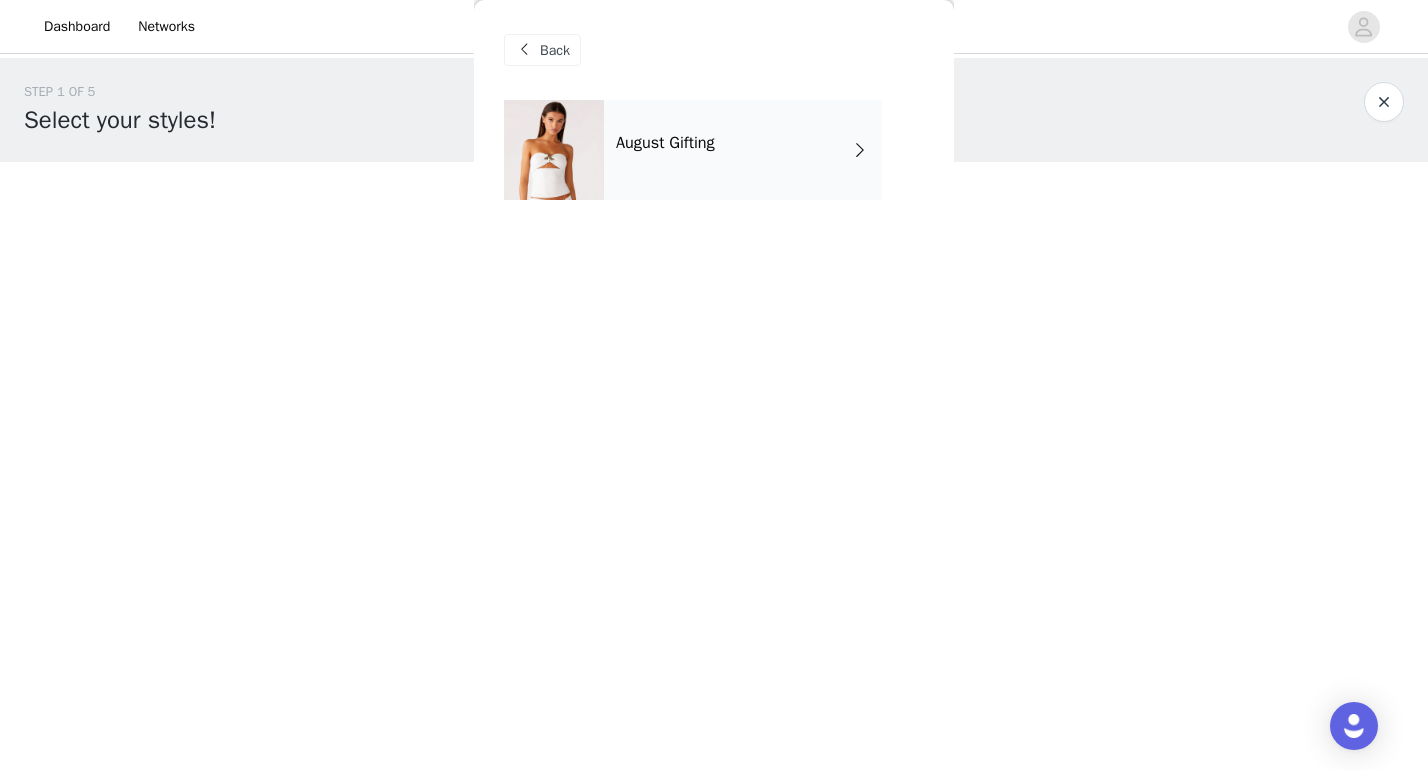 click on "August Gifting" at bounding box center [743, 150] 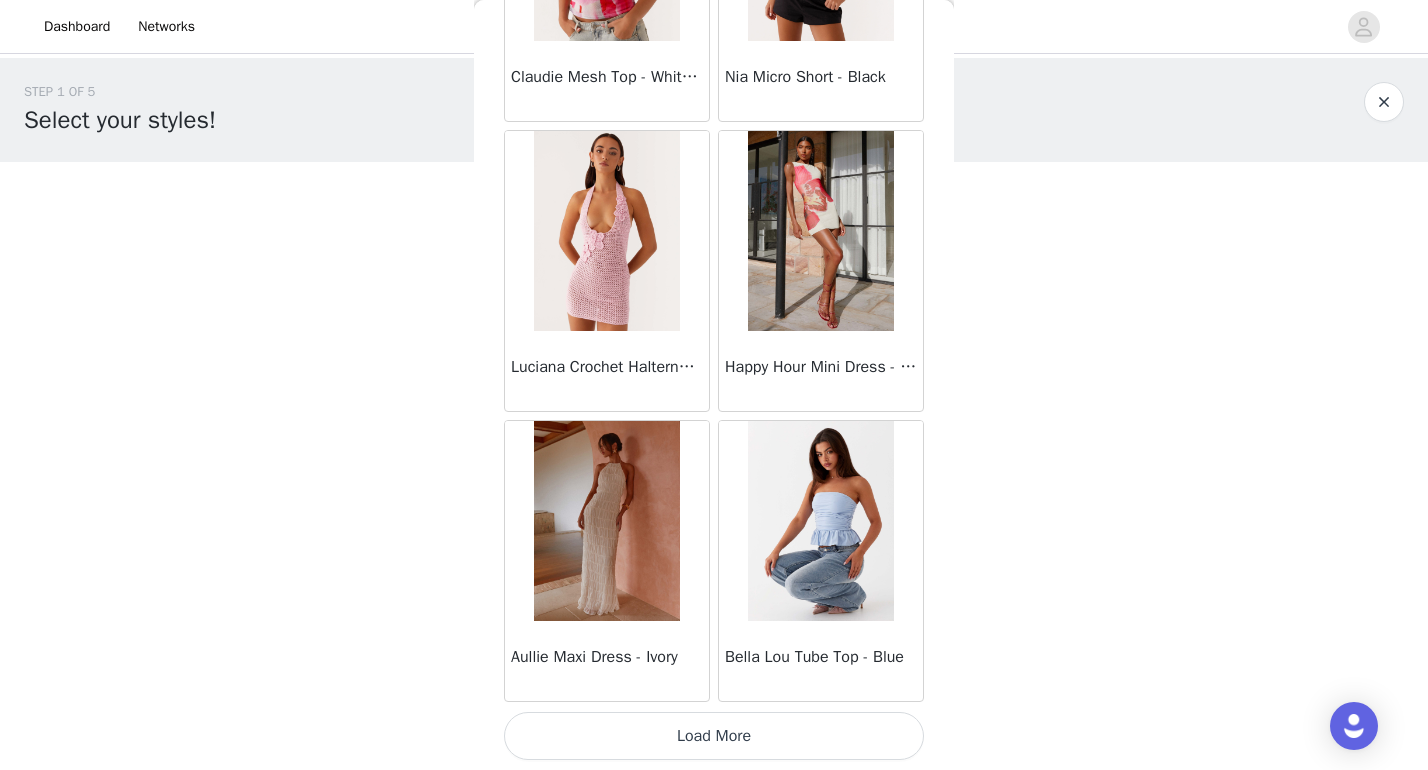 click on "Load More" at bounding box center (714, 736) 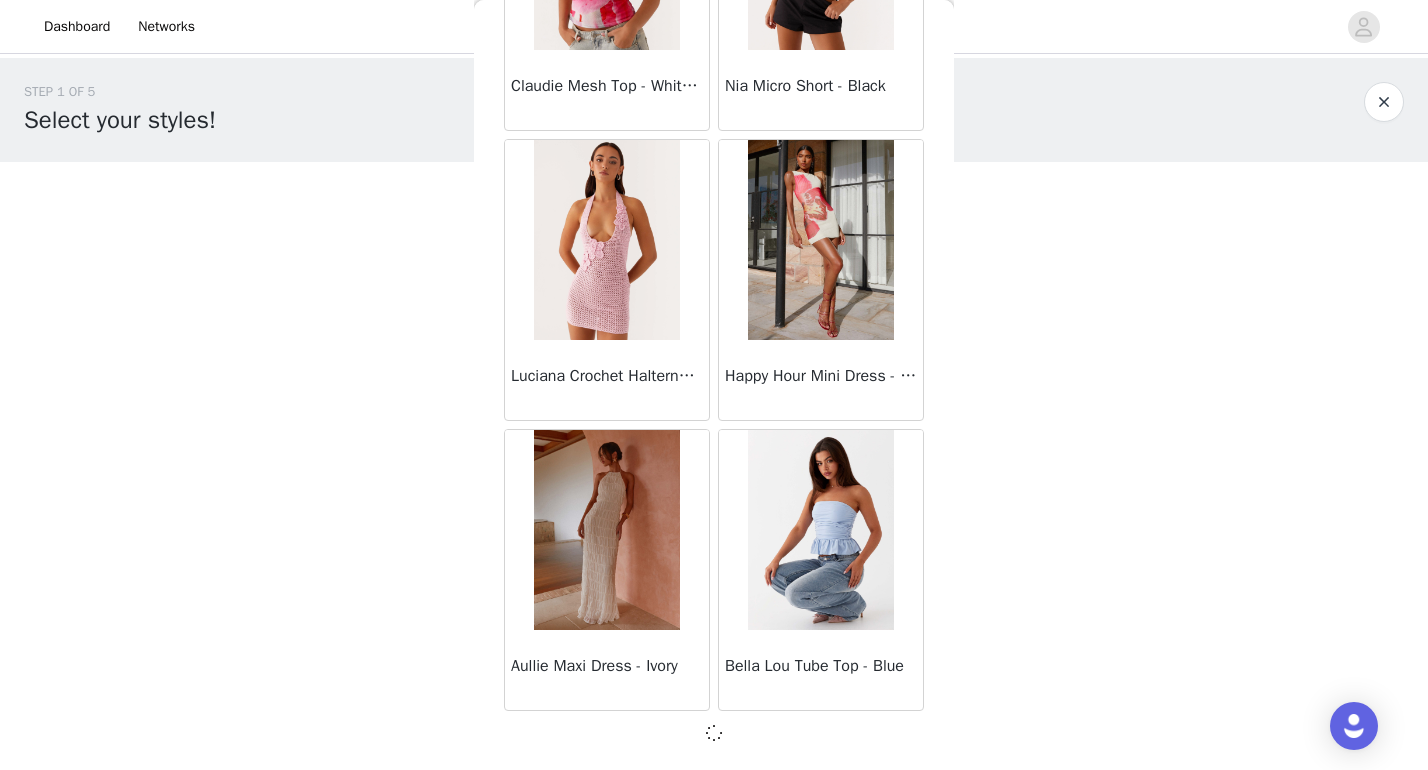scroll, scrollTop: 2281, scrollLeft: 0, axis: vertical 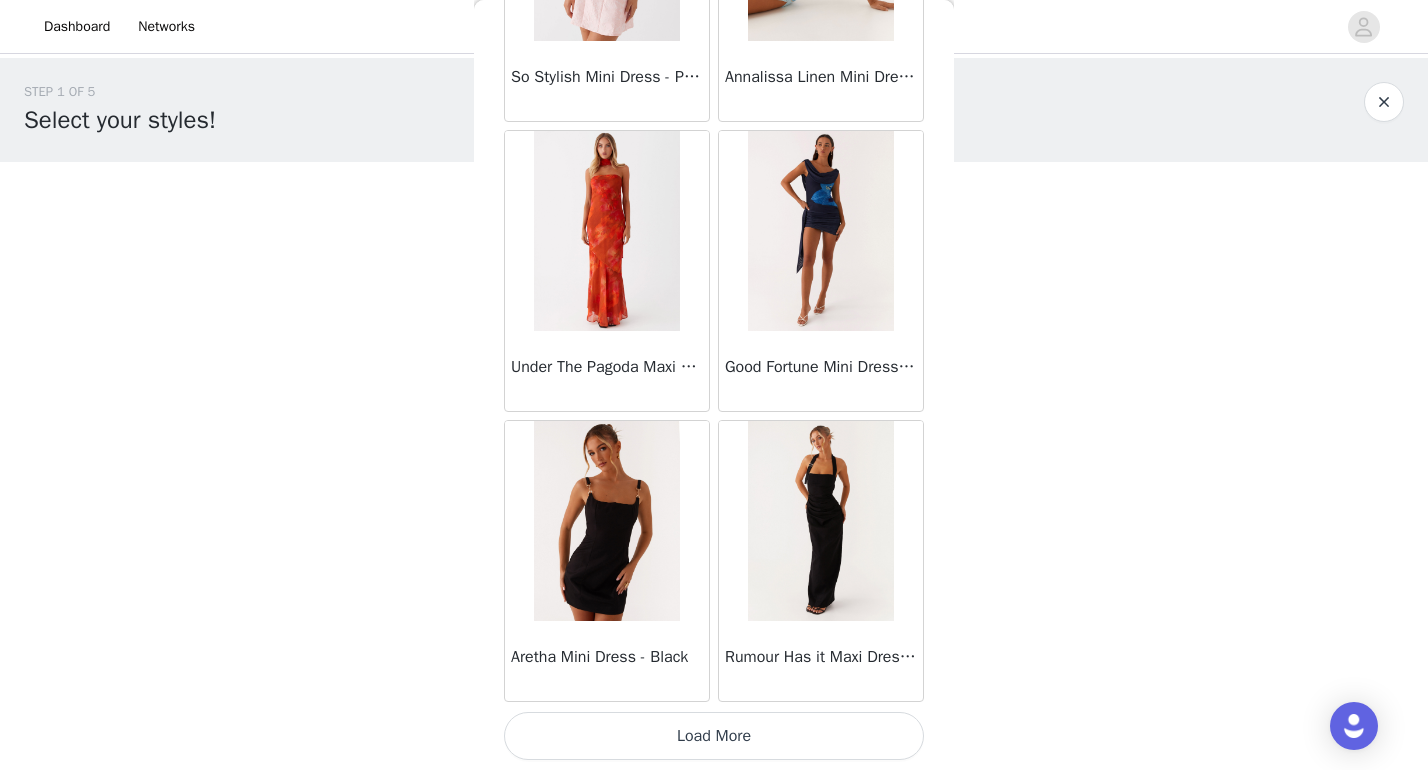 click on "Load More" at bounding box center (714, 736) 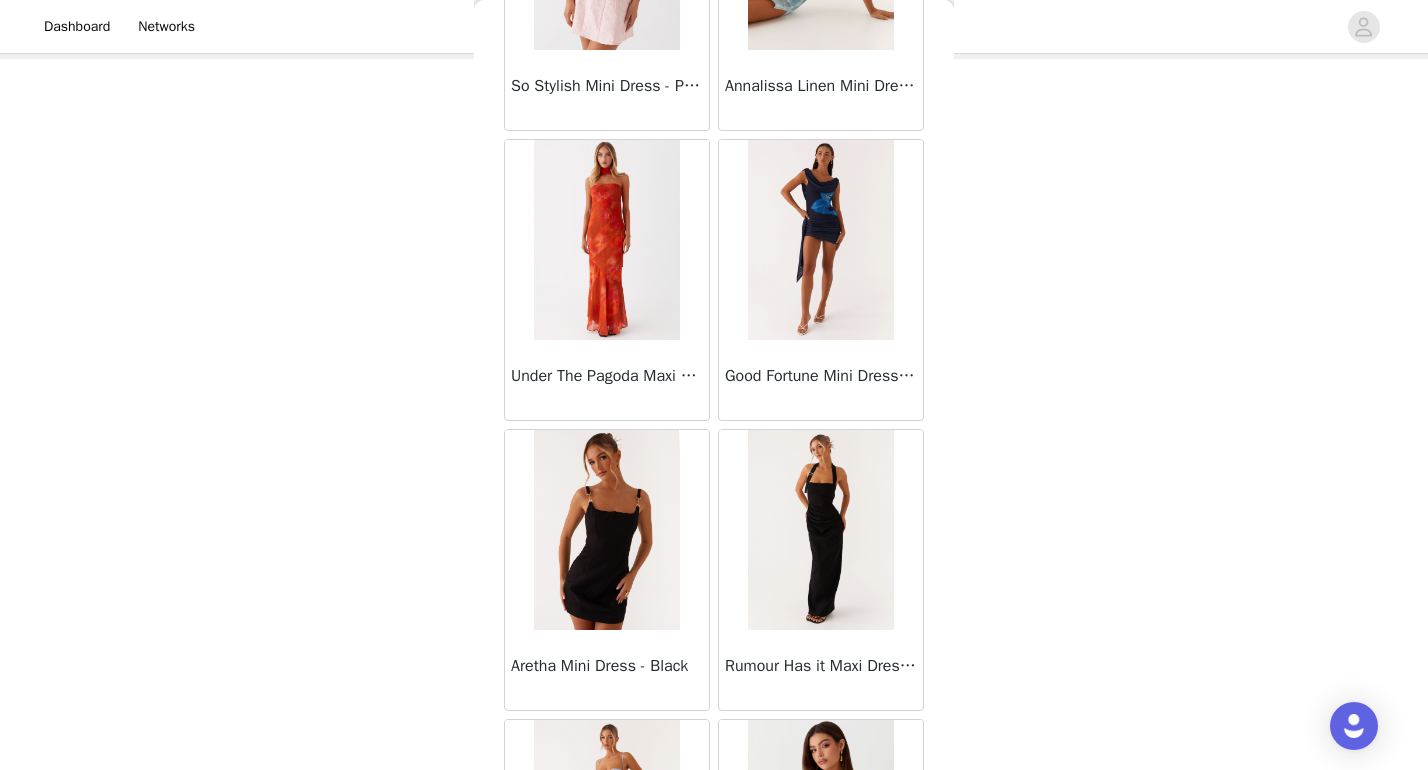 scroll, scrollTop: 103, scrollLeft: 0, axis: vertical 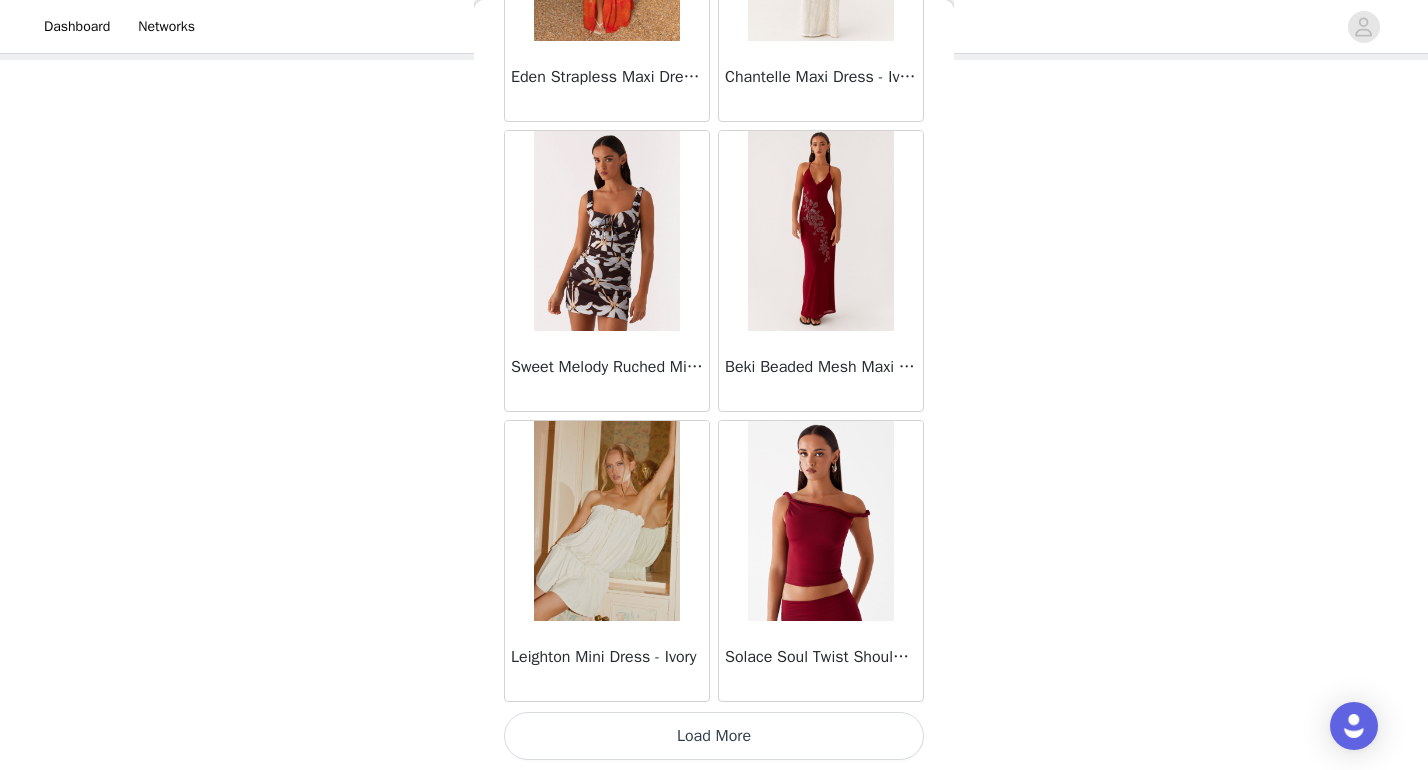 click on "Load More" at bounding box center [714, 736] 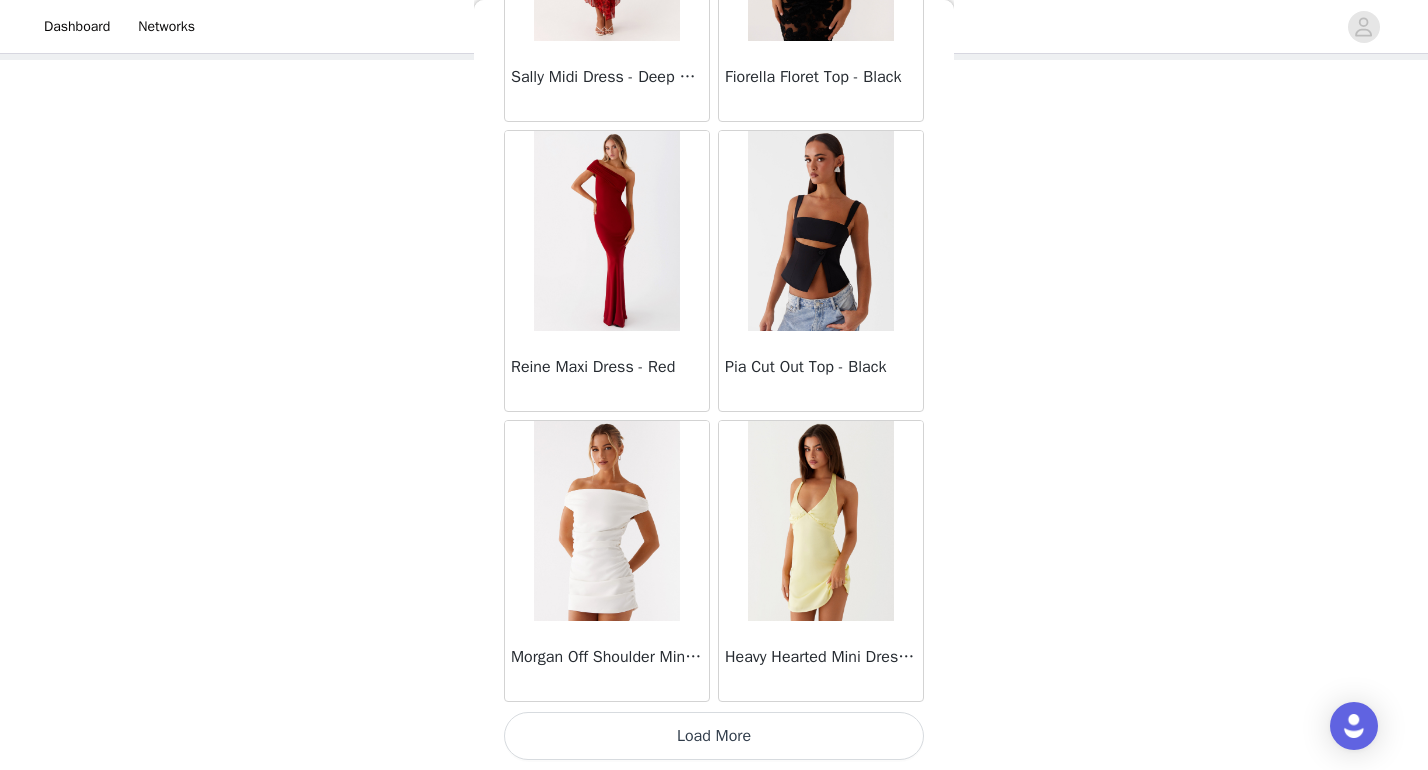 click on "Load More" at bounding box center (714, 736) 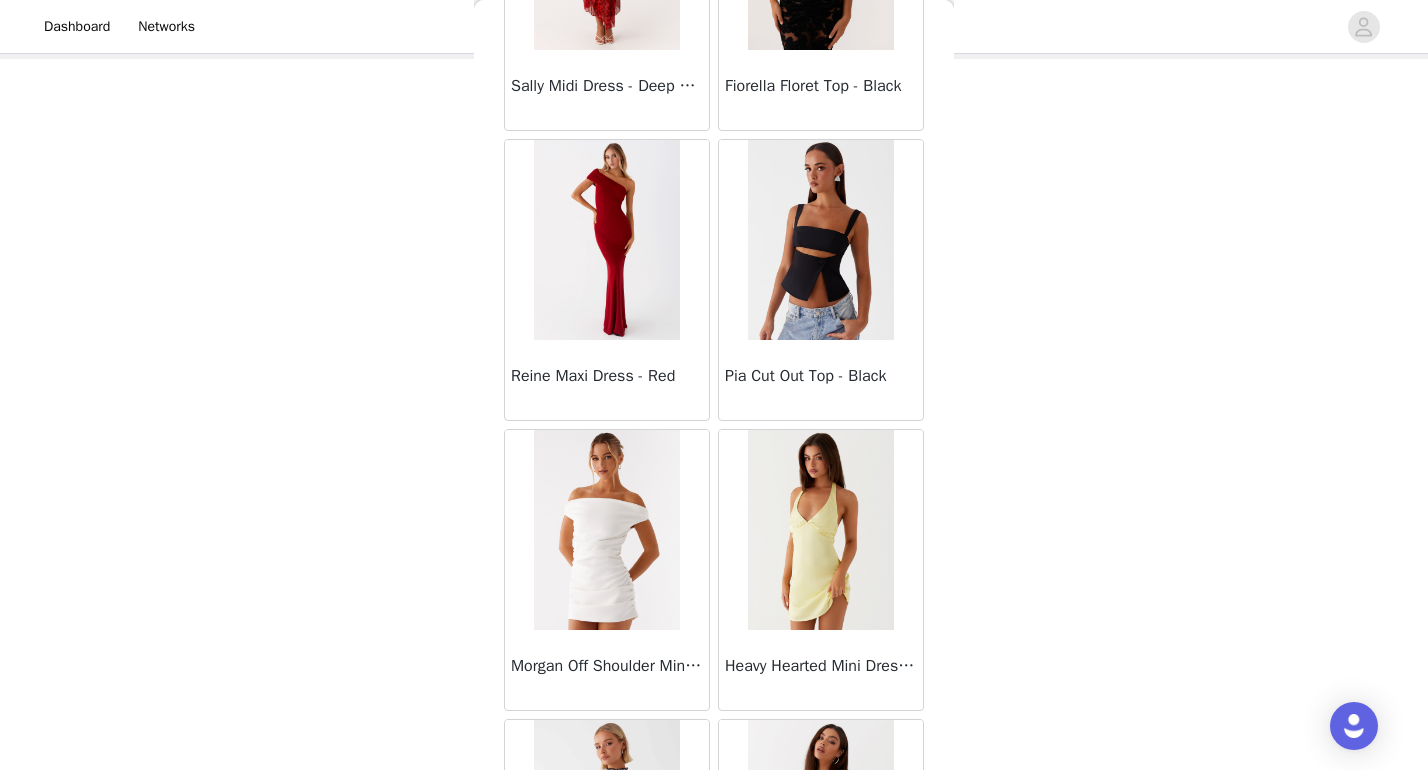scroll, scrollTop: 103, scrollLeft: 0, axis: vertical 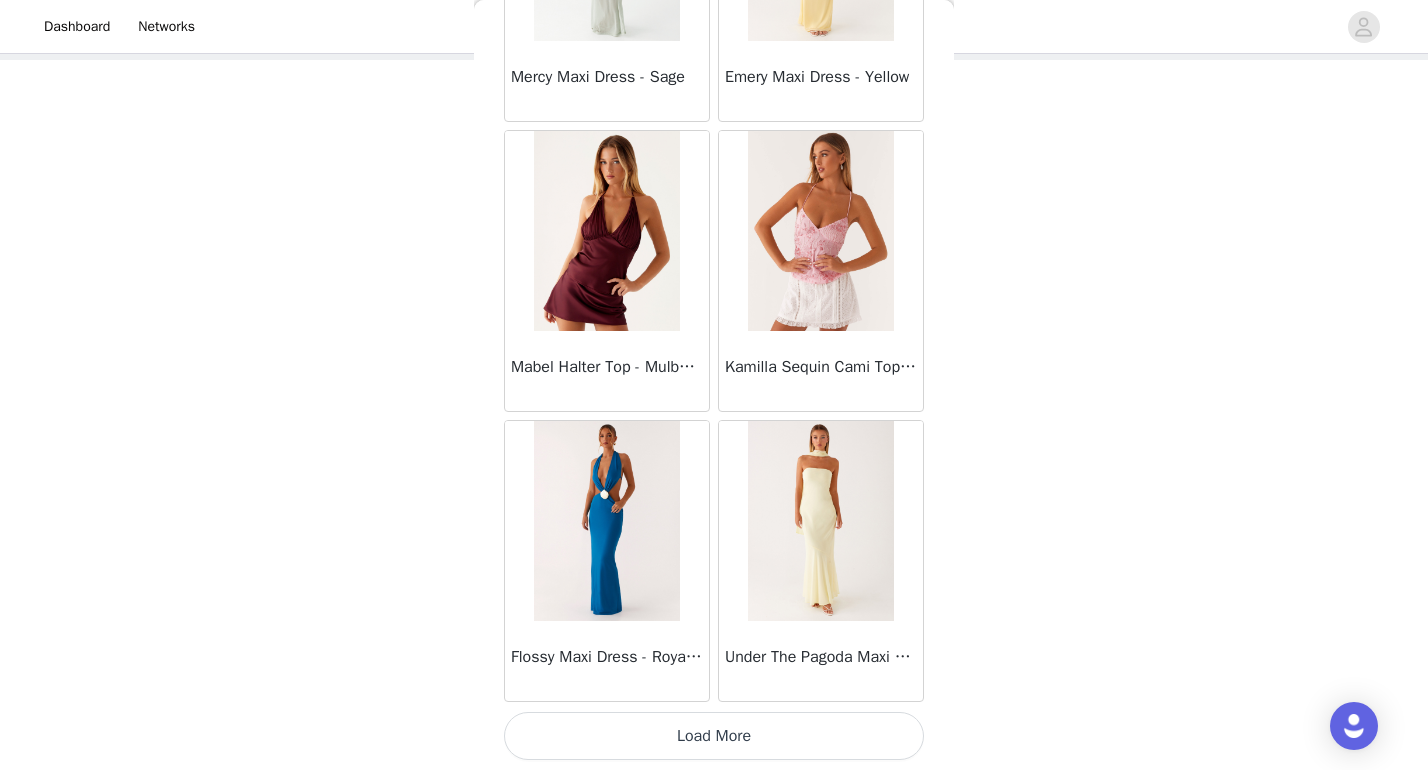 click on "Load More" at bounding box center [714, 736] 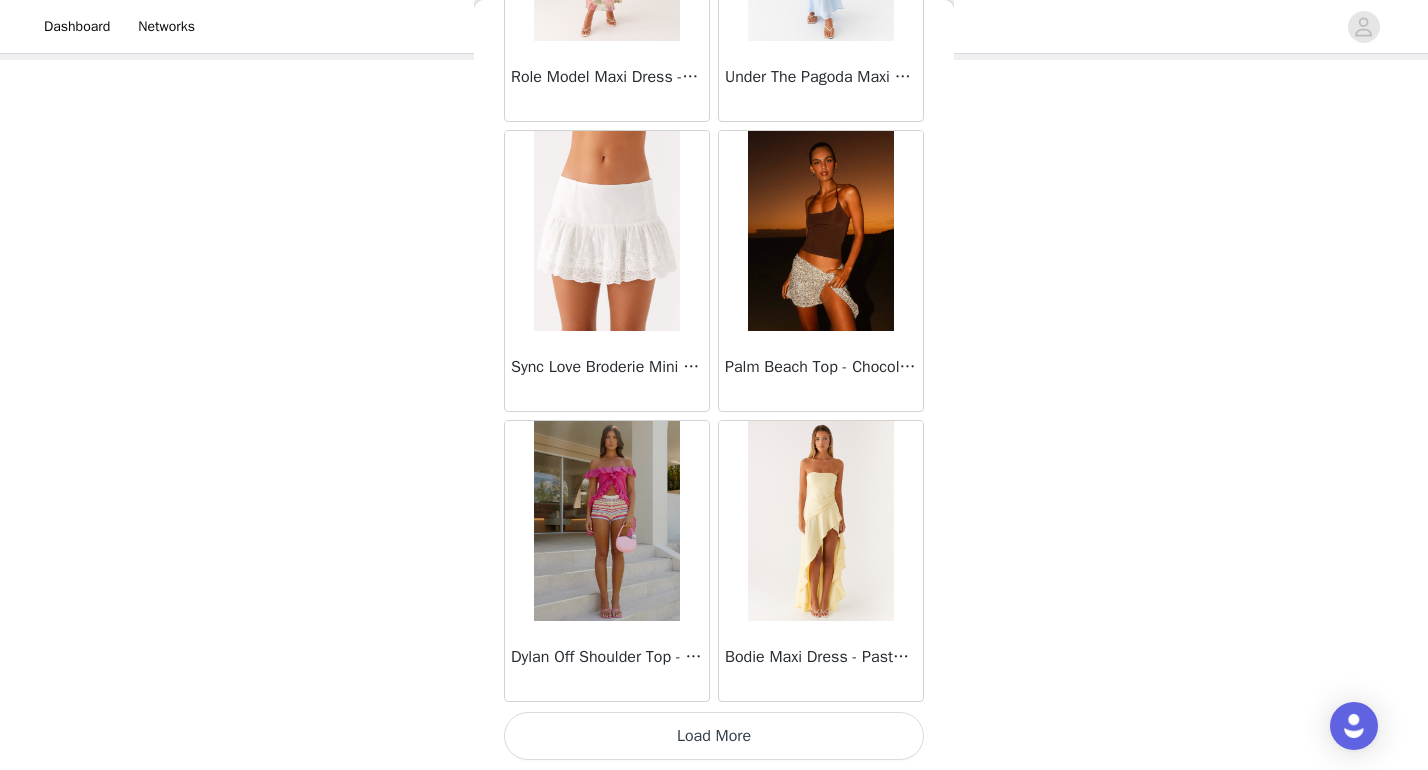 click on "Load More" at bounding box center [714, 736] 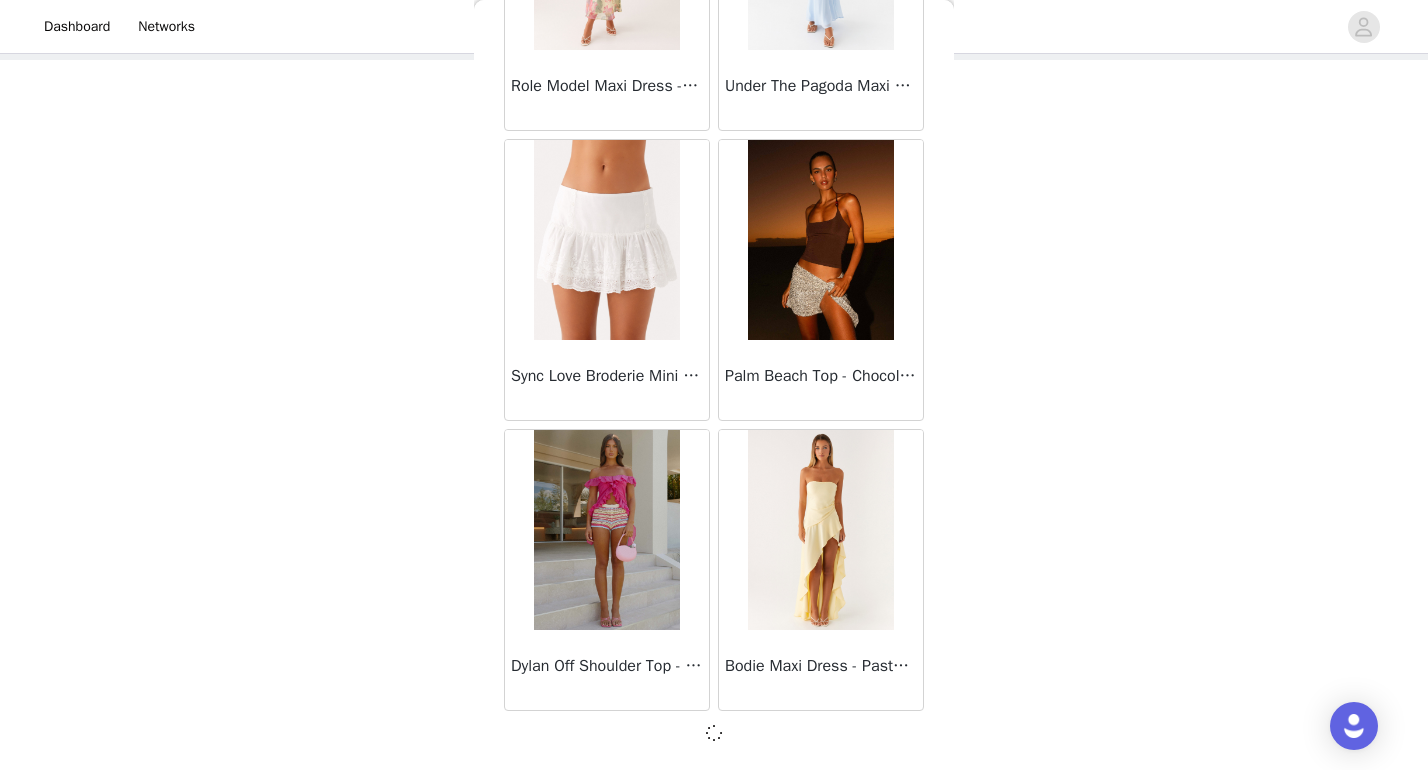 scroll, scrollTop: 16781, scrollLeft: 0, axis: vertical 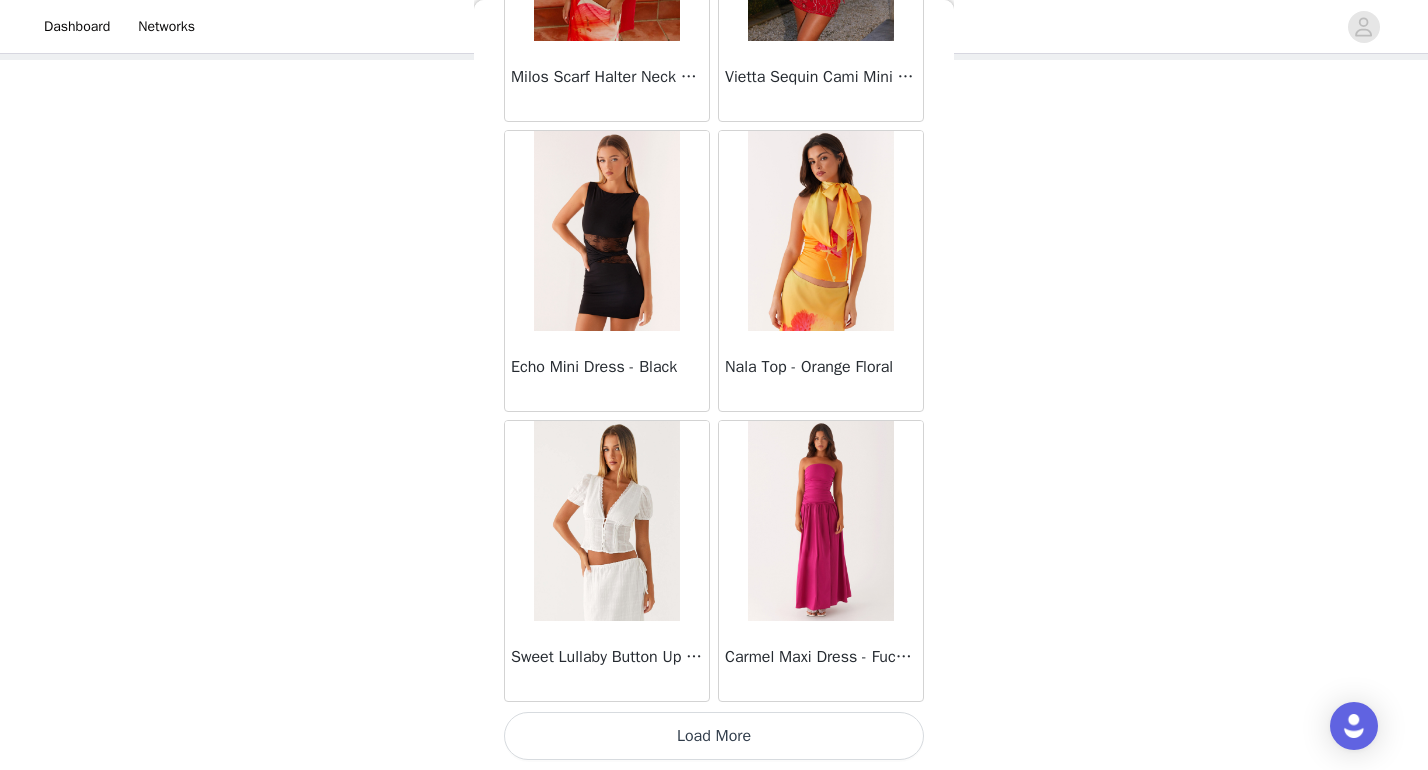 click on "Load More" at bounding box center (714, 736) 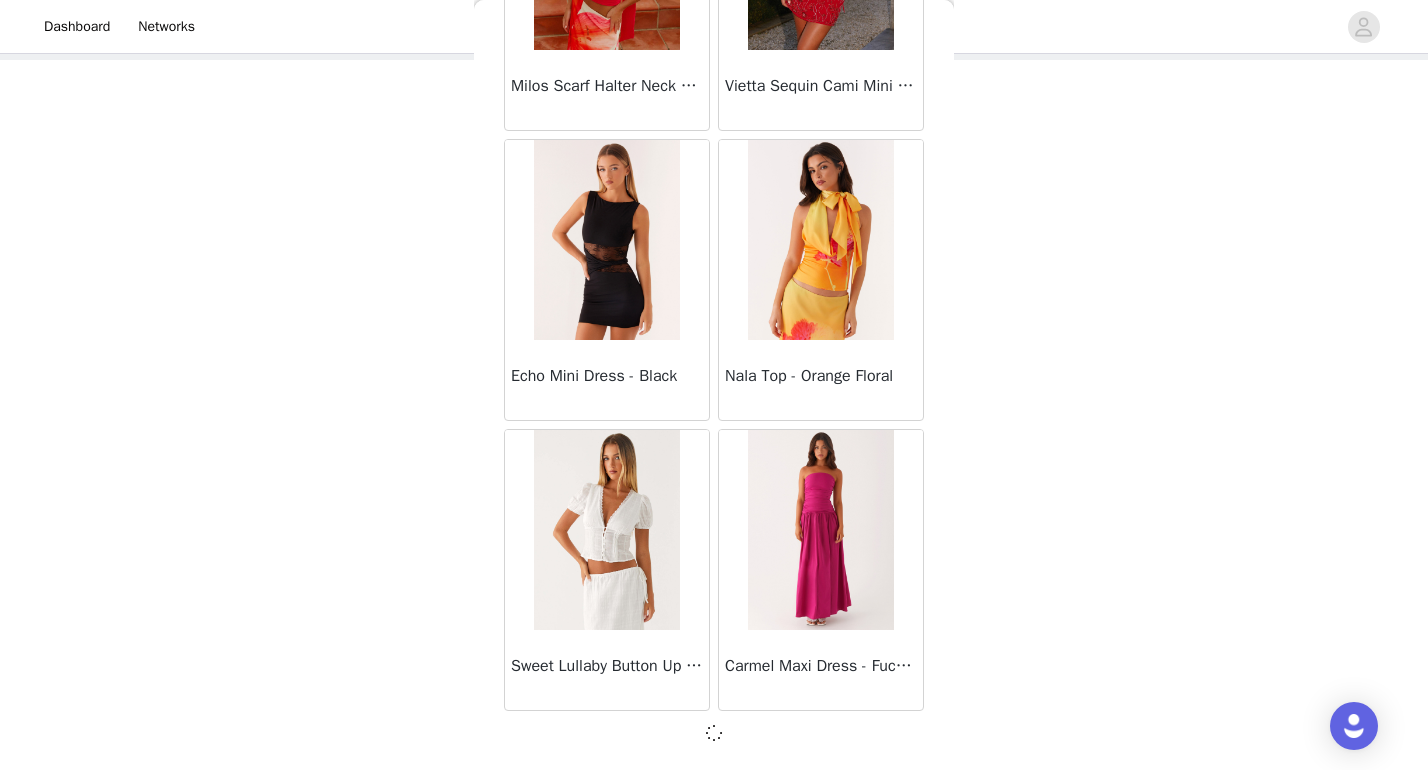 scroll, scrollTop: 19681, scrollLeft: 0, axis: vertical 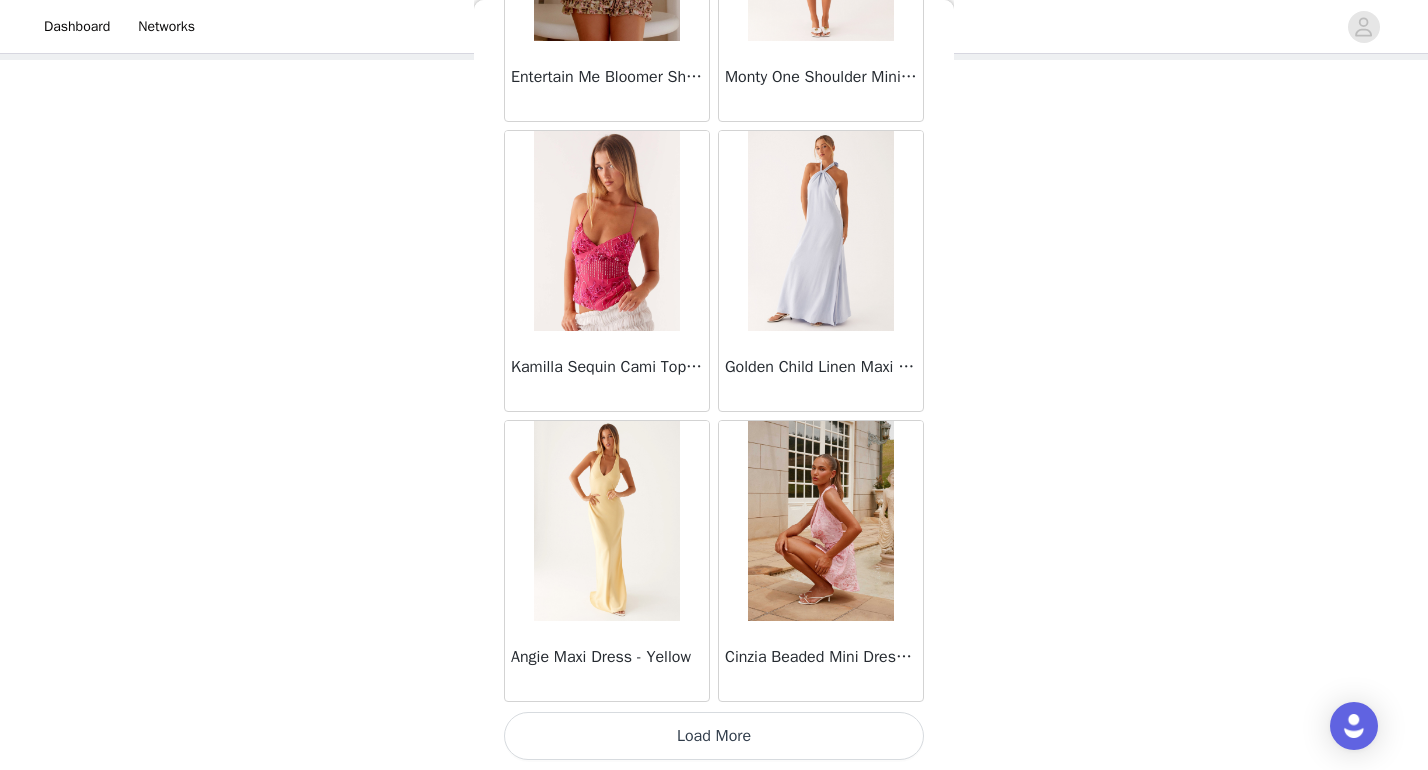 click on "Load More" at bounding box center [714, 736] 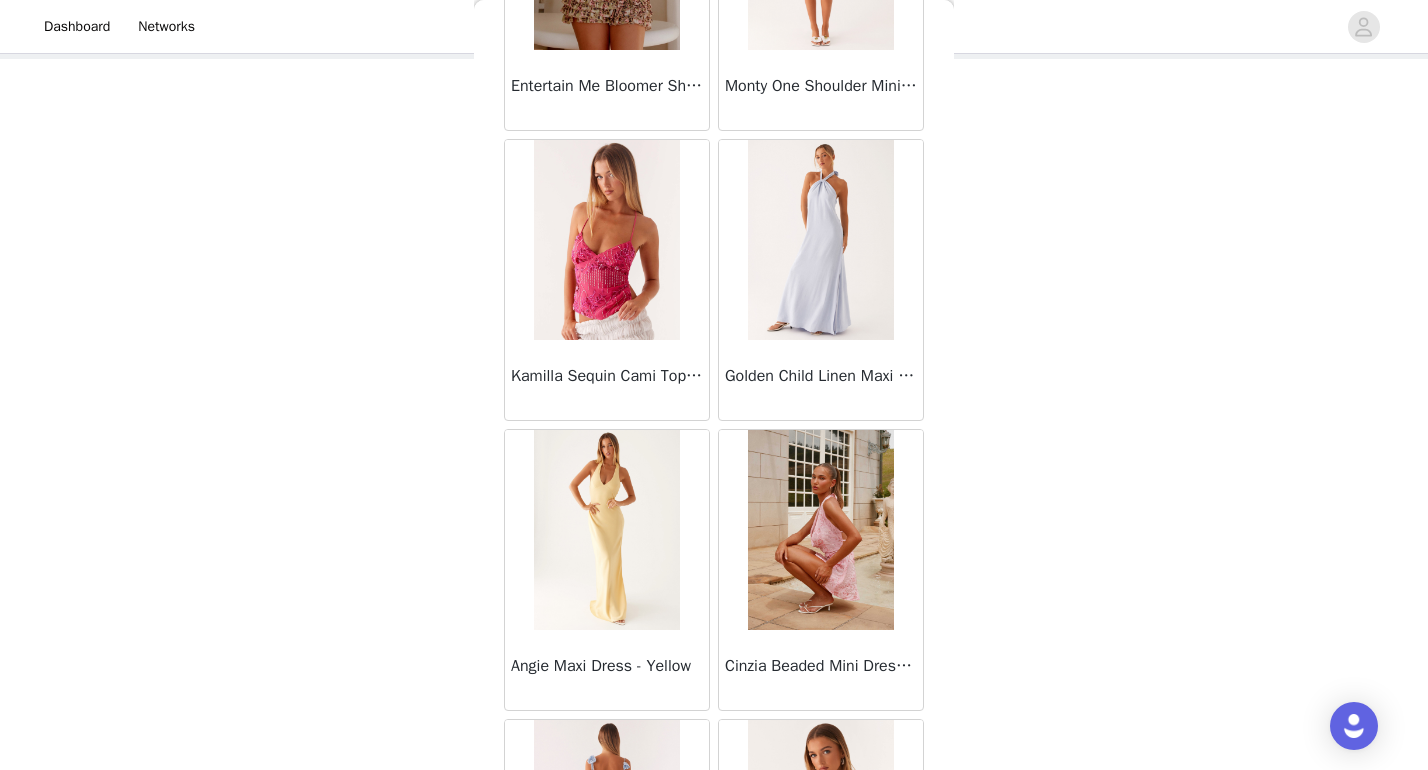 scroll, scrollTop: 102, scrollLeft: 0, axis: vertical 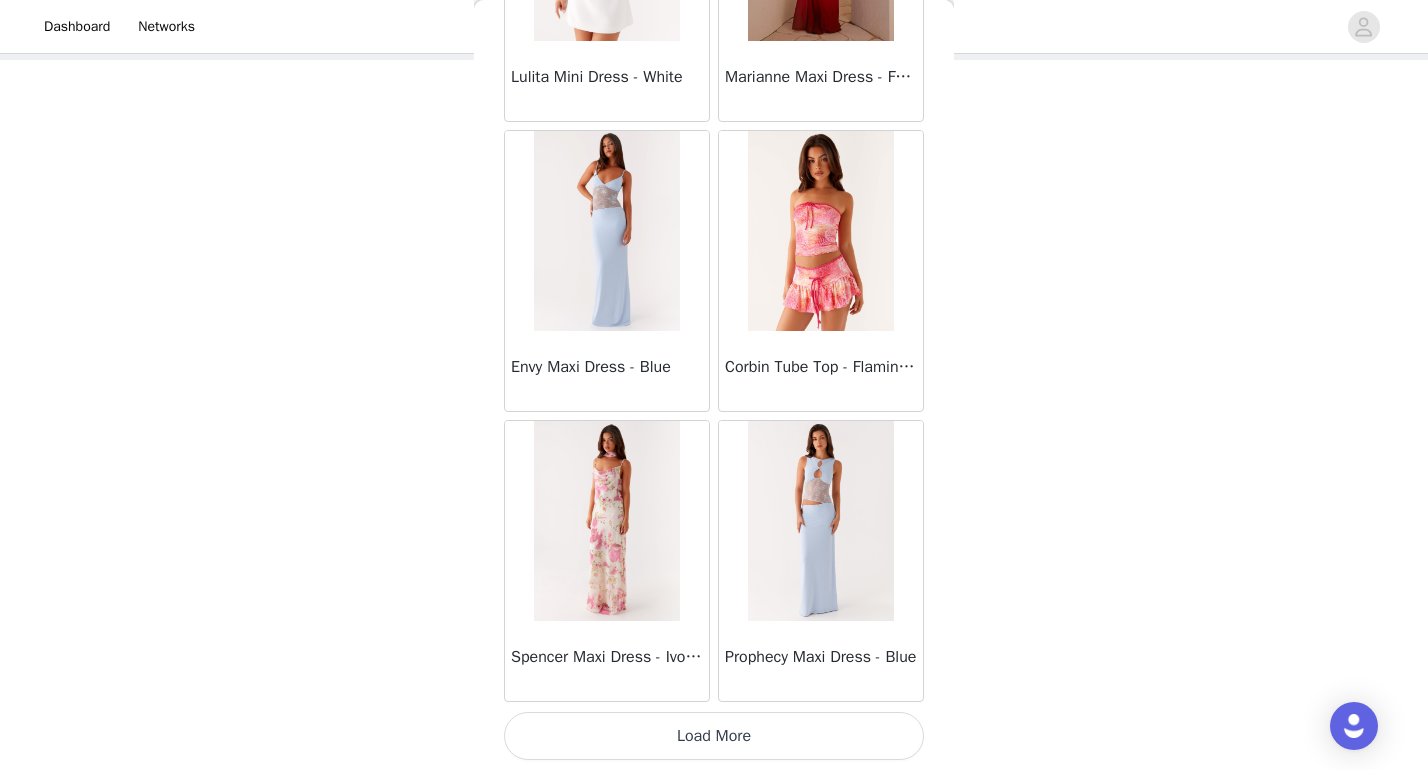 click on "Load More" at bounding box center (714, 736) 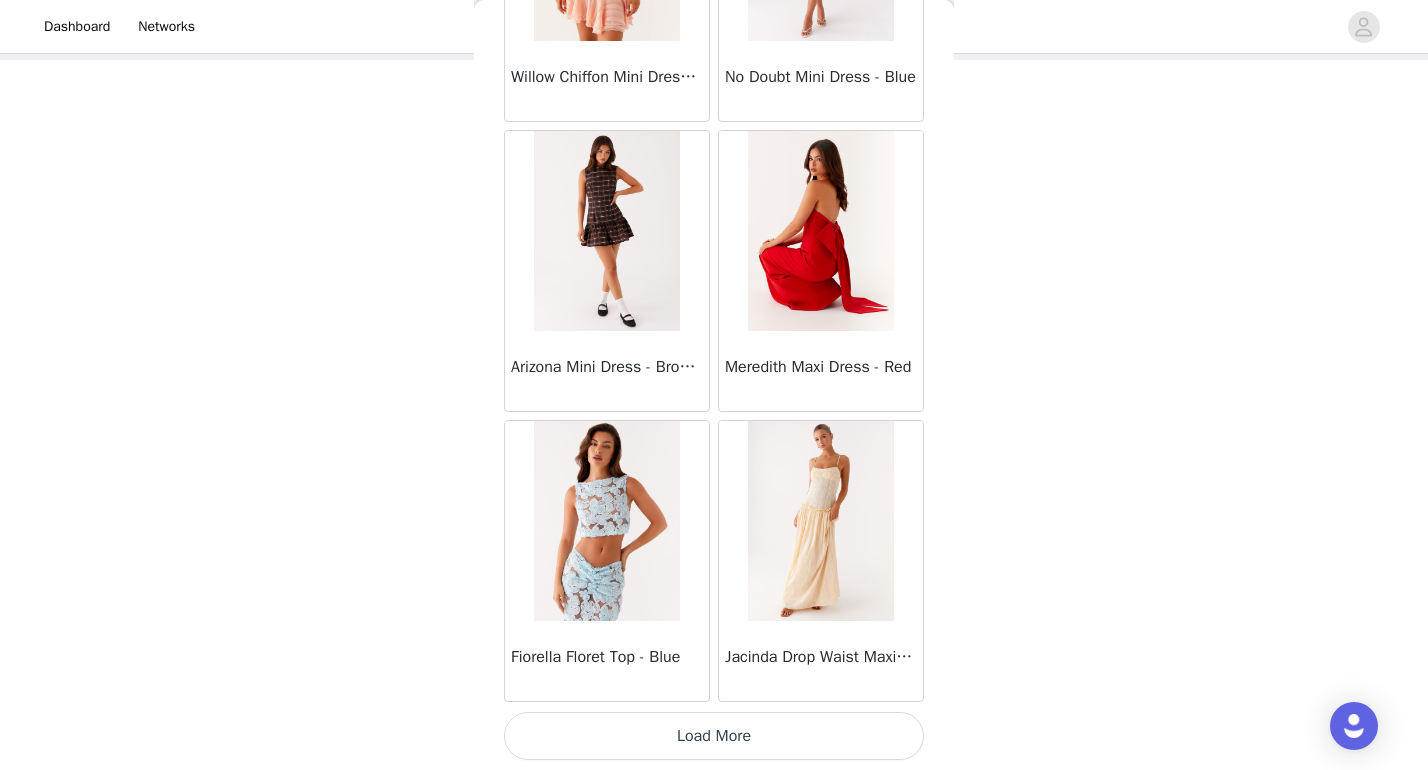 scroll, scrollTop: 28390, scrollLeft: 0, axis: vertical 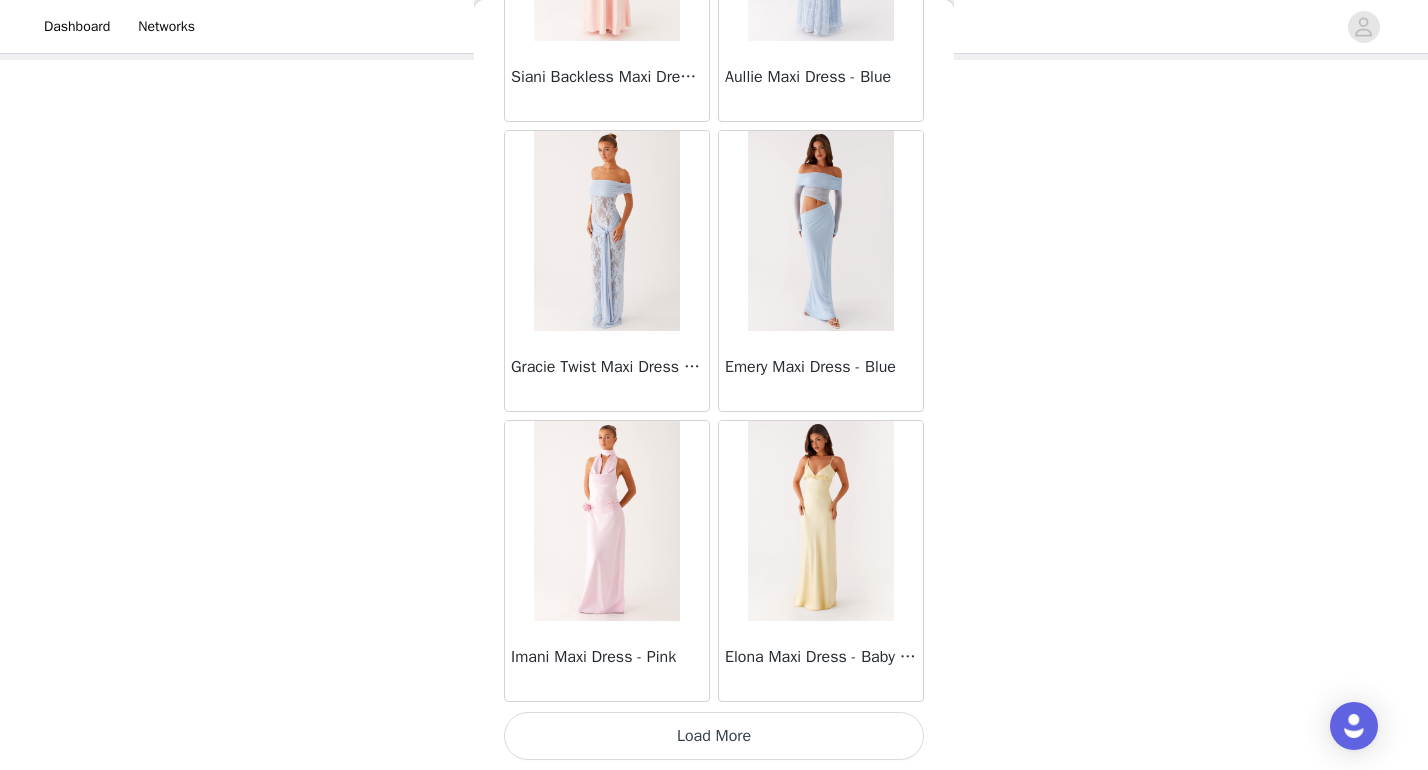 click on "Load More" at bounding box center [714, 736] 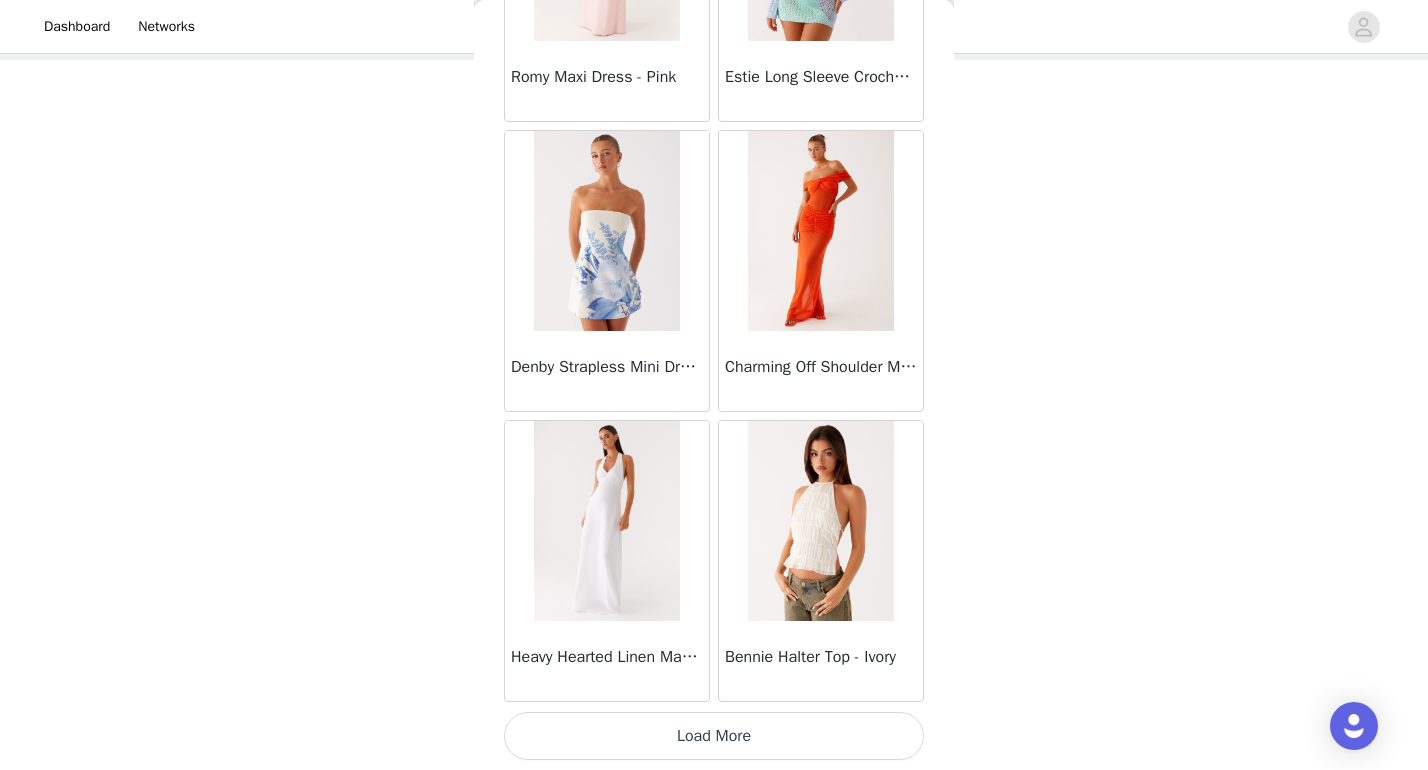 scroll, scrollTop: 34190, scrollLeft: 0, axis: vertical 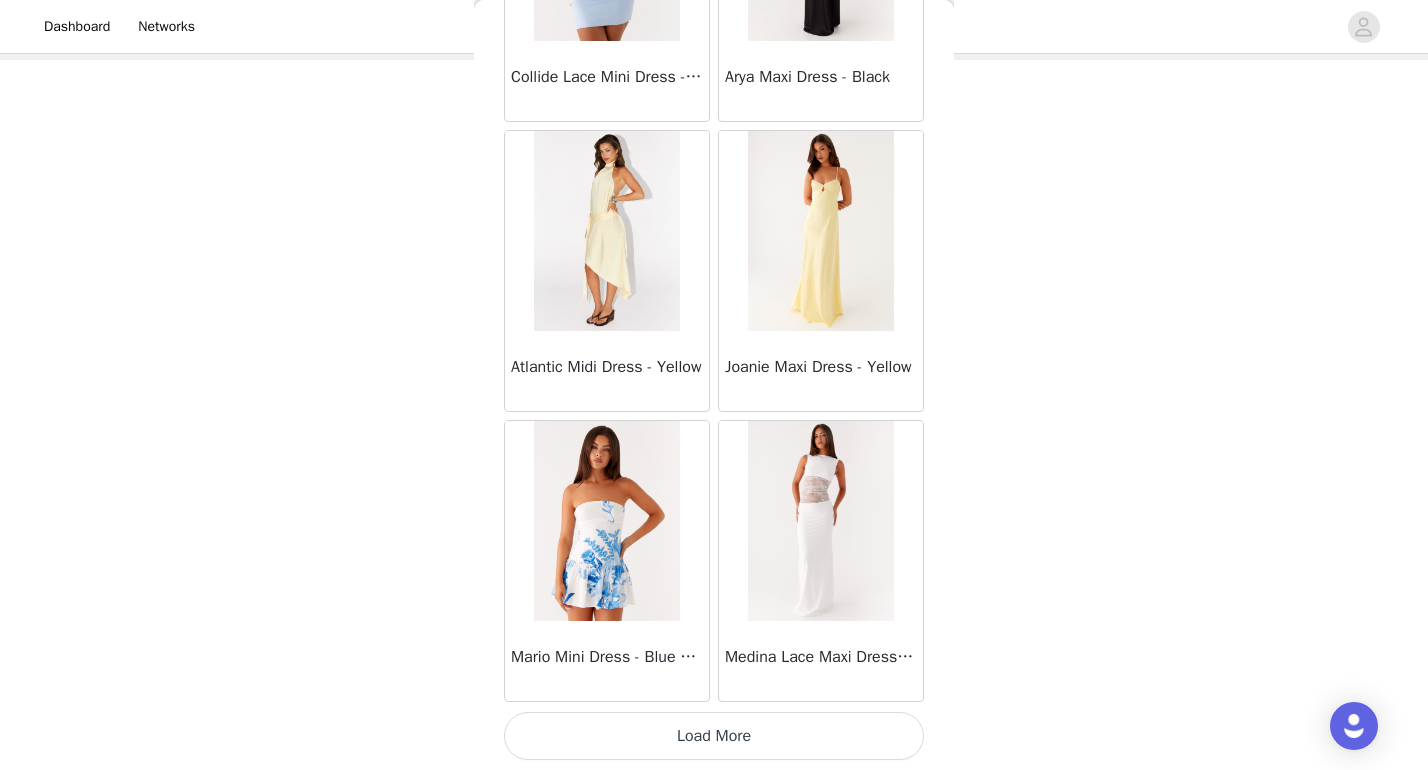 click on "Load More" at bounding box center (714, 736) 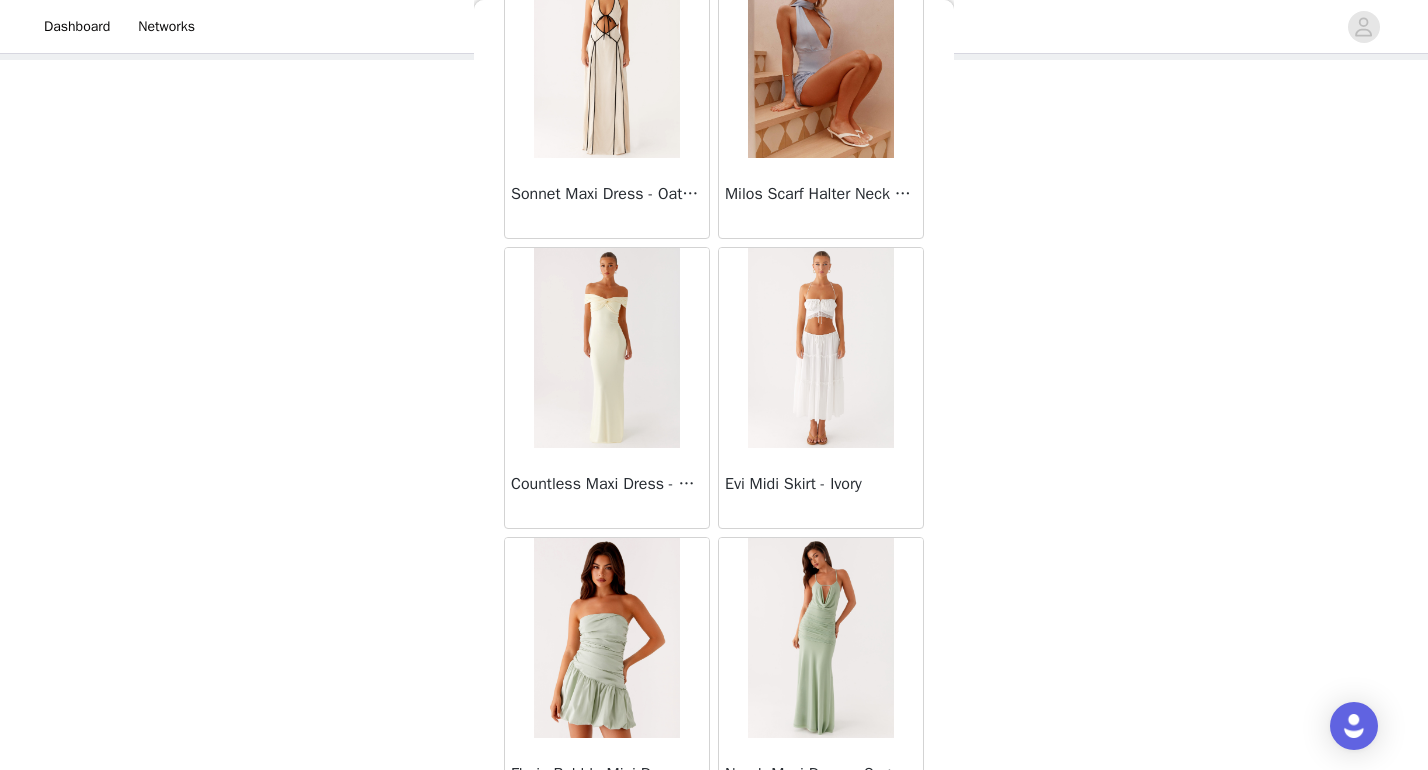 scroll, scrollTop: 38718, scrollLeft: 0, axis: vertical 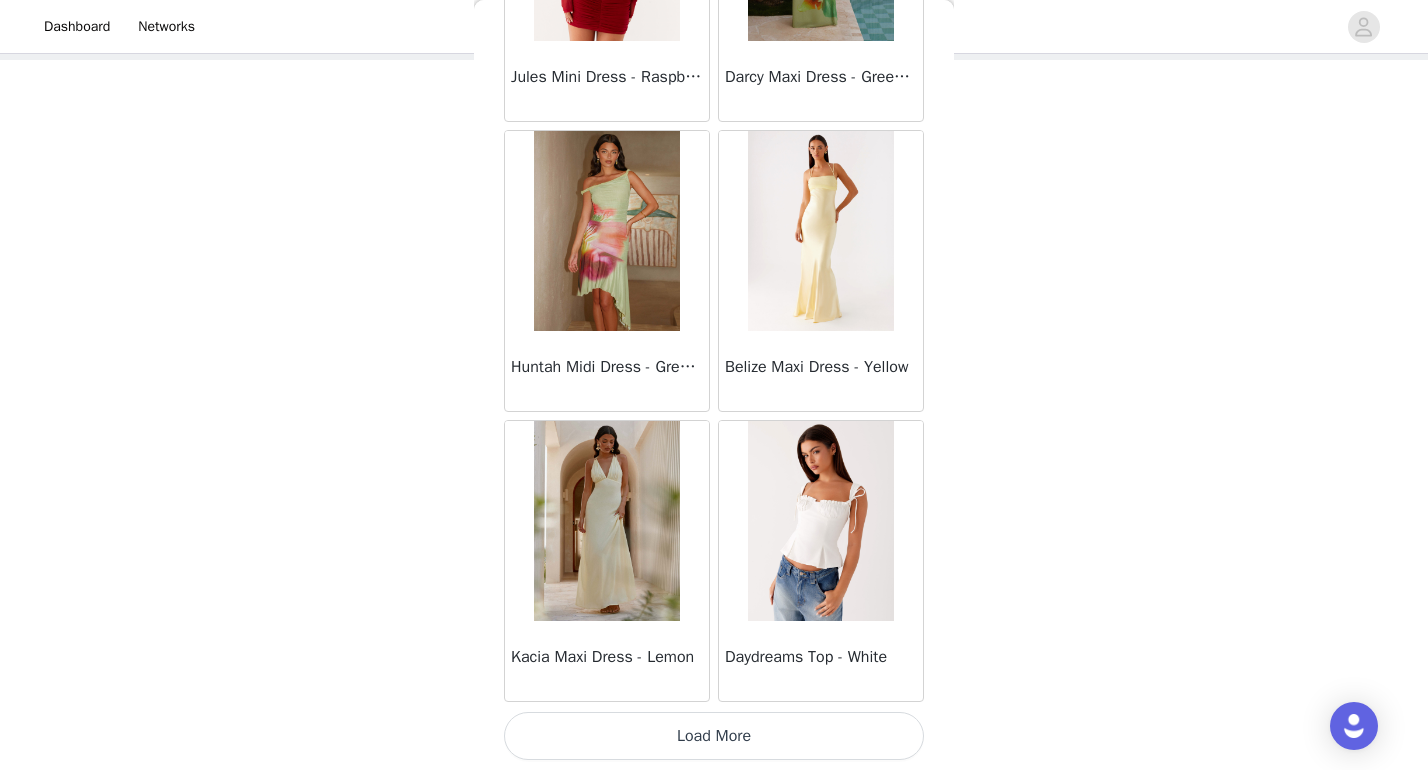 click on "Load More" at bounding box center [714, 736] 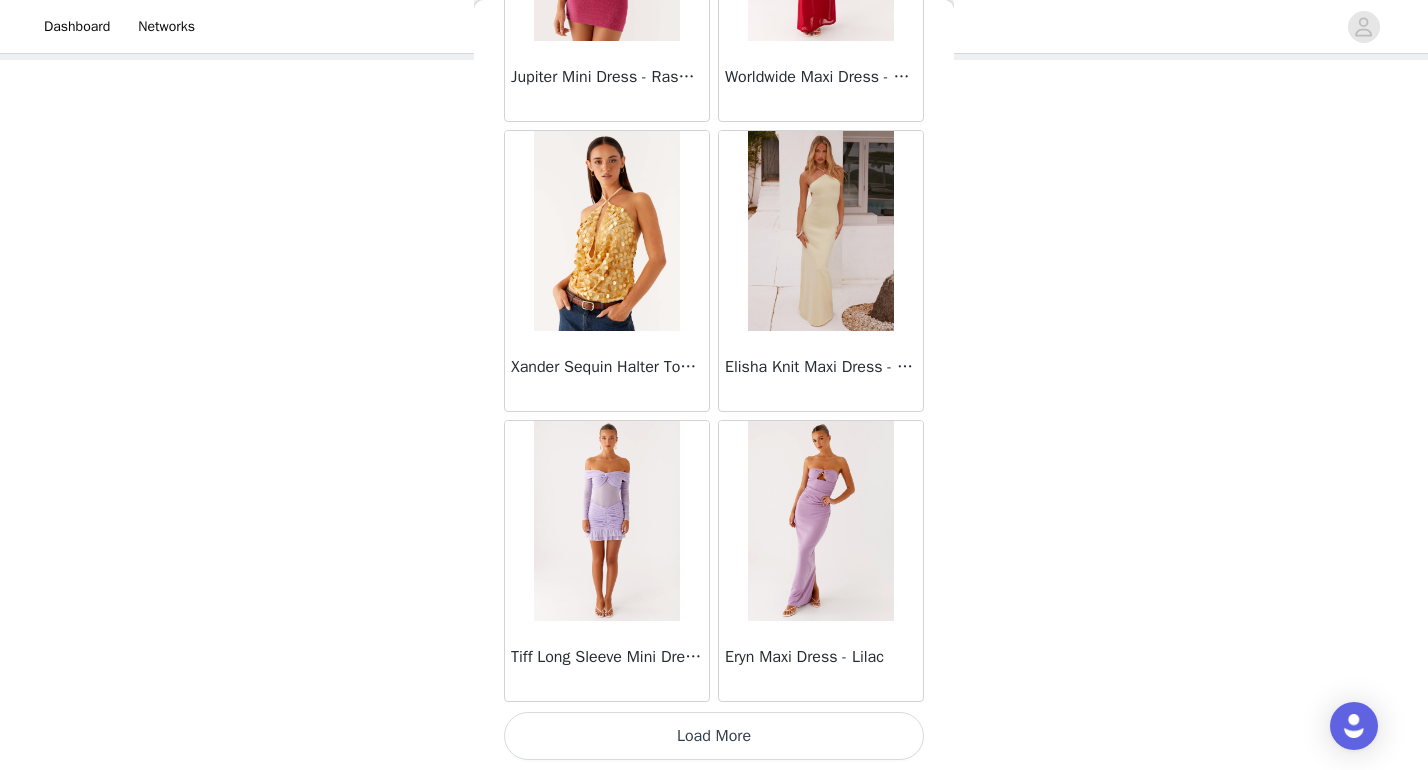 scroll, scrollTop: 42890, scrollLeft: 0, axis: vertical 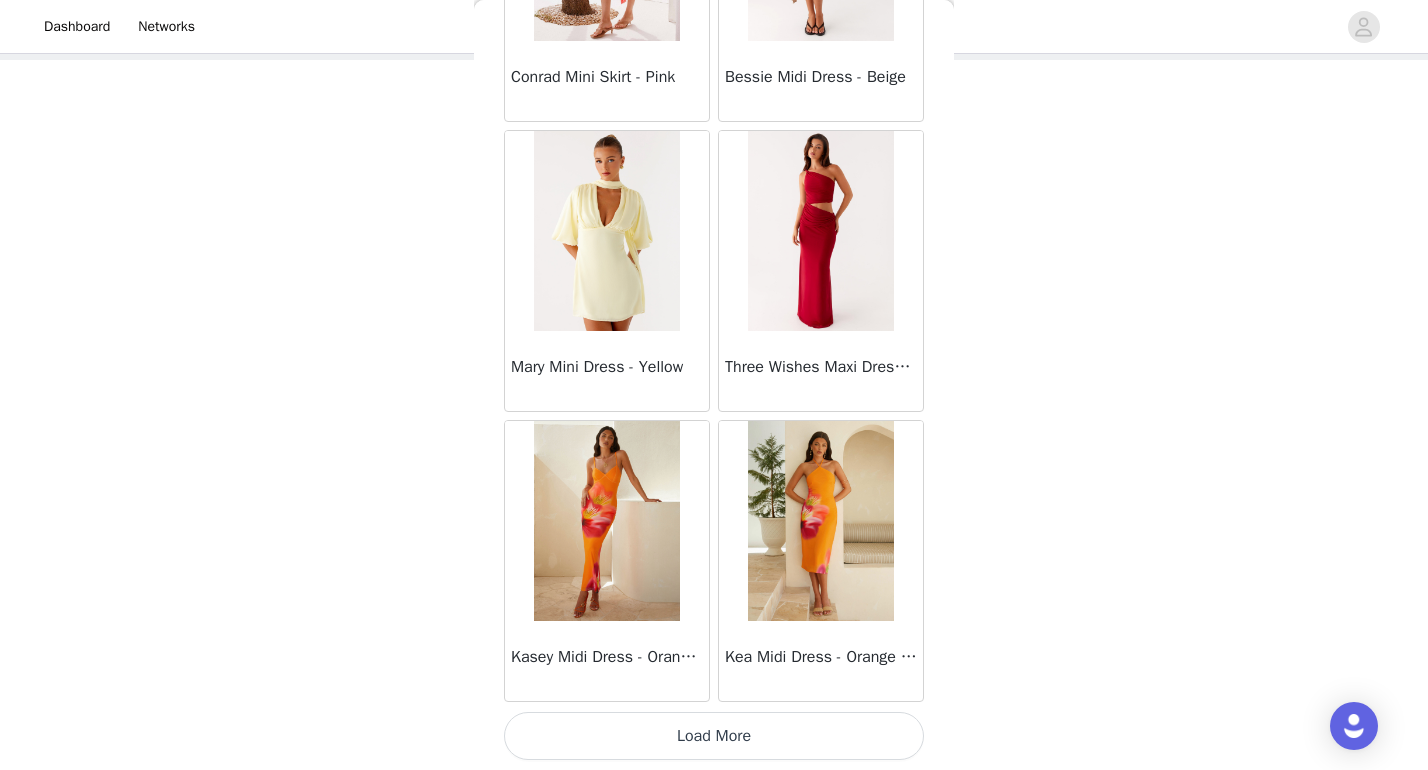 click on "Load More" at bounding box center (714, 736) 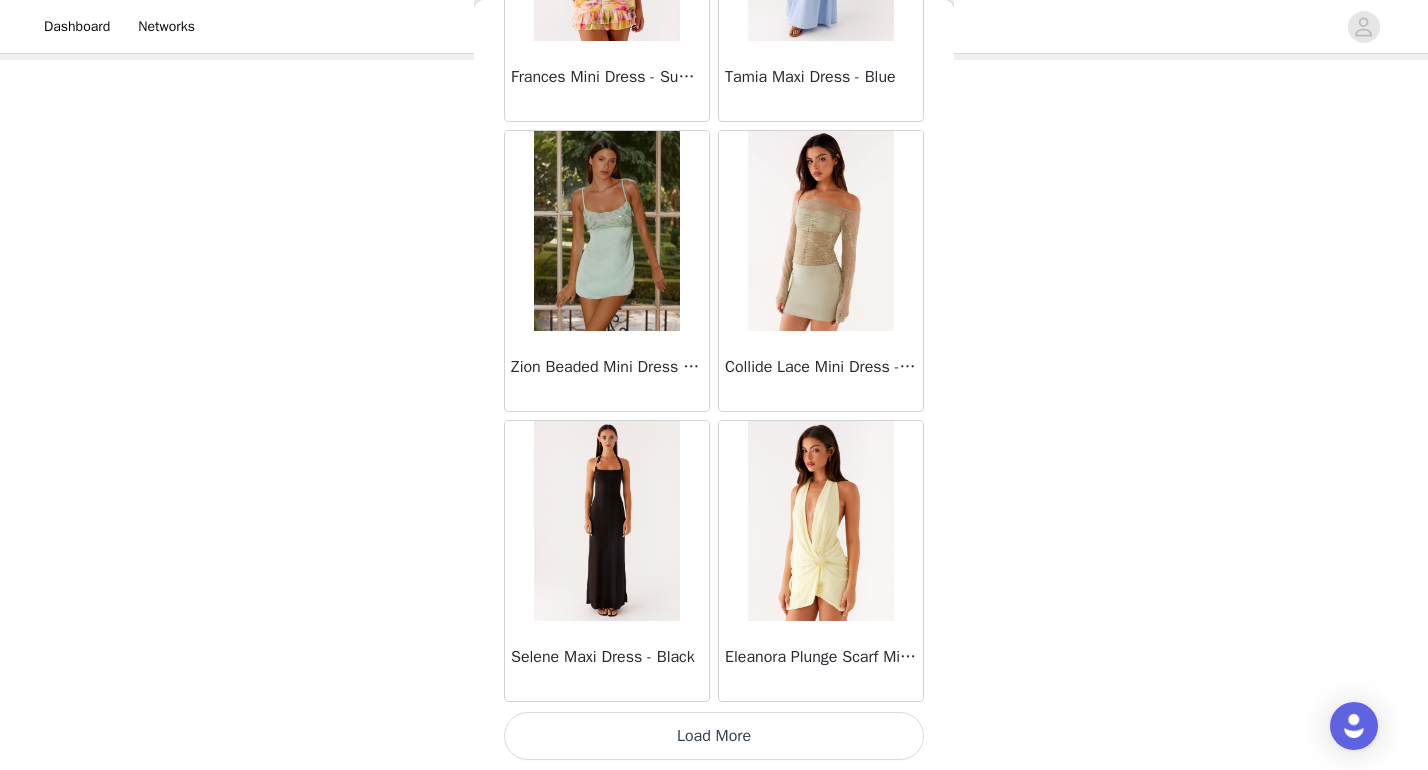 scroll, scrollTop: 48690, scrollLeft: 0, axis: vertical 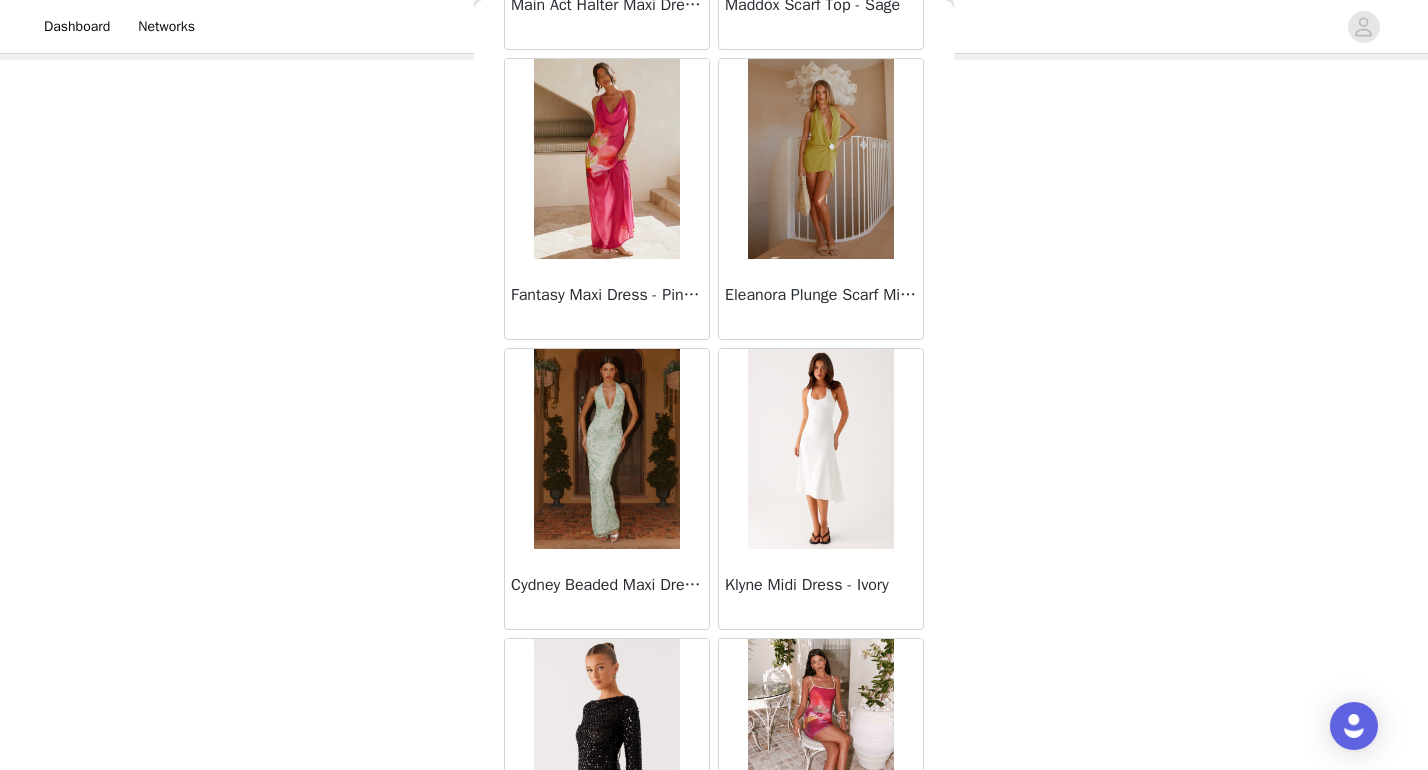 click at bounding box center [820, 449] 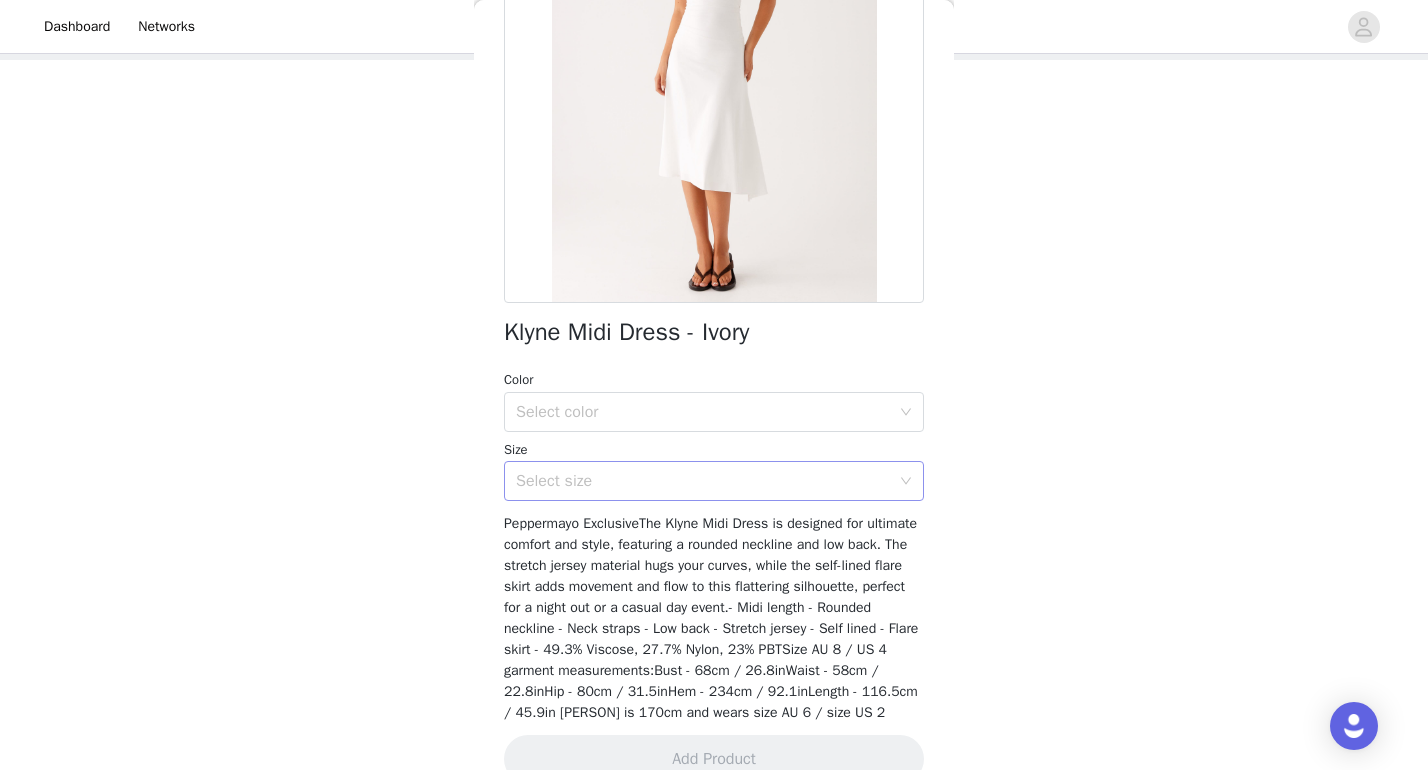 scroll, scrollTop: 250, scrollLeft: 0, axis: vertical 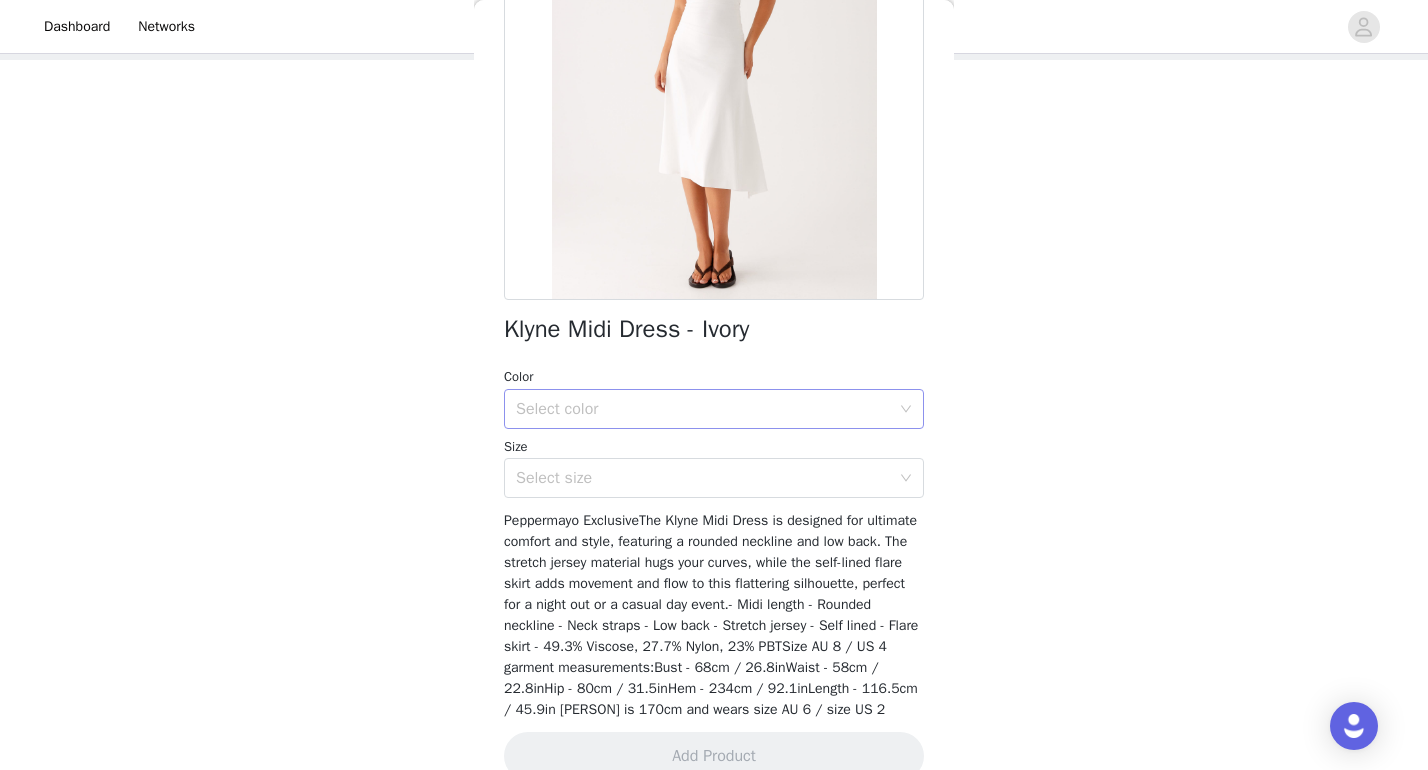 click on "Select color" at bounding box center [703, 409] 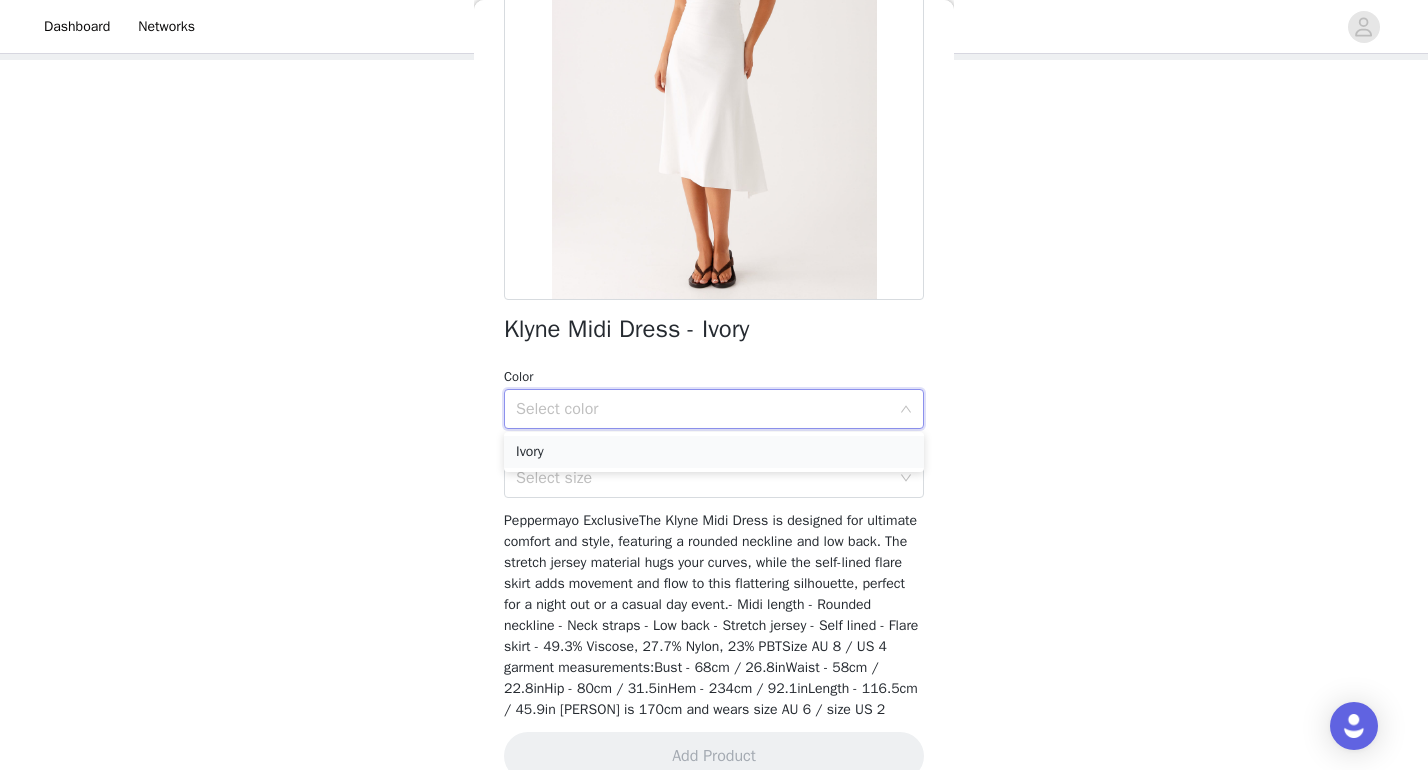 click on "Ivory" at bounding box center [714, 452] 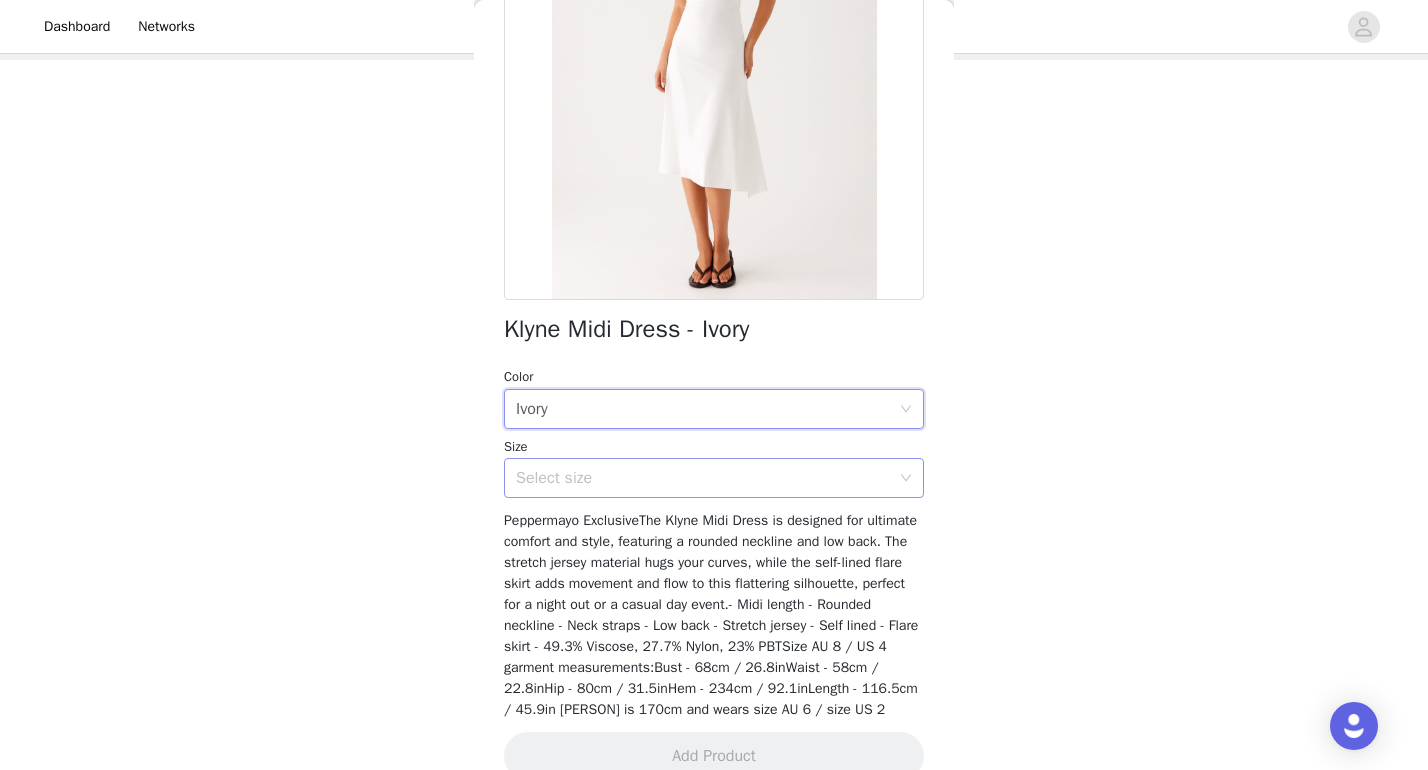 click on "Select size" at bounding box center (707, 478) 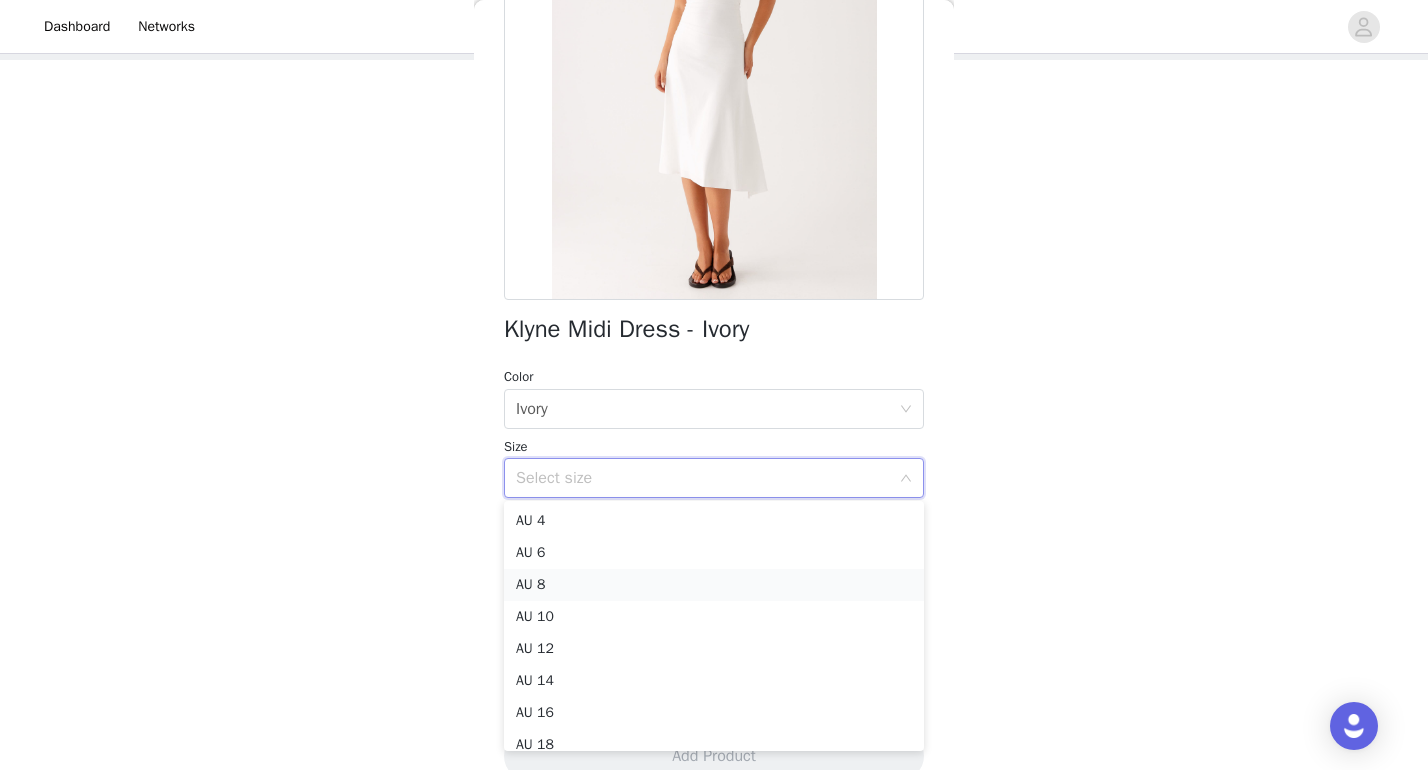 click on "AU 8" at bounding box center (714, 585) 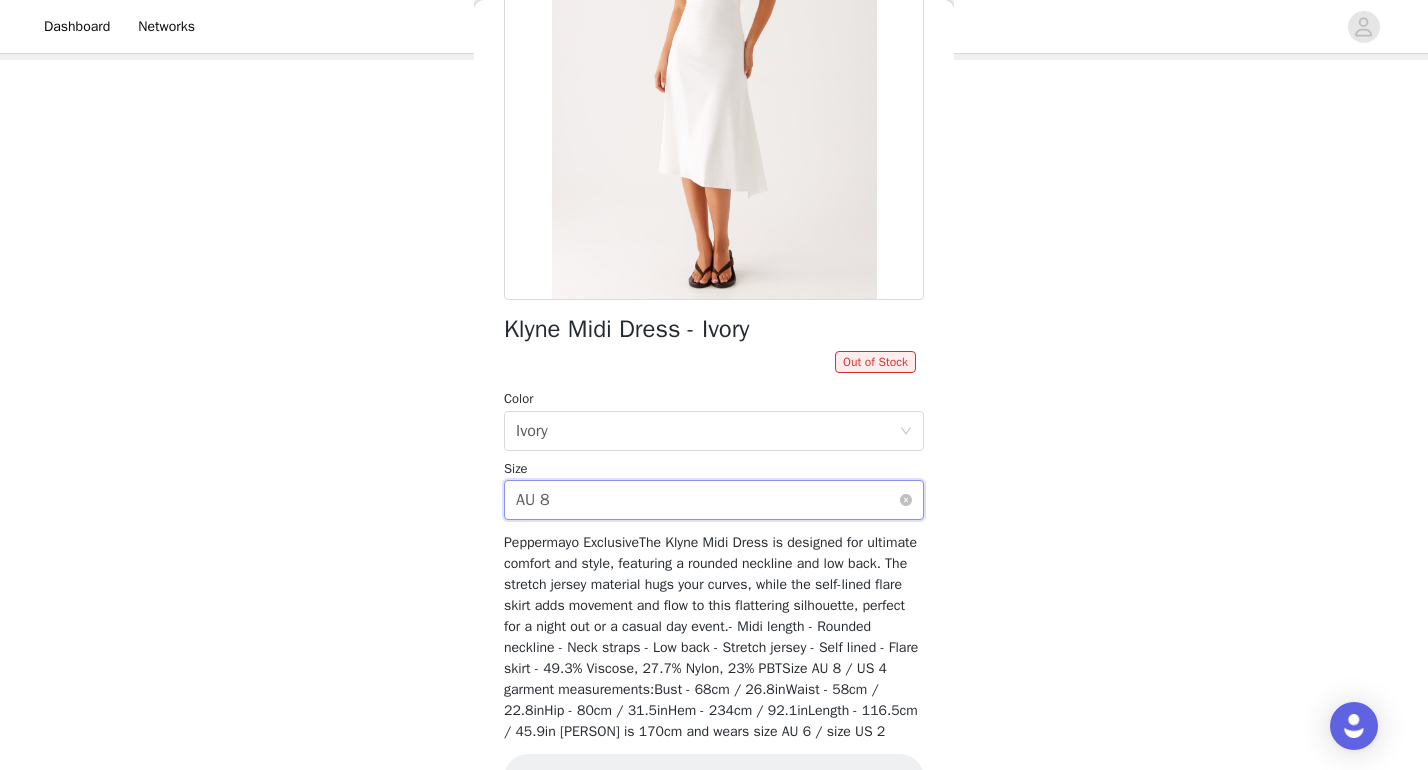 click on "Select size AU 8" at bounding box center (707, 500) 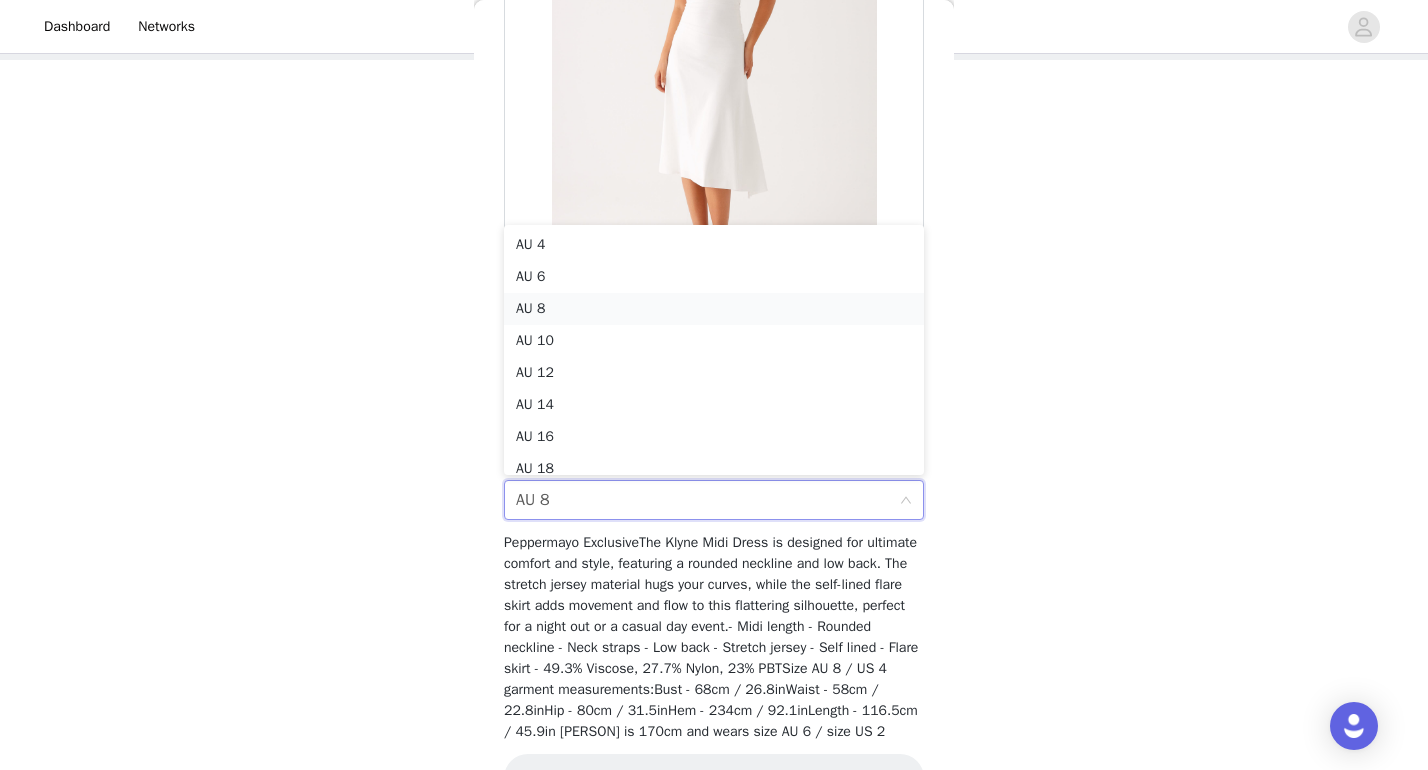 scroll, scrollTop: 10, scrollLeft: 0, axis: vertical 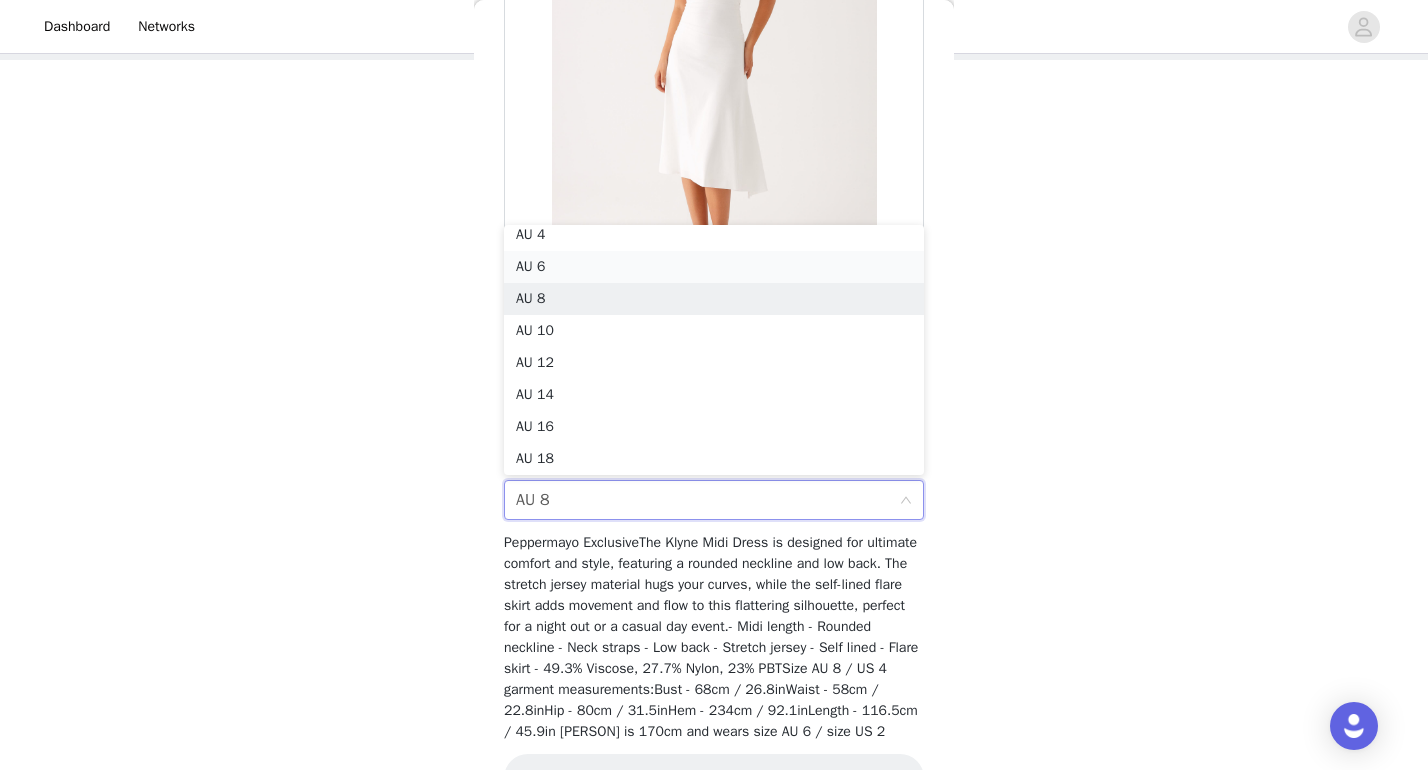 click on "AU 6" at bounding box center [714, 267] 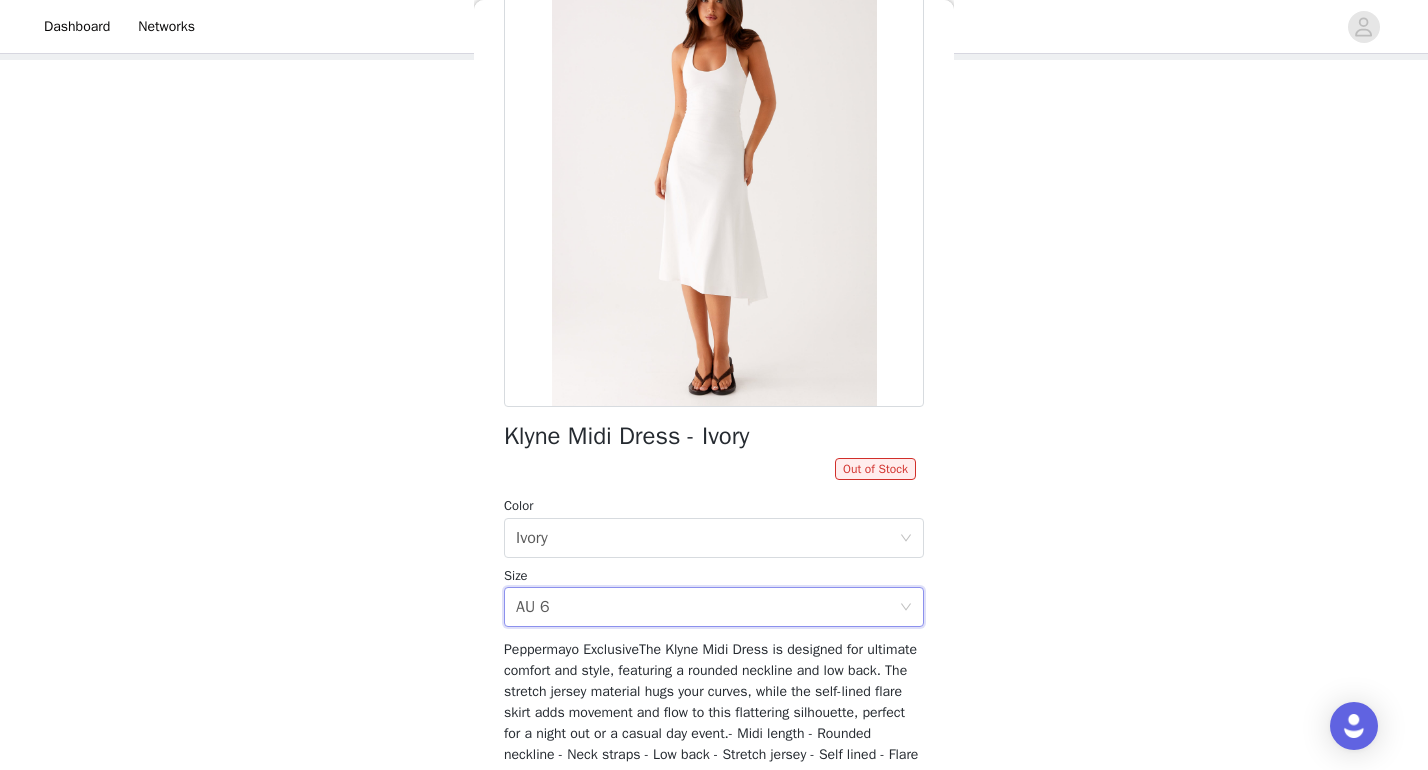 scroll, scrollTop: 144, scrollLeft: 0, axis: vertical 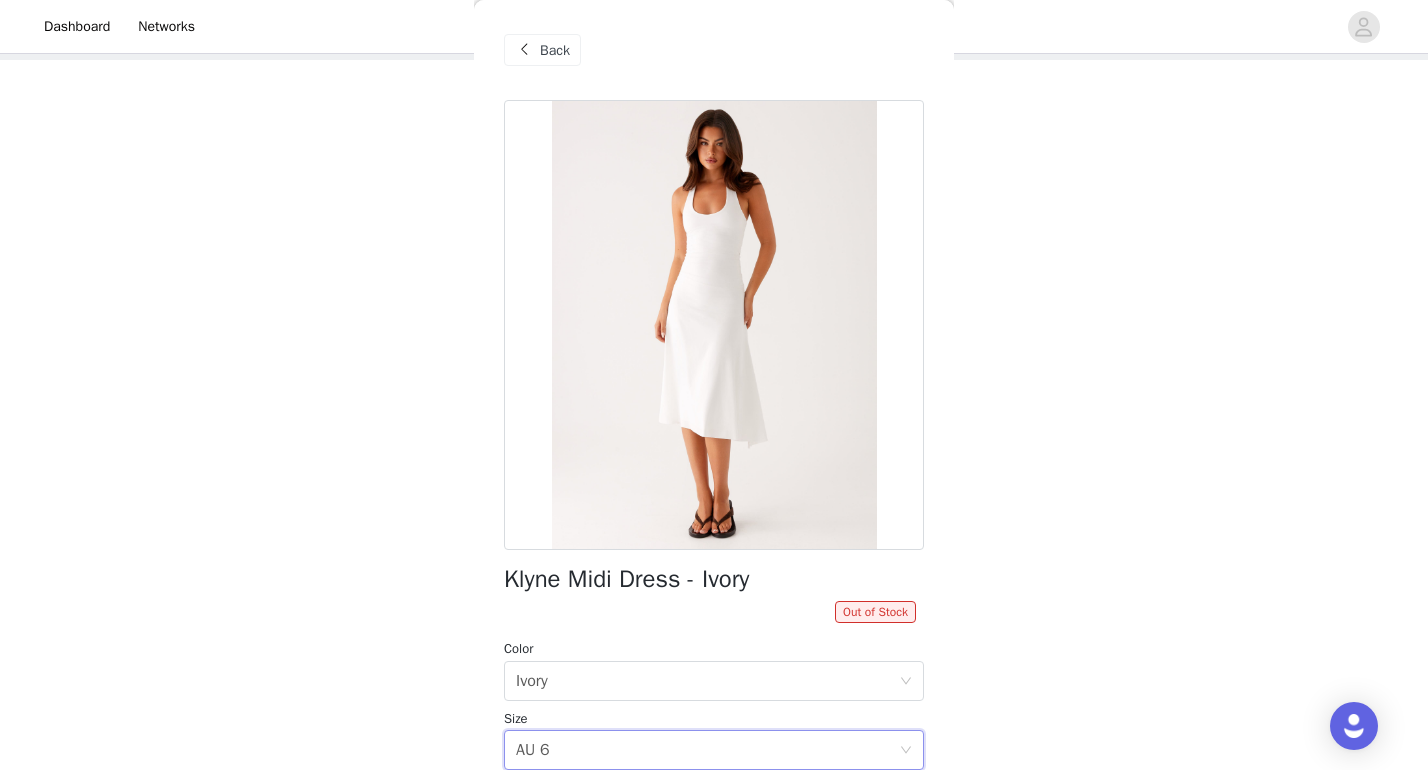 click on "Back" at bounding box center [555, 50] 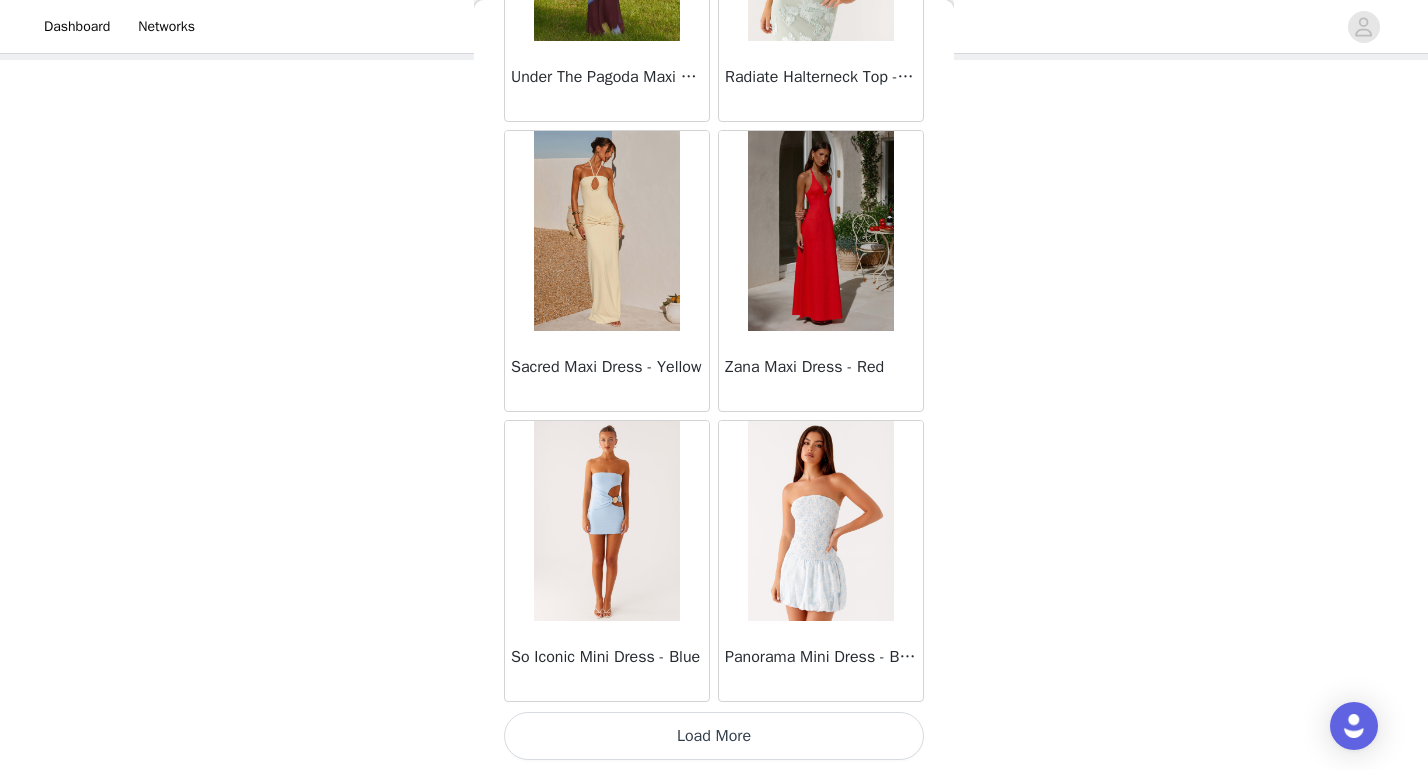 scroll, scrollTop: 51590, scrollLeft: 0, axis: vertical 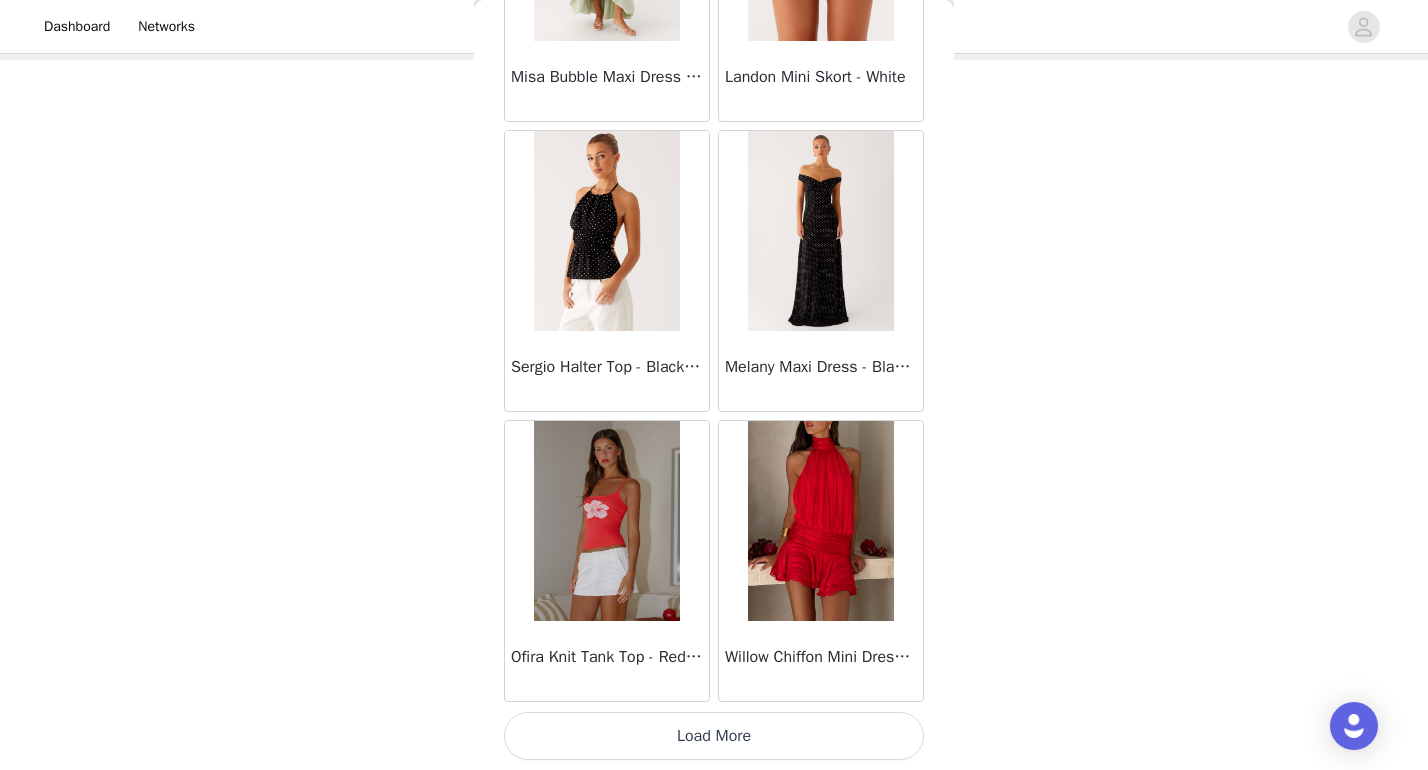 click on "Load More" at bounding box center (714, 736) 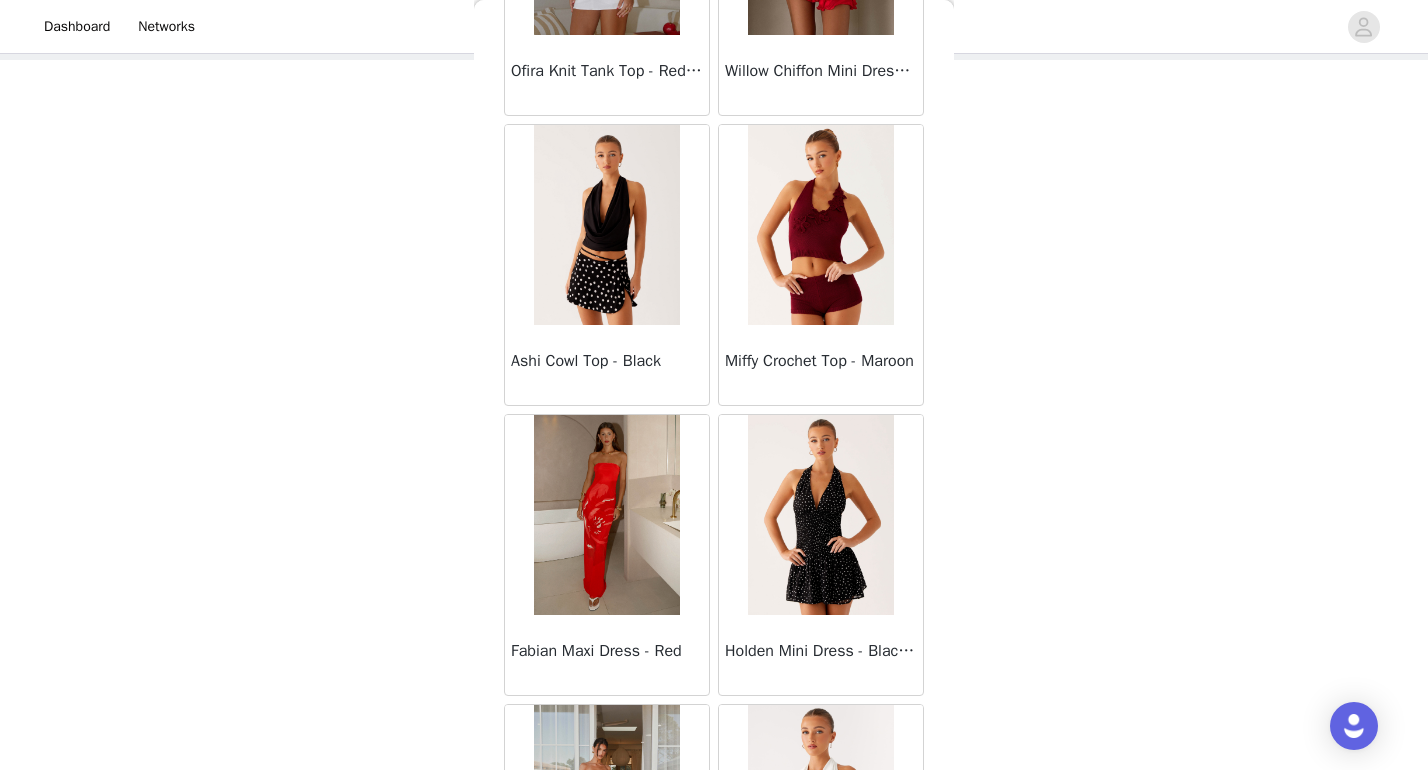 scroll, scrollTop: 55100, scrollLeft: 0, axis: vertical 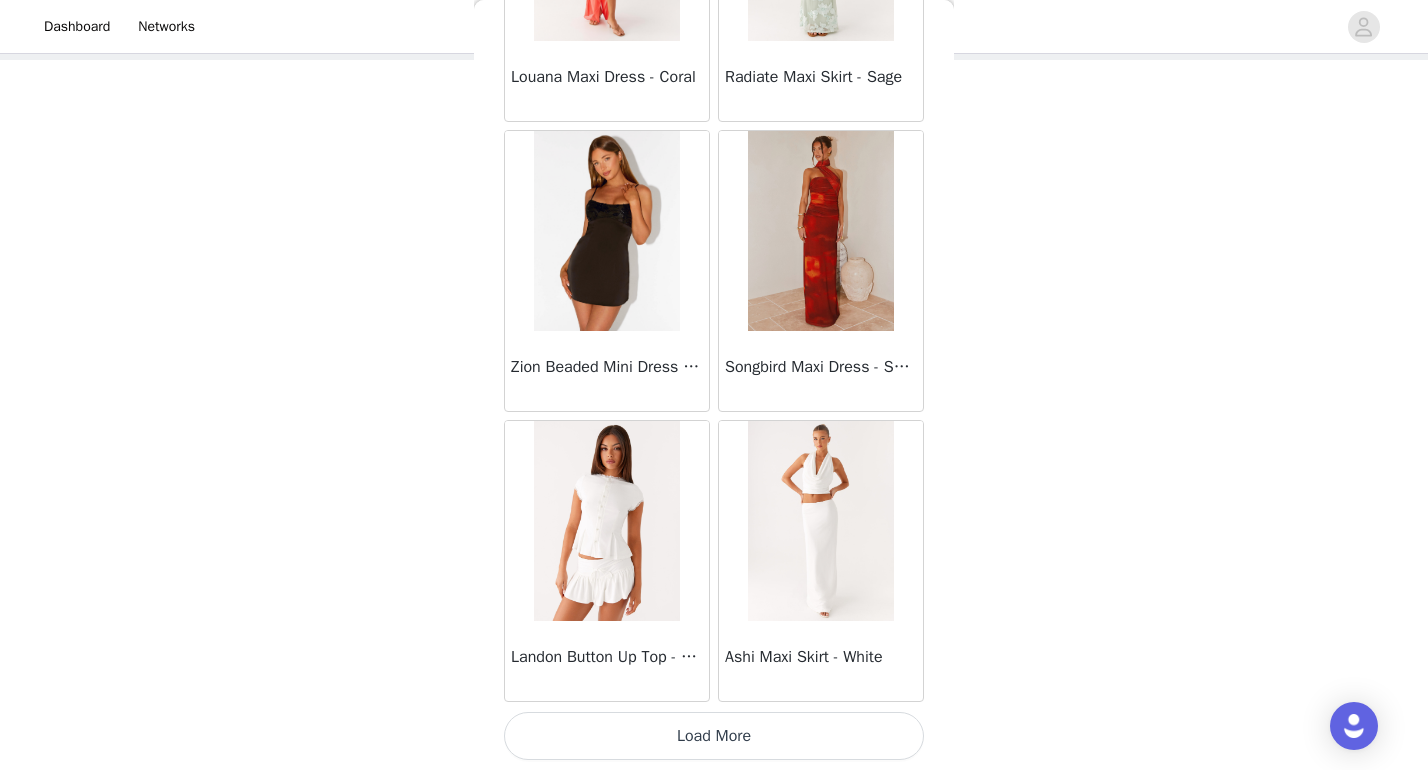 click on "Load More" at bounding box center (714, 736) 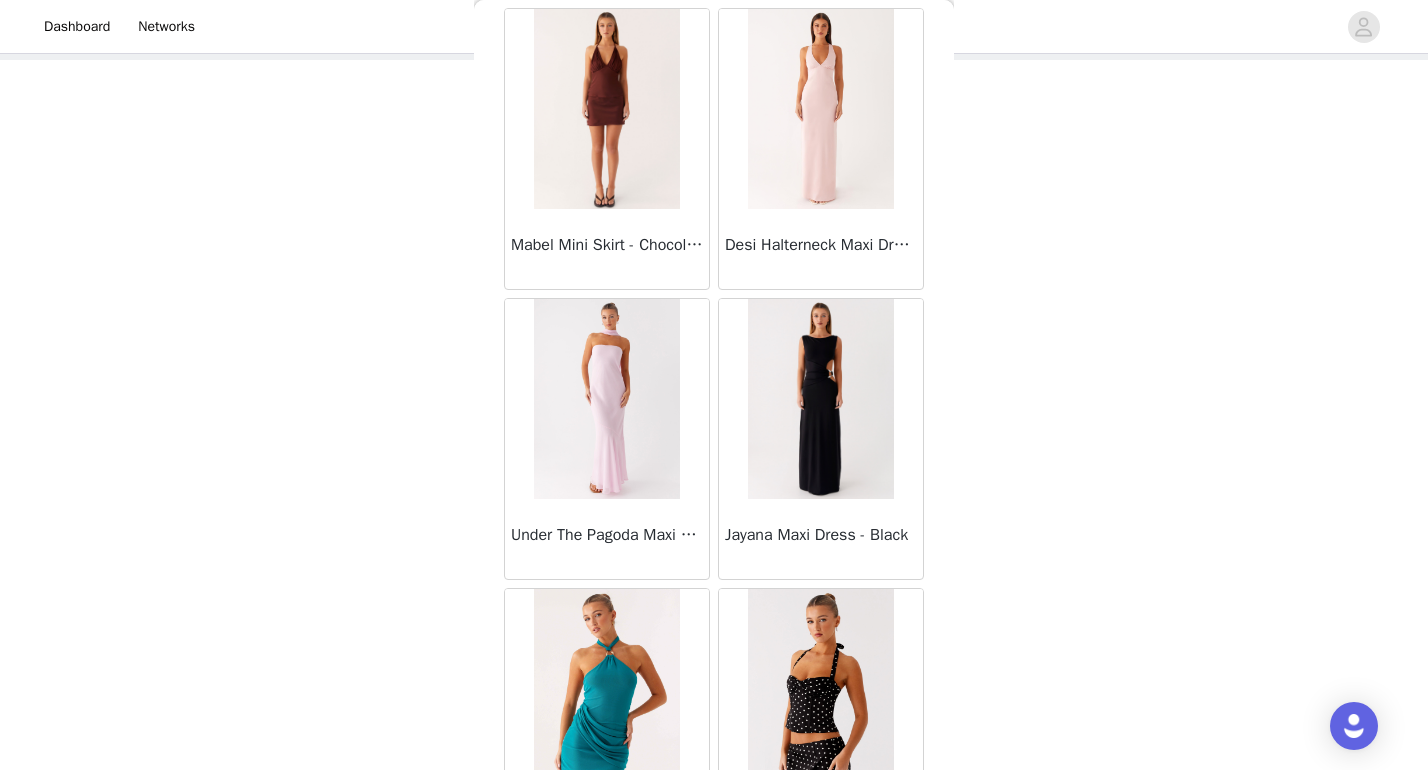 scroll, scrollTop: 60123, scrollLeft: 0, axis: vertical 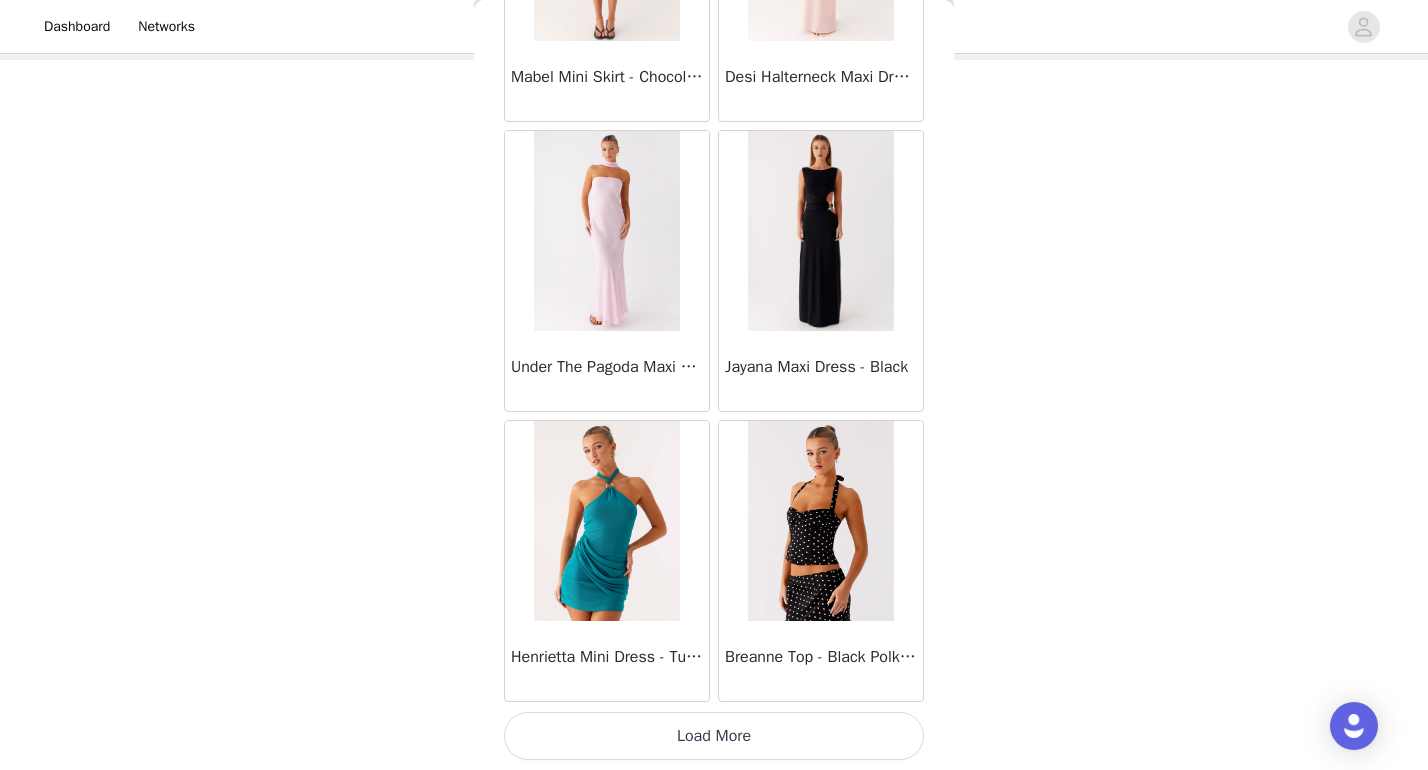 click on "Load More" at bounding box center [714, 736] 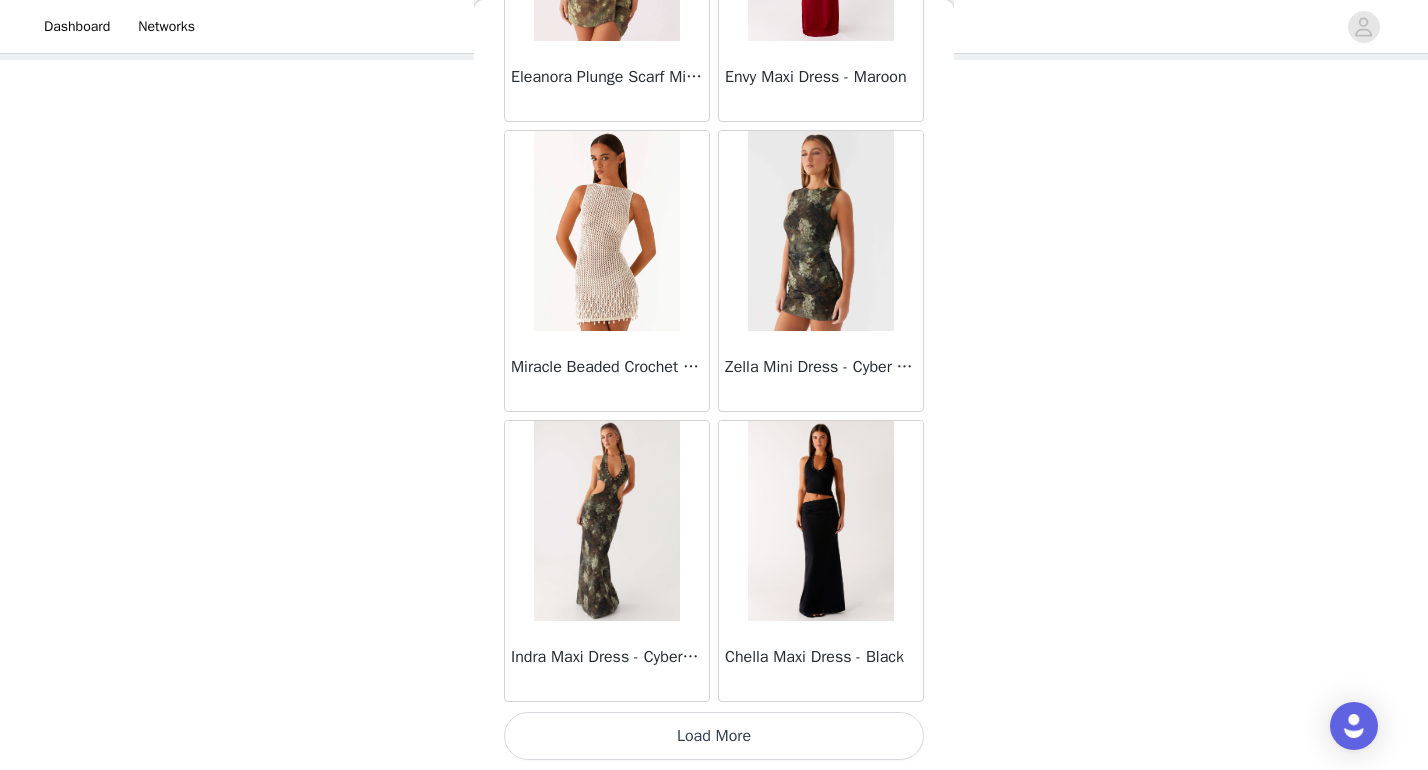 scroll, scrollTop: 63190, scrollLeft: 0, axis: vertical 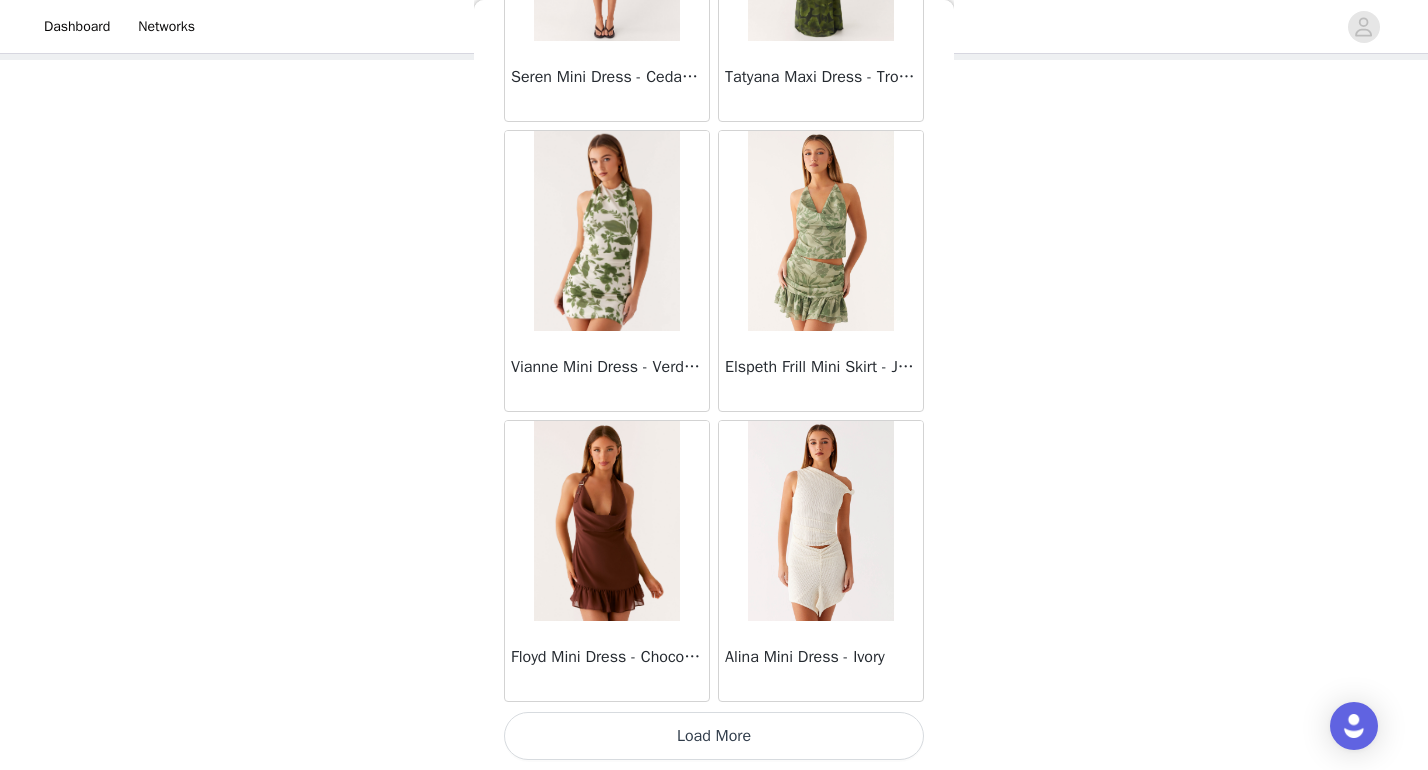 click on "Load More" at bounding box center (714, 736) 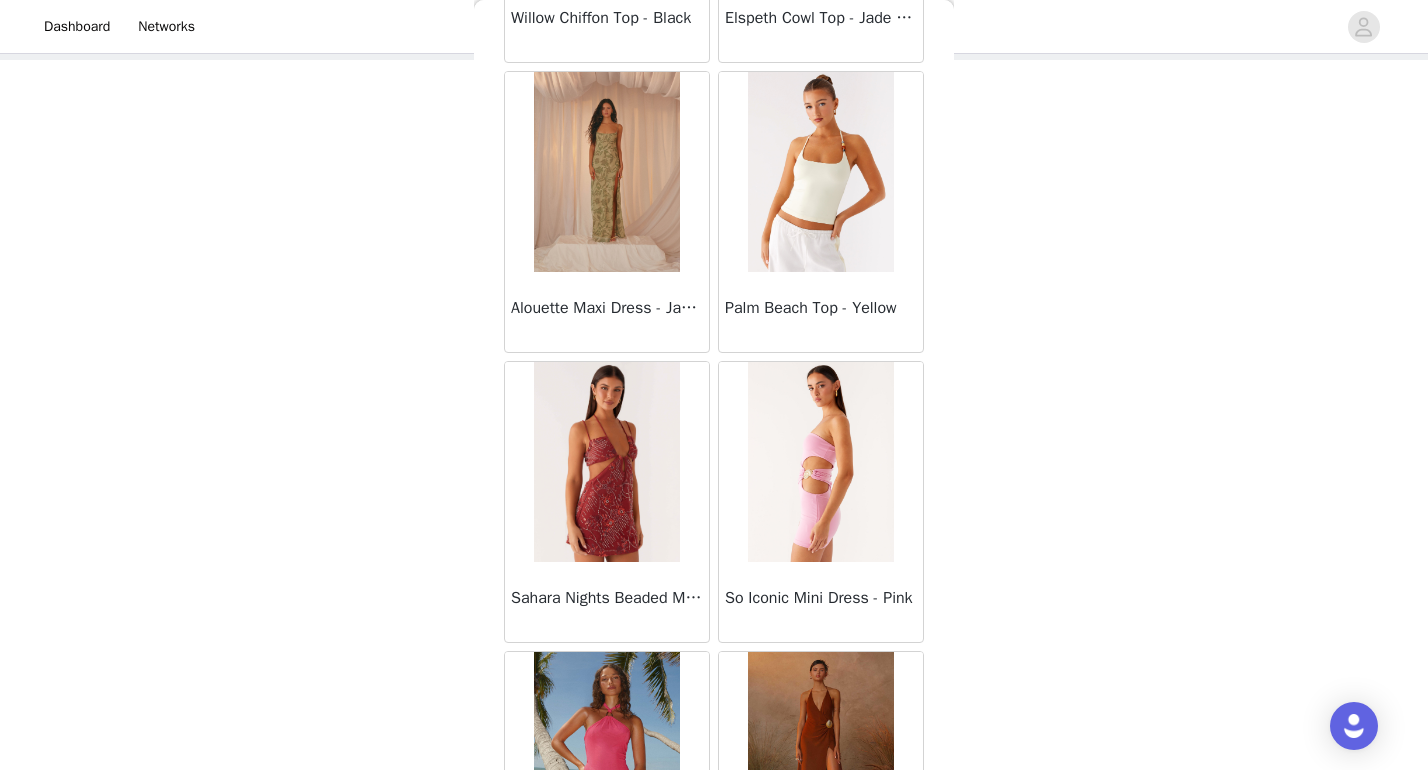 scroll, scrollTop: 67600, scrollLeft: 0, axis: vertical 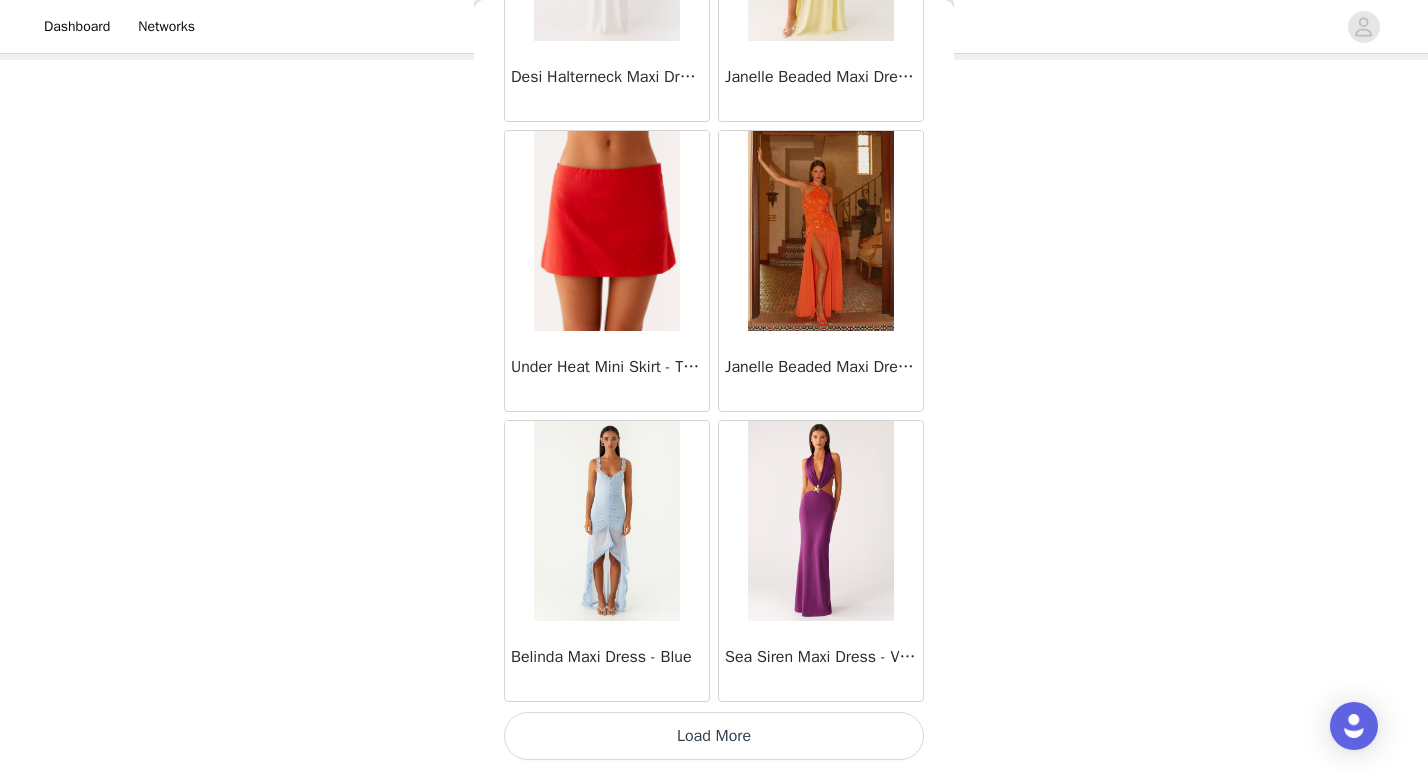click on "Load More" at bounding box center (714, 736) 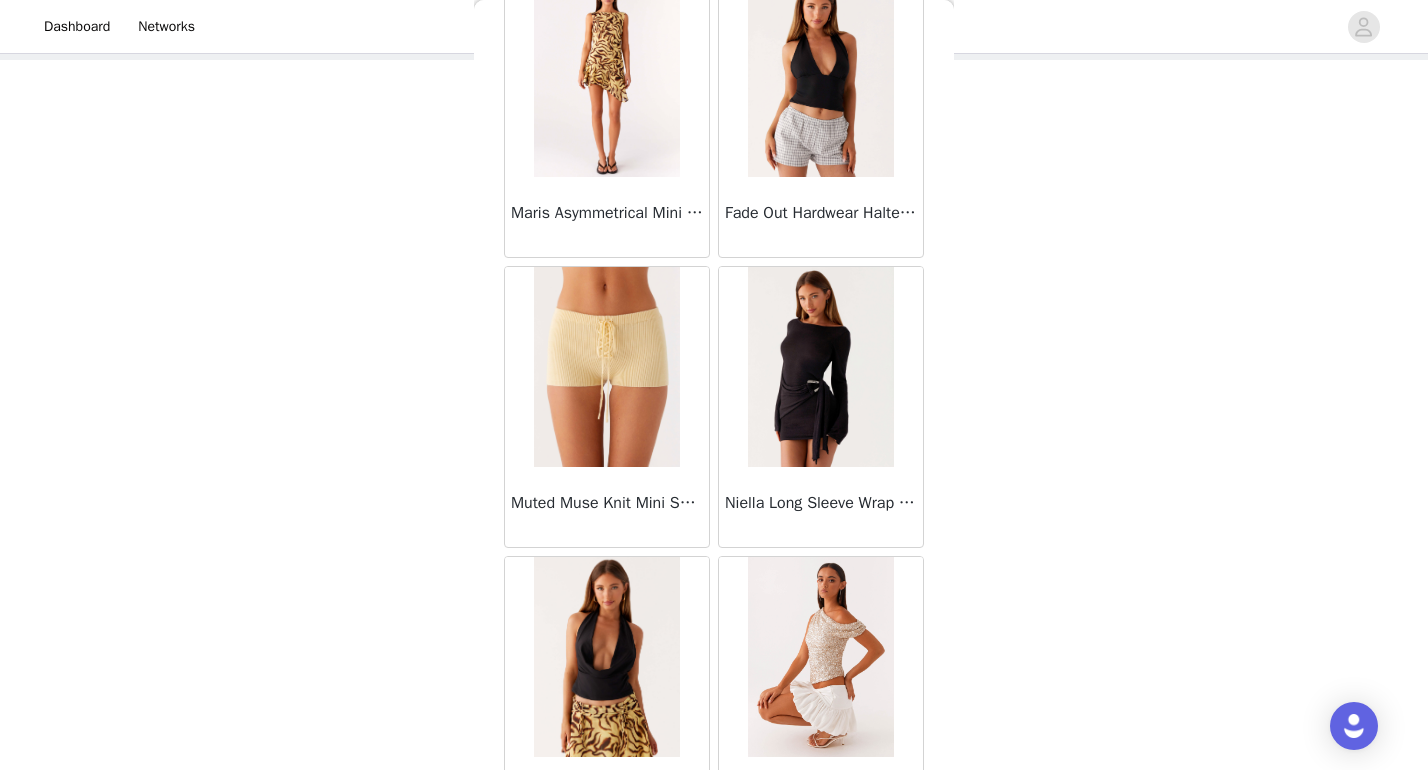 scroll, scrollTop: 71761, scrollLeft: 0, axis: vertical 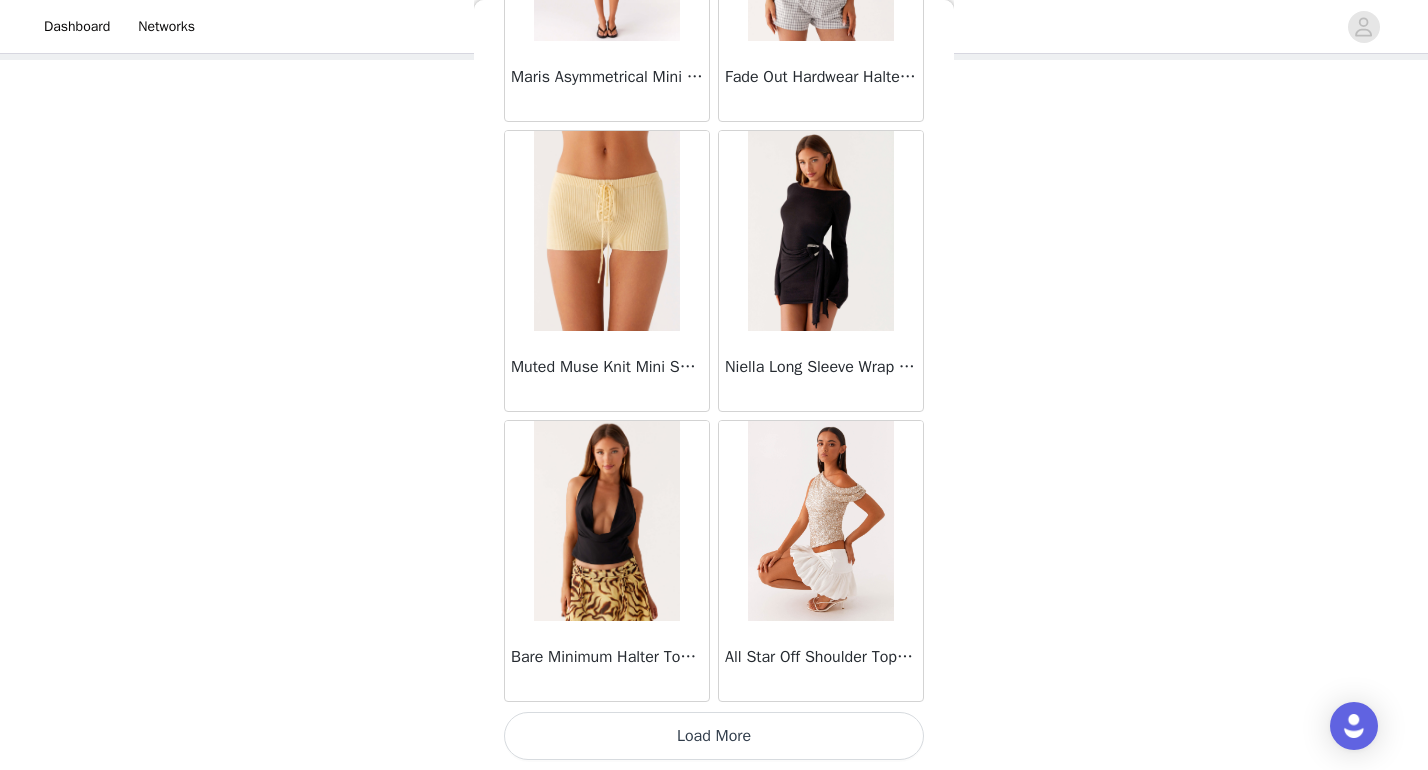 click on "Load More" at bounding box center (714, 736) 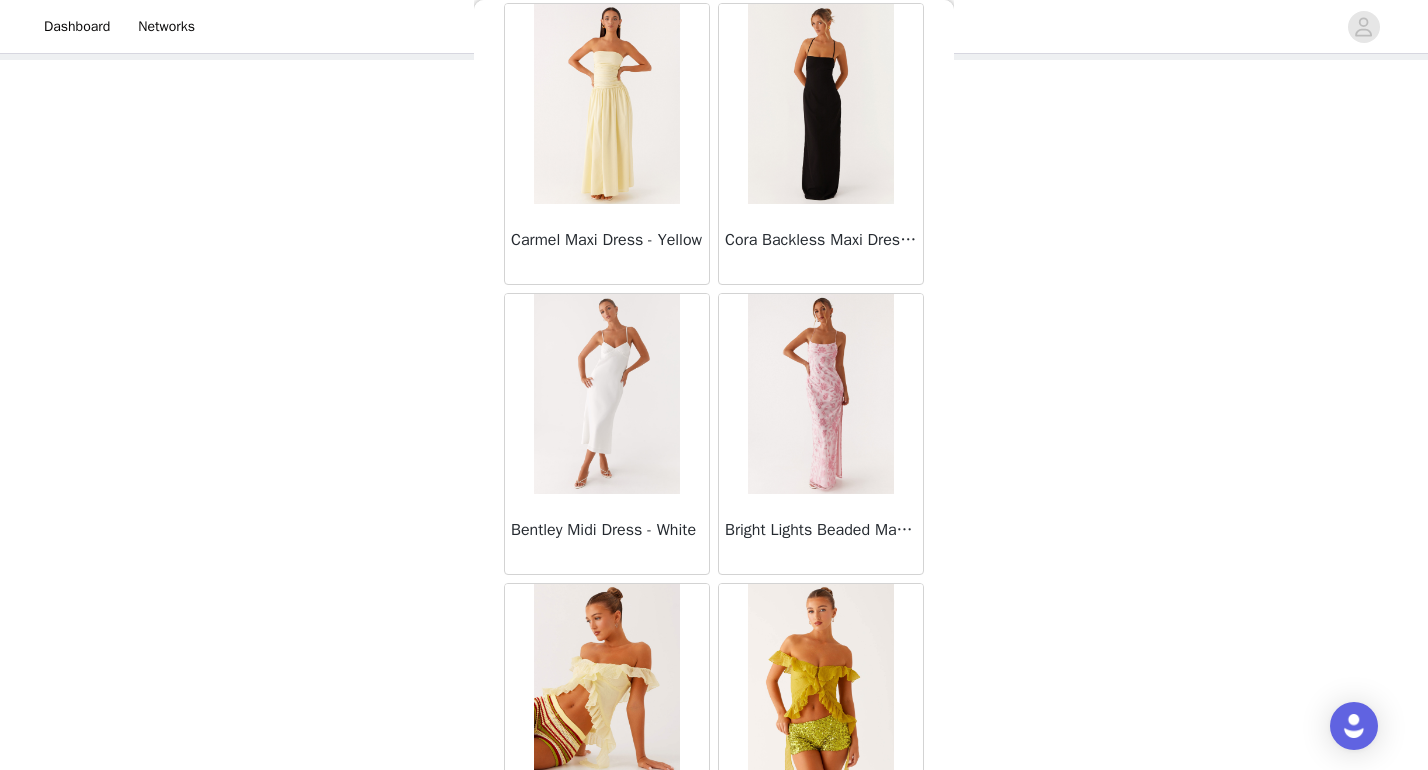scroll, scrollTop: 73466, scrollLeft: 0, axis: vertical 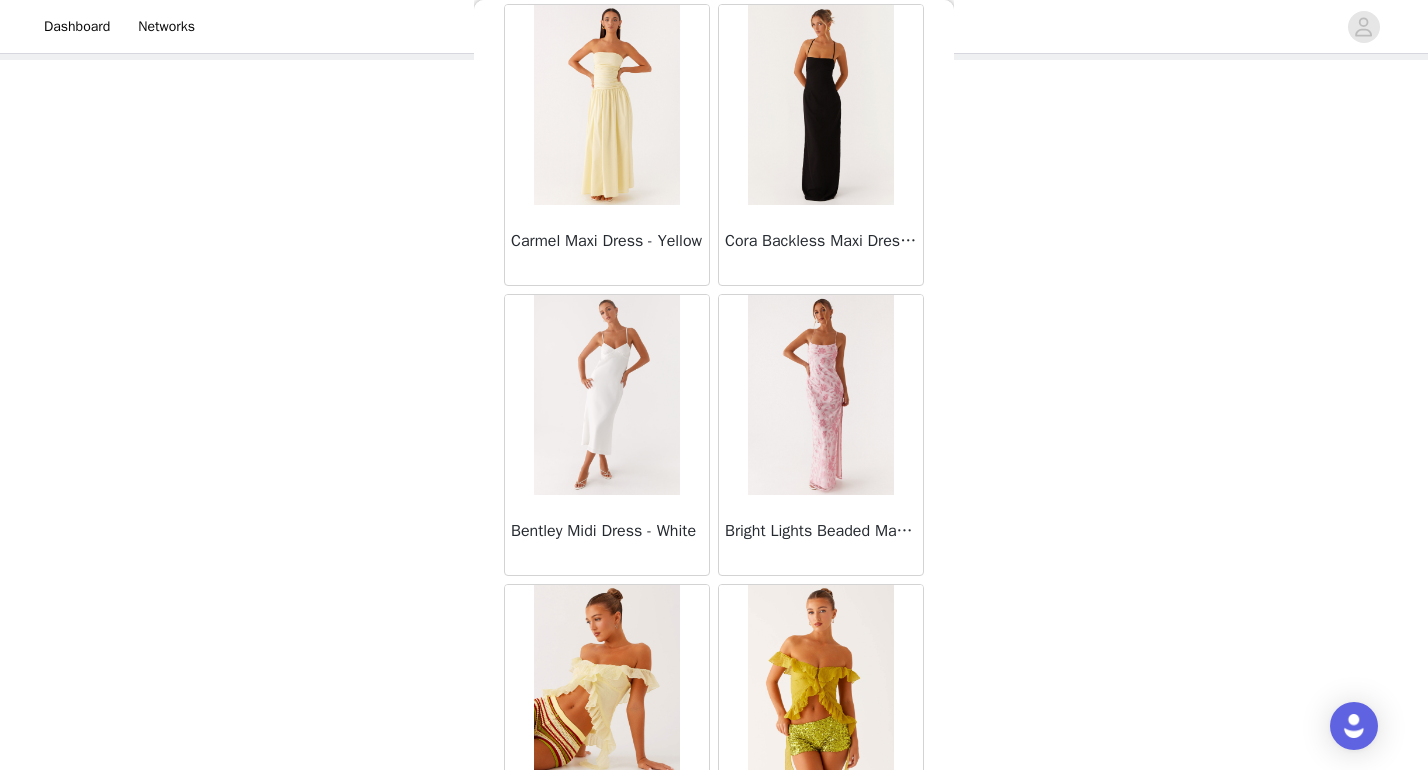click at bounding box center [606, 395] 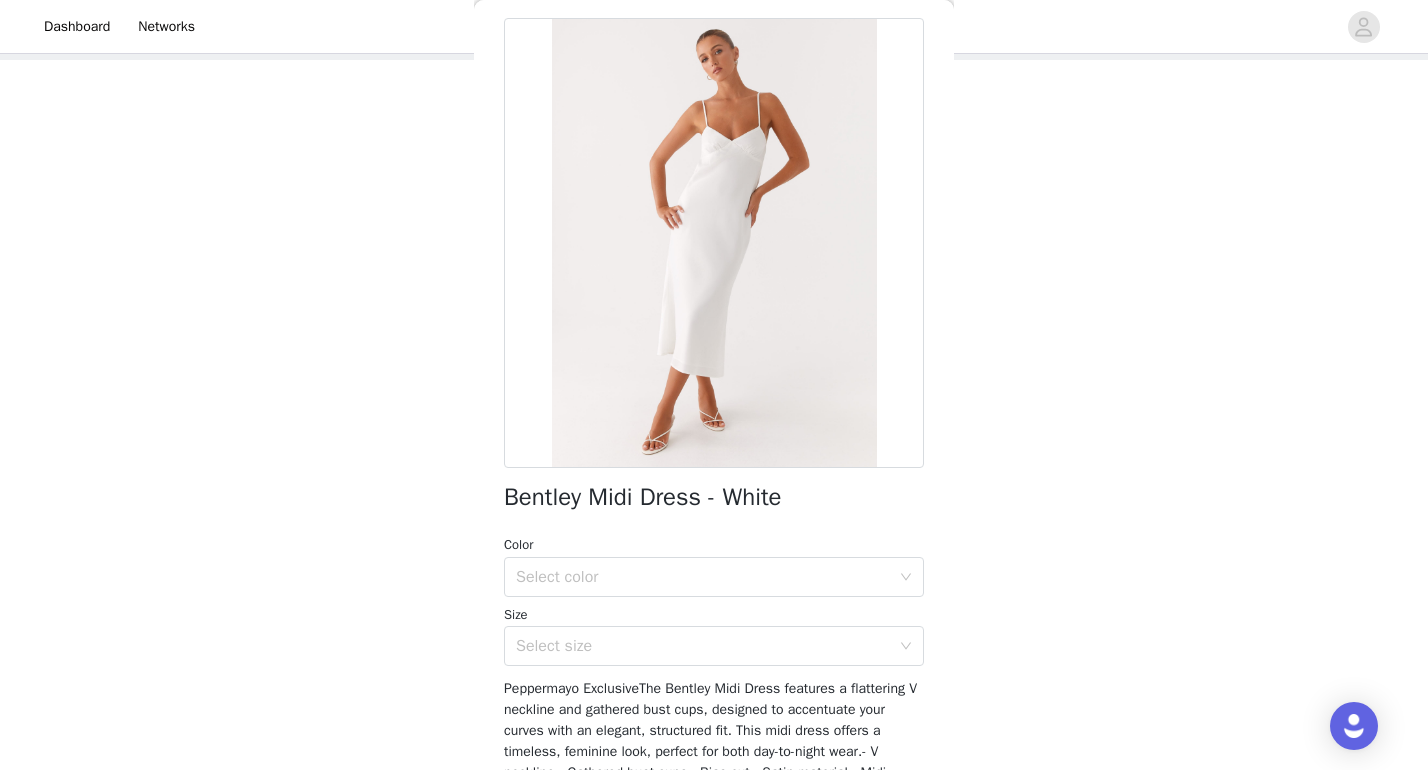 scroll, scrollTop: 92, scrollLeft: 0, axis: vertical 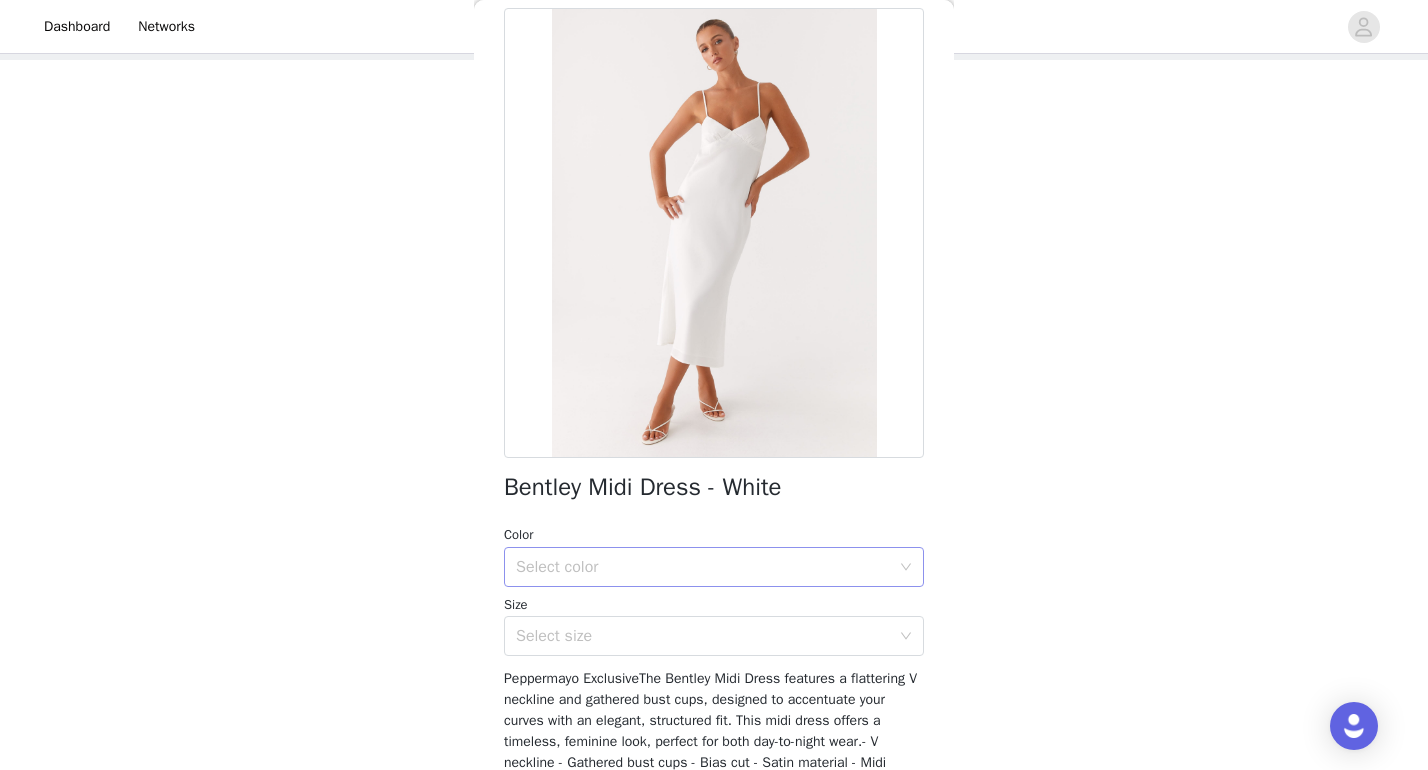 click on "Select color" at bounding box center [707, 567] 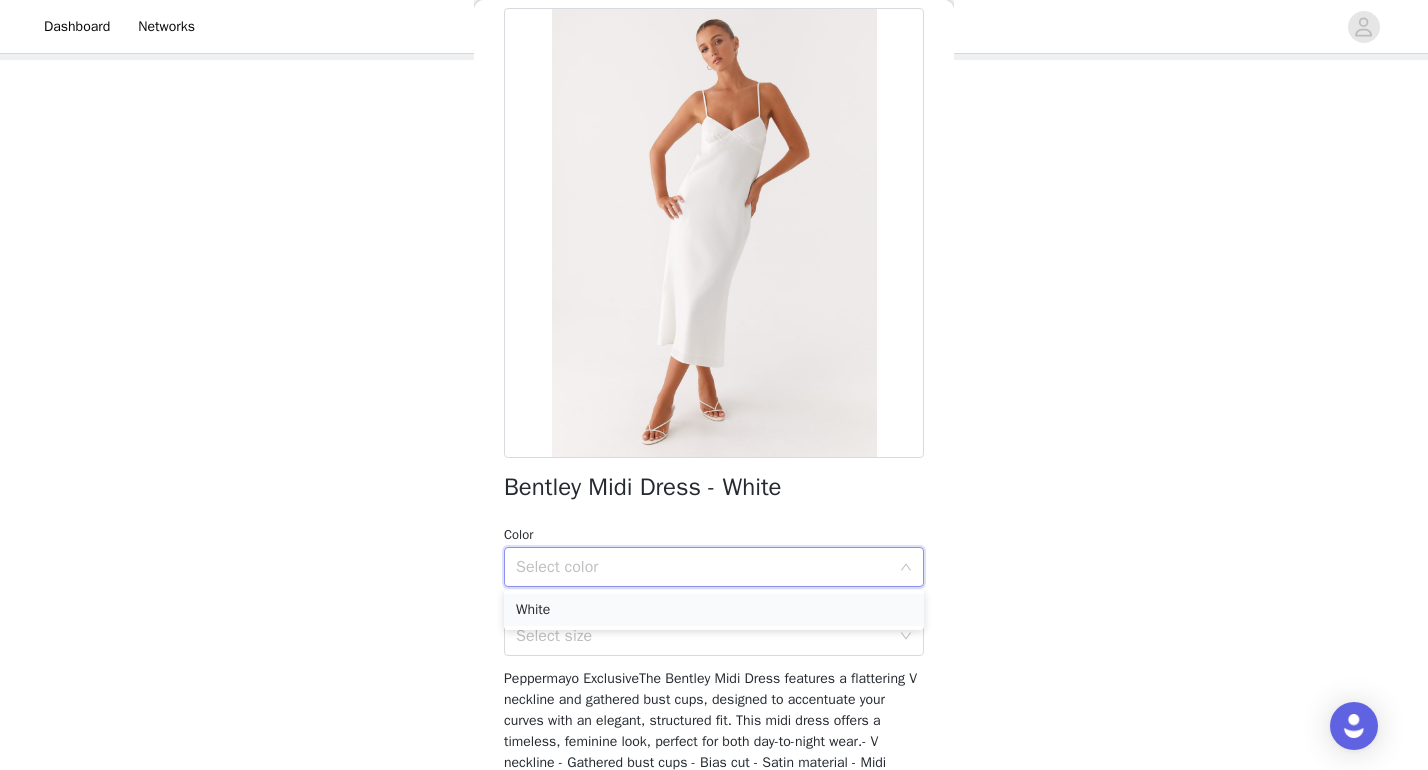 click on "White" at bounding box center [714, 610] 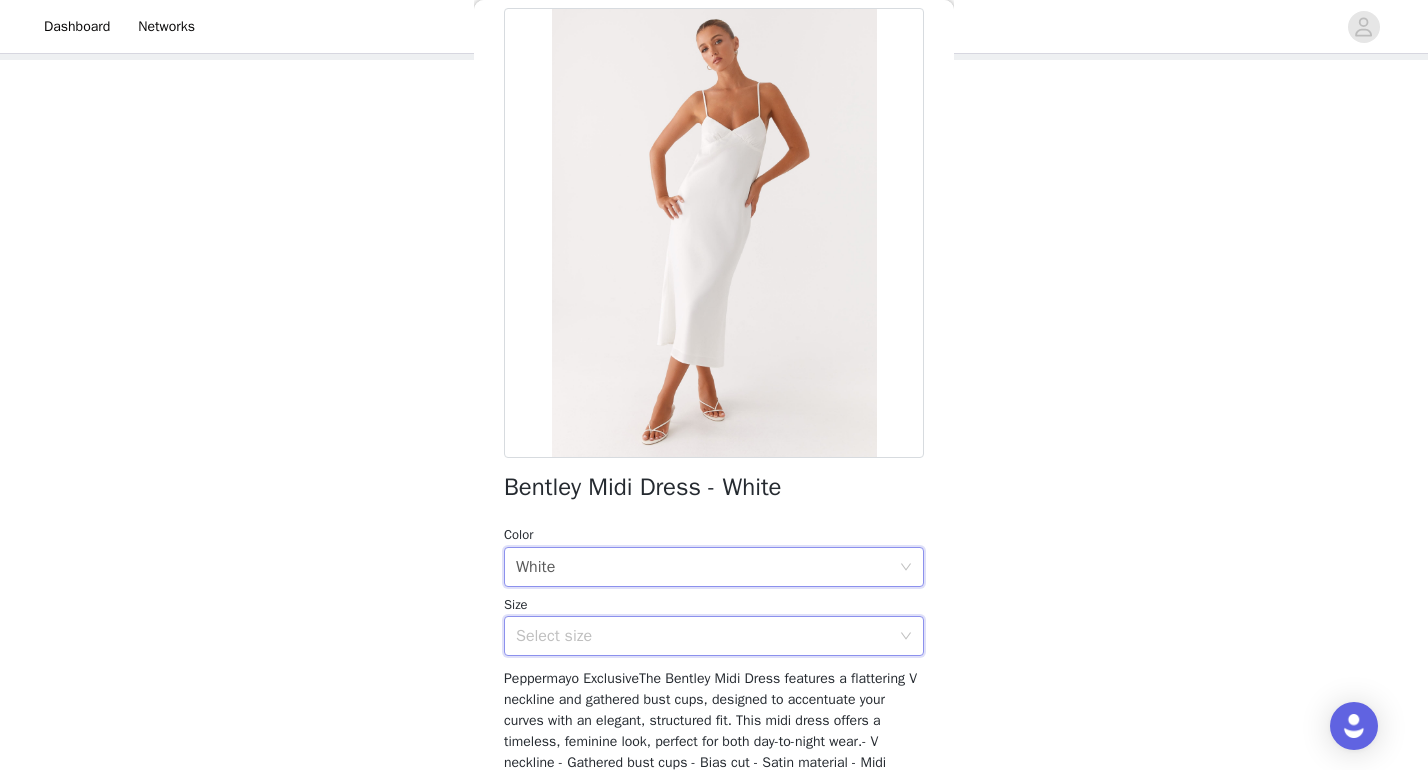 click on "Select size" at bounding box center (707, 636) 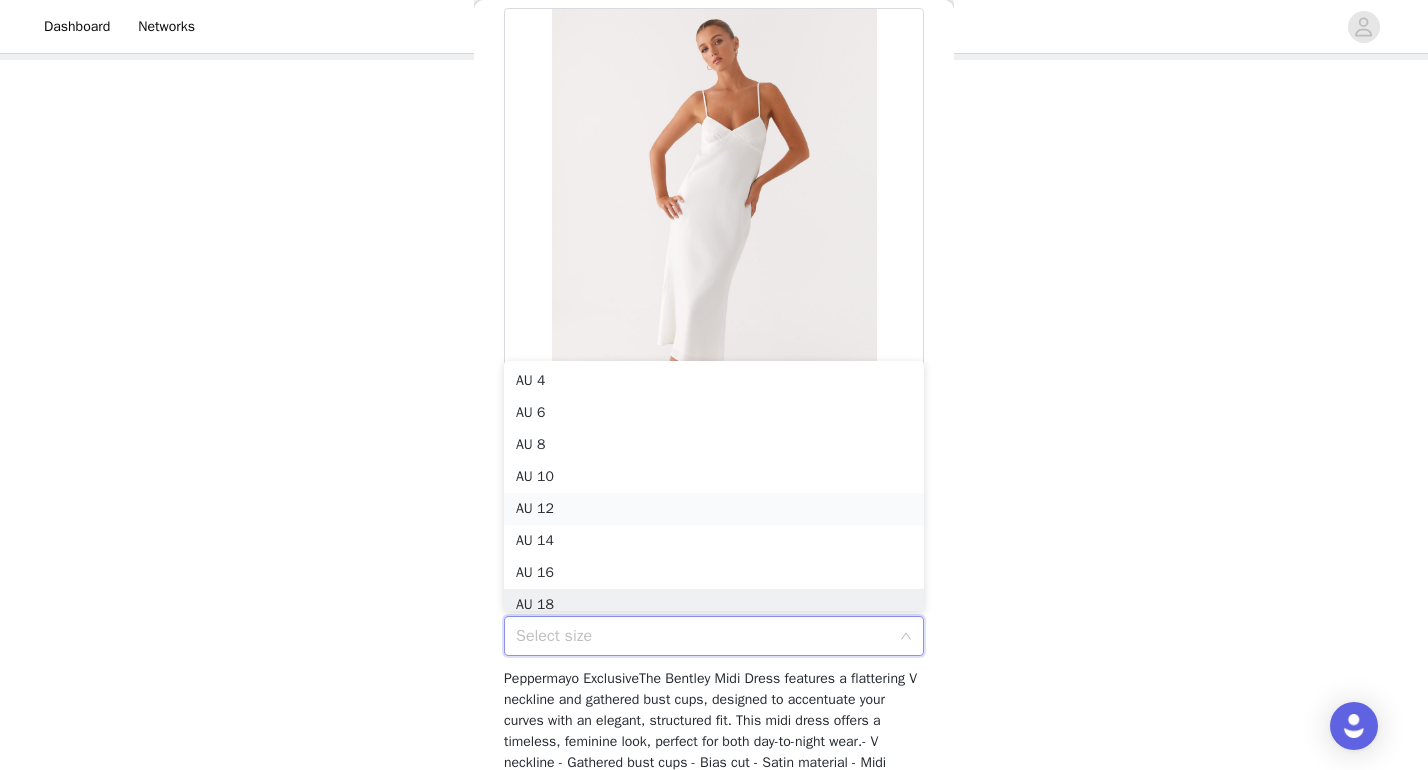 scroll, scrollTop: 10, scrollLeft: 0, axis: vertical 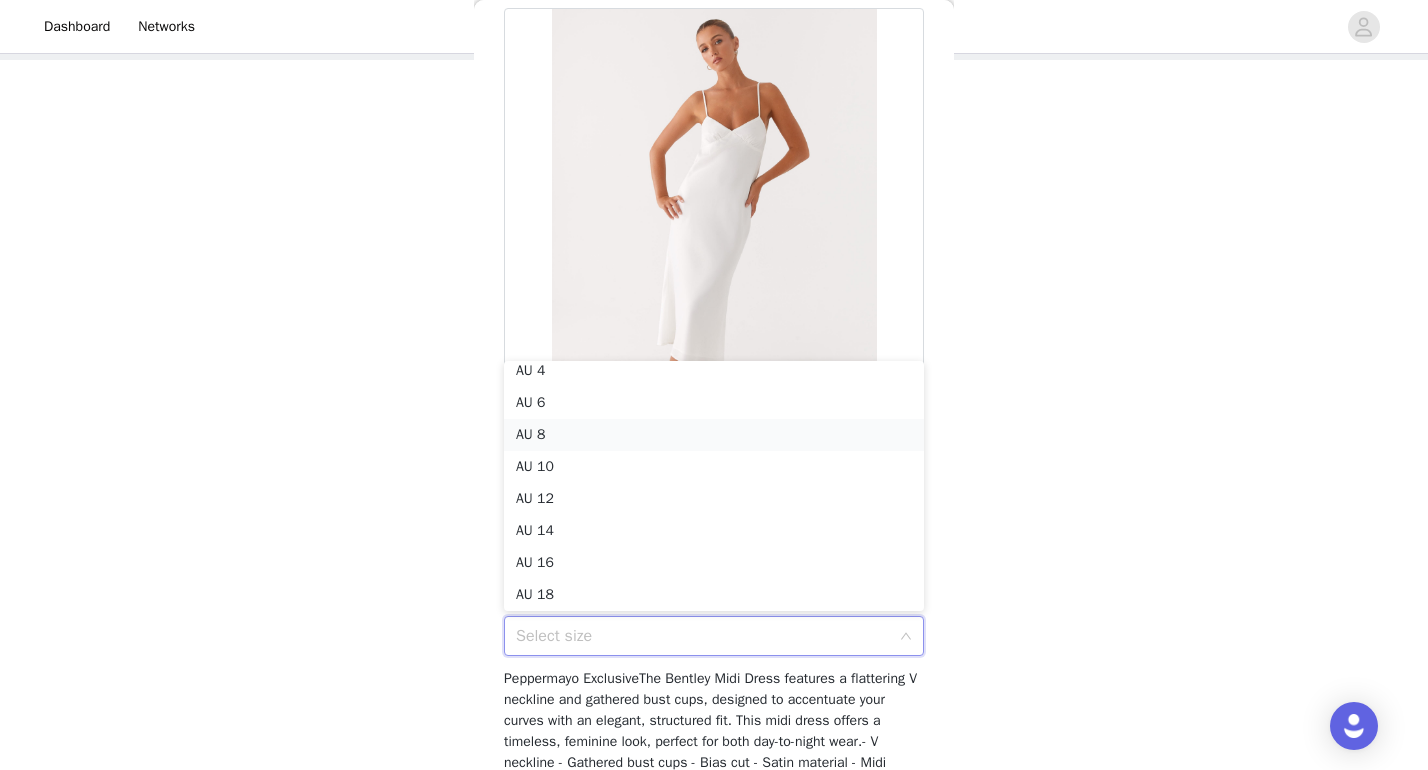 click on "AU 8" at bounding box center (714, 435) 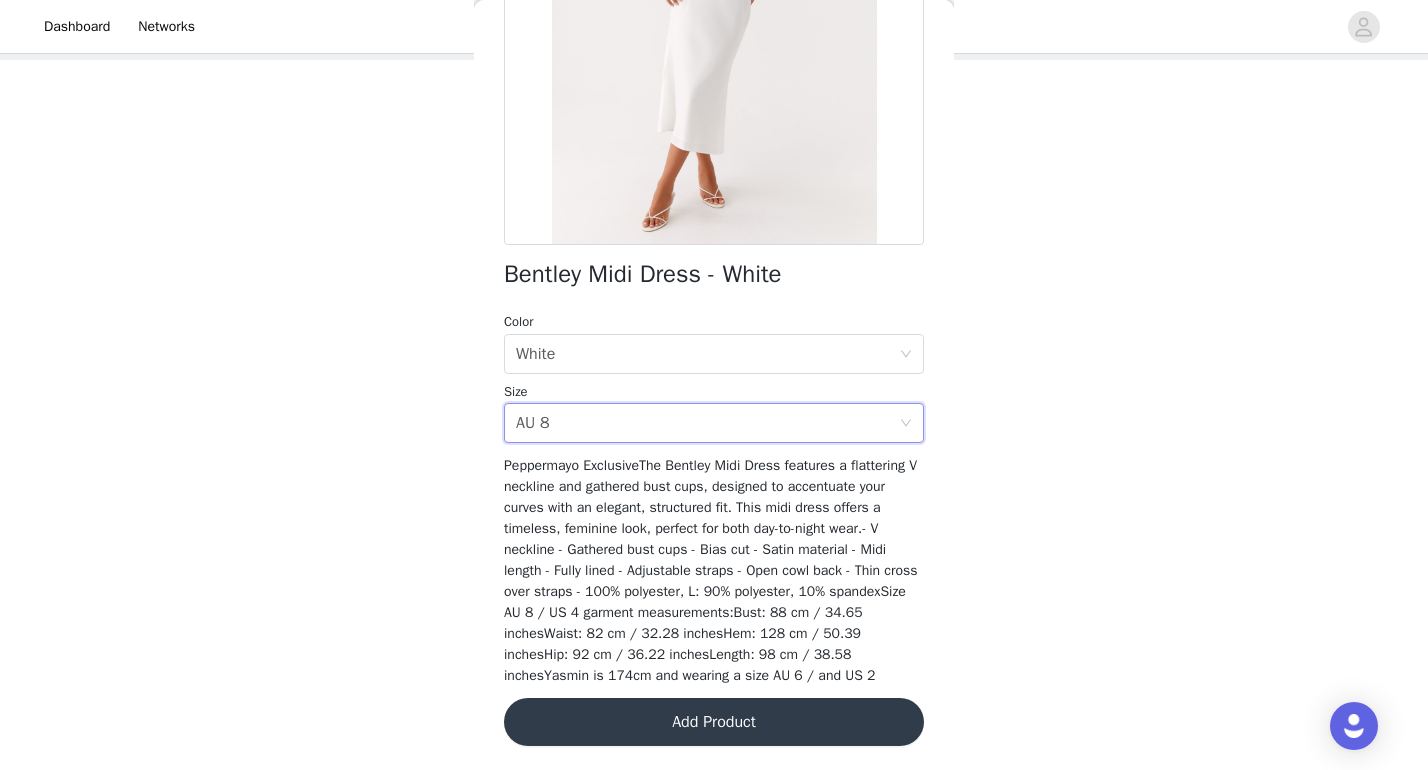 scroll, scrollTop: 325, scrollLeft: 0, axis: vertical 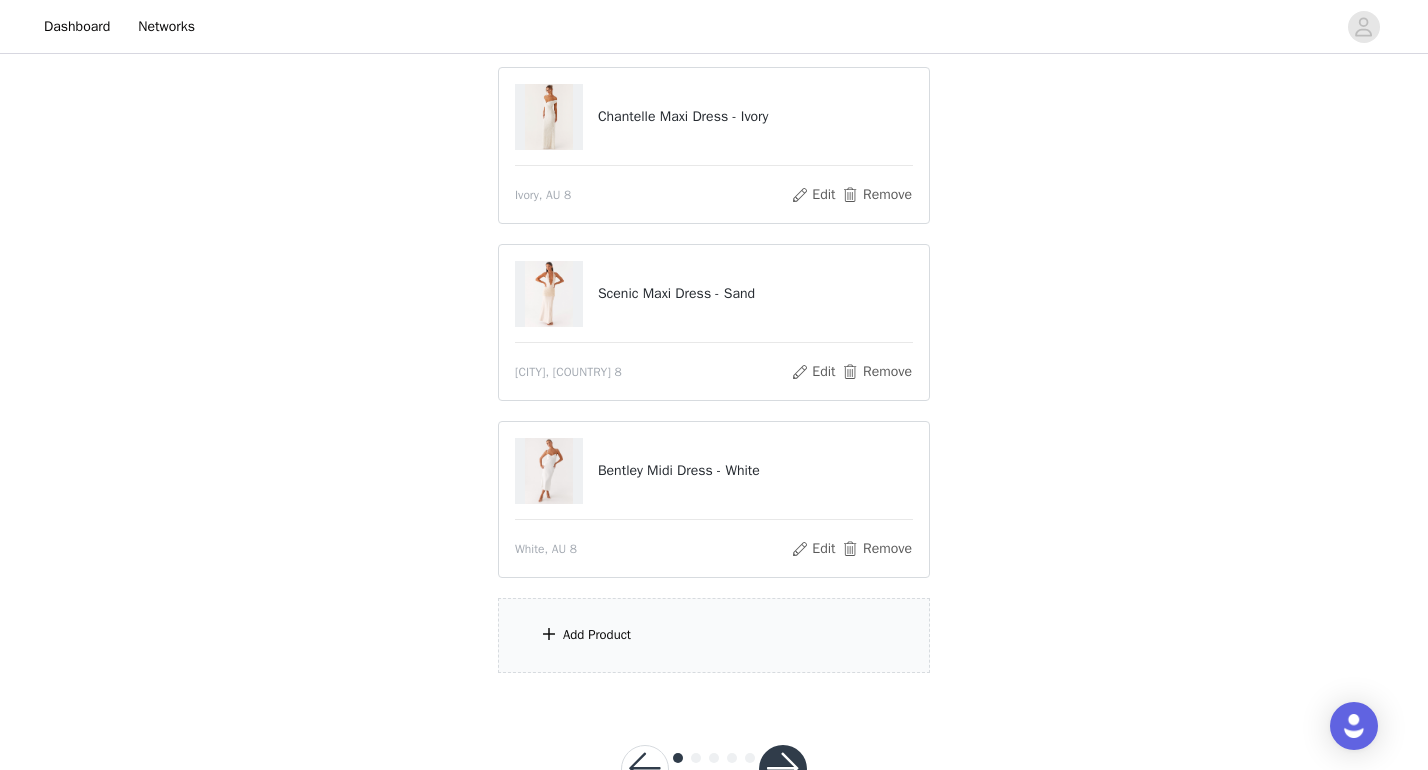 click on "Add Product" at bounding box center (714, 635) 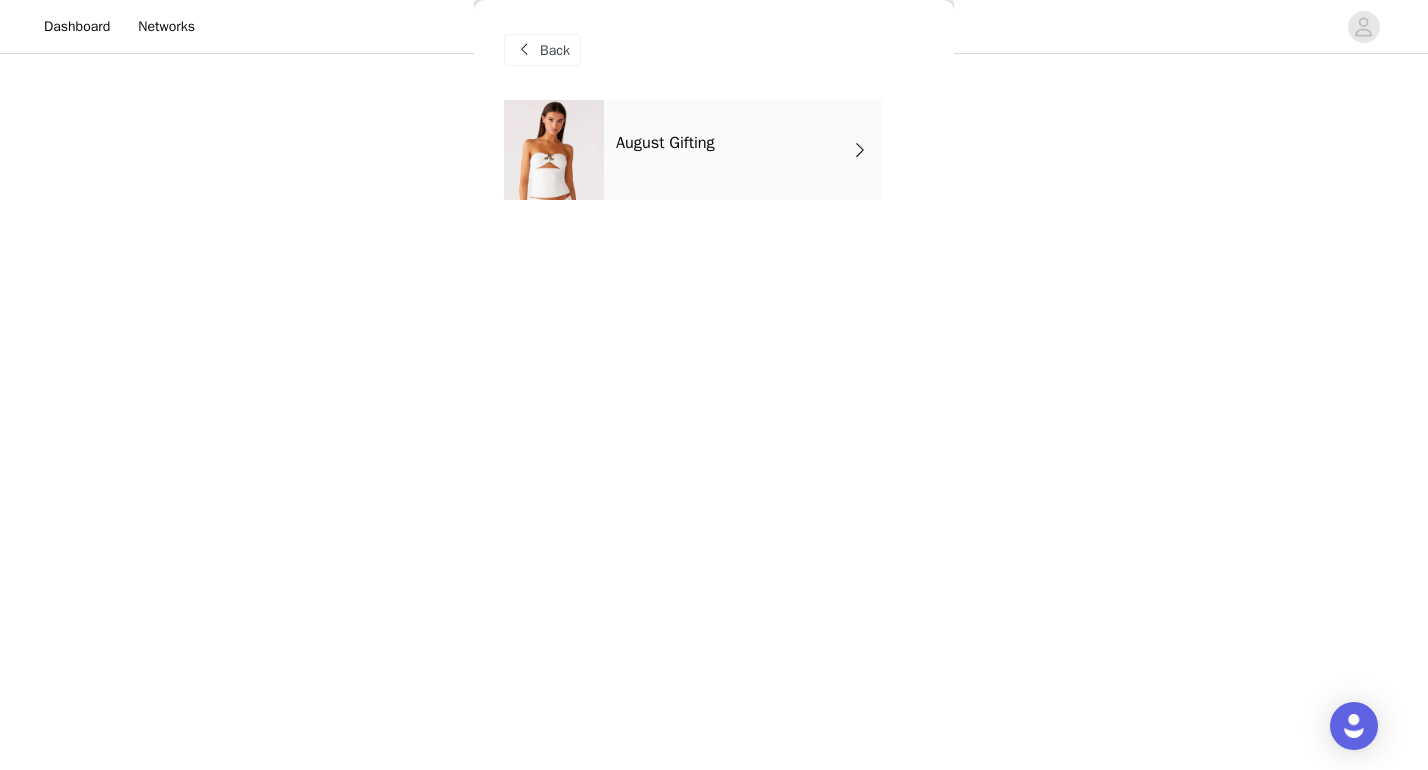 click on "August Gifting" at bounding box center [743, 150] 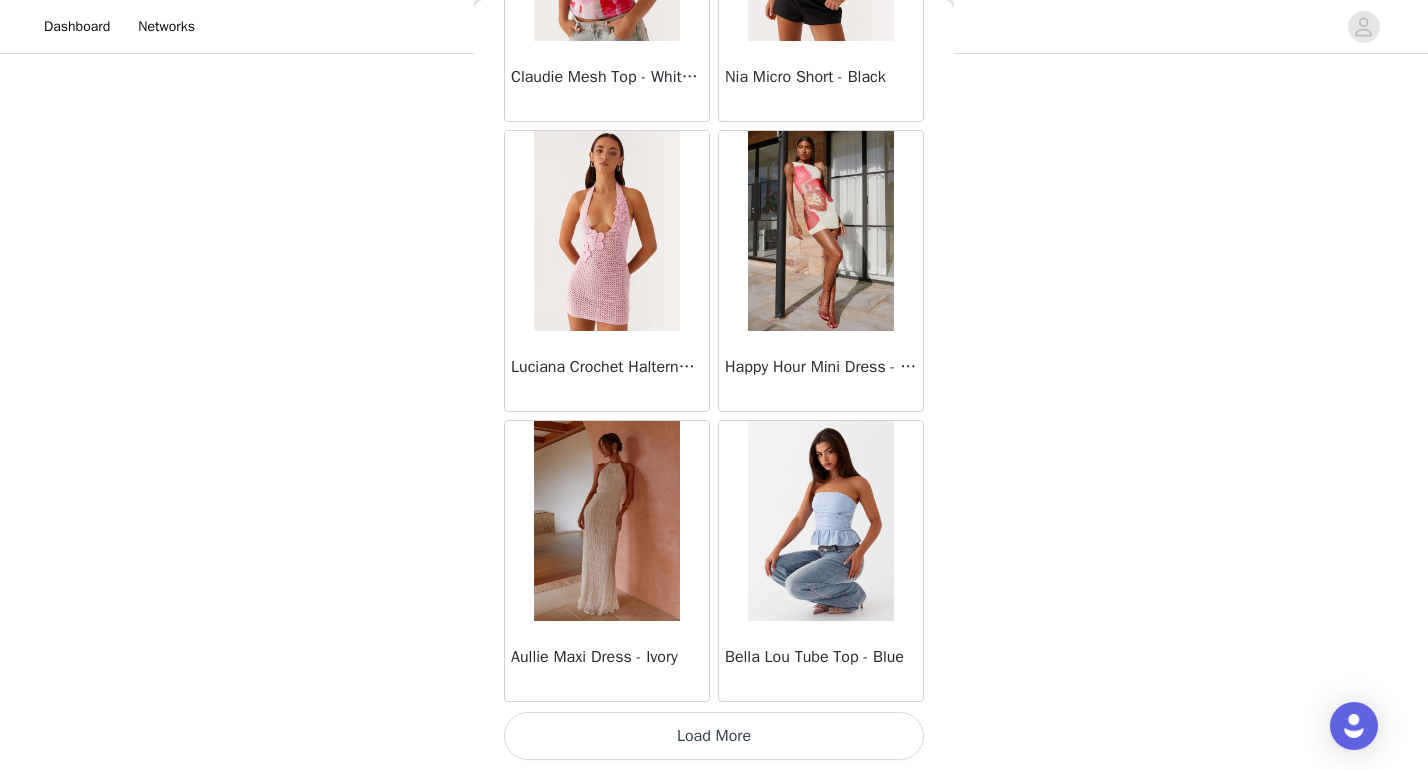 click on "Load More" at bounding box center (714, 736) 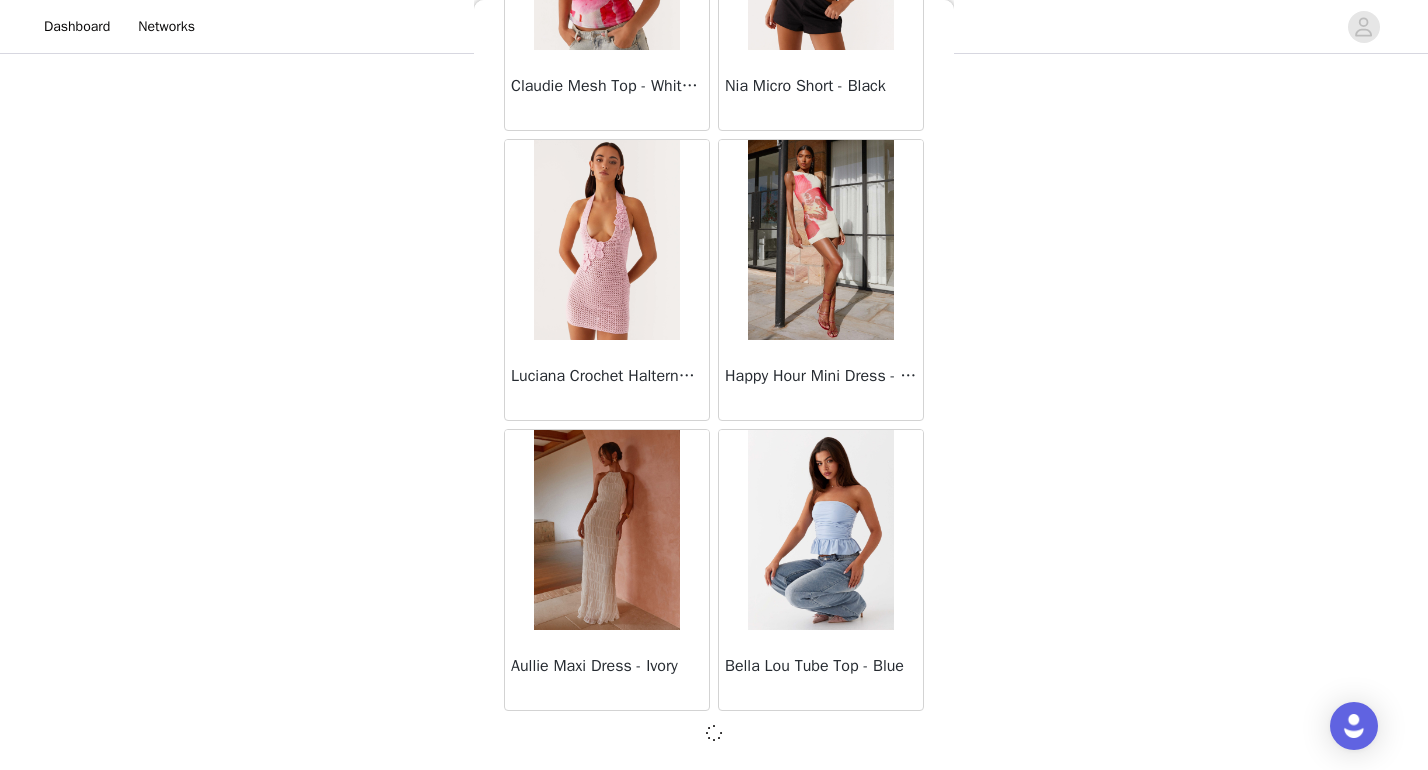 scroll, scrollTop: 2281, scrollLeft: 0, axis: vertical 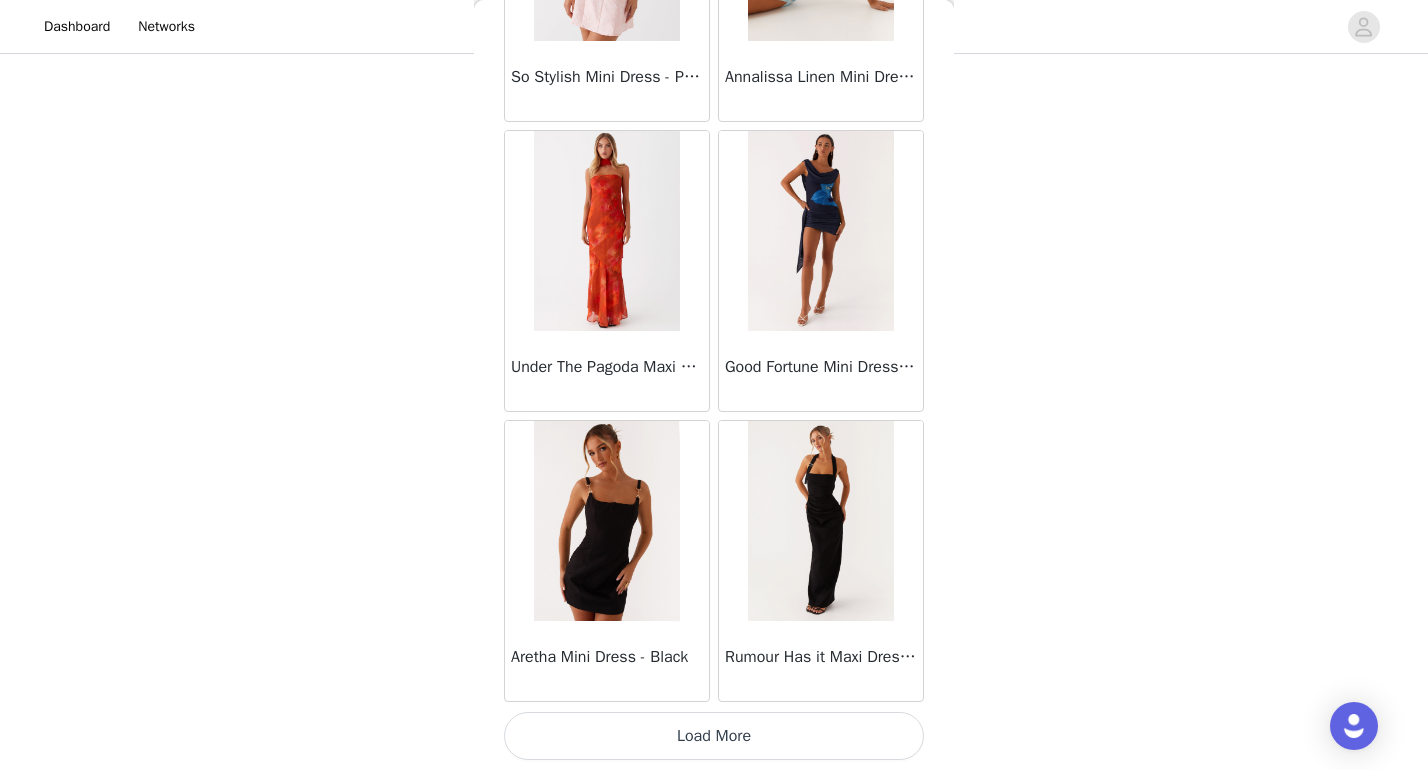 click on "Load More" at bounding box center (714, 736) 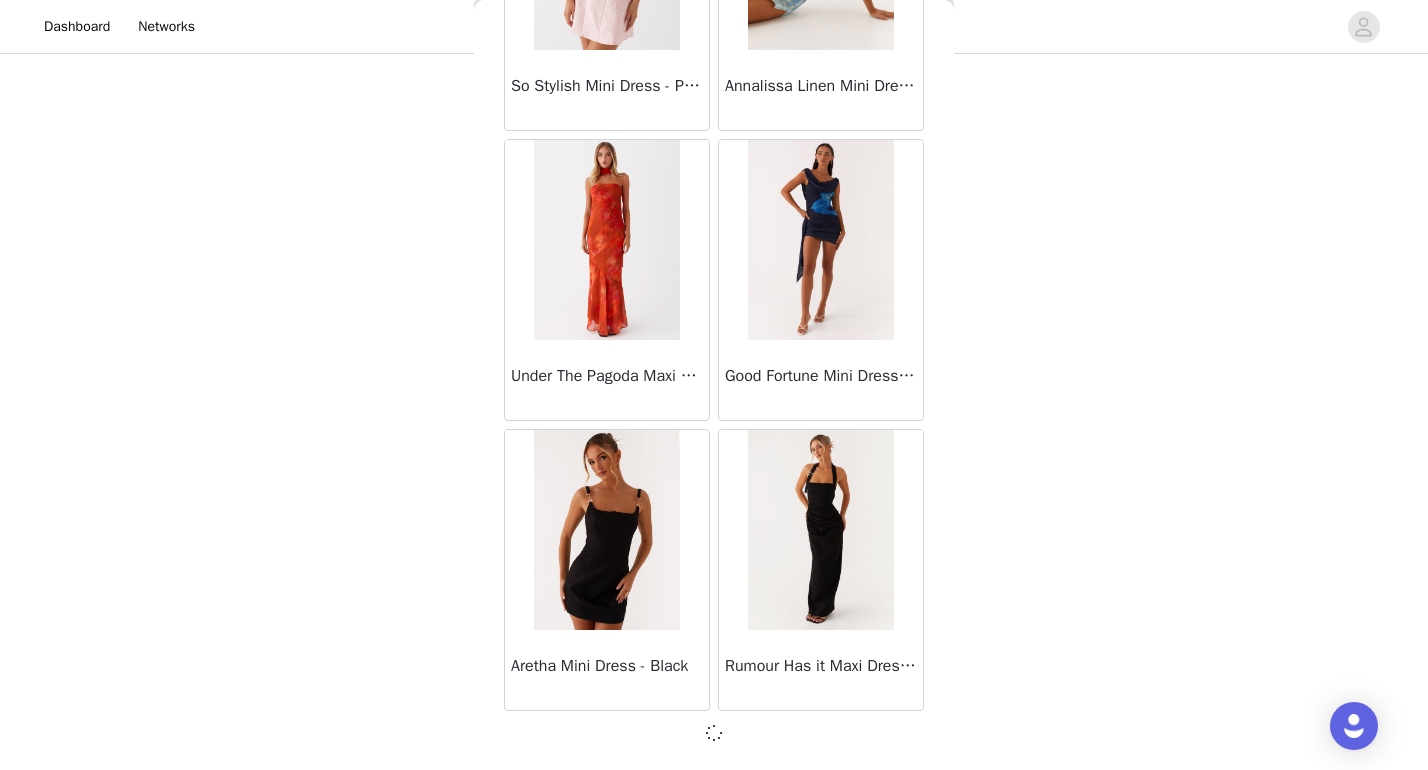 scroll, scrollTop: 5181, scrollLeft: 0, axis: vertical 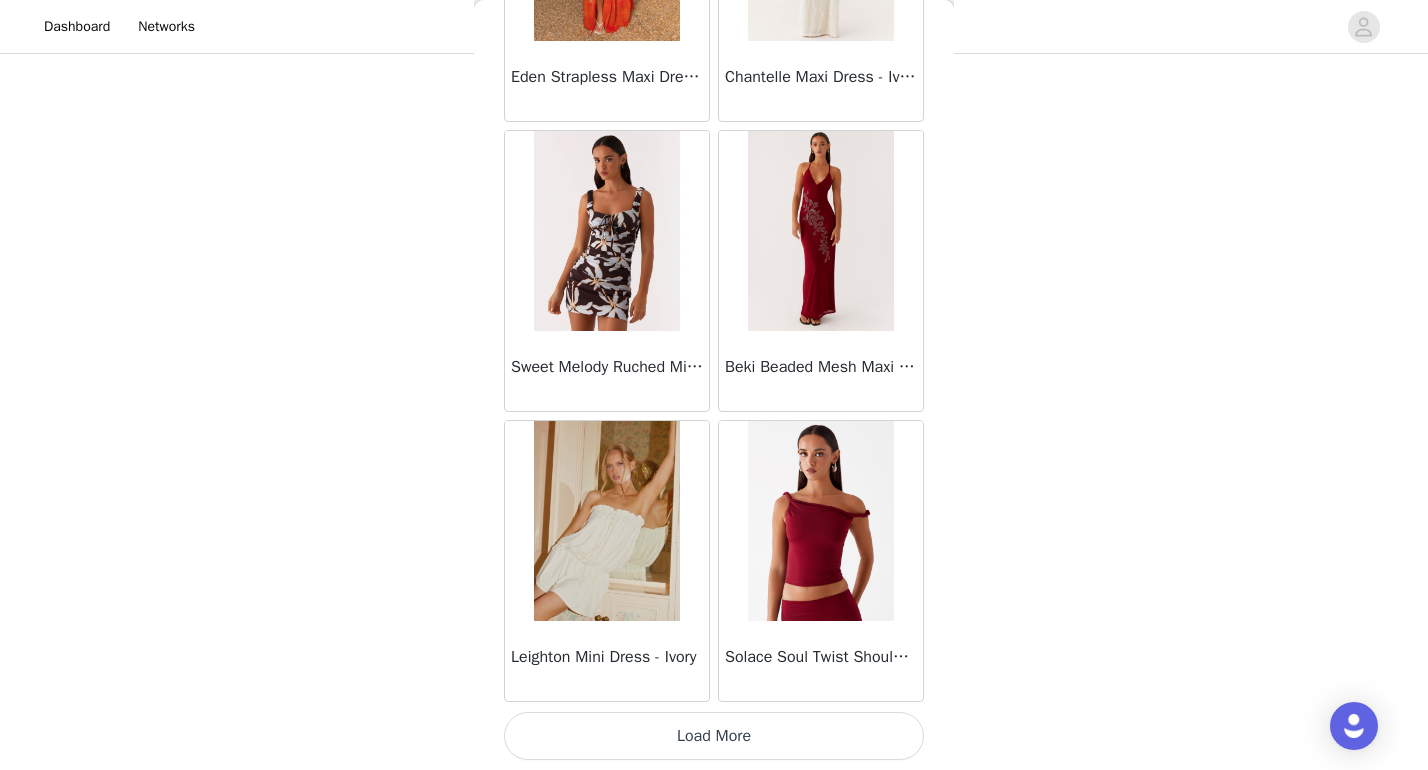 click on "Load More" at bounding box center [714, 736] 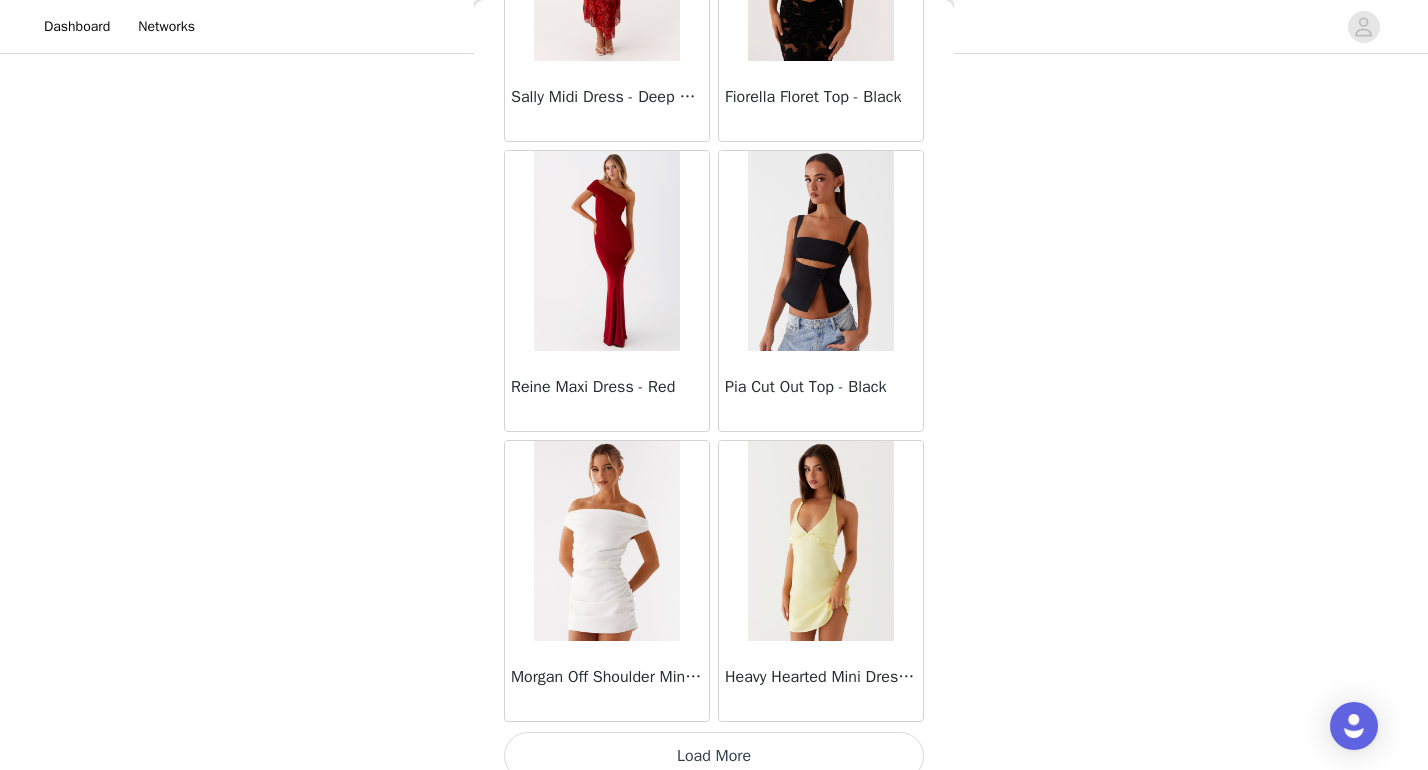 scroll, scrollTop: 10985, scrollLeft: 0, axis: vertical 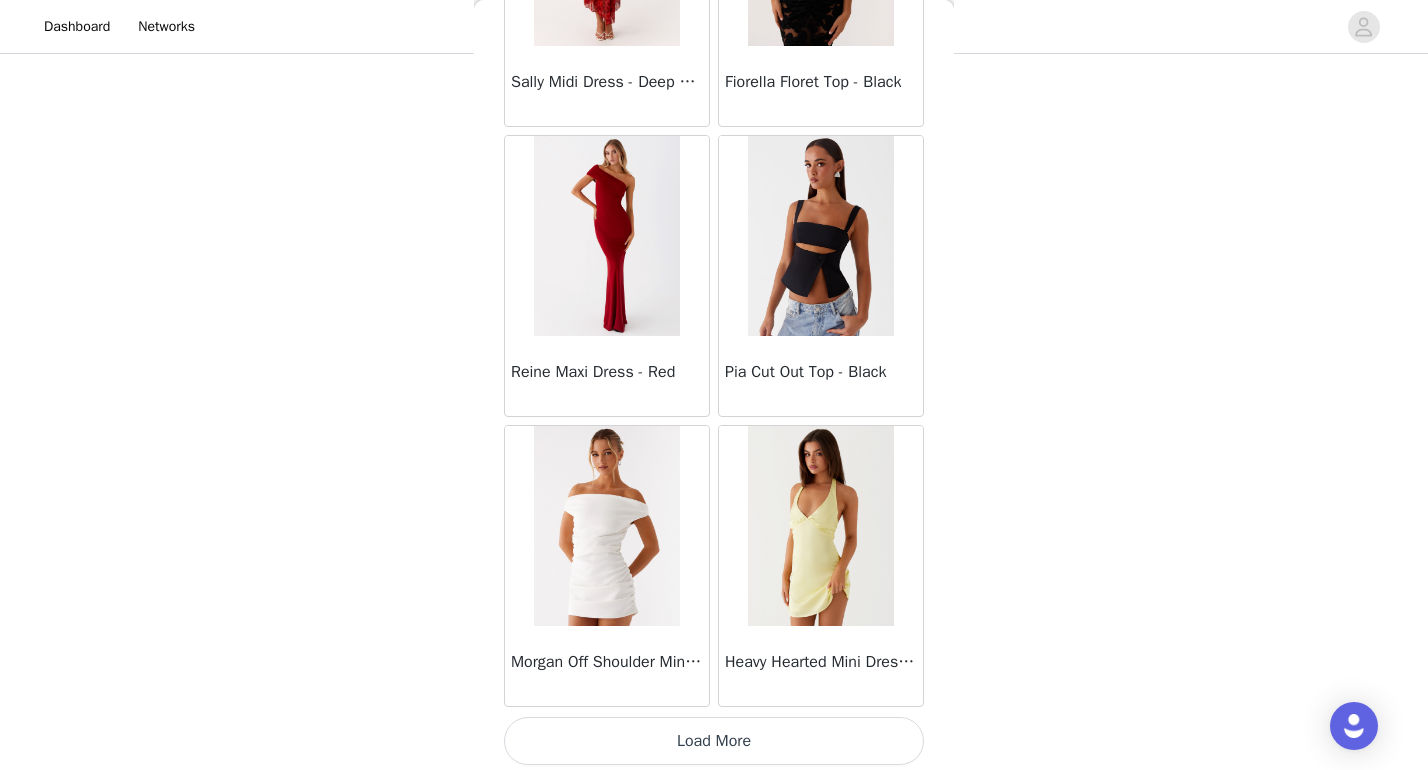 click on "Load More" at bounding box center (714, 741) 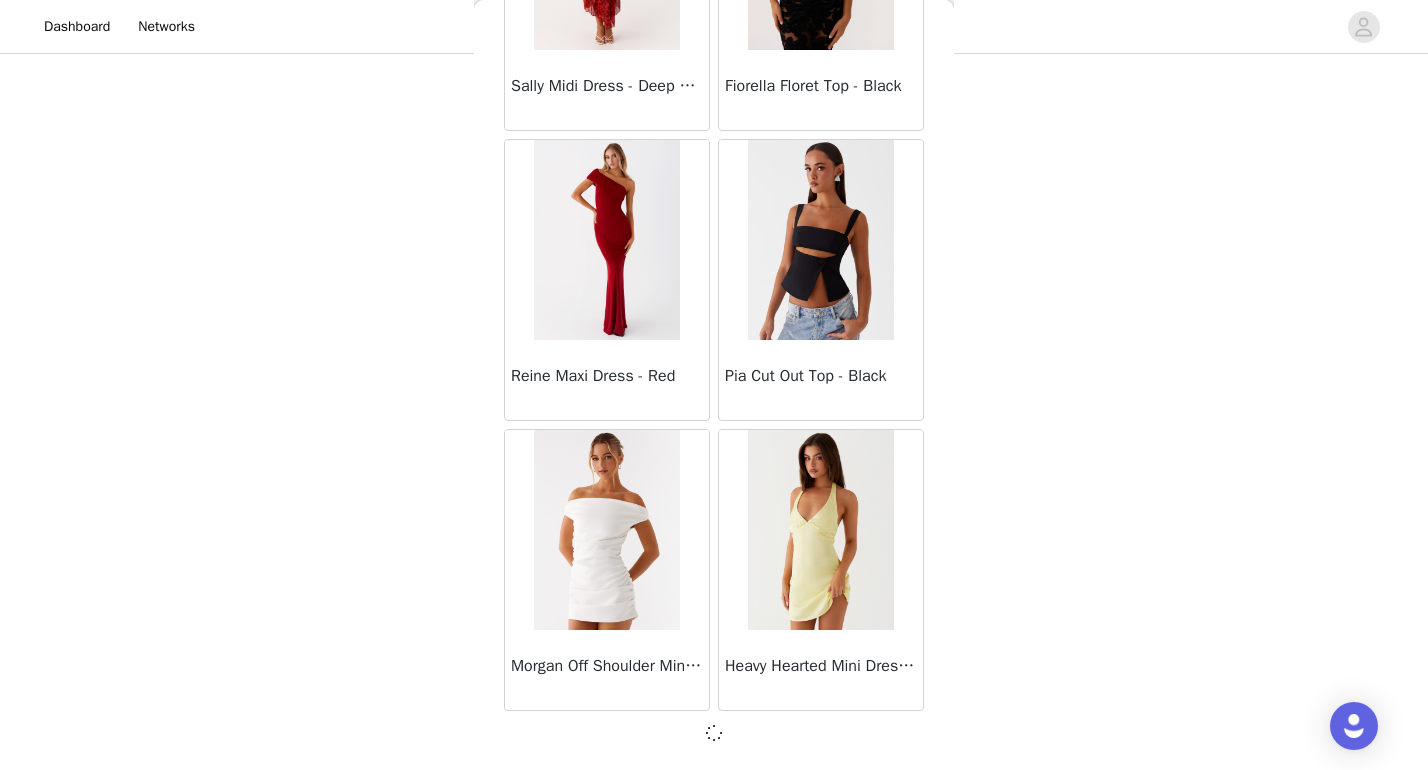 scroll, scrollTop: 10981, scrollLeft: 0, axis: vertical 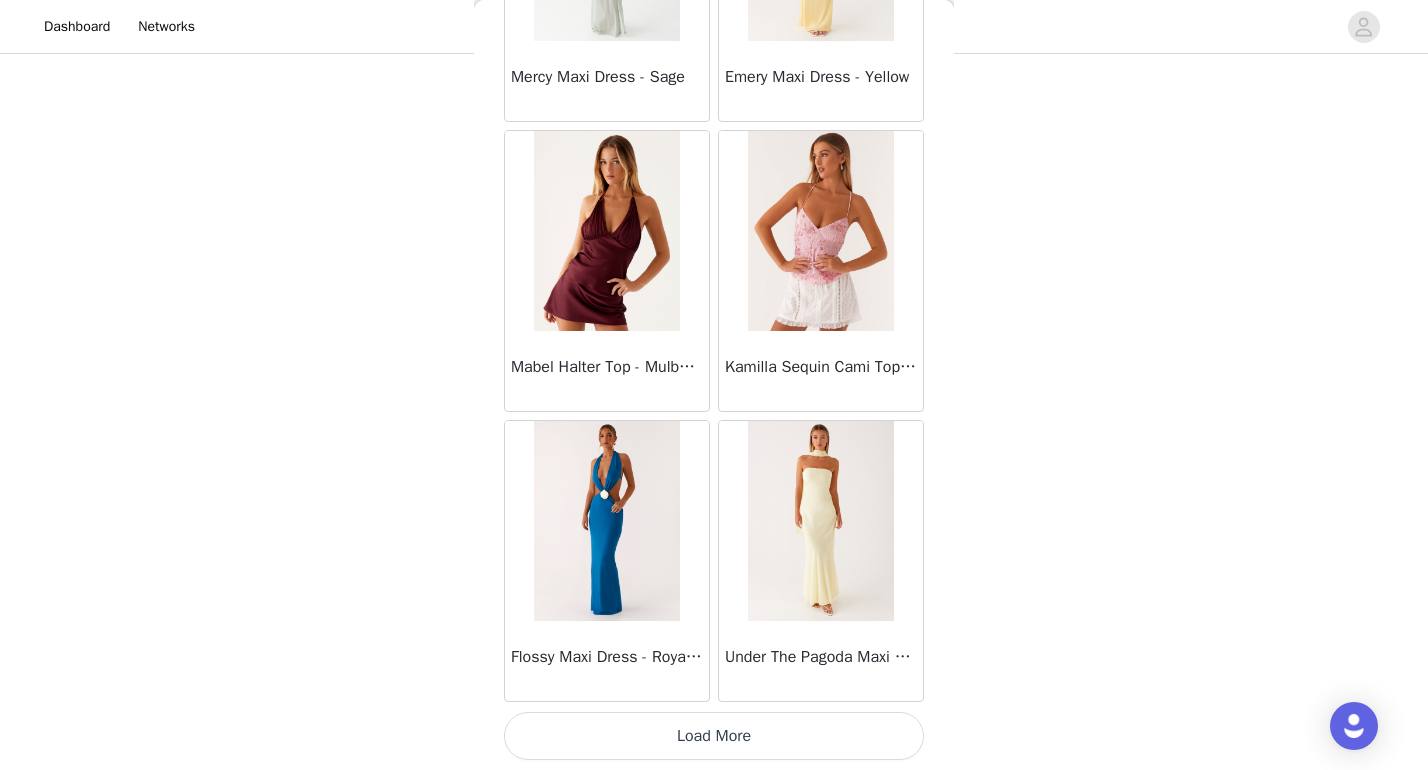 click on "Load More" at bounding box center (714, 736) 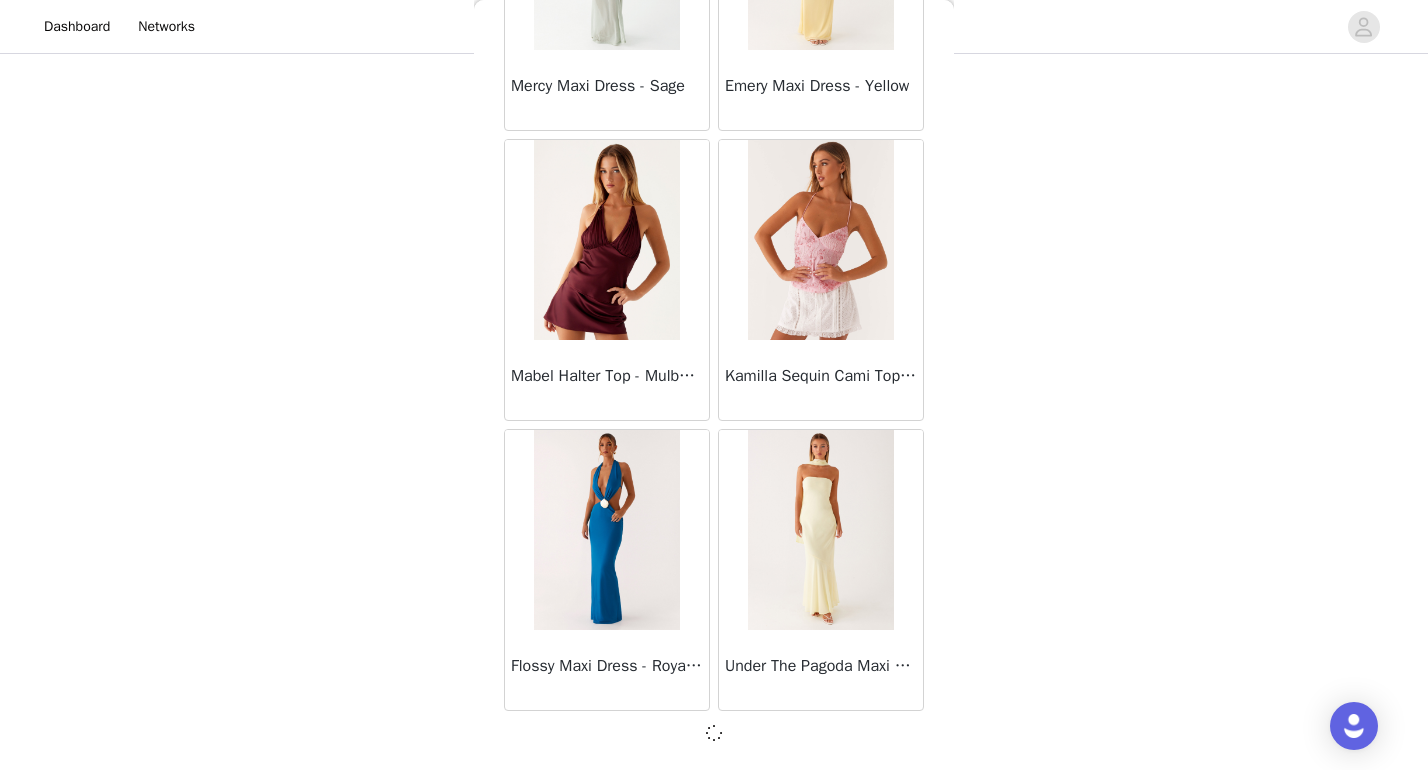 scroll, scrollTop: 13881, scrollLeft: 0, axis: vertical 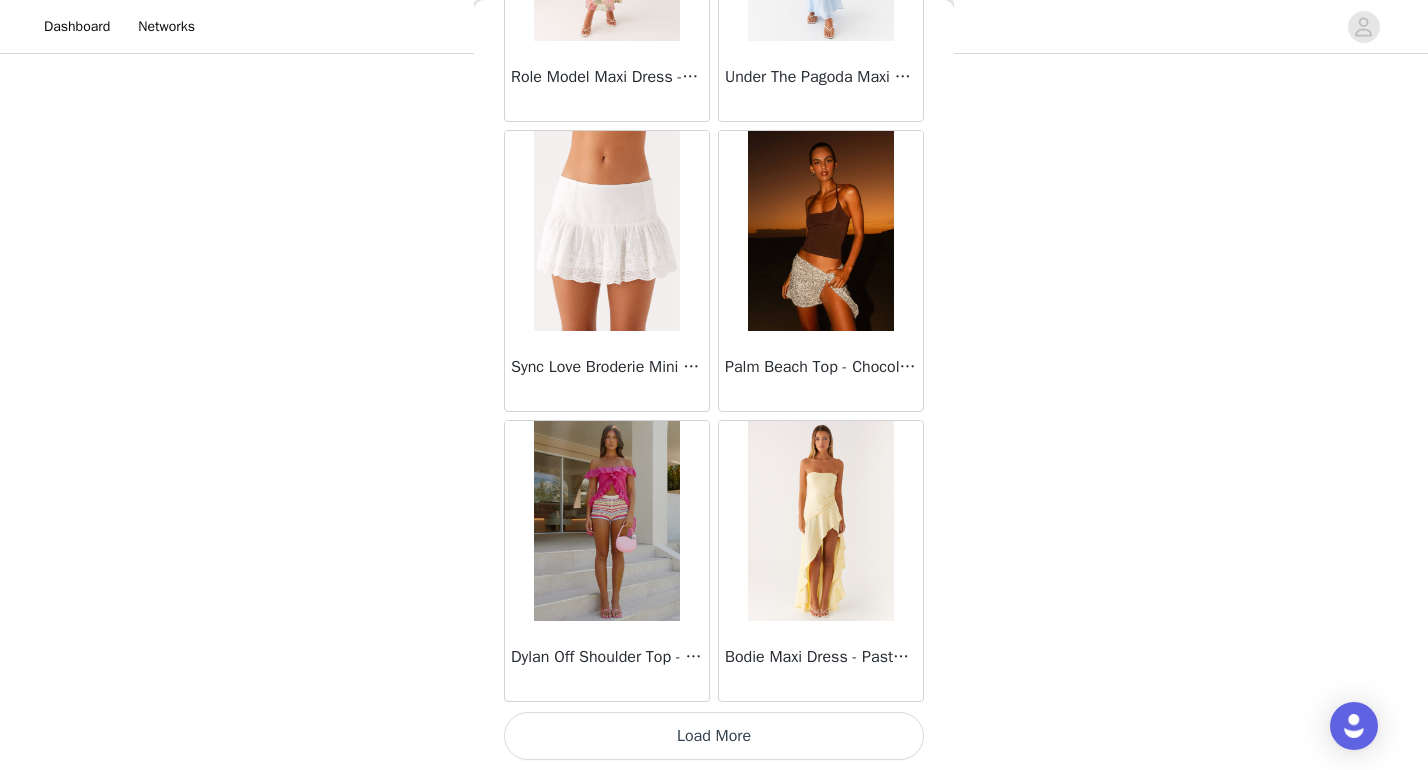 click on "Load More" at bounding box center [714, 736] 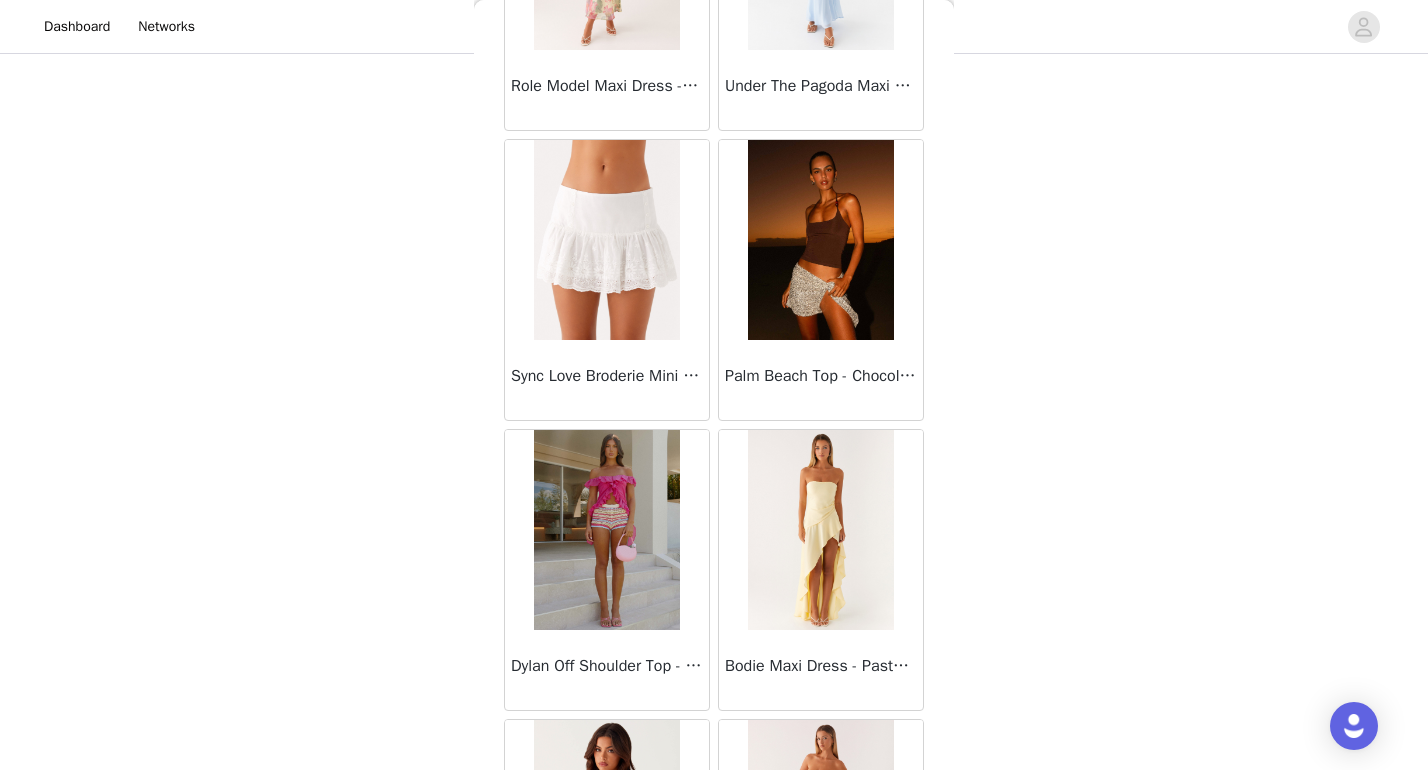 scroll, scrollTop: 279, scrollLeft: 0, axis: vertical 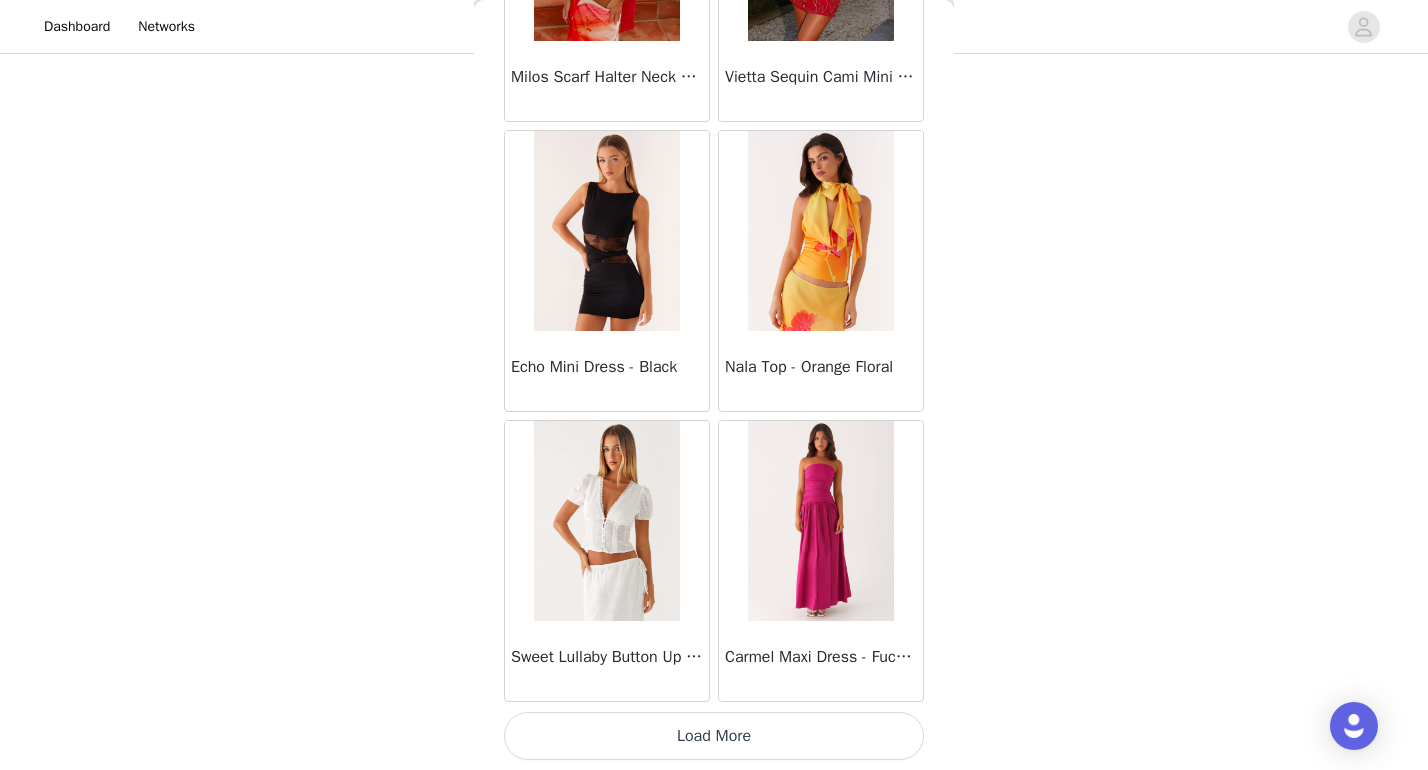 click on "Load More" at bounding box center [714, 736] 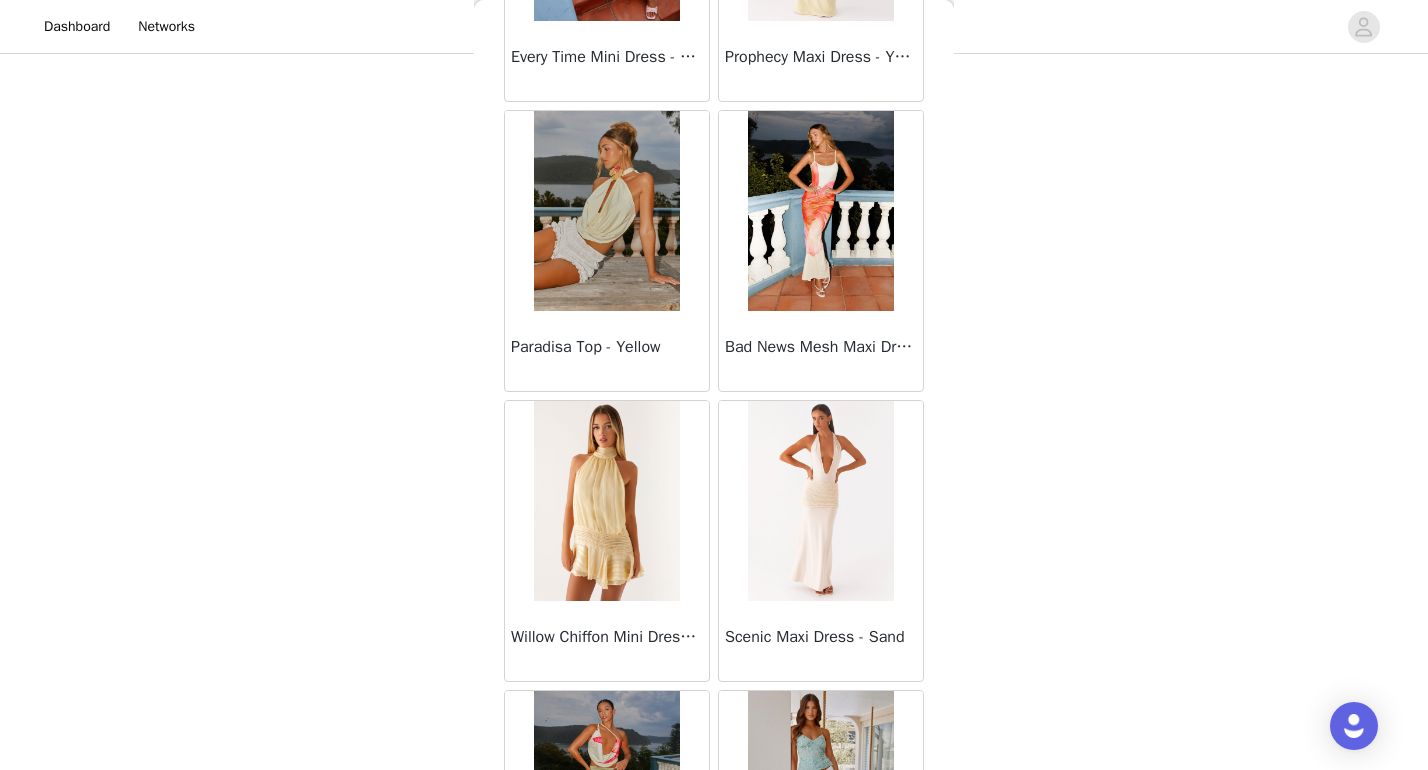 scroll, scrollTop: 21457, scrollLeft: 0, axis: vertical 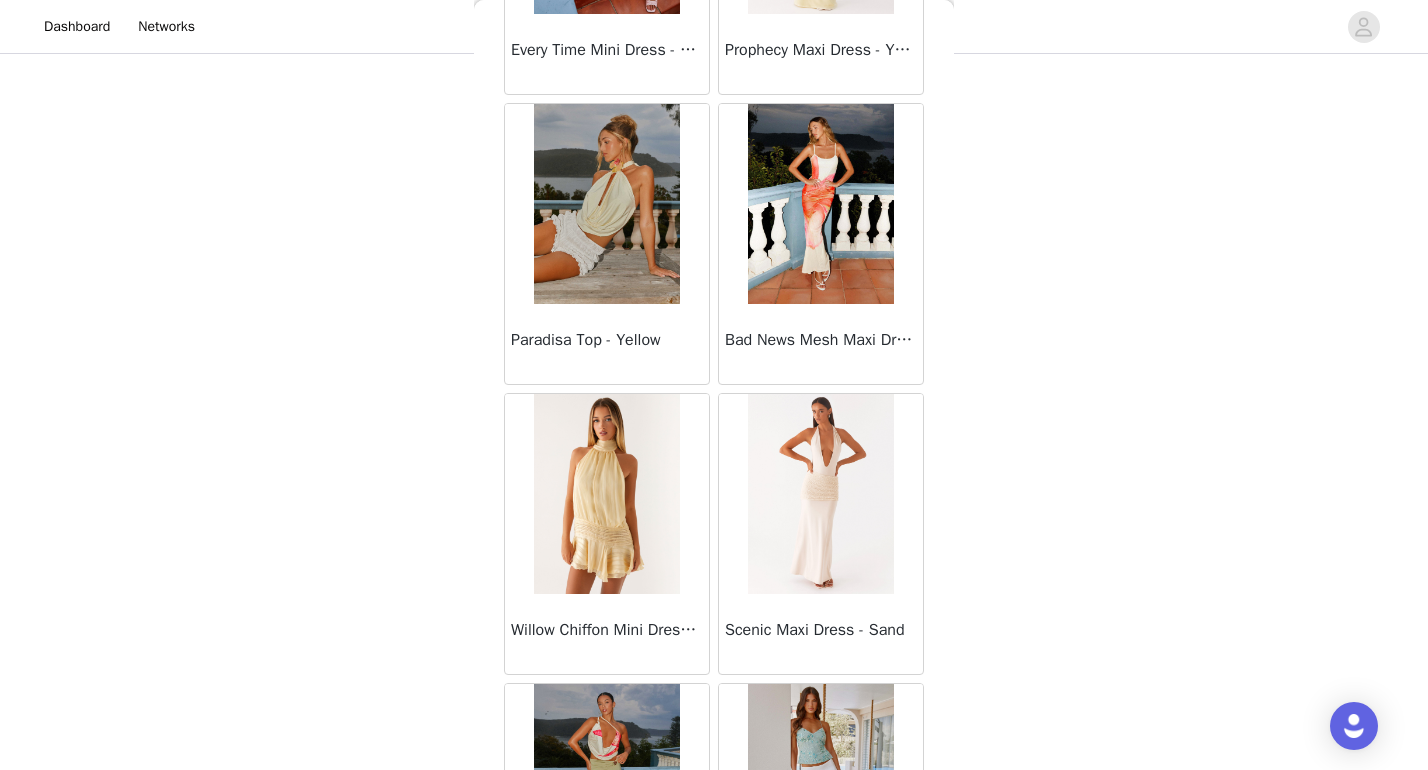 click at bounding box center [820, 494] 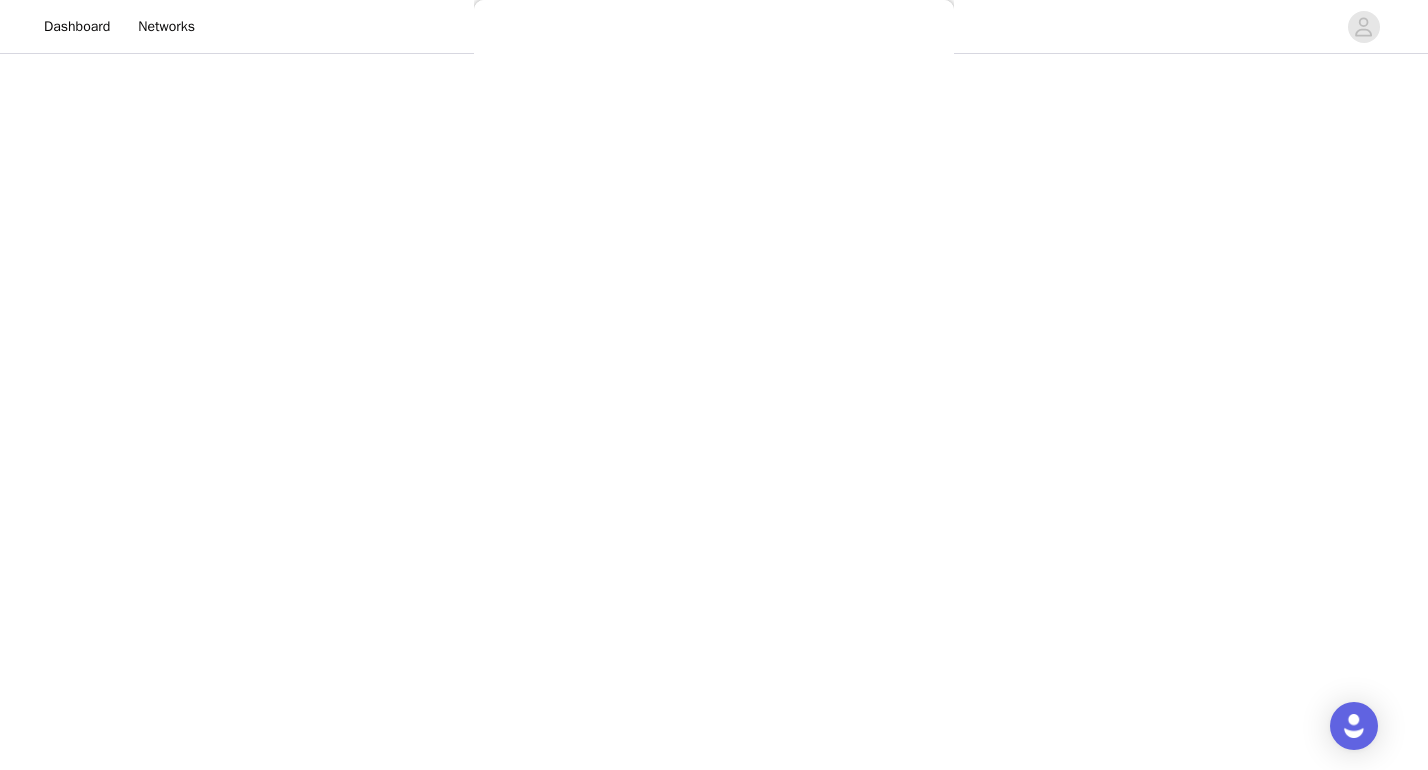 scroll, scrollTop: 283, scrollLeft: 0, axis: vertical 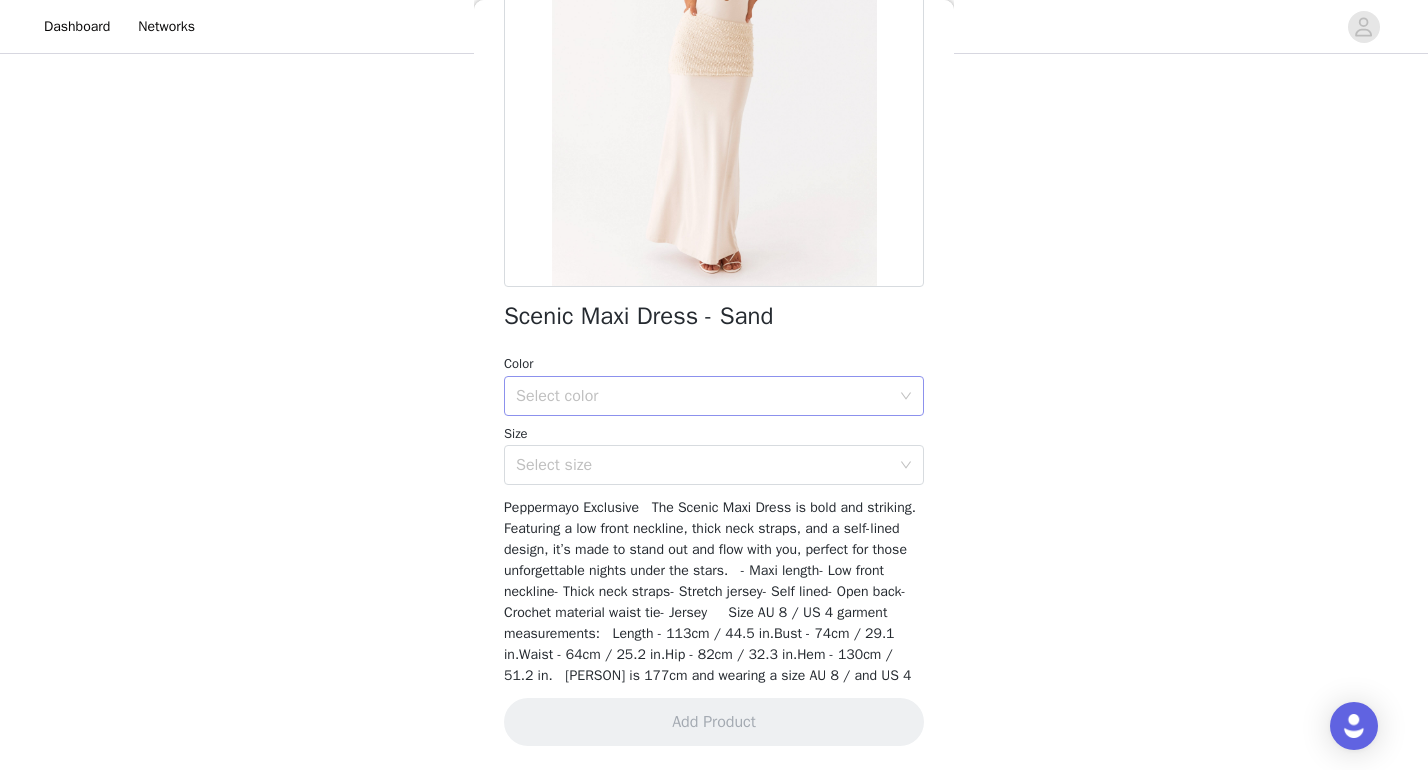 click on "Select color" at bounding box center (707, 396) 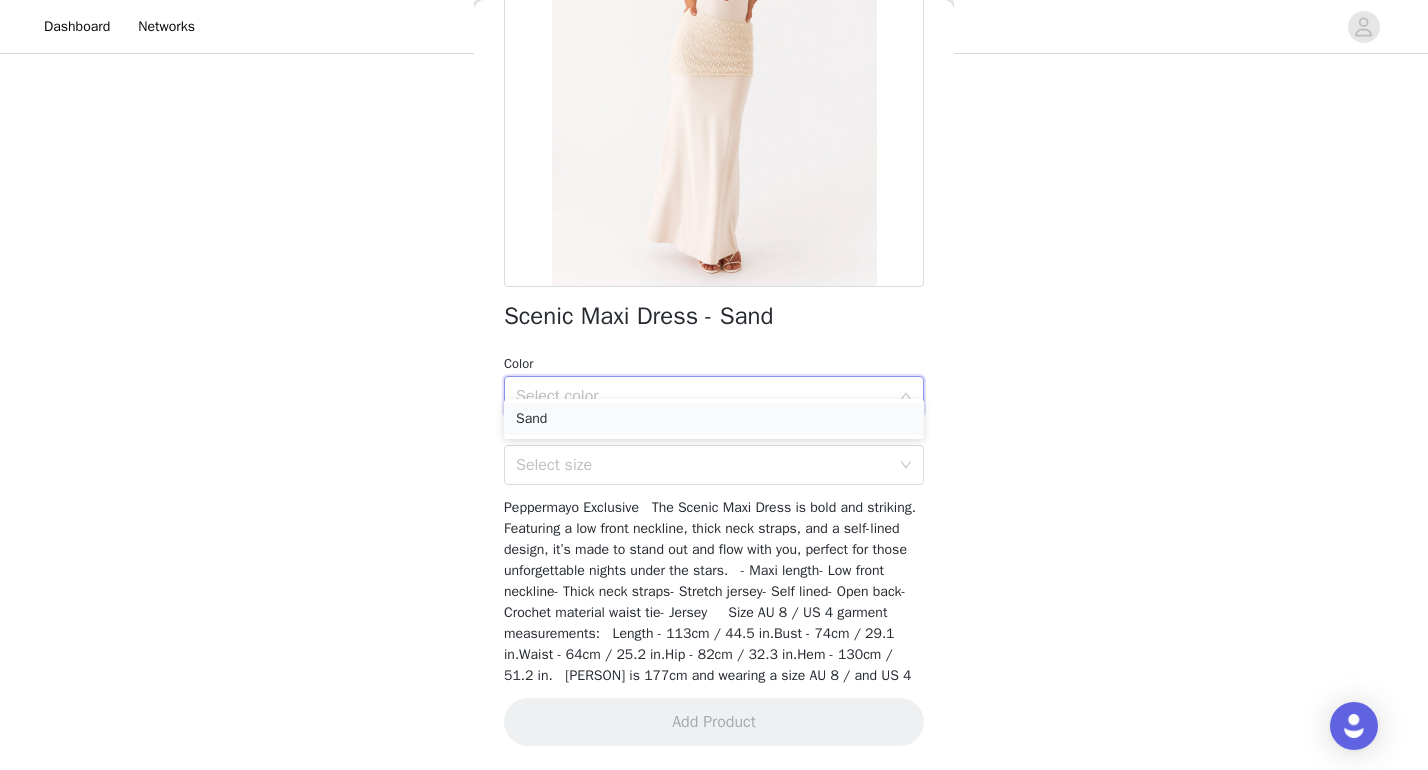 click on "Sand" at bounding box center (714, 419) 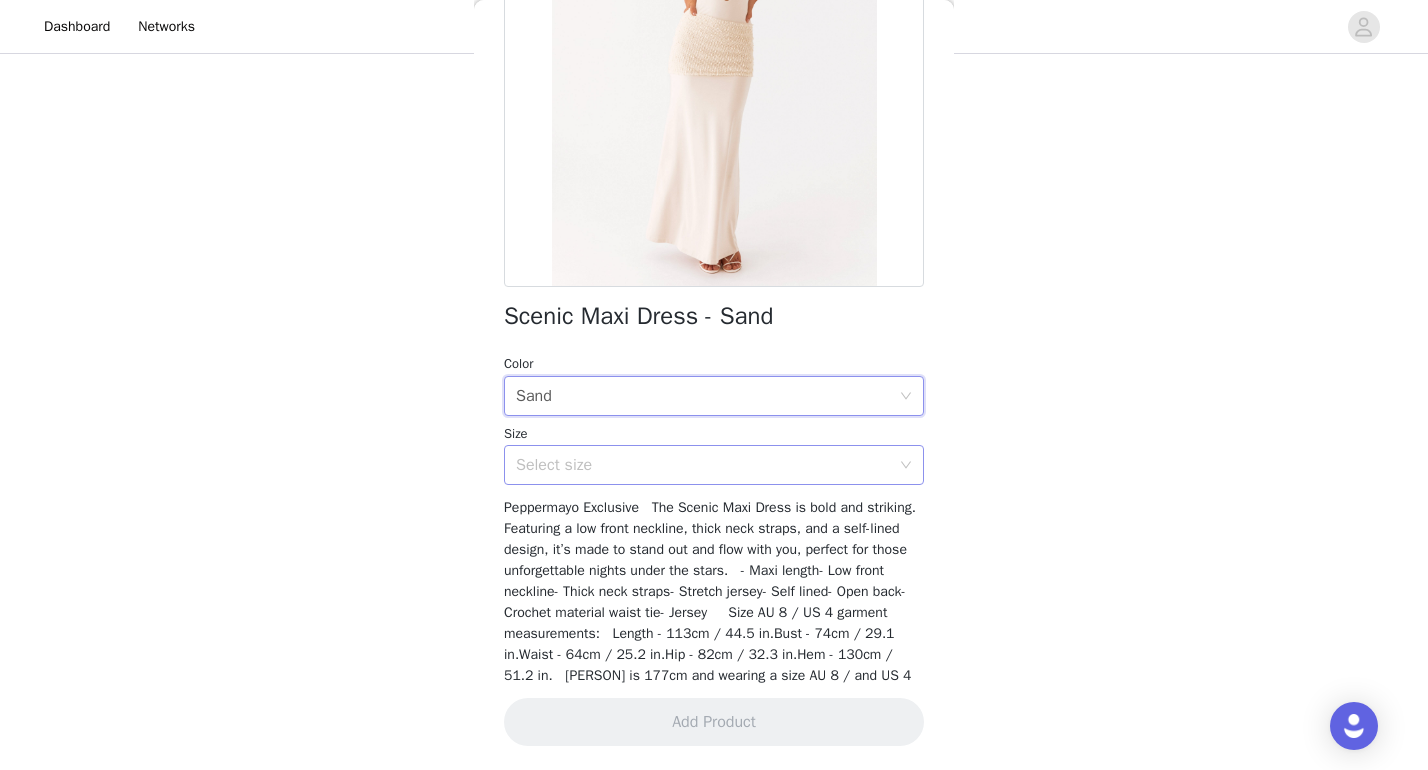 click on "Select size" at bounding box center [703, 465] 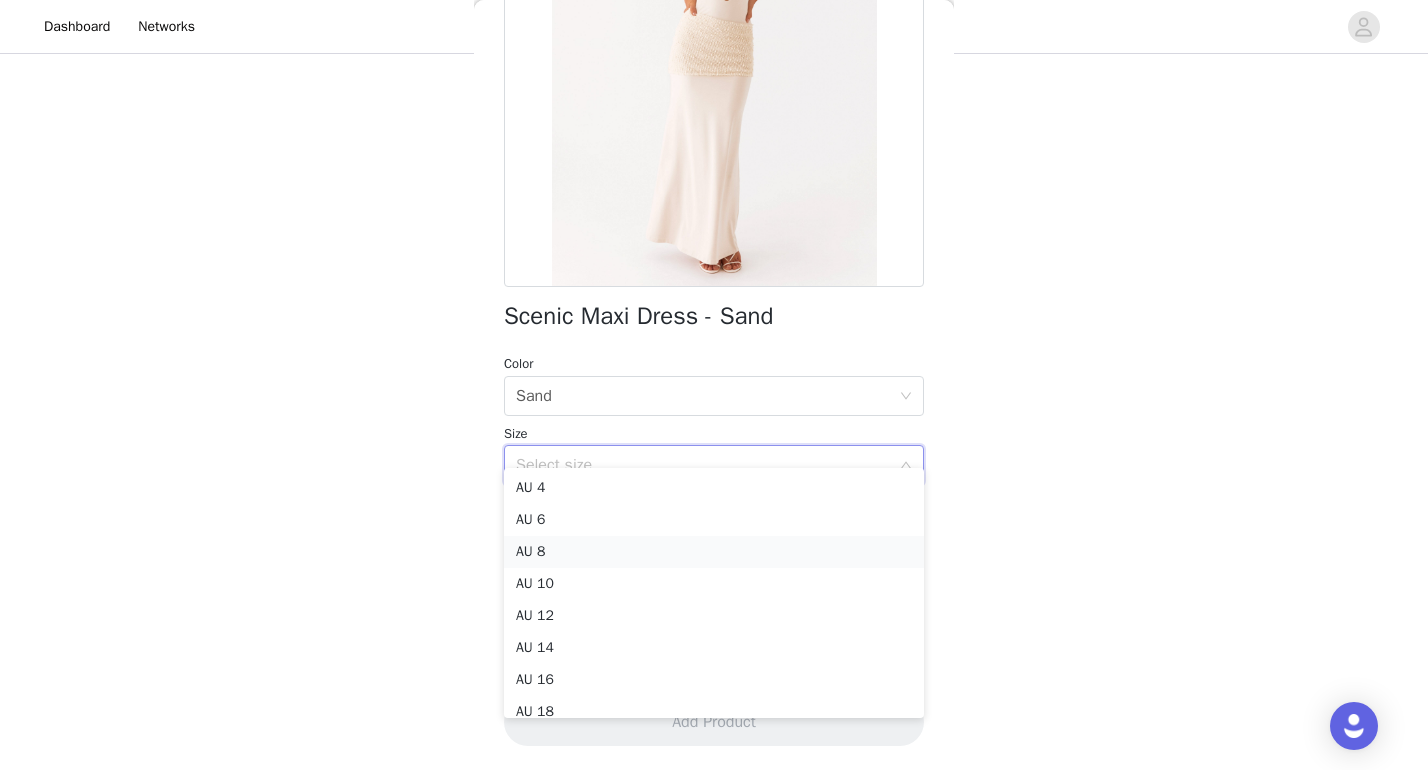 click on "AU 8" at bounding box center [714, 552] 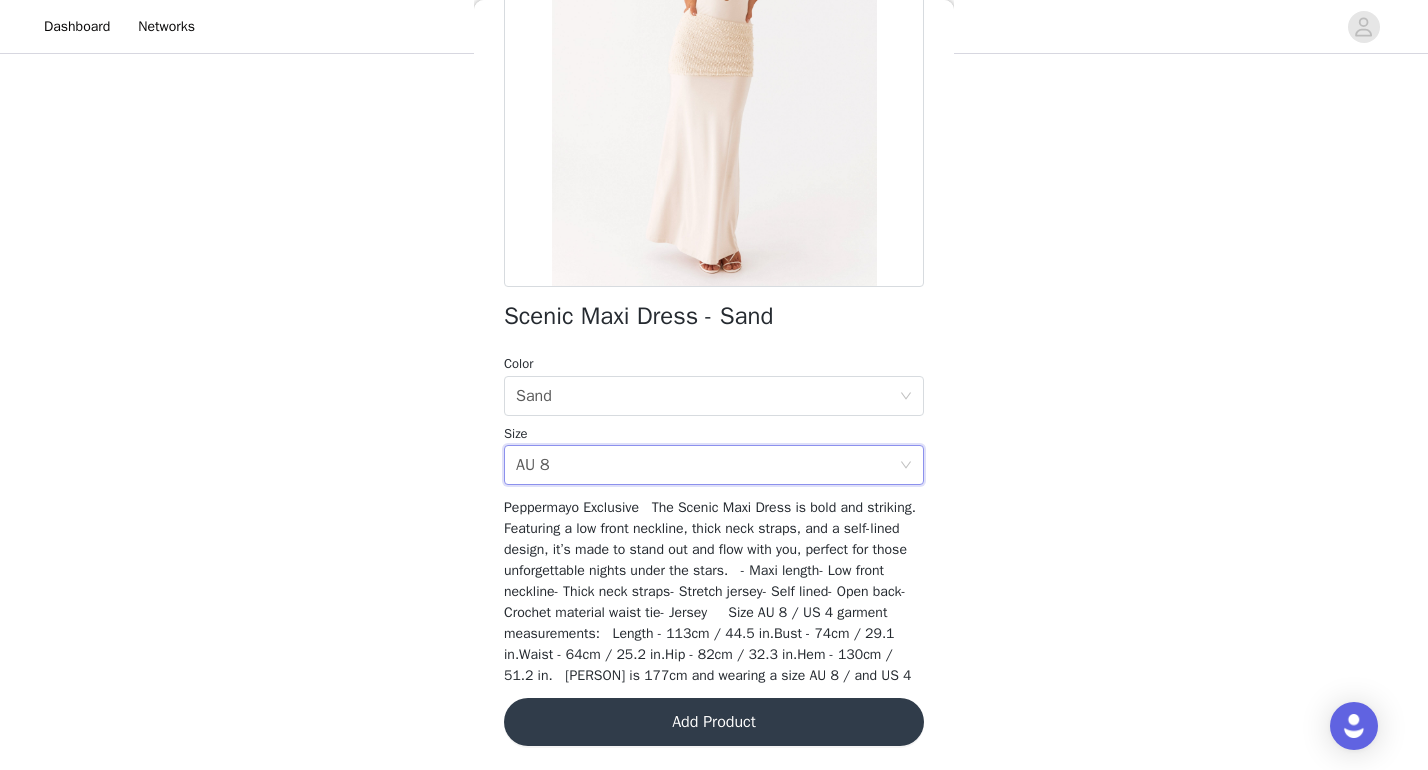 click on "Add Product" at bounding box center (714, 722) 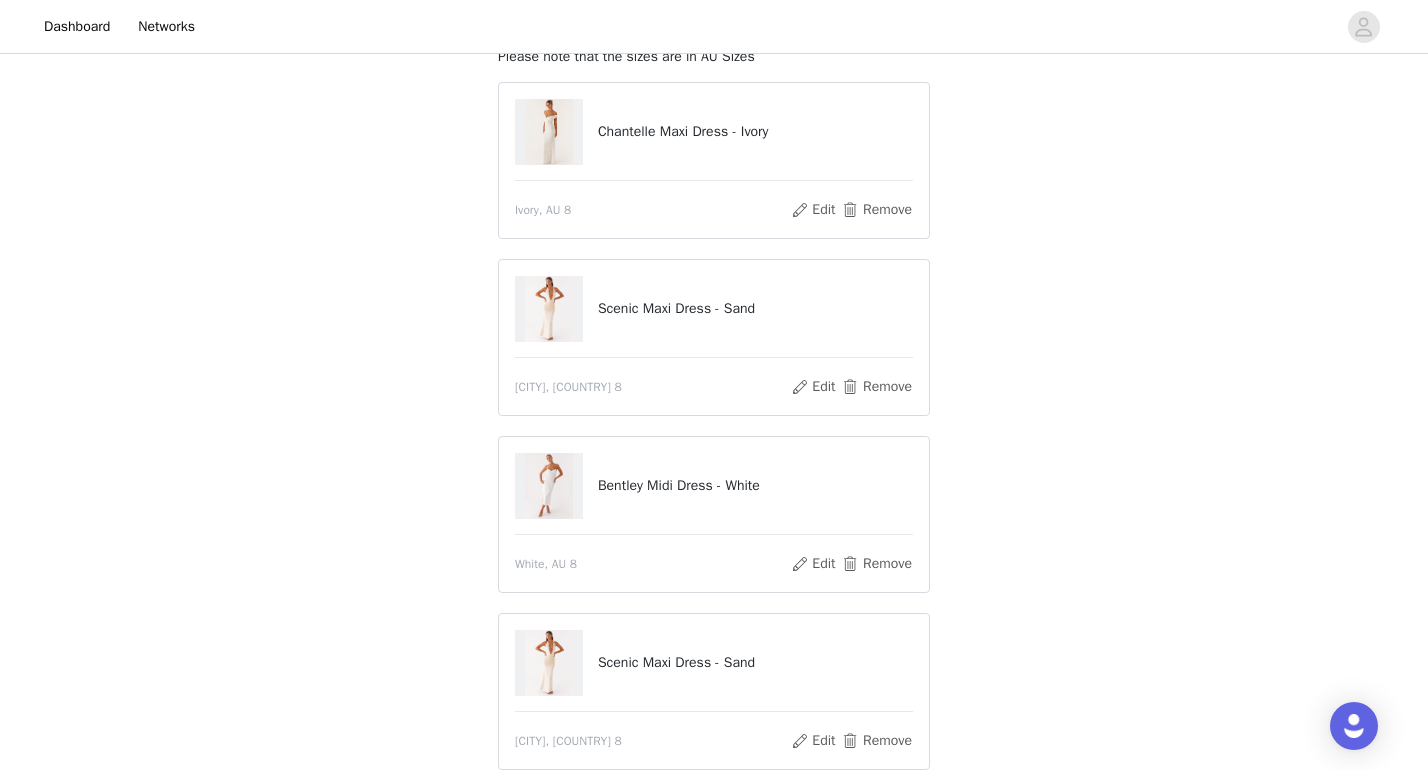 scroll, scrollTop: 137, scrollLeft: 0, axis: vertical 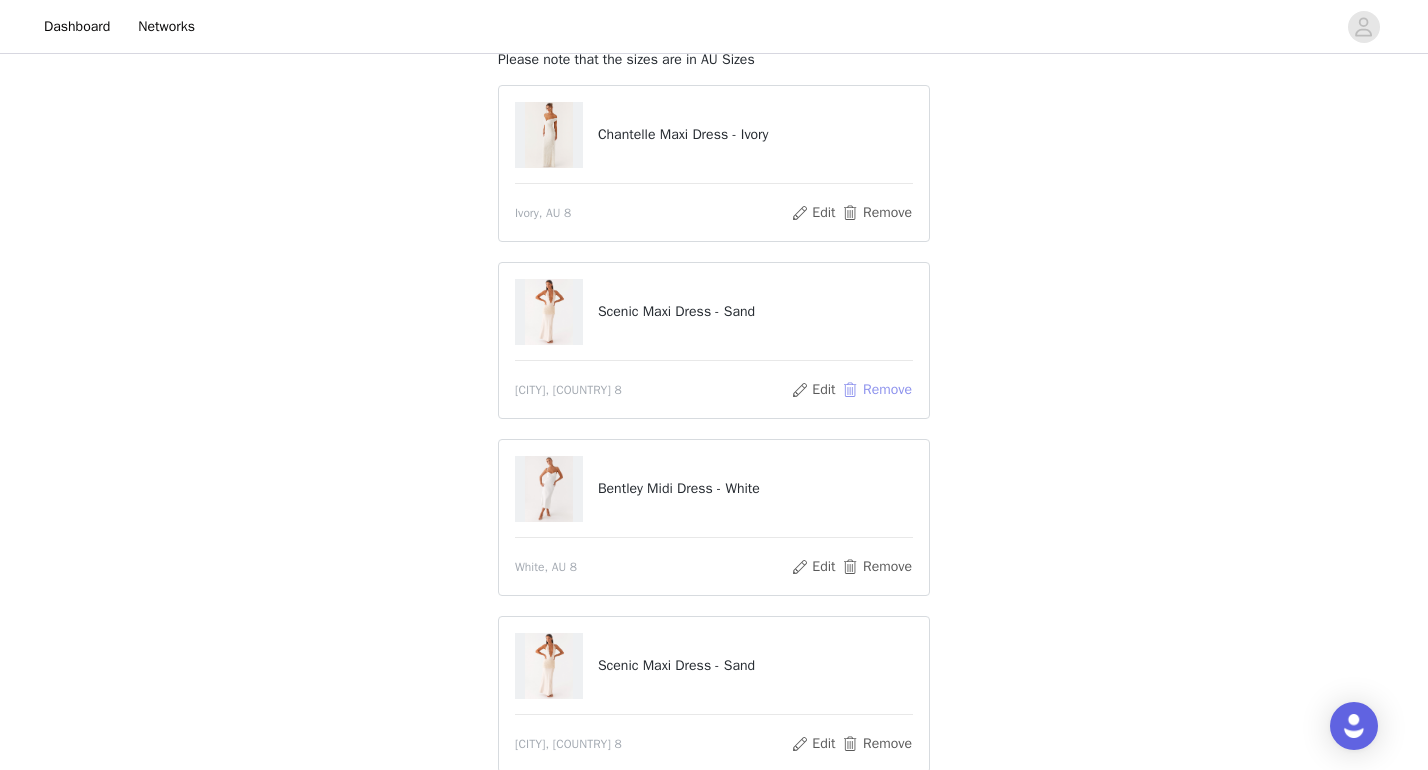 click on "Remove" at bounding box center [877, 390] 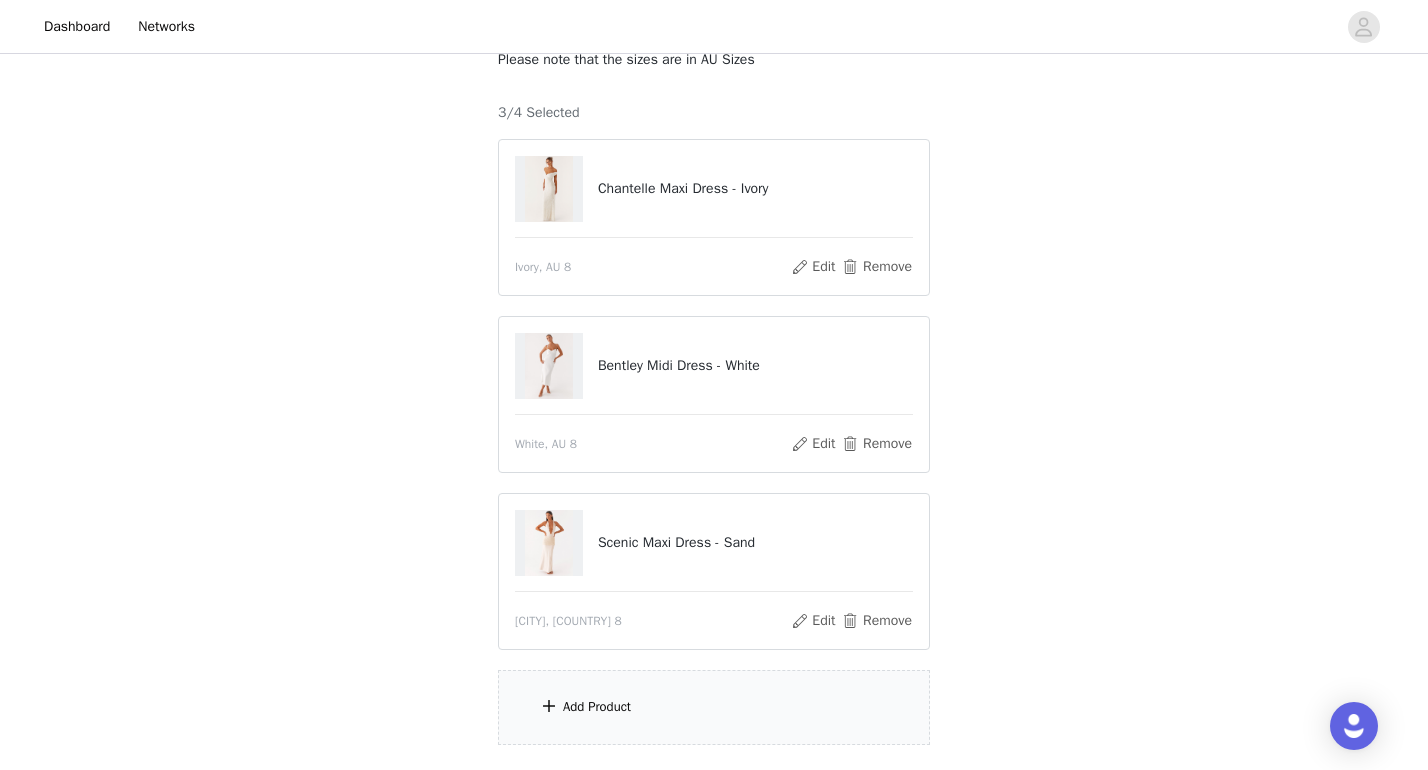click on "Add Product" at bounding box center (714, 707) 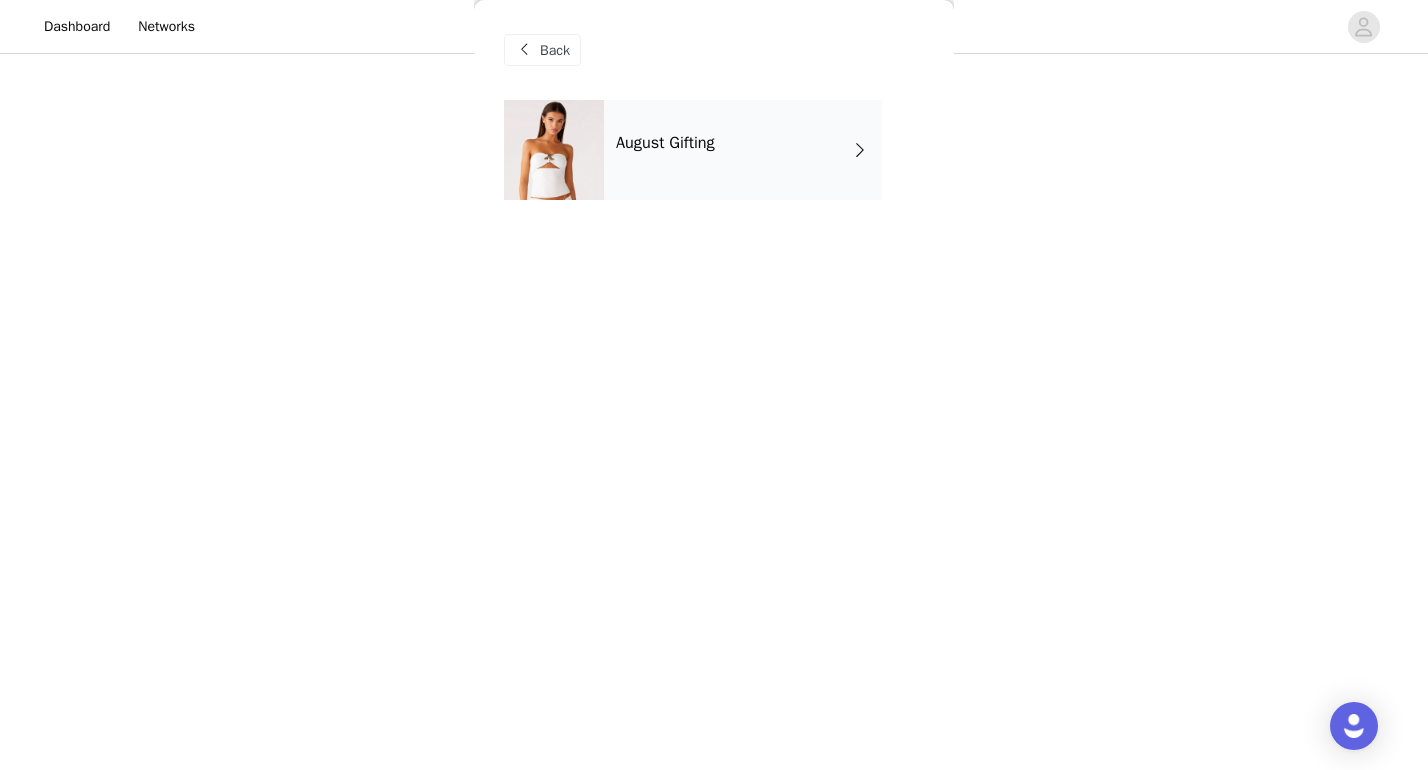 click on "August Gifting" at bounding box center (665, 143) 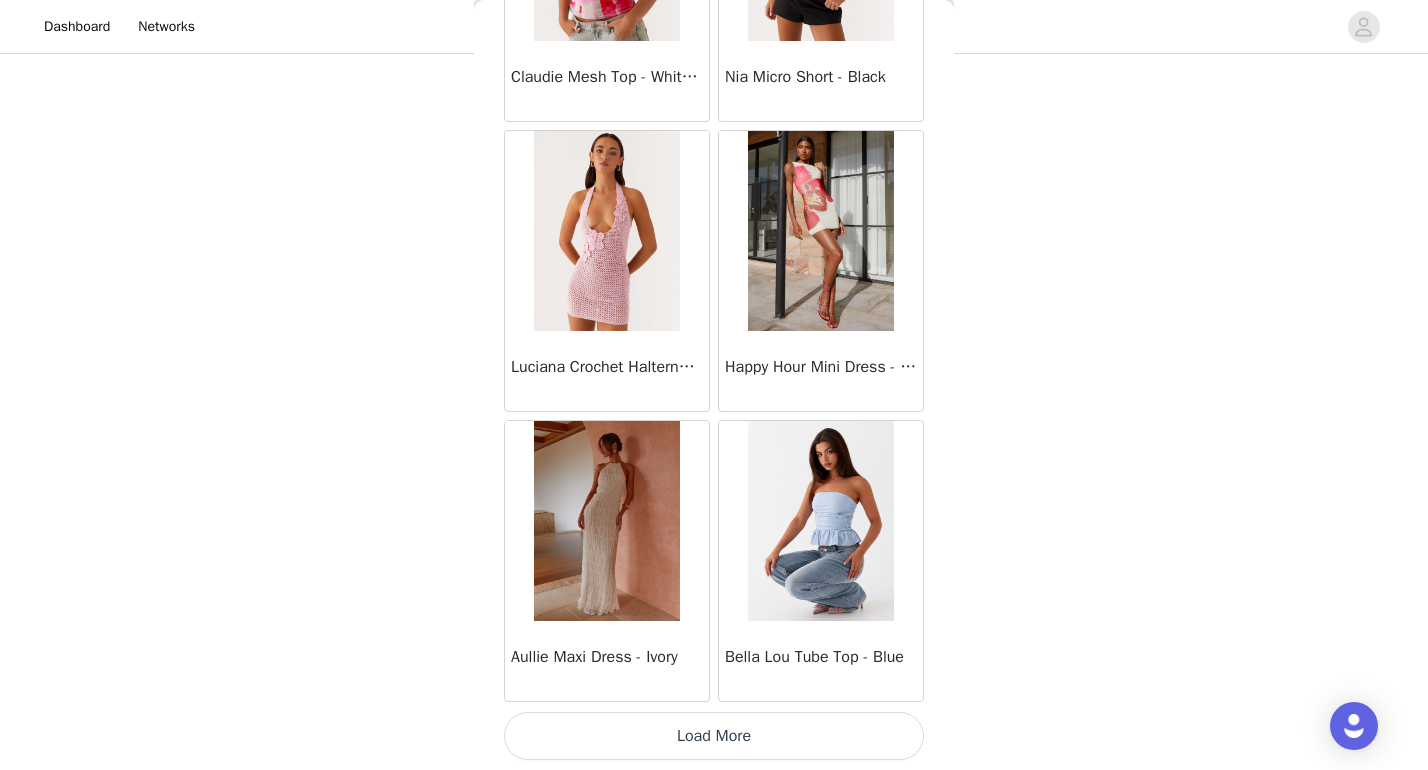 click on "Load More" at bounding box center [714, 736] 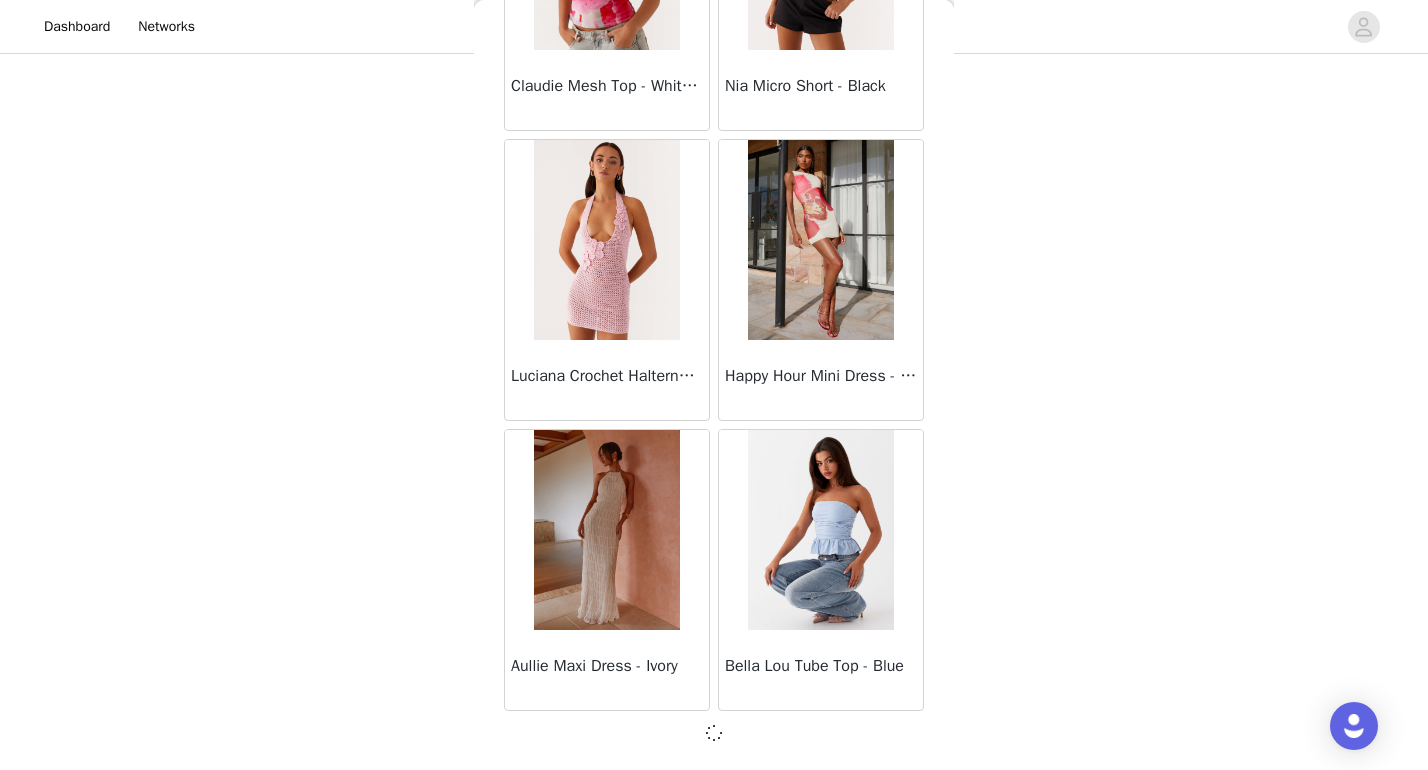scroll, scrollTop: 2281, scrollLeft: 0, axis: vertical 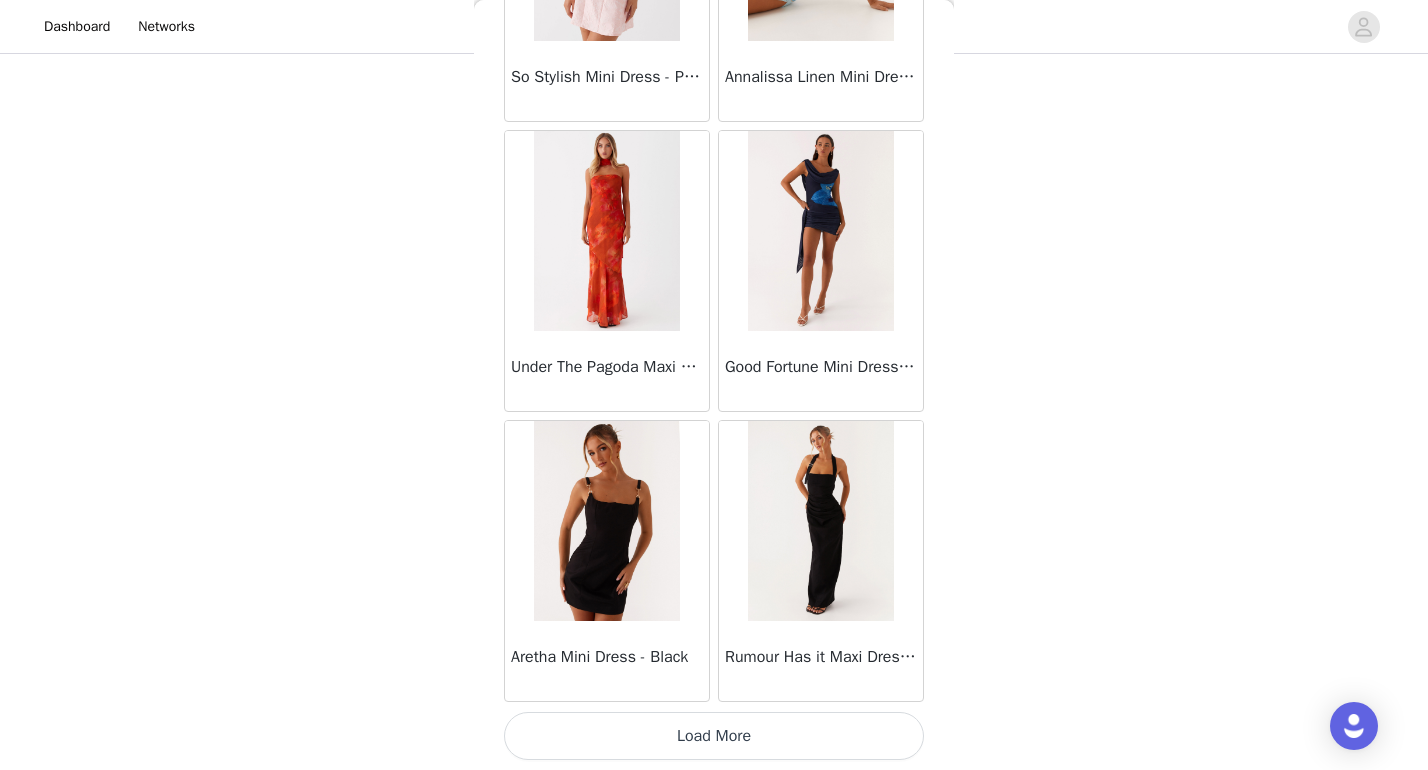 click on "Load More" at bounding box center (714, 736) 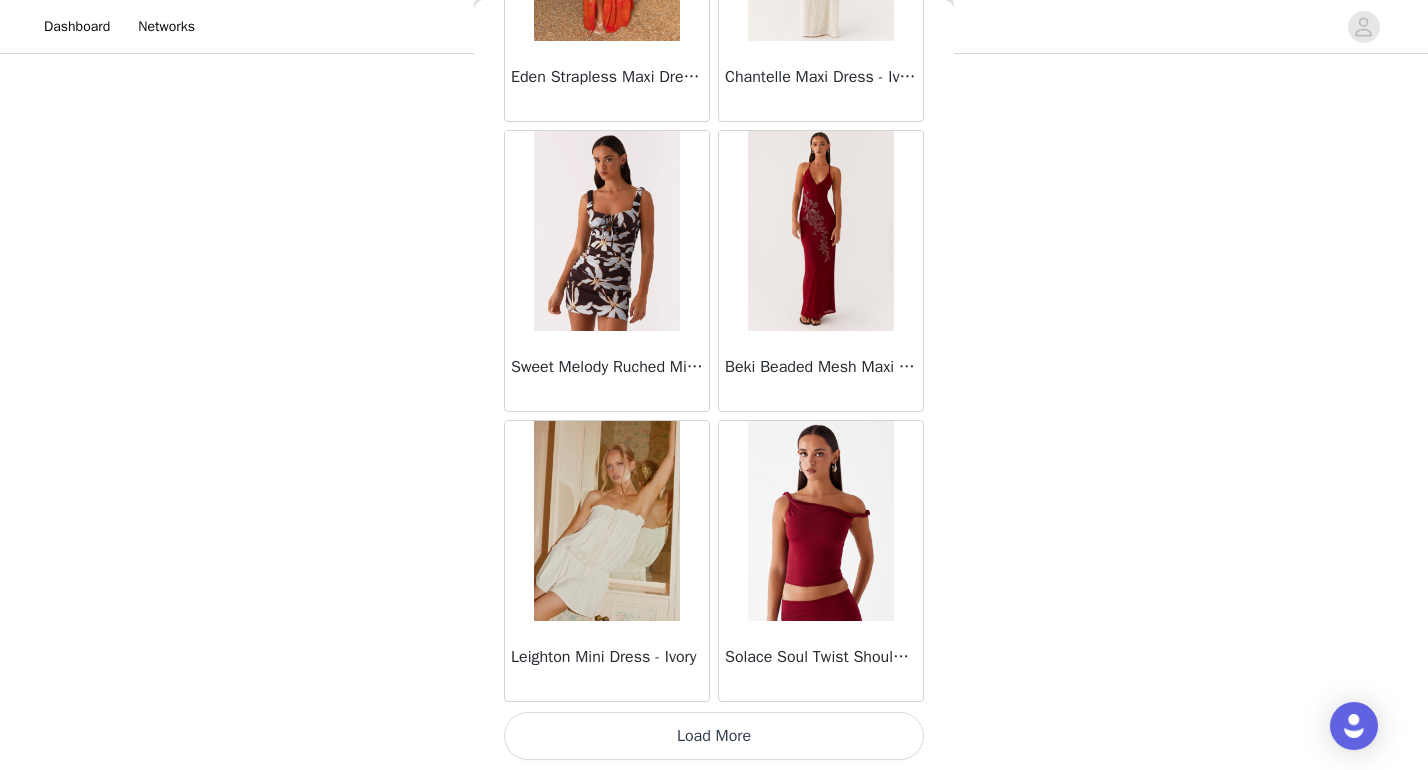 click on "Load More" at bounding box center (714, 736) 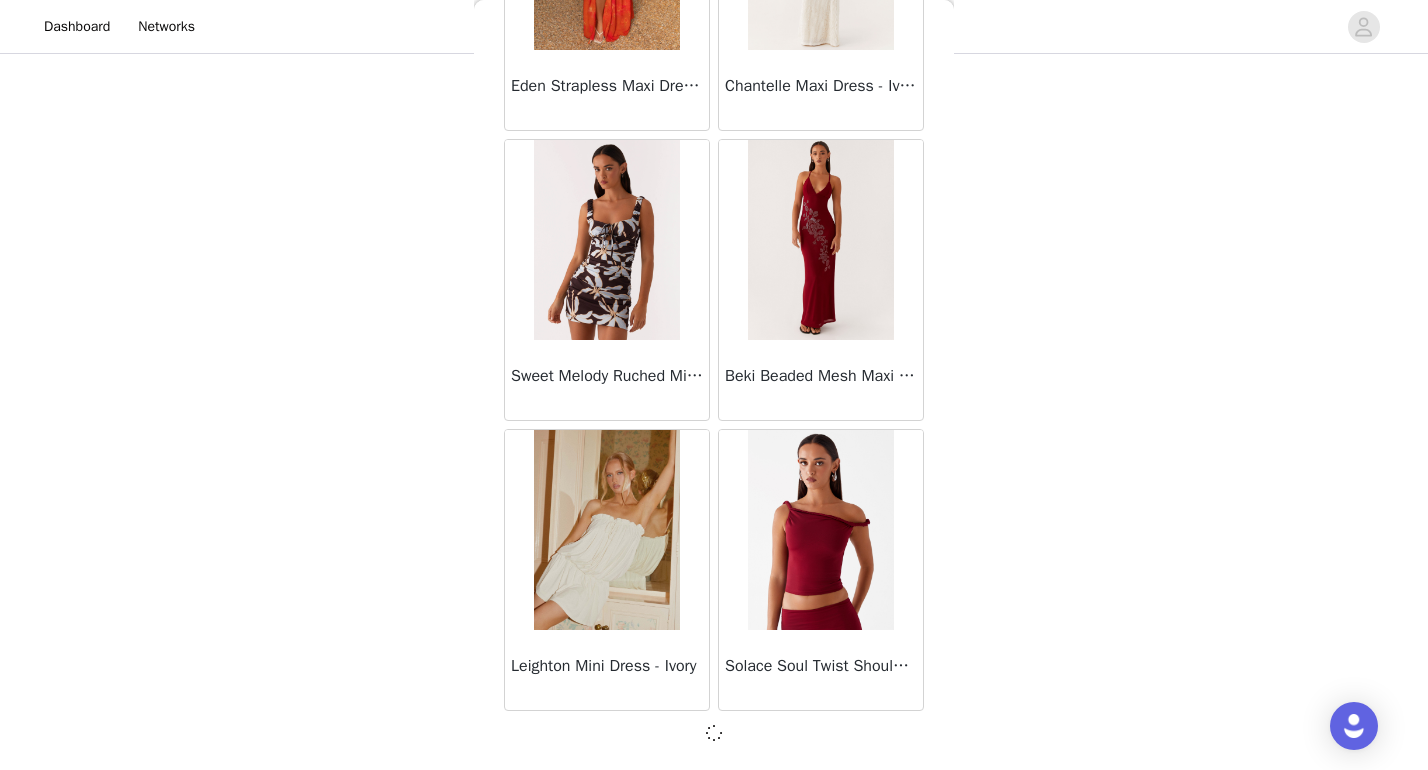 scroll, scrollTop: 8081, scrollLeft: 0, axis: vertical 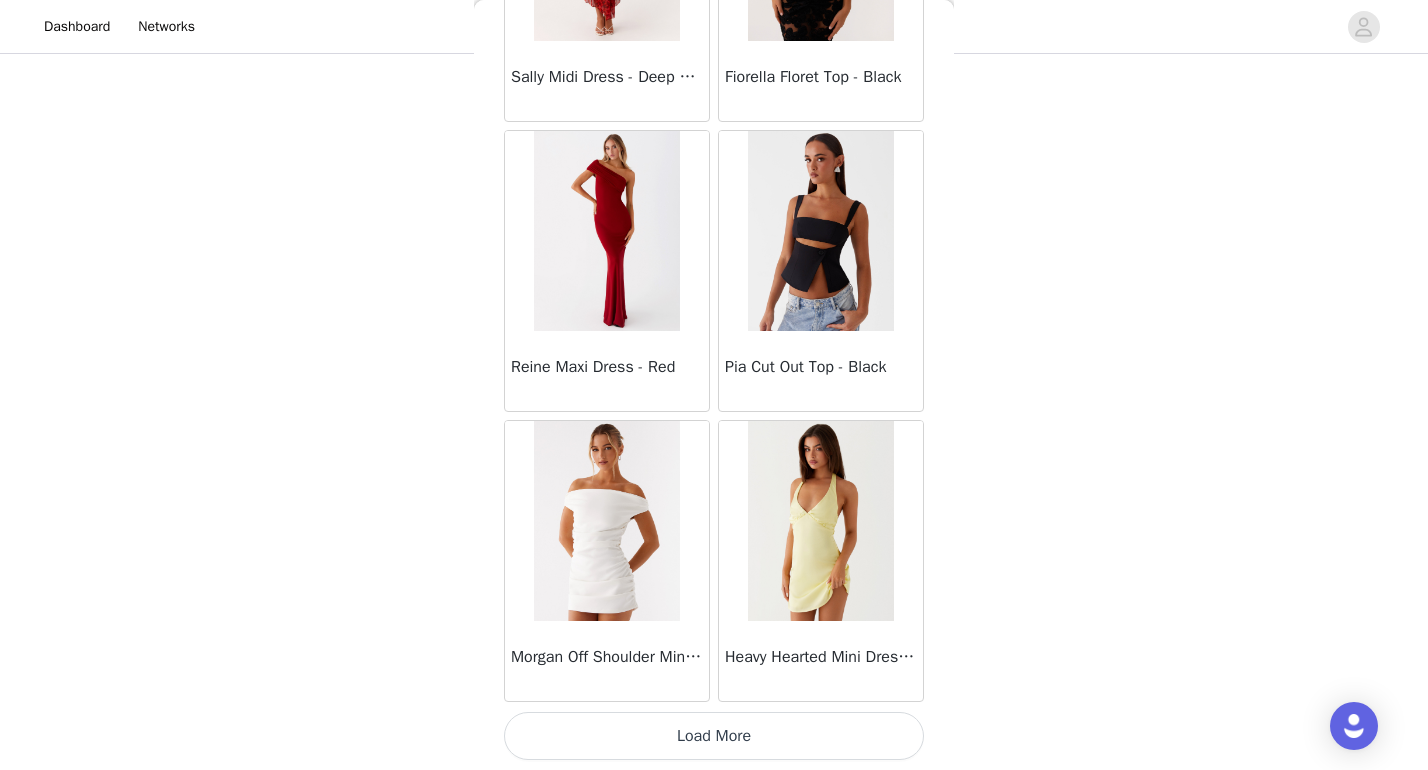 click on "Load More" at bounding box center (714, 736) 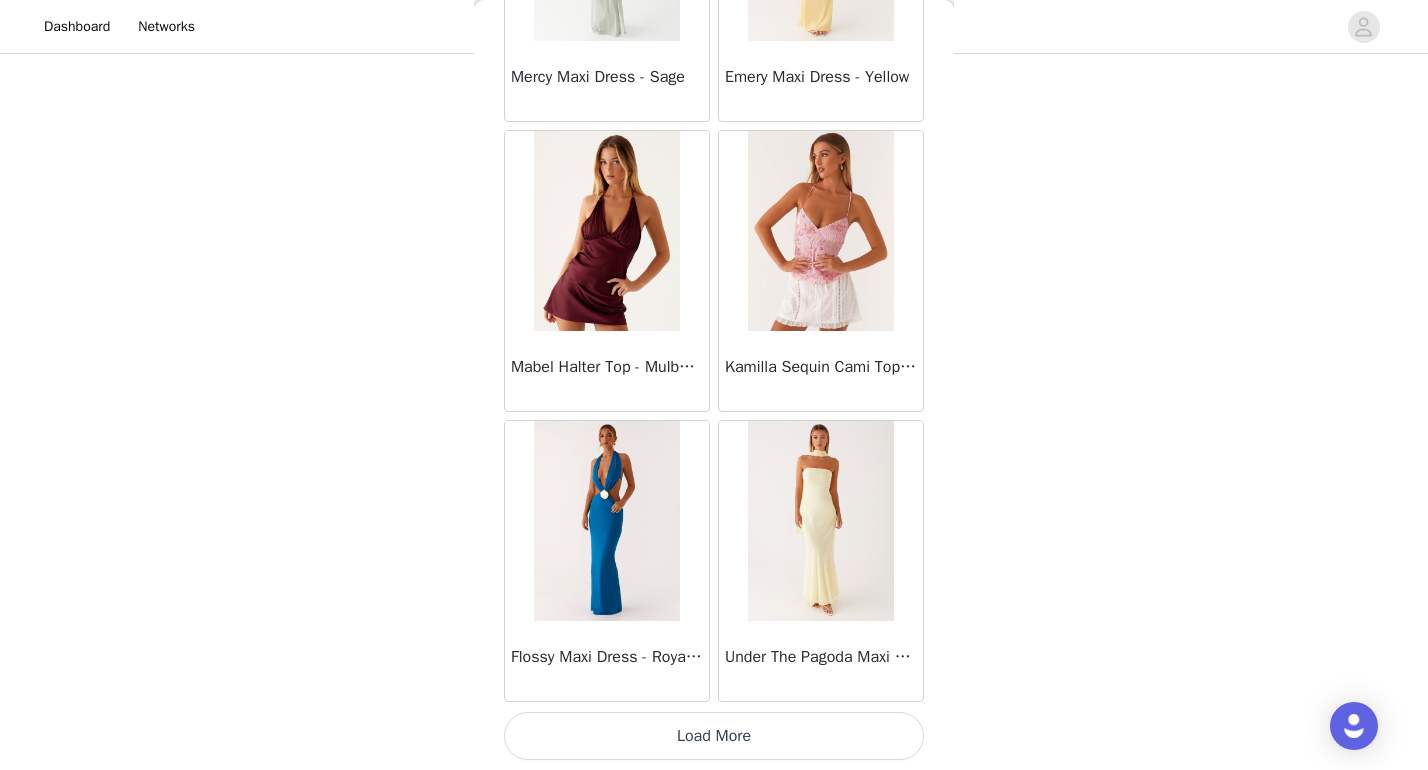 scroll, scrollTop: 13890, scrollLeft: 0, axis: vertical 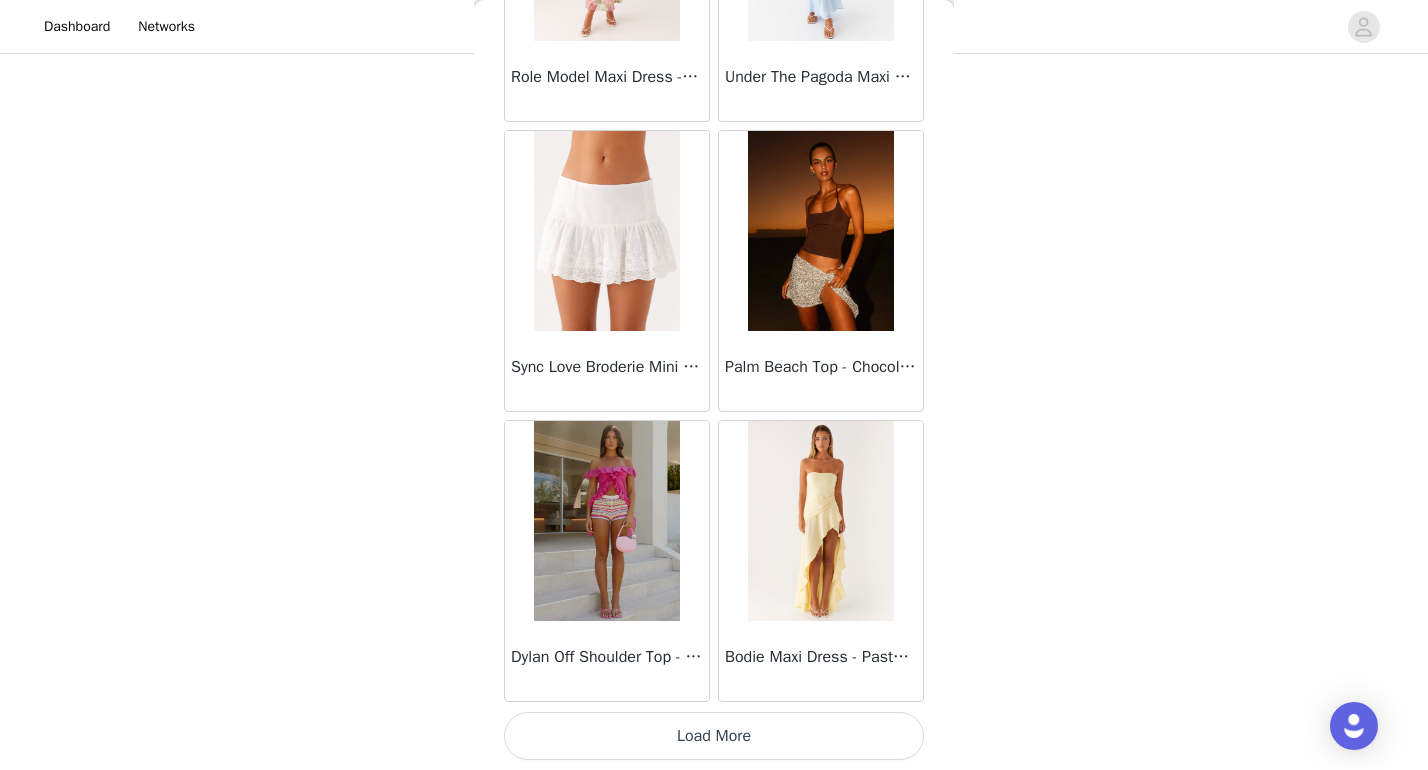 click on "Load More" at bounding box center [714, 736] 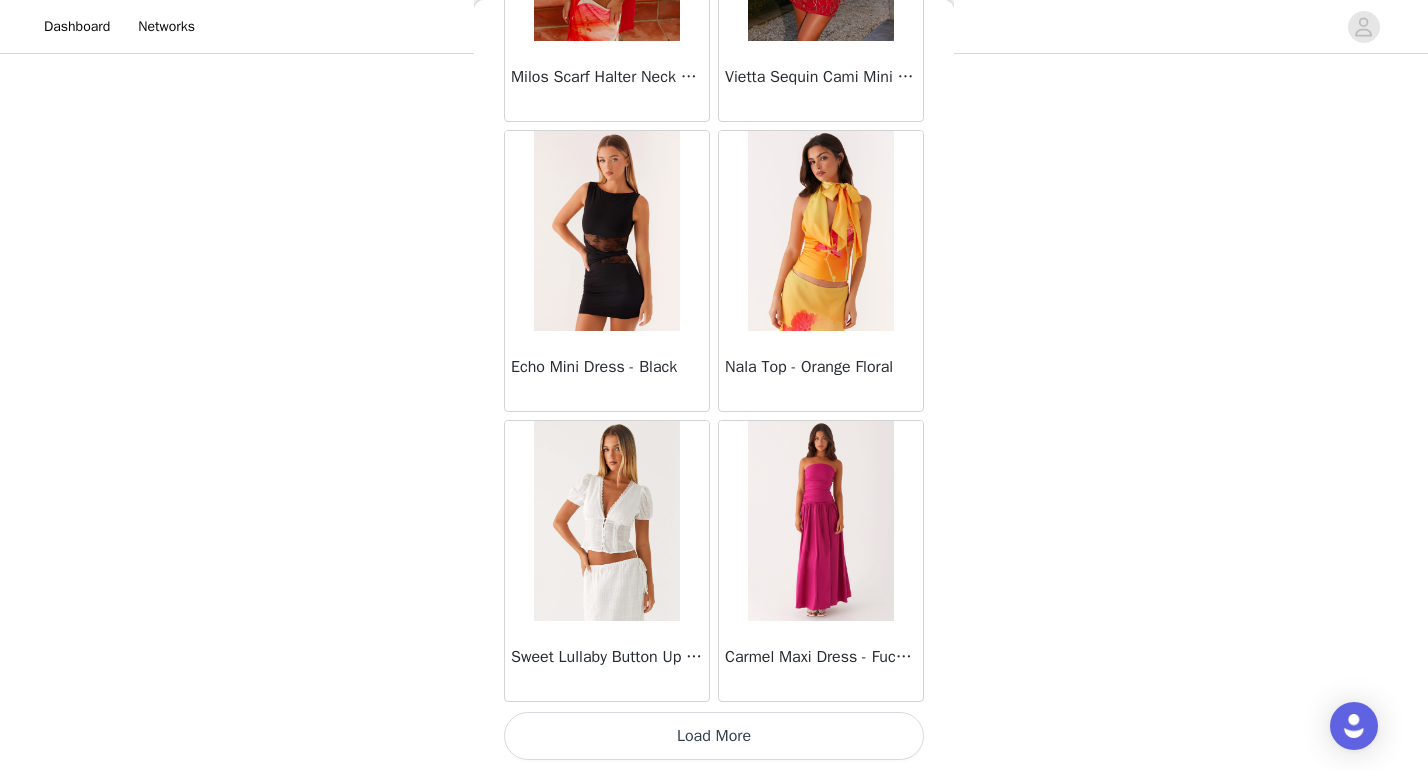 scroll, scrollTop: 19690, scrollLeft: 0, axis: vertical 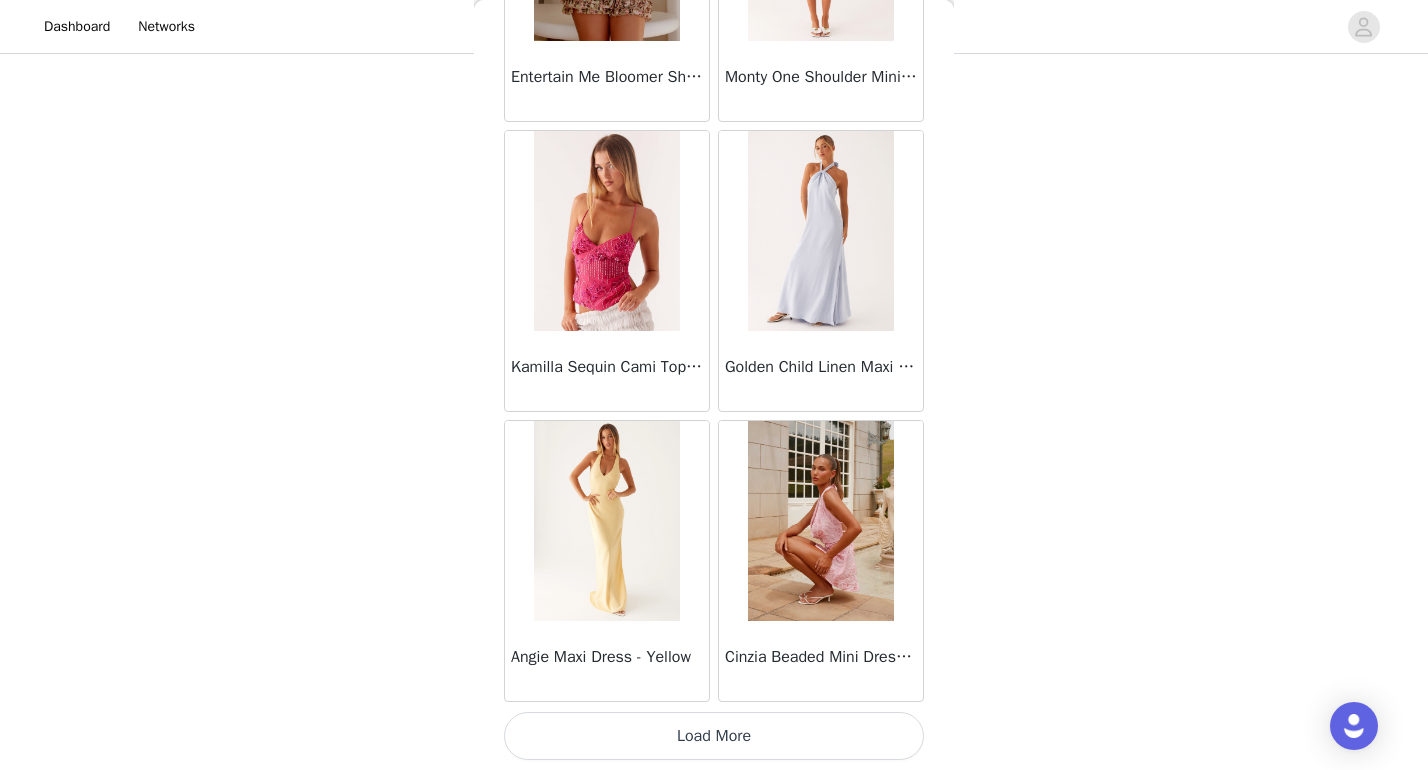 click on "Load More" at bounding box center [714, 736] 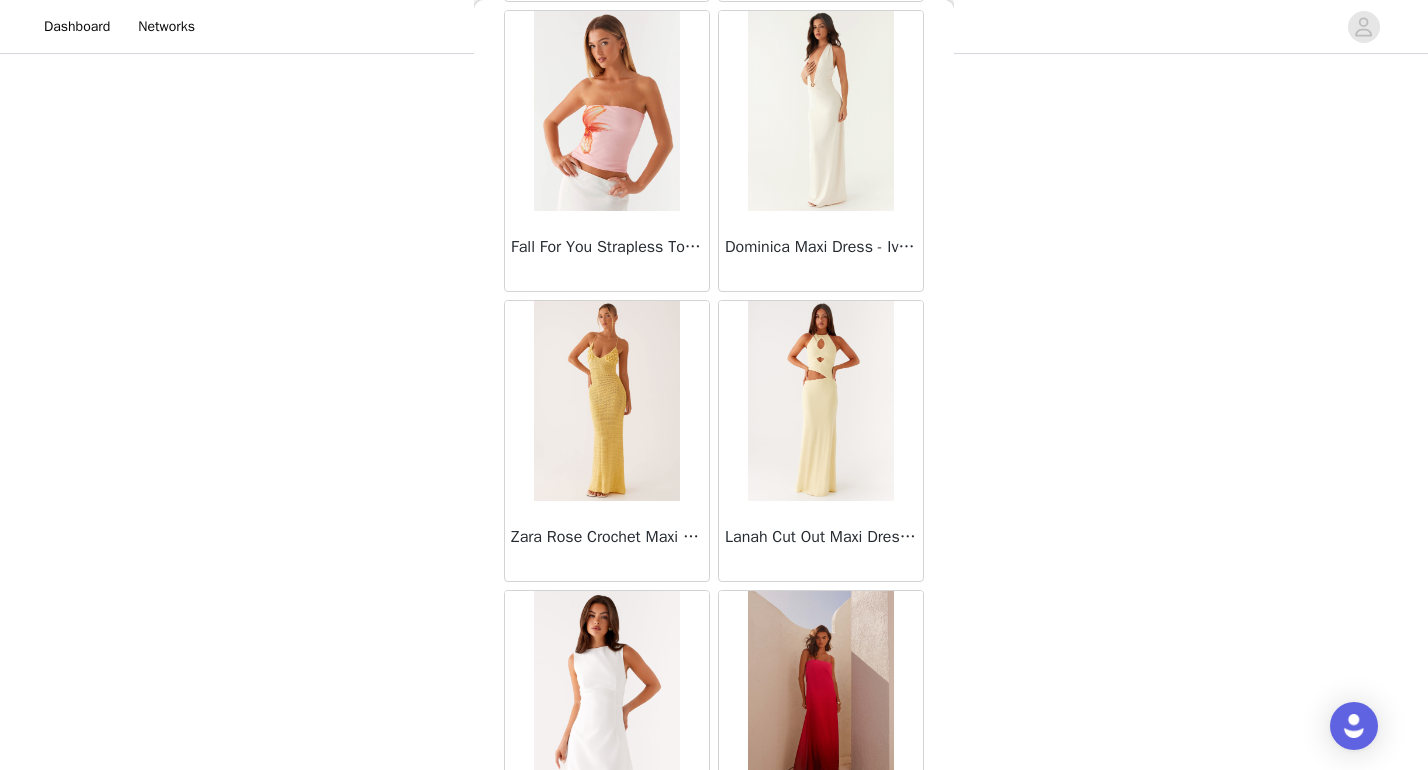 scroll, scrollTop: 24741, scrollLeft: 0, axis: vertical 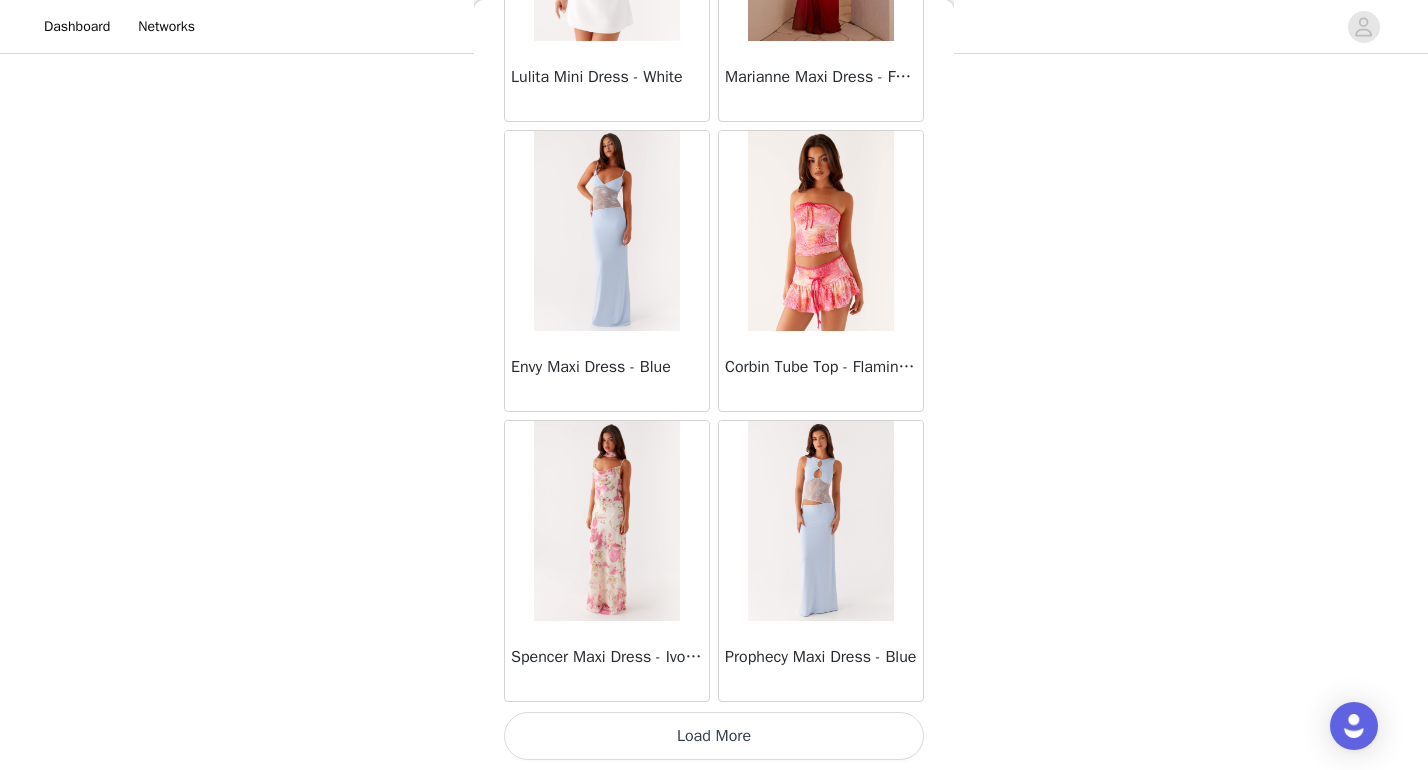 click on "Load More" at bounding box center (714, 736) 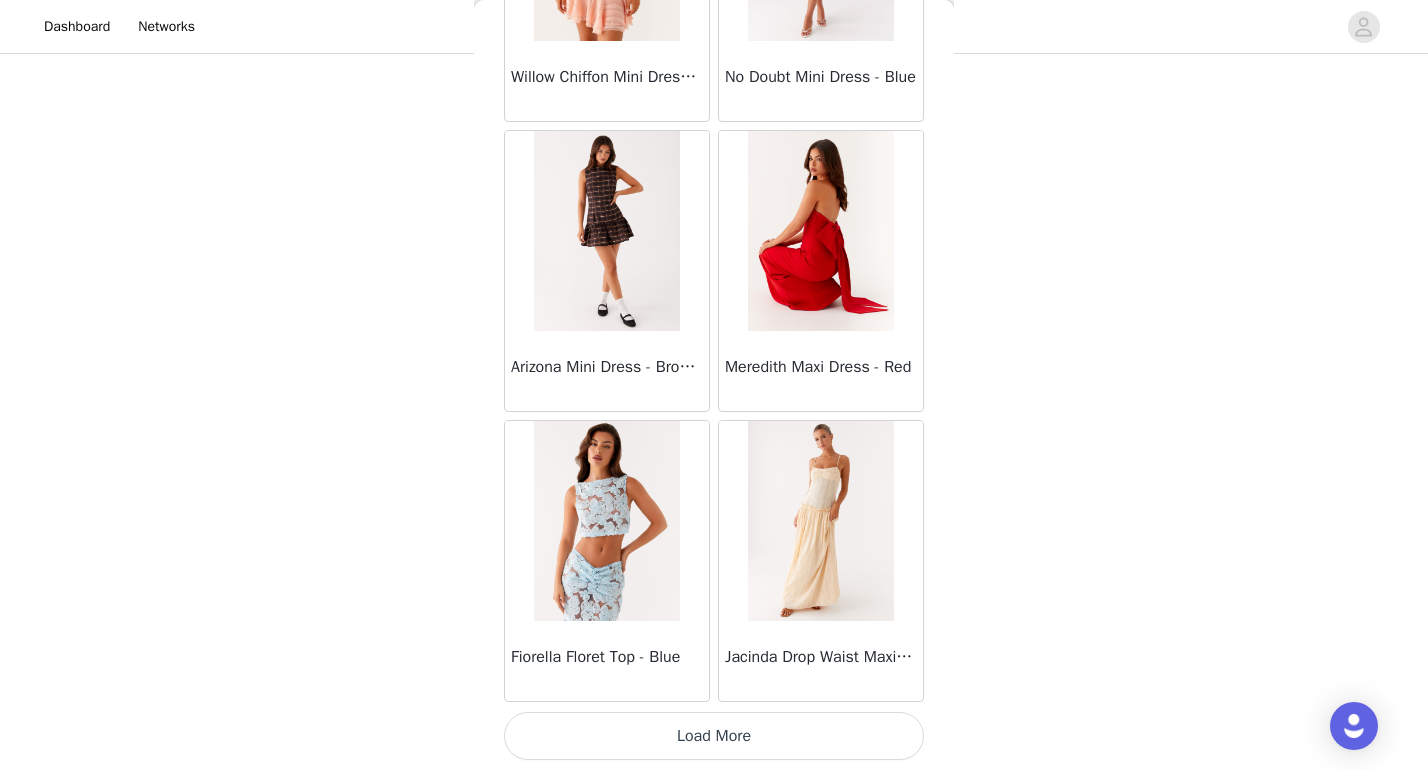 scroll, scrollTop: 28390, scrollLeft: 0, axis: vertical 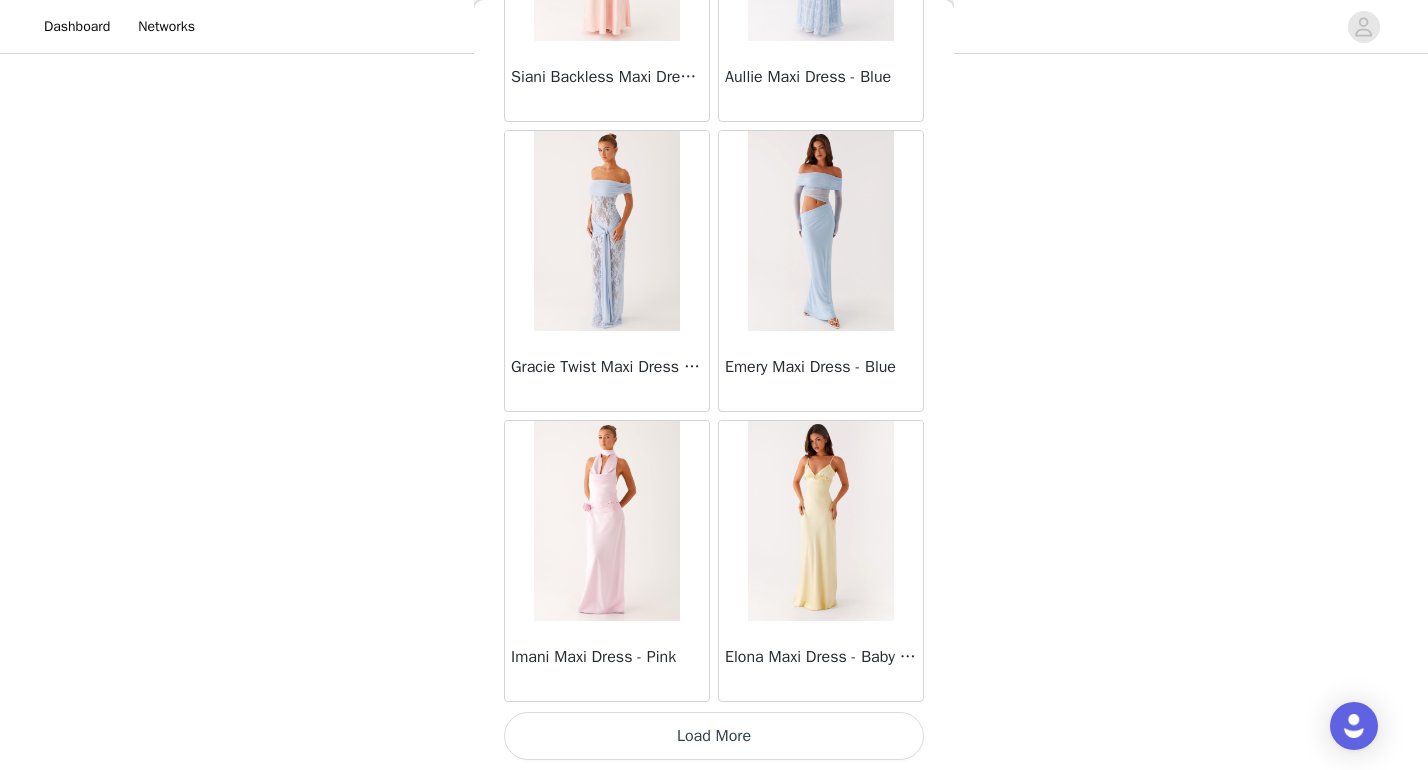 click on "Load More" at bounding box center (714, 736) 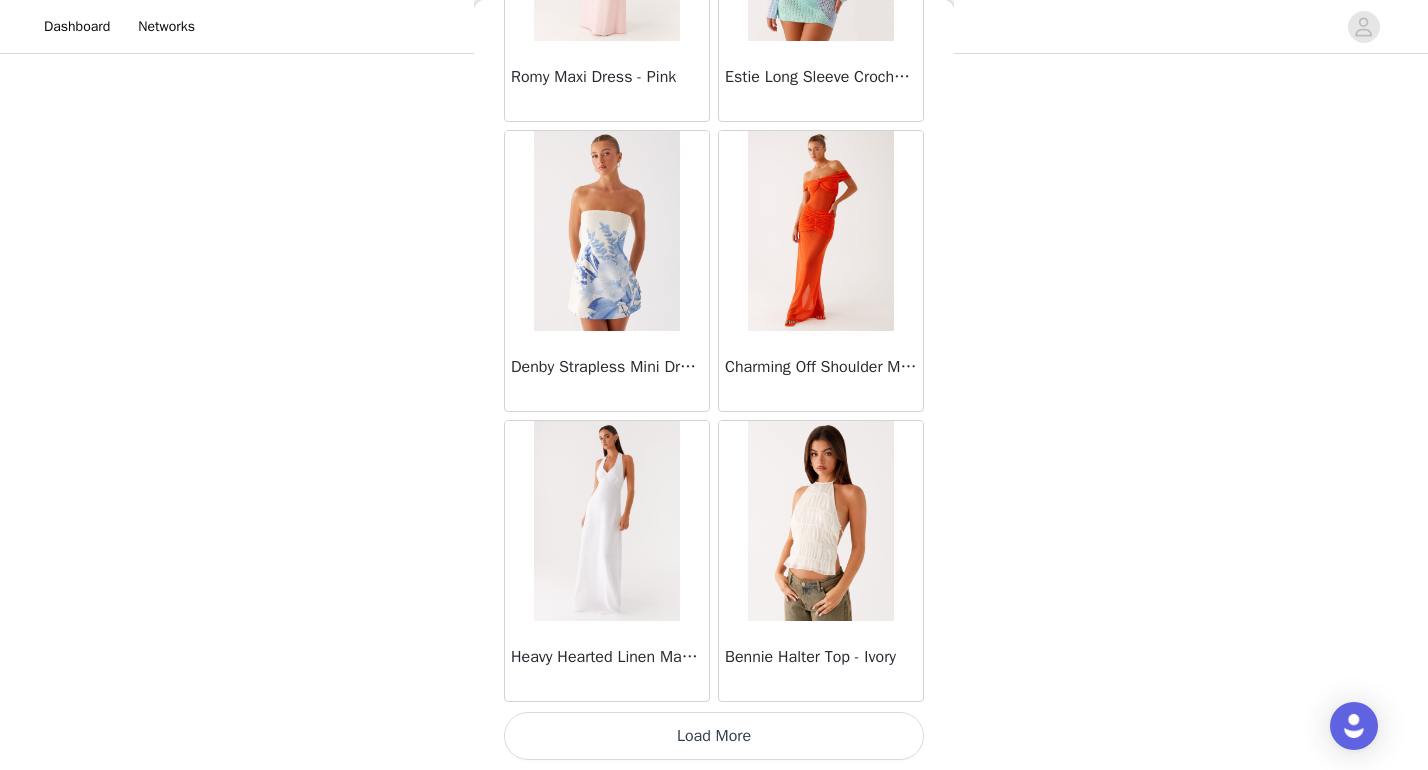 scroll, scrollTop: 34190, scrollLeft: 0, axis: vertical 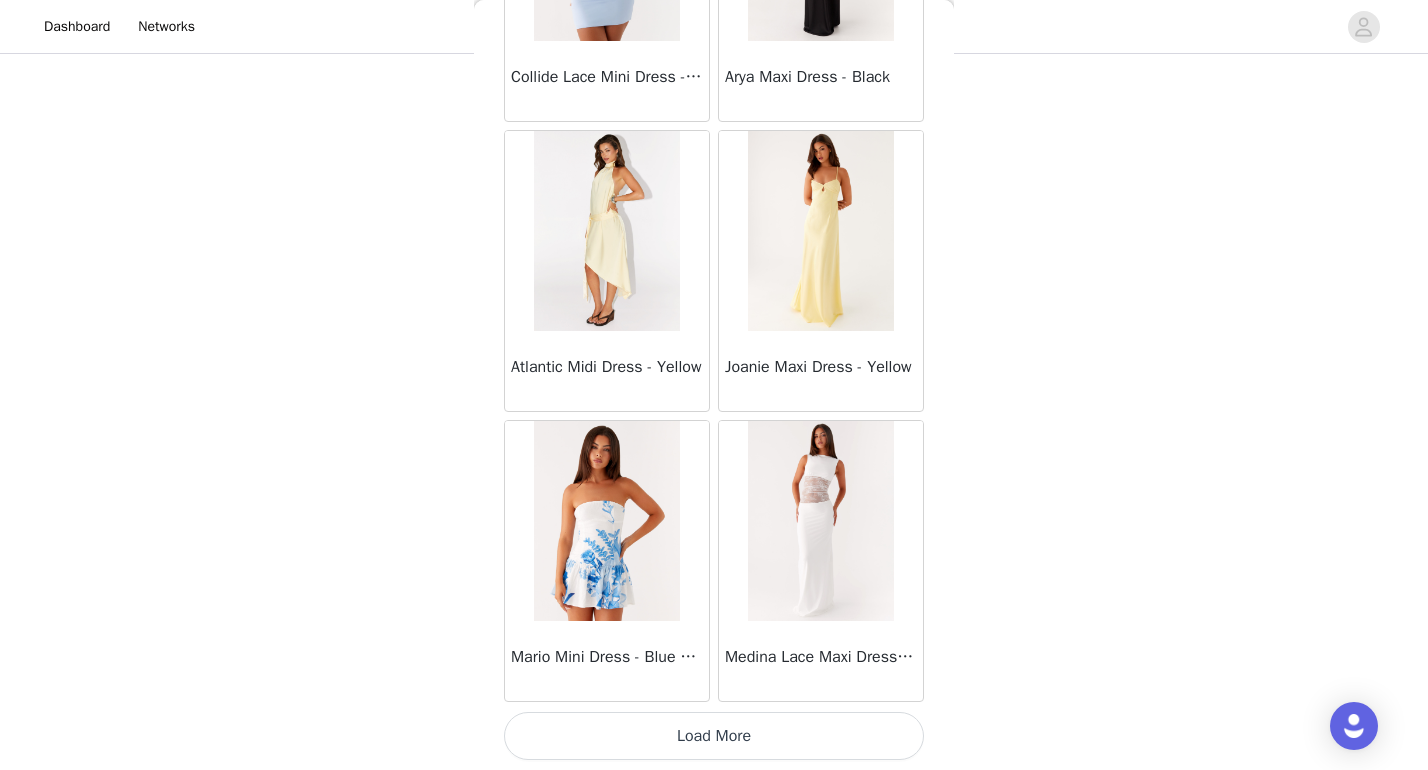 click on "Load More" at bounding box center [714, 736] 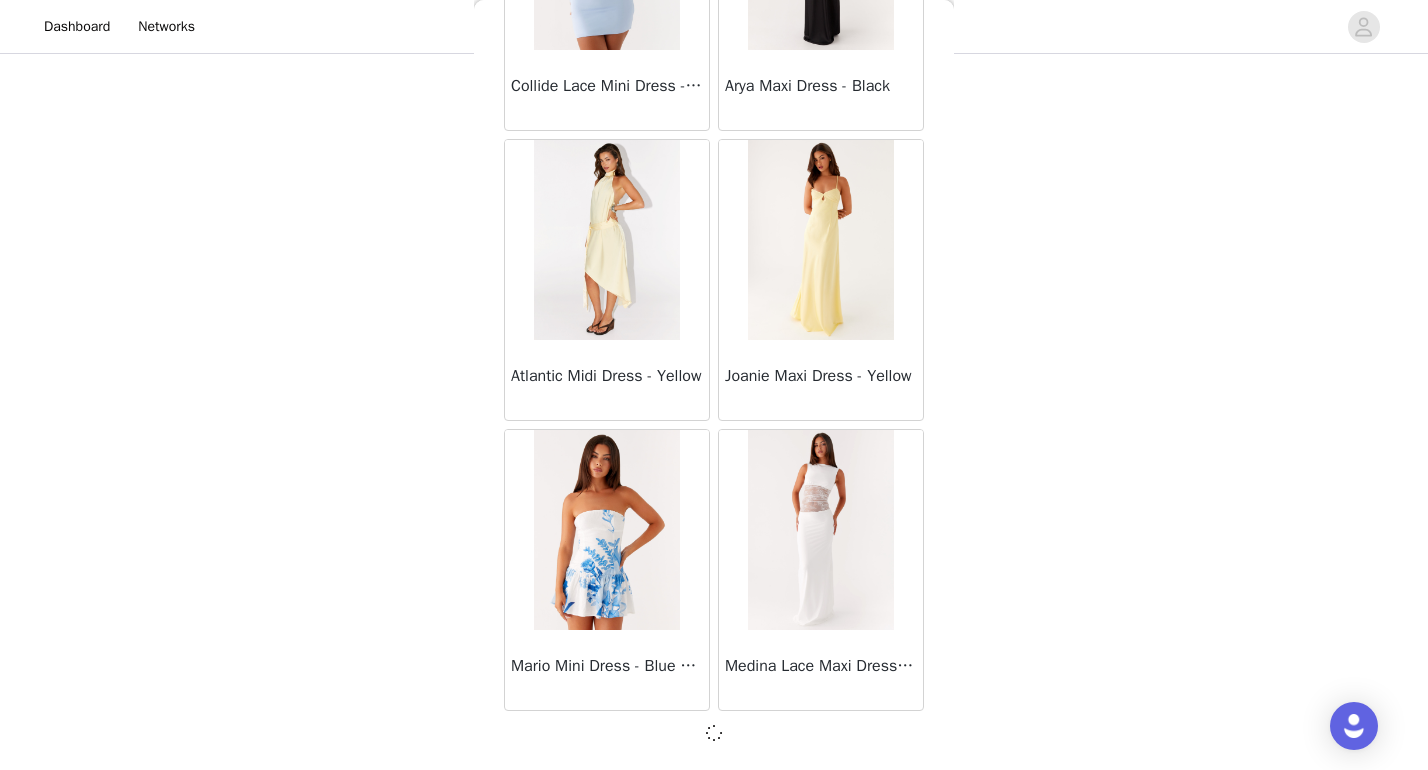 scroll, scrollTop: 37081, scrollLeft: 0, axis: vertical 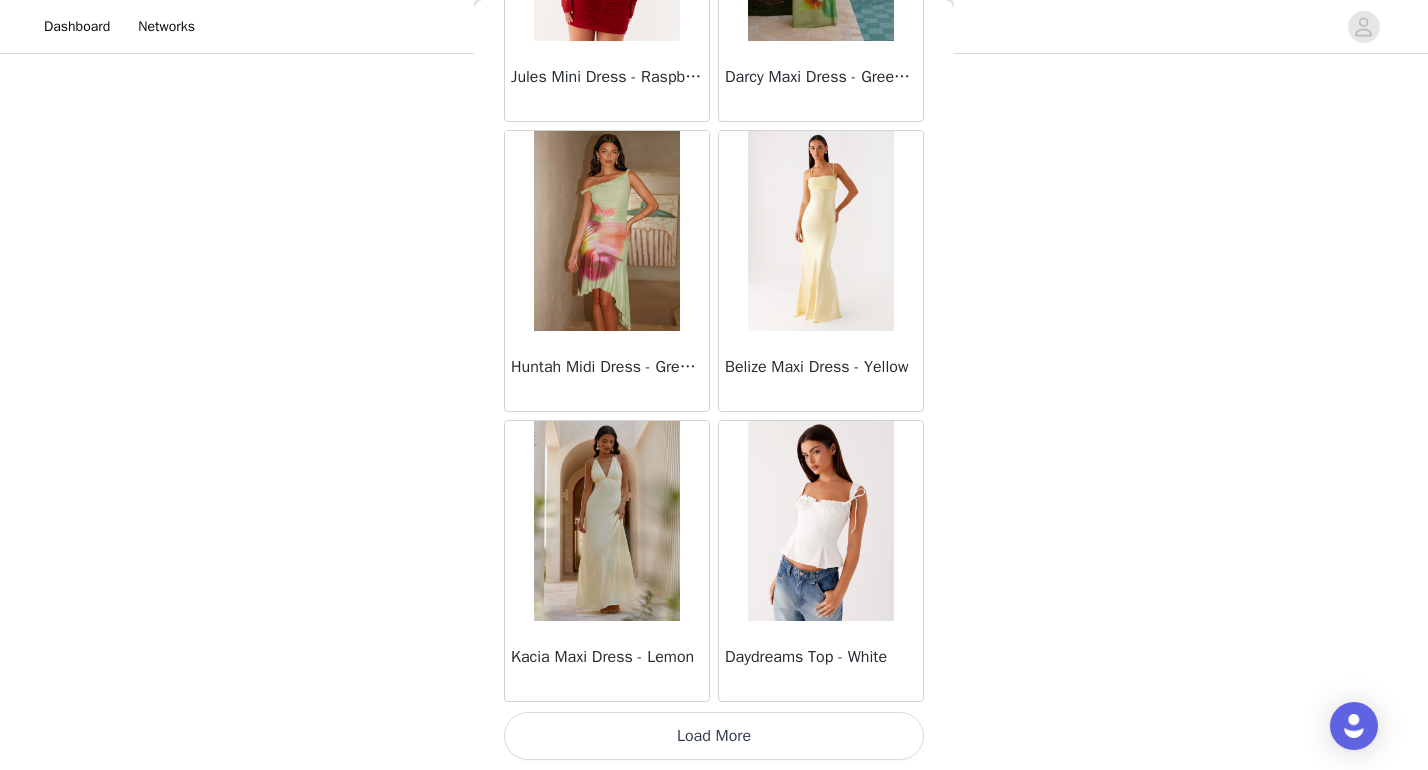 click on "Load More" at bounding box center (714, 736) 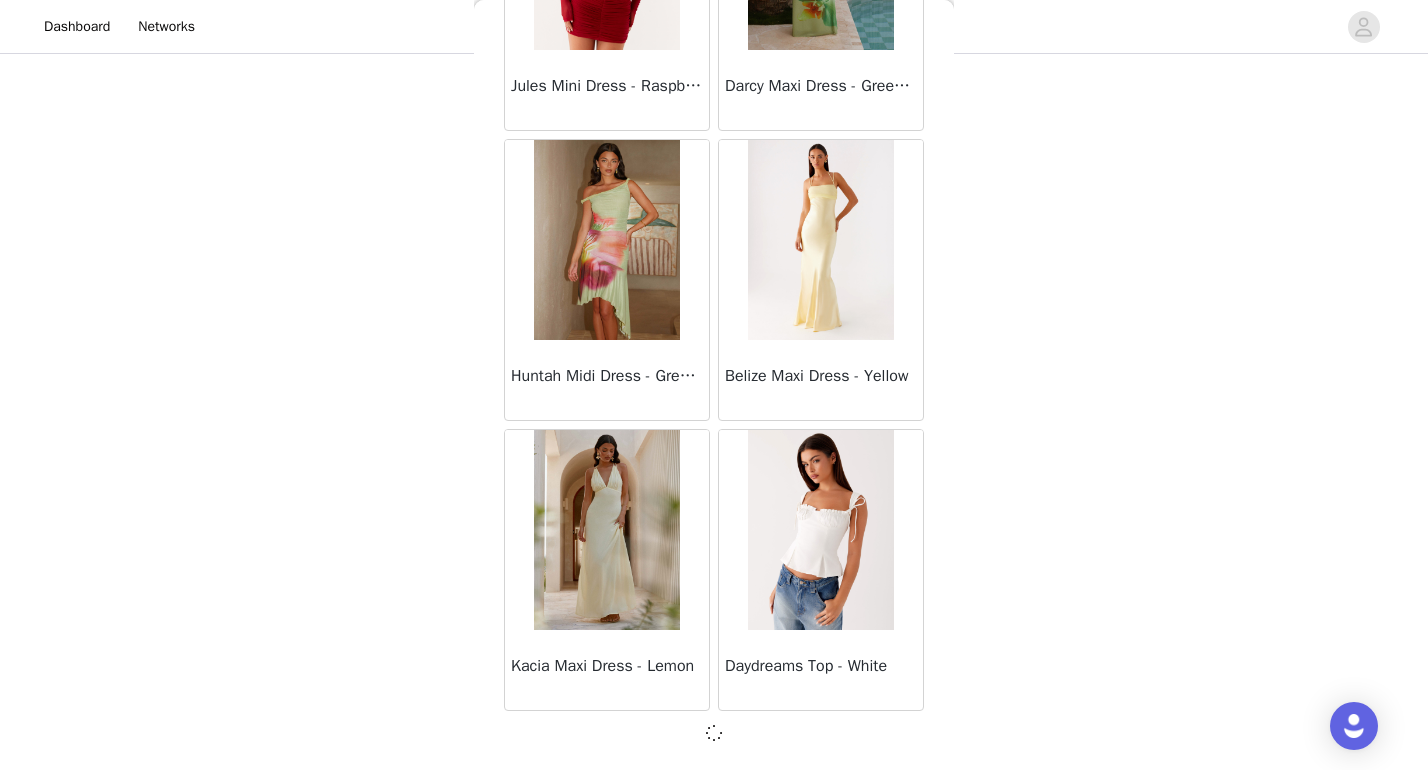 scroll, scrollTop: 39981, scrollLeft: 0, axis: vertical 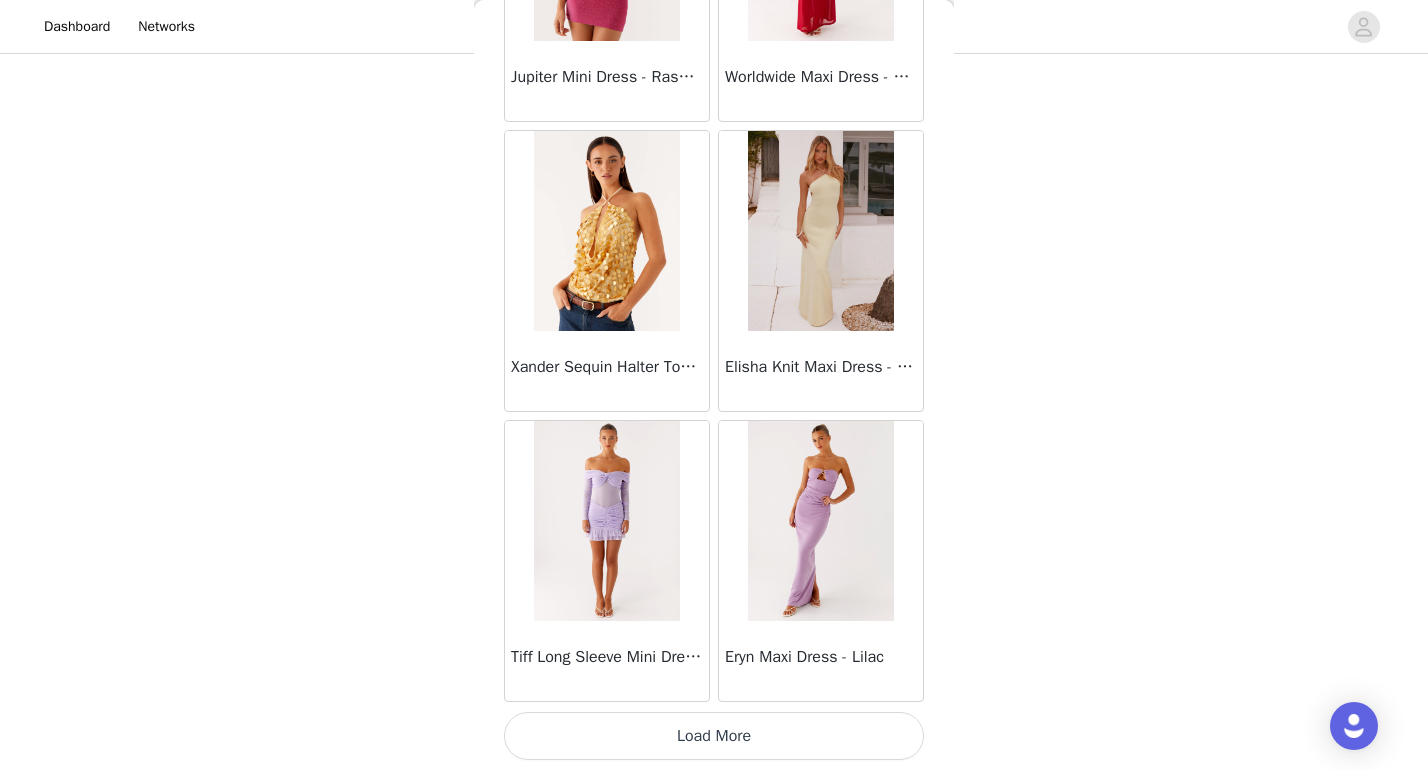 click on "Load More" at bounding box center (714, 736) 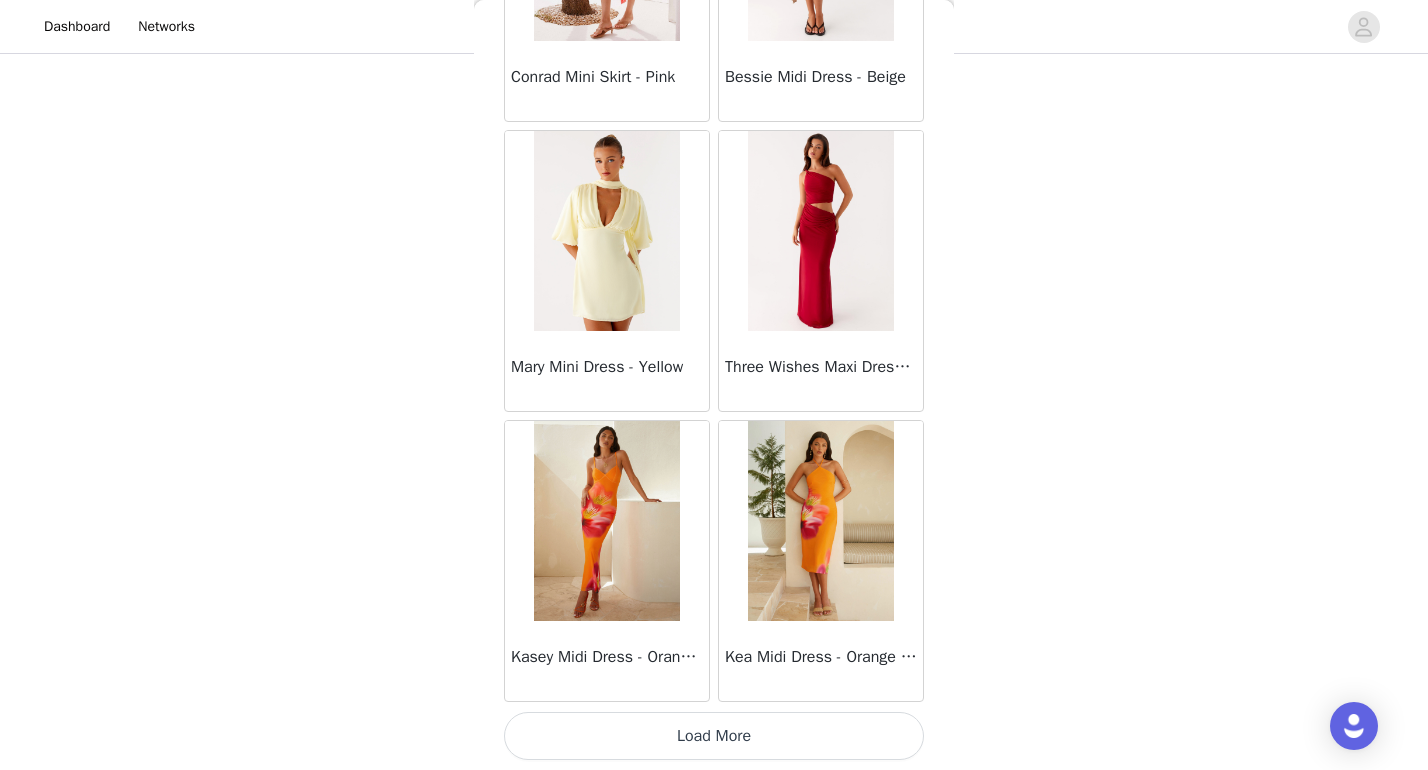 scroll, scrollTop: 45790, scrollLeft: 0, axis: vertical 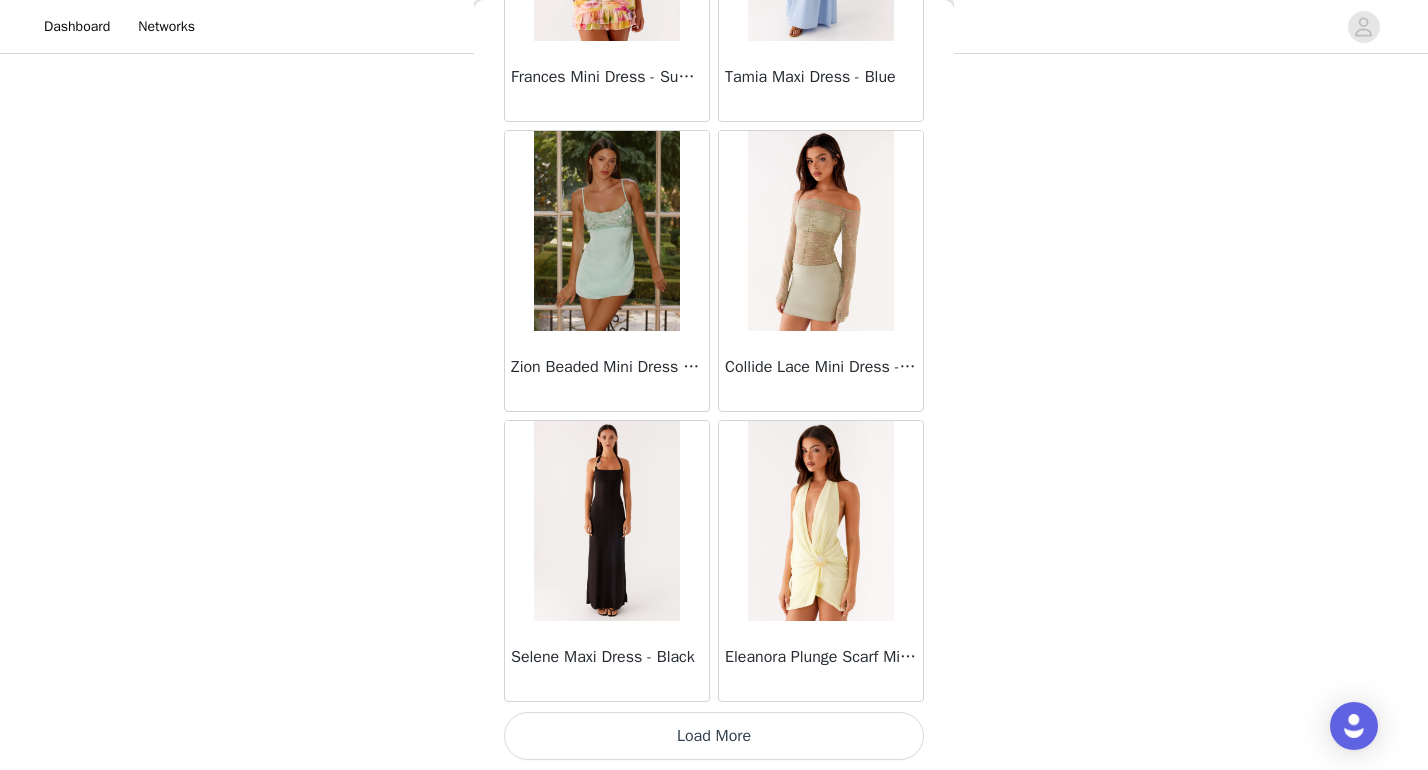 click on "Load More" at bounding box center (714, 736) 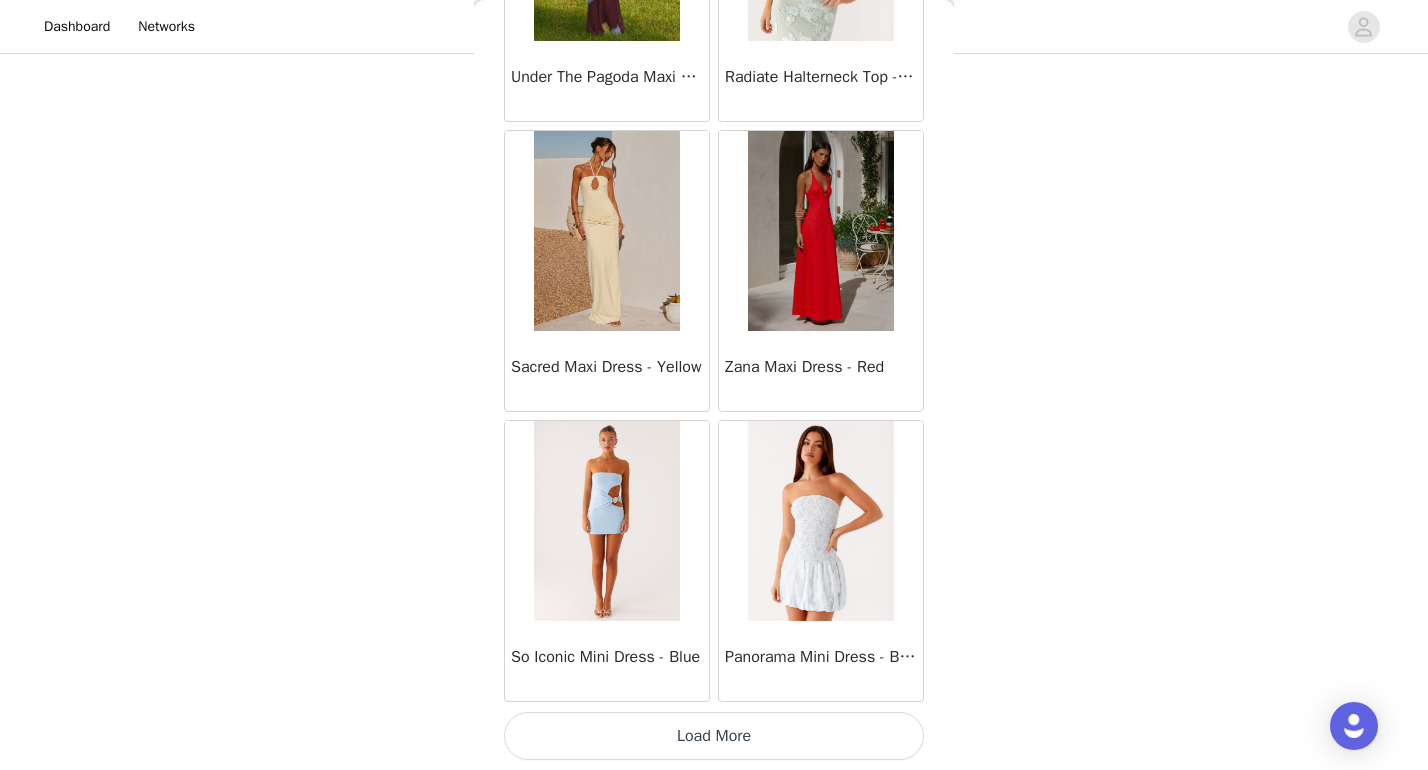 scroll, scrollTop: 51590, scrollLeft: 0, axis: vertical 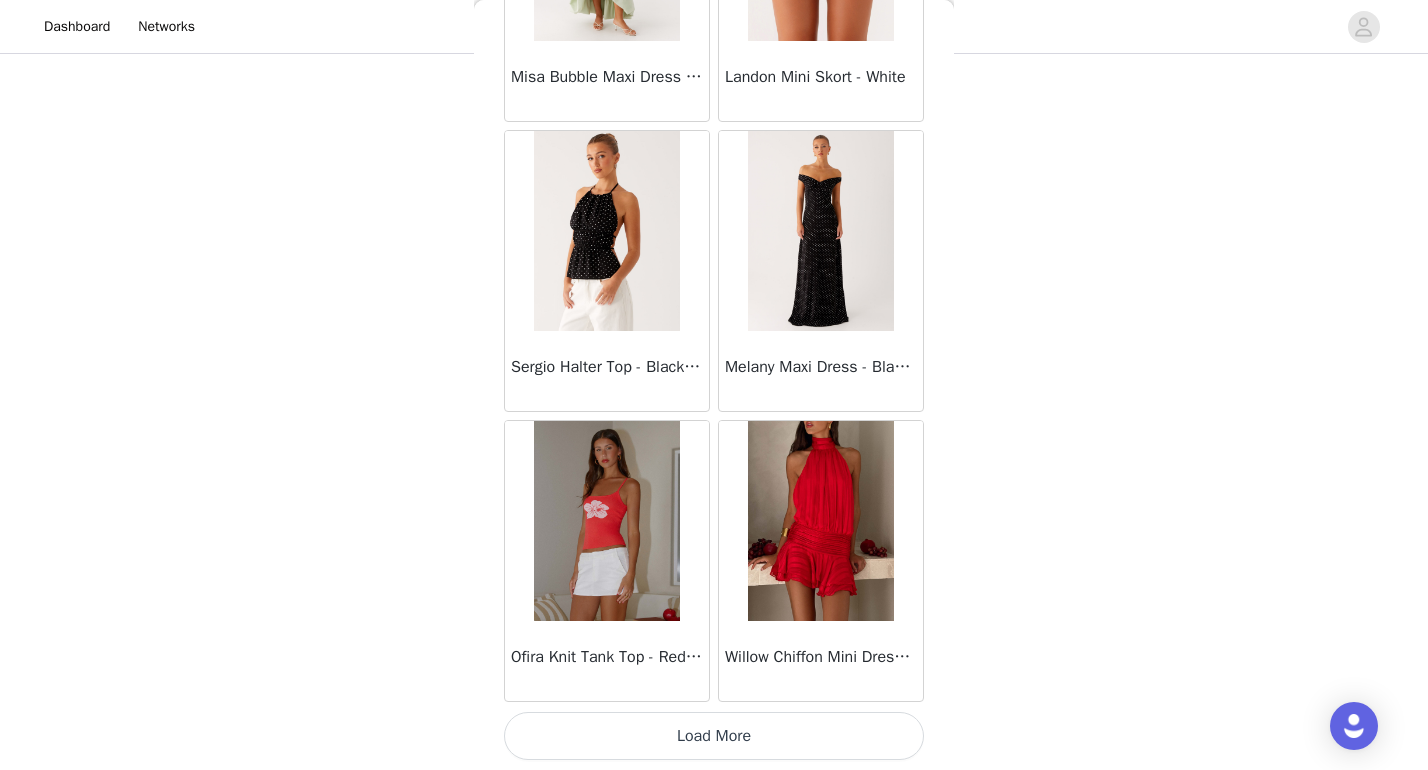 click on "Load More" at bounding box center (714, 736) 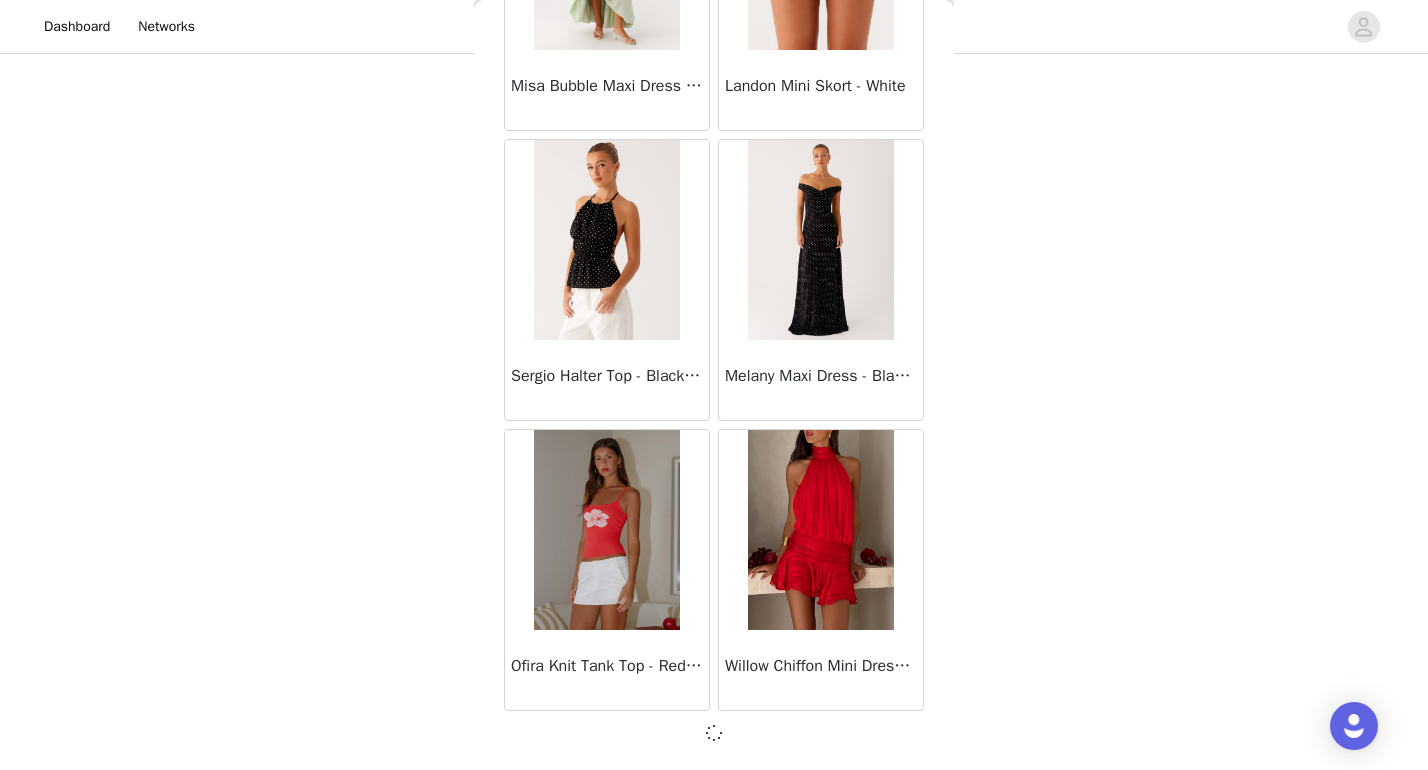 scroll, scrollTop: 54481, scrollLeft: 0, axis: vertical 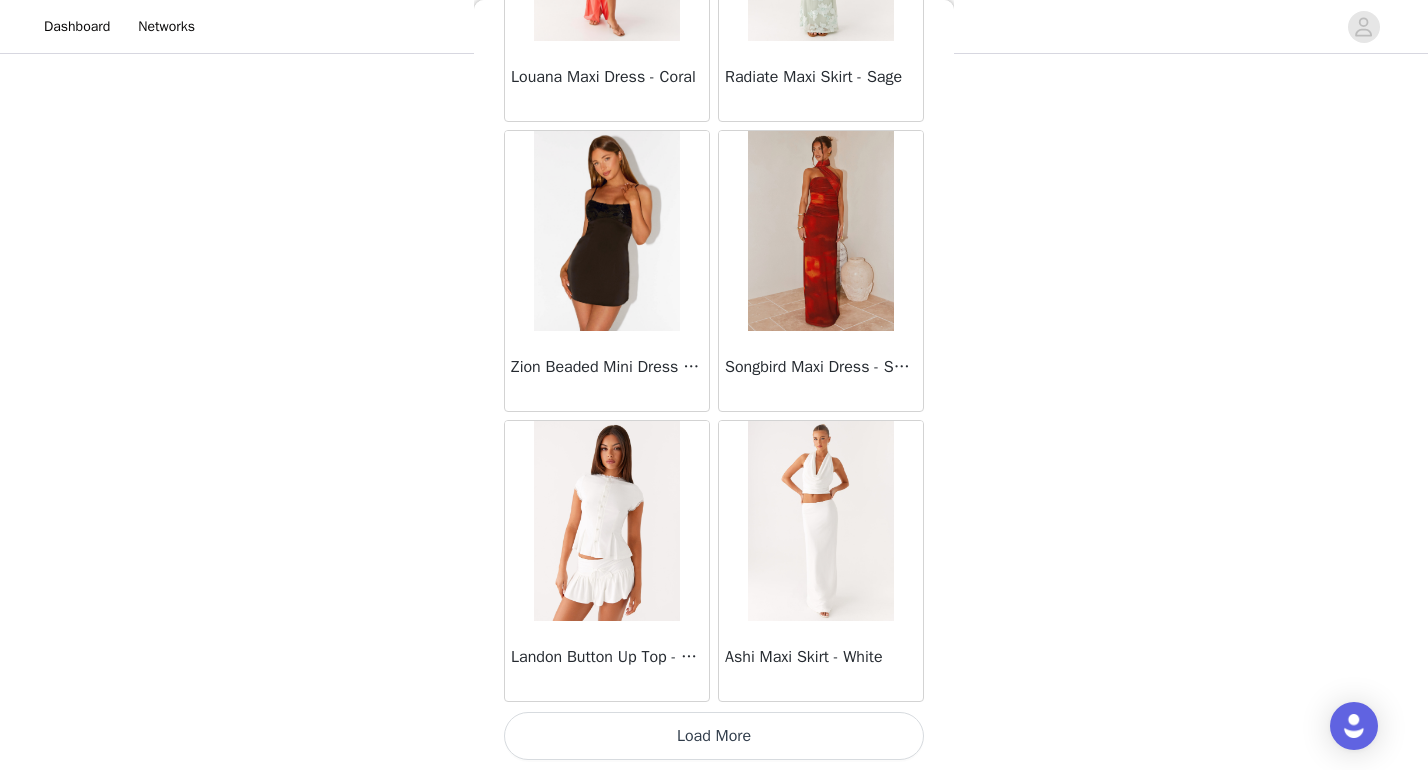 click on "Load More" at bounding box center [714, 736] 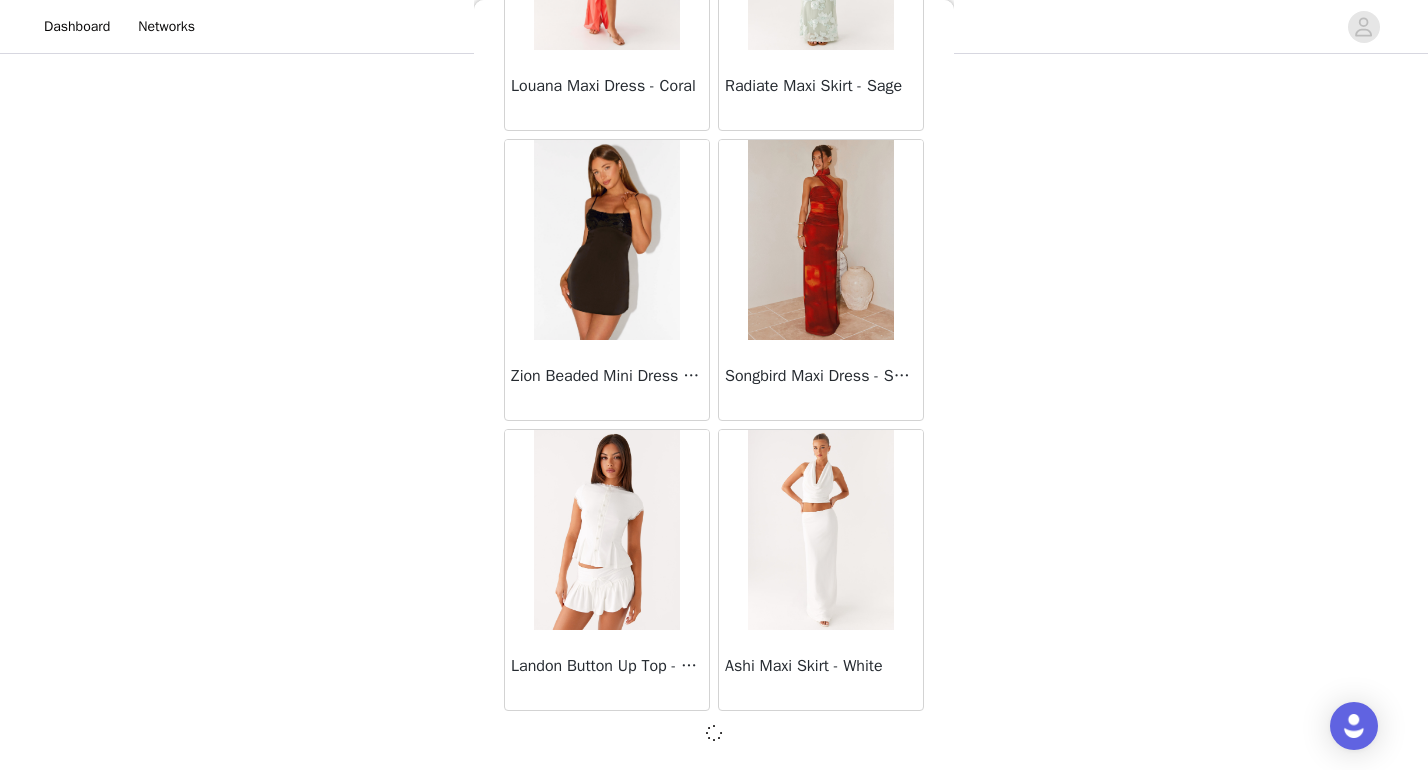 scroll, scrollTop: 57381, scrollLeft: 0, axis: vertical 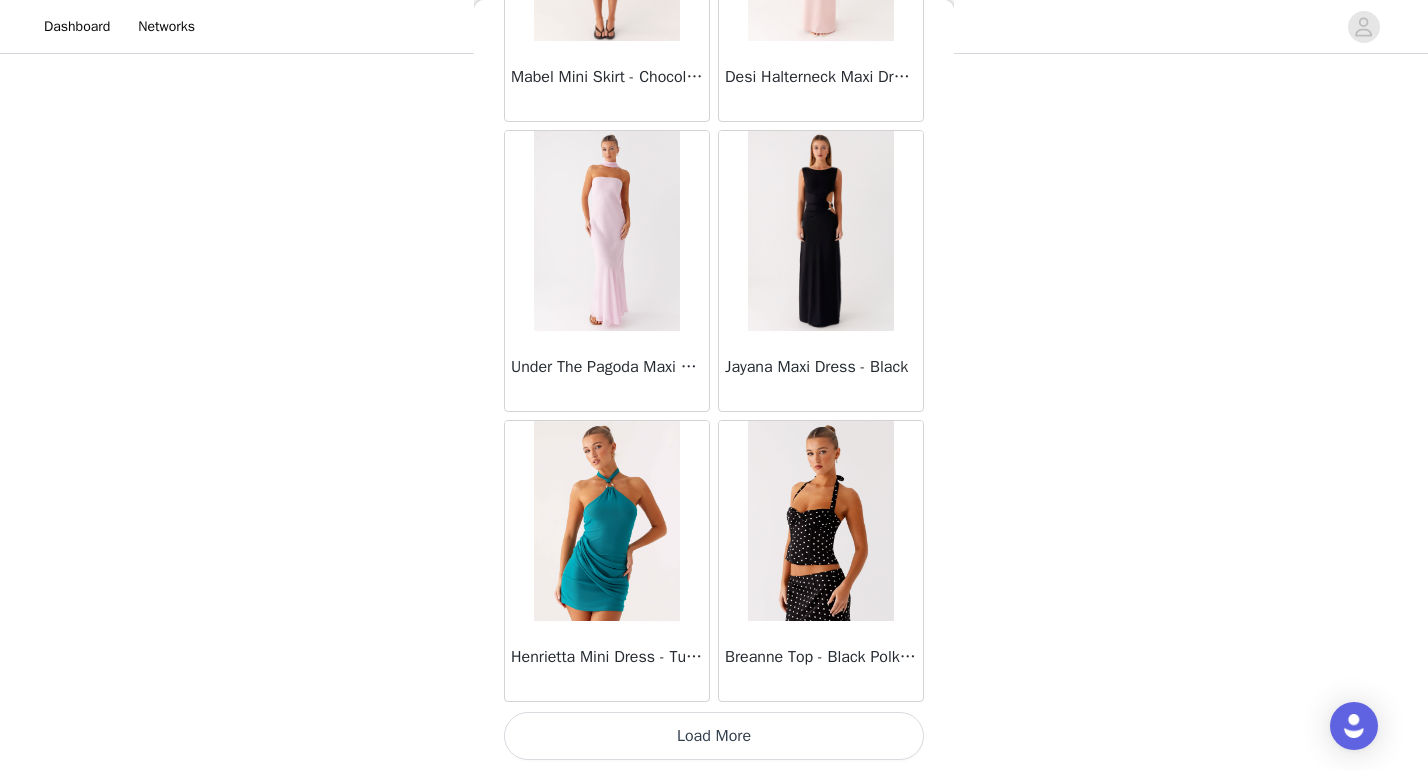 click on "Load More" at bounding box center [714, 736] 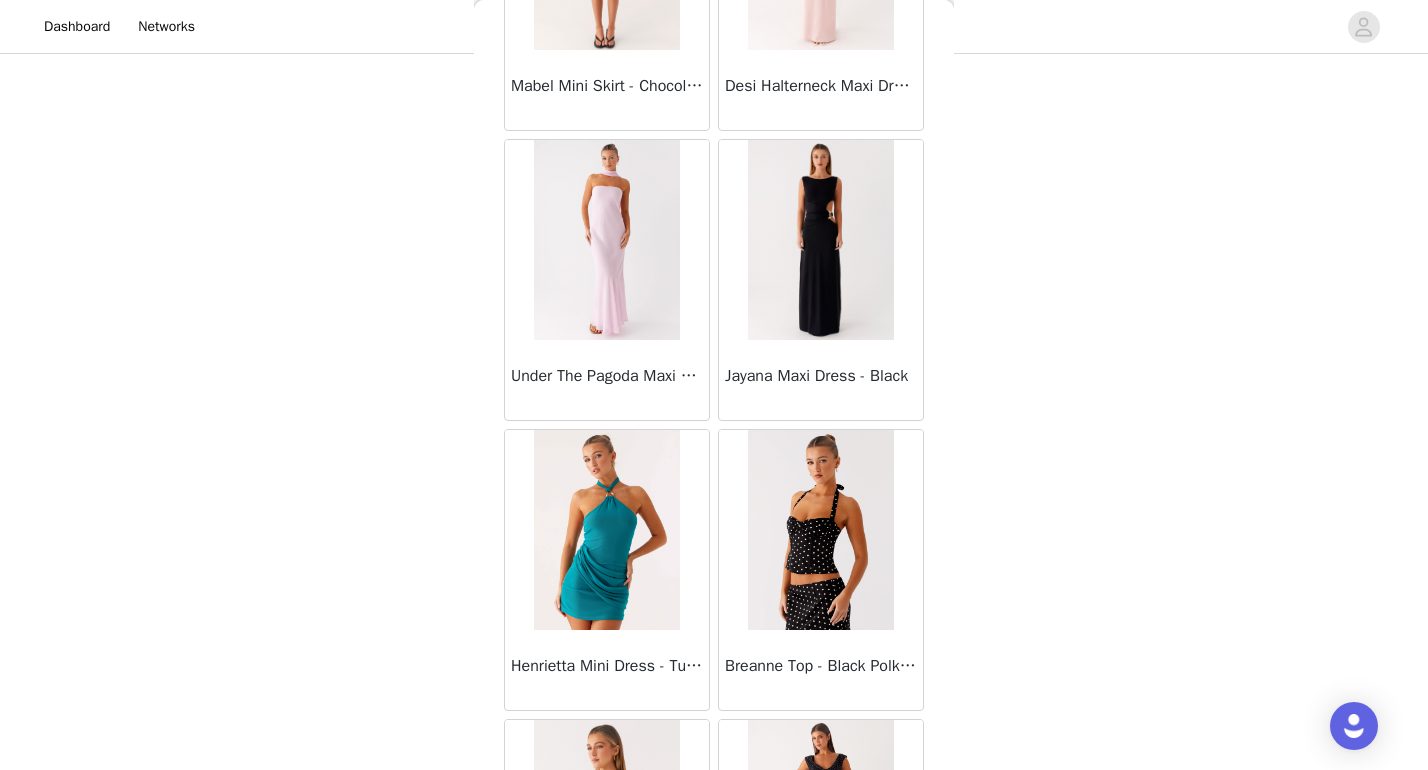 scroll, scrollTop: 279, scrollLeft: 0, axis: vertical 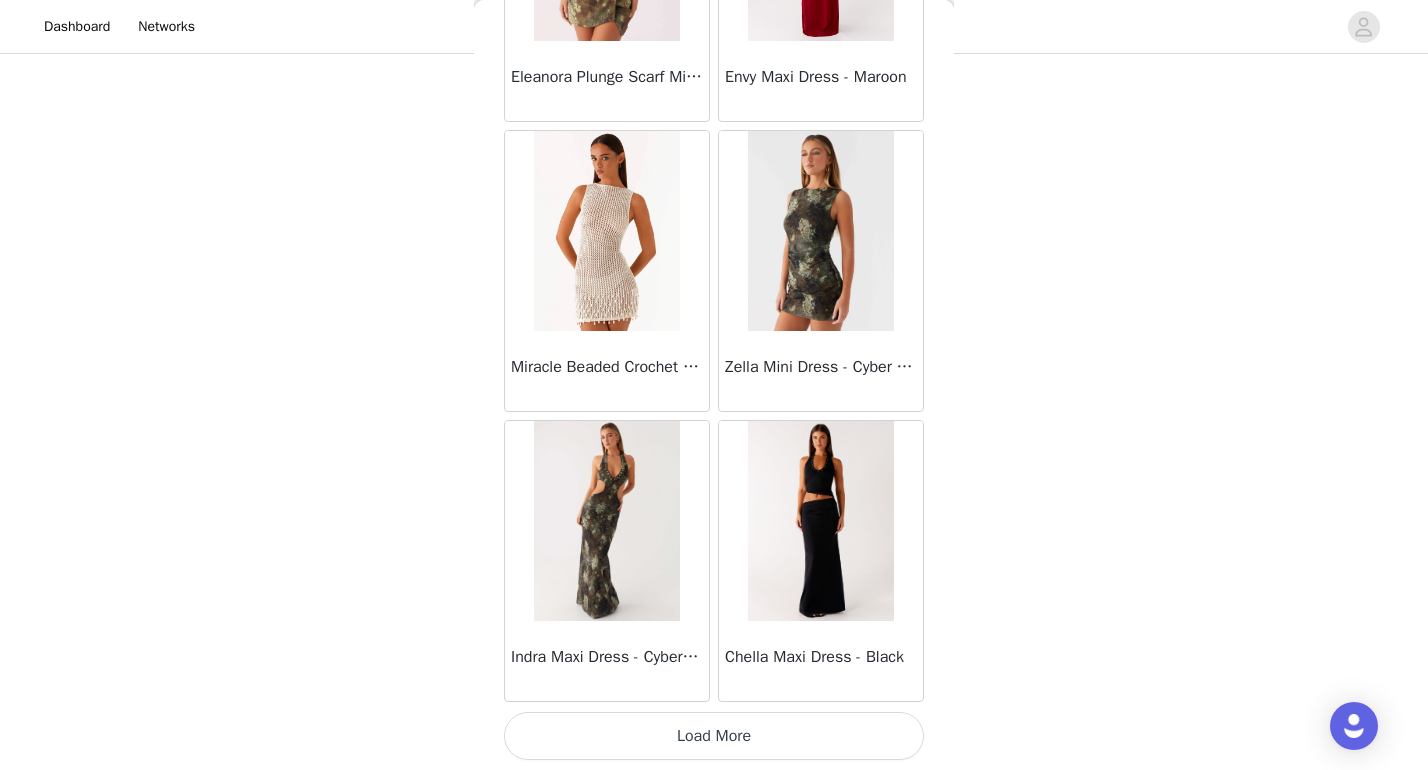 click on "Load More" at bounding box center (714, 736) 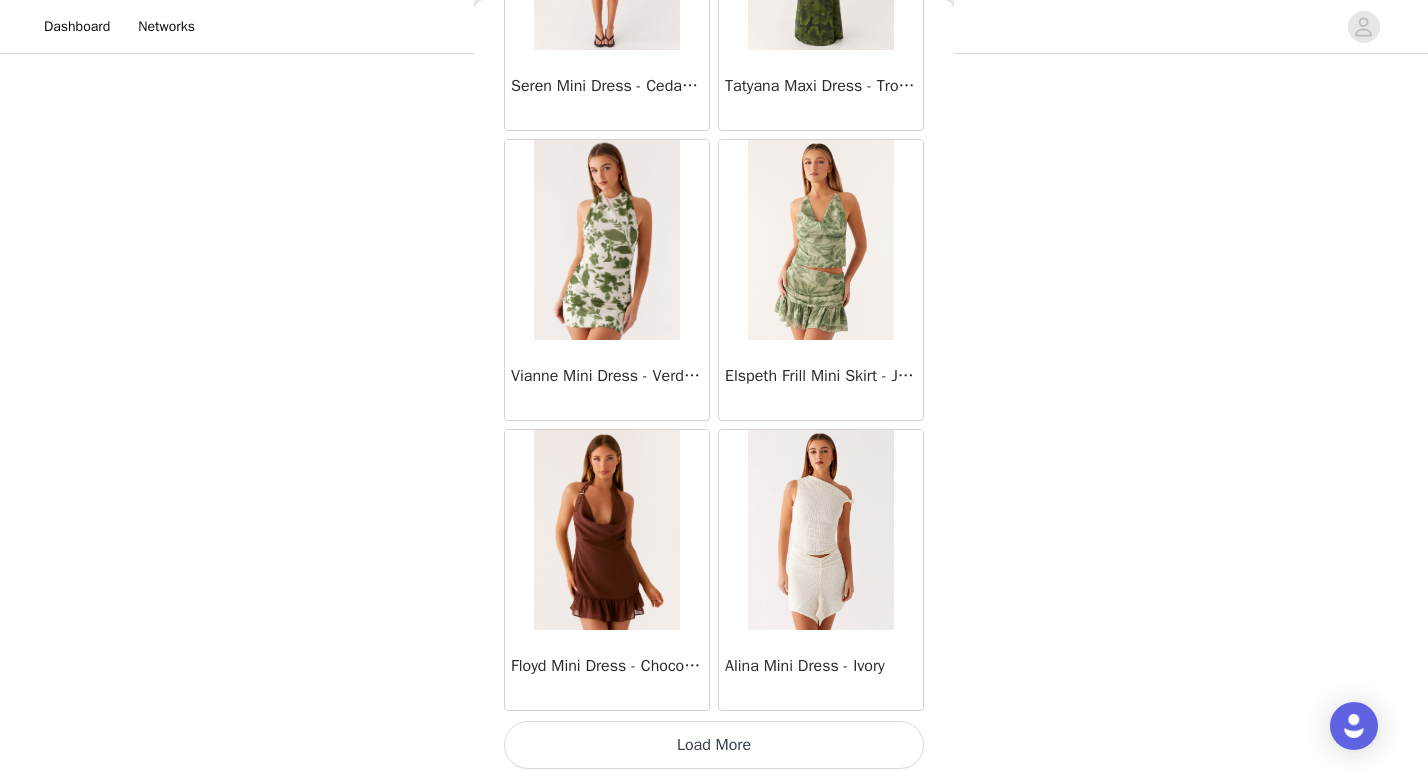 scroll, scrollTop: 66090, scrollLeft: 0, axis: vertical 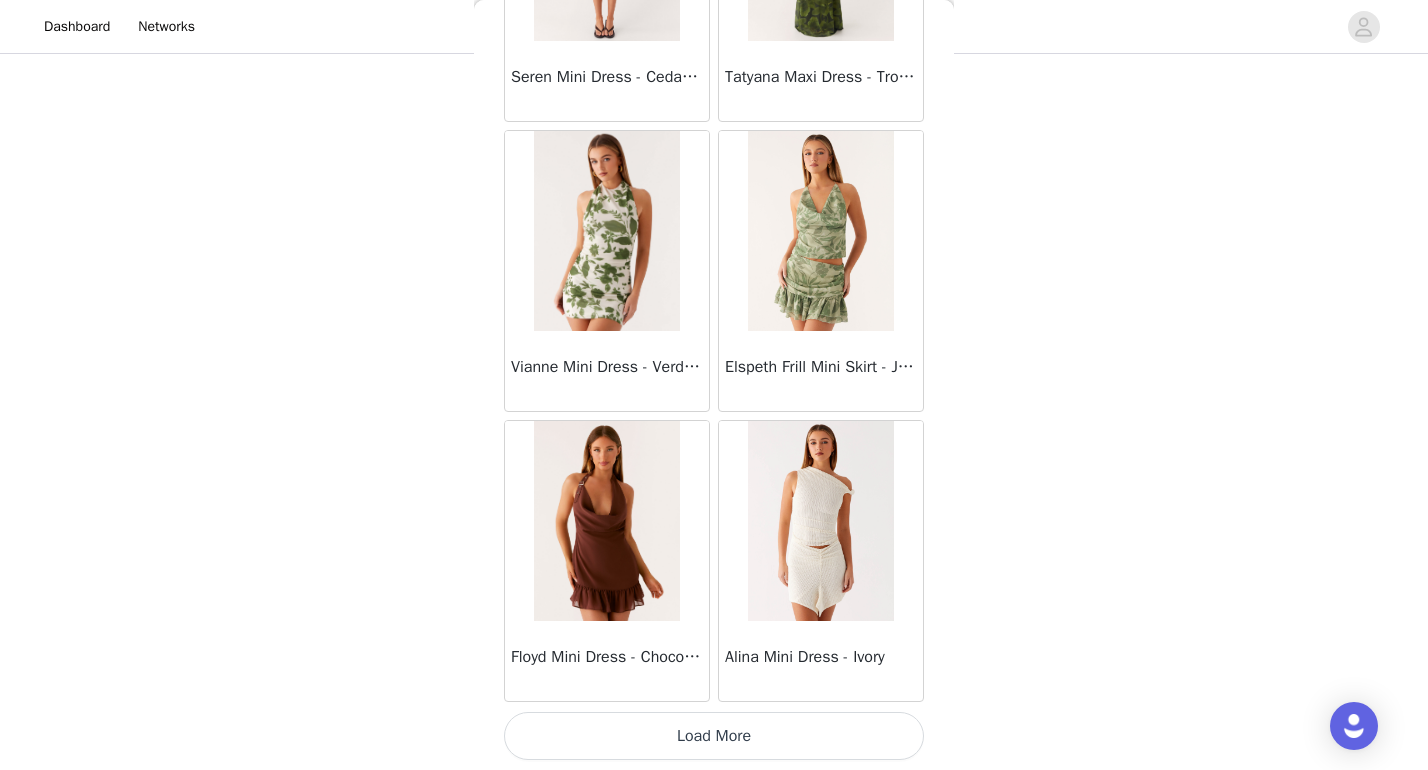 click on "Load More" at bounding box center (714, 736) 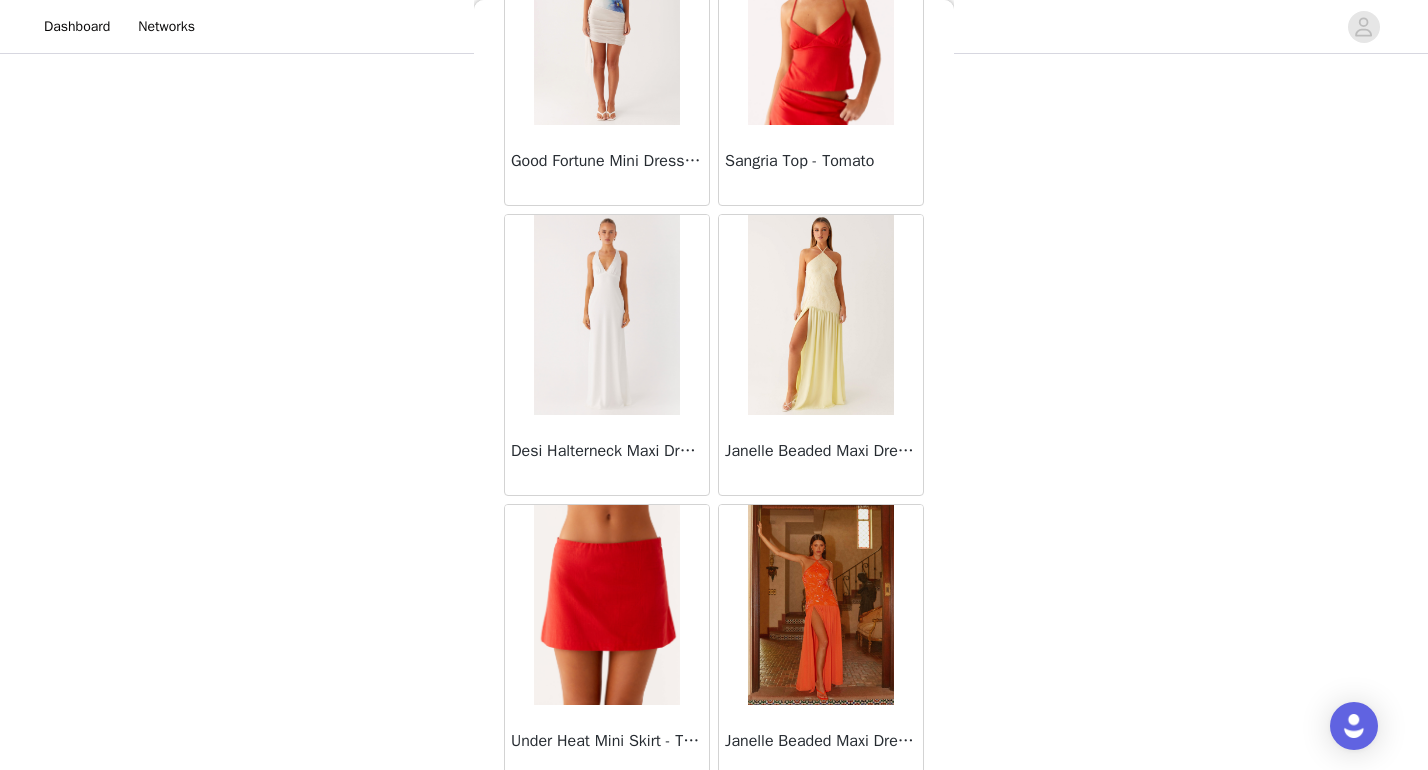 scroll, scrollTop: 68640, scrollLeft: 0, axis: vertical 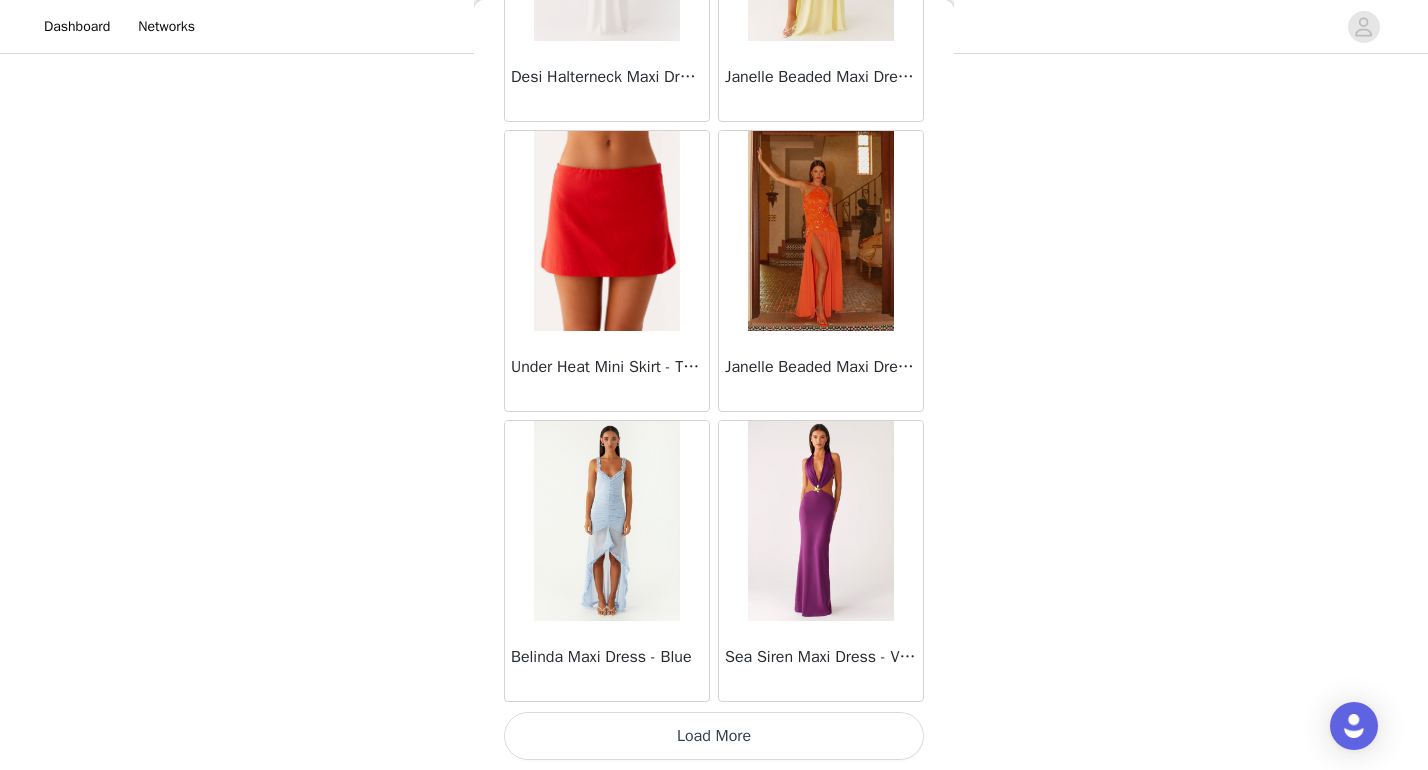 click on "Load More" at bounding box center (714, 736) 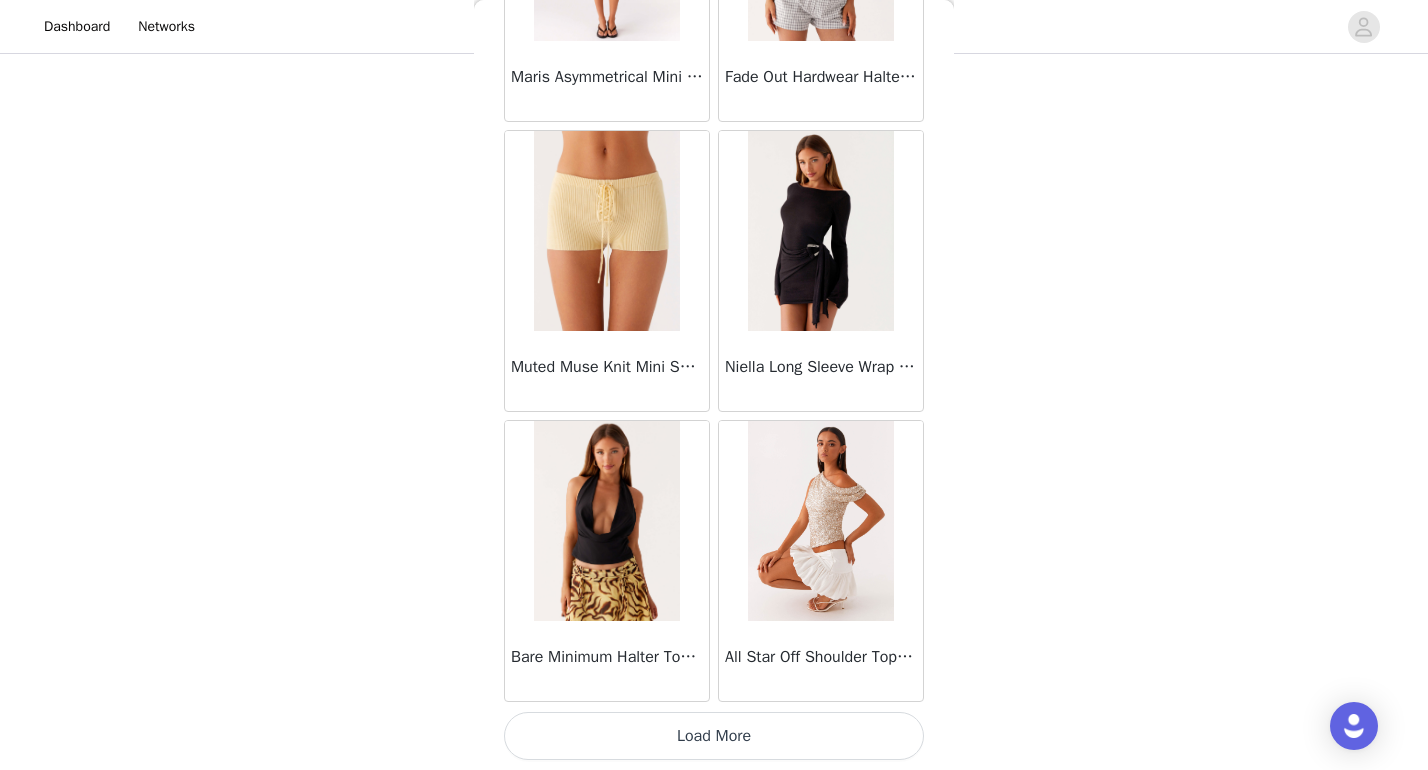 scroll, scrollTop: 71890, scrollLeft: 0, axis: vertical 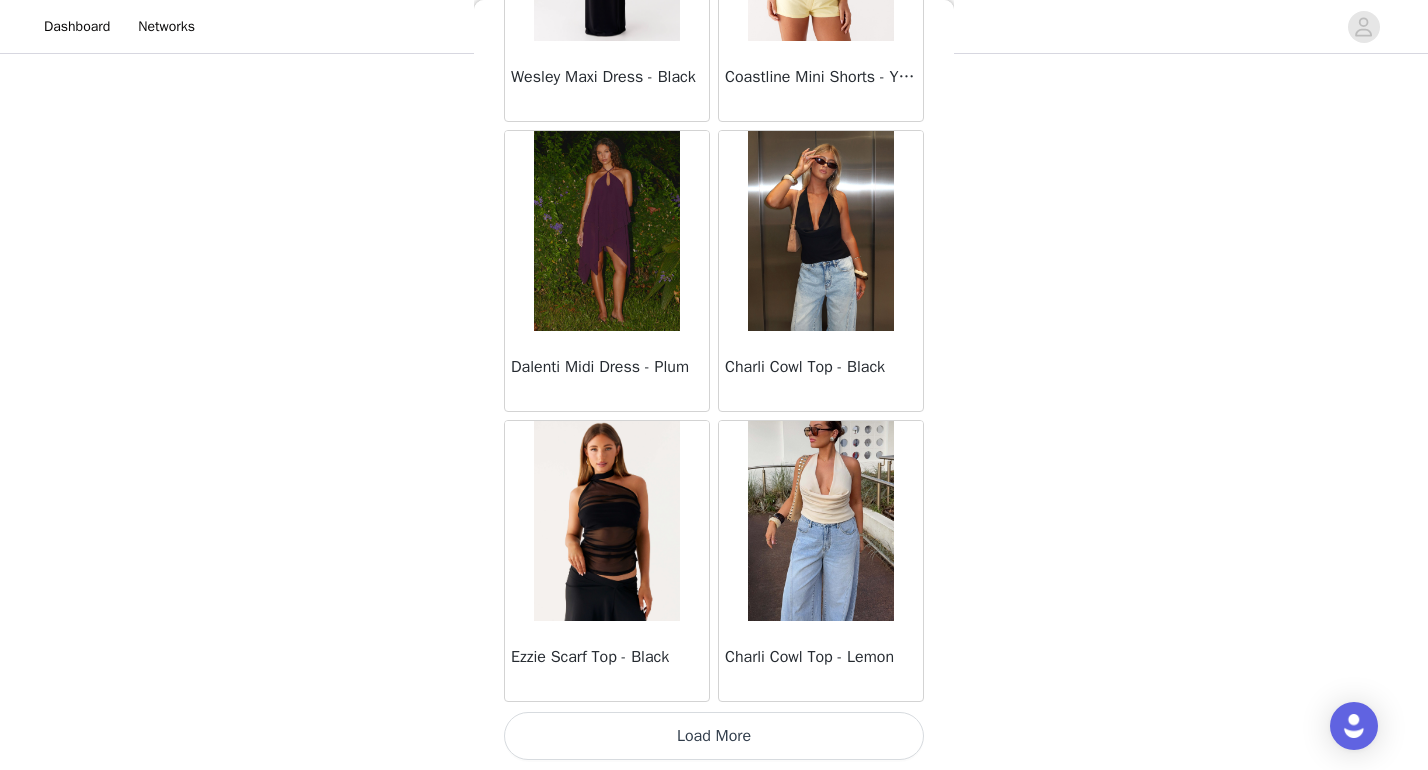 click on "Load More" at bounding box center (714, 736) 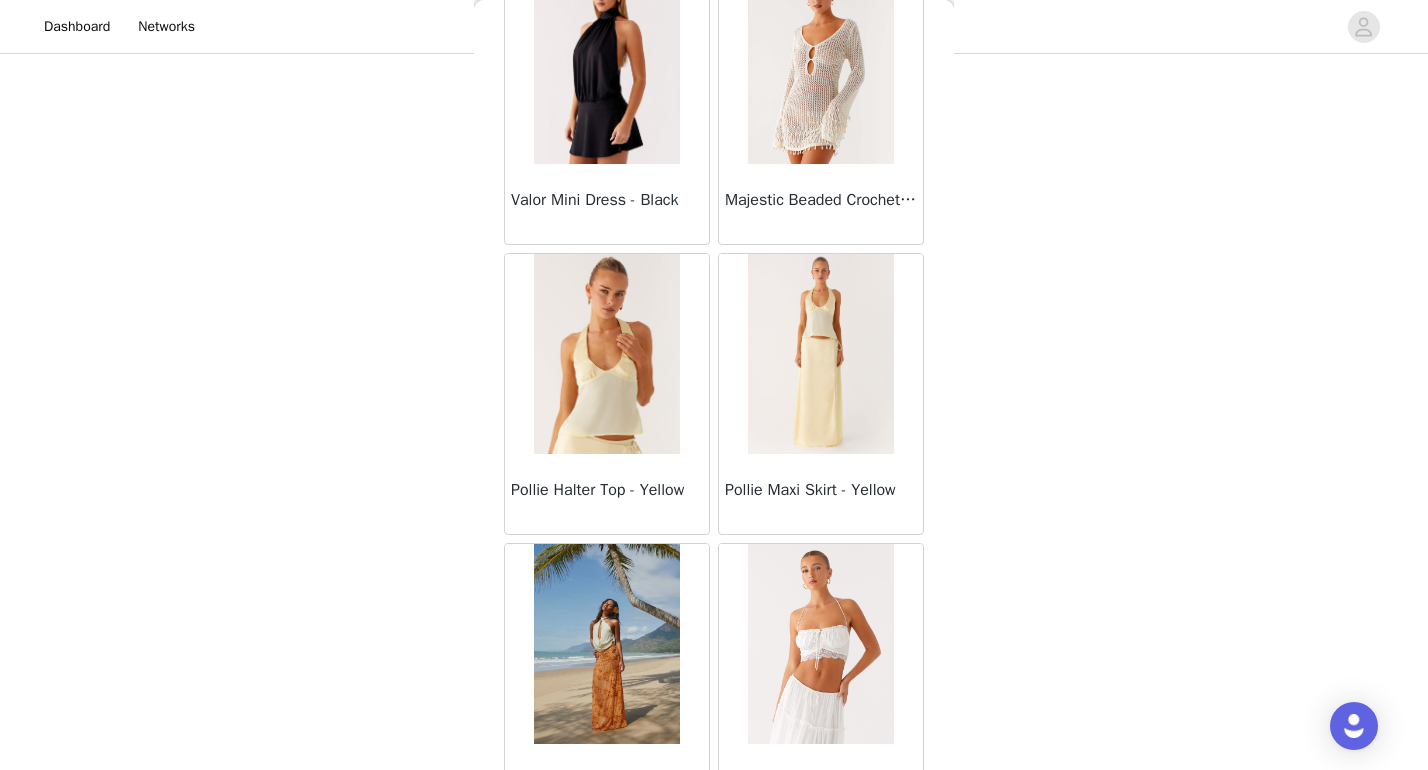 scroll, scrollTop: 76701, scrollLeft: 0, axis: vertical 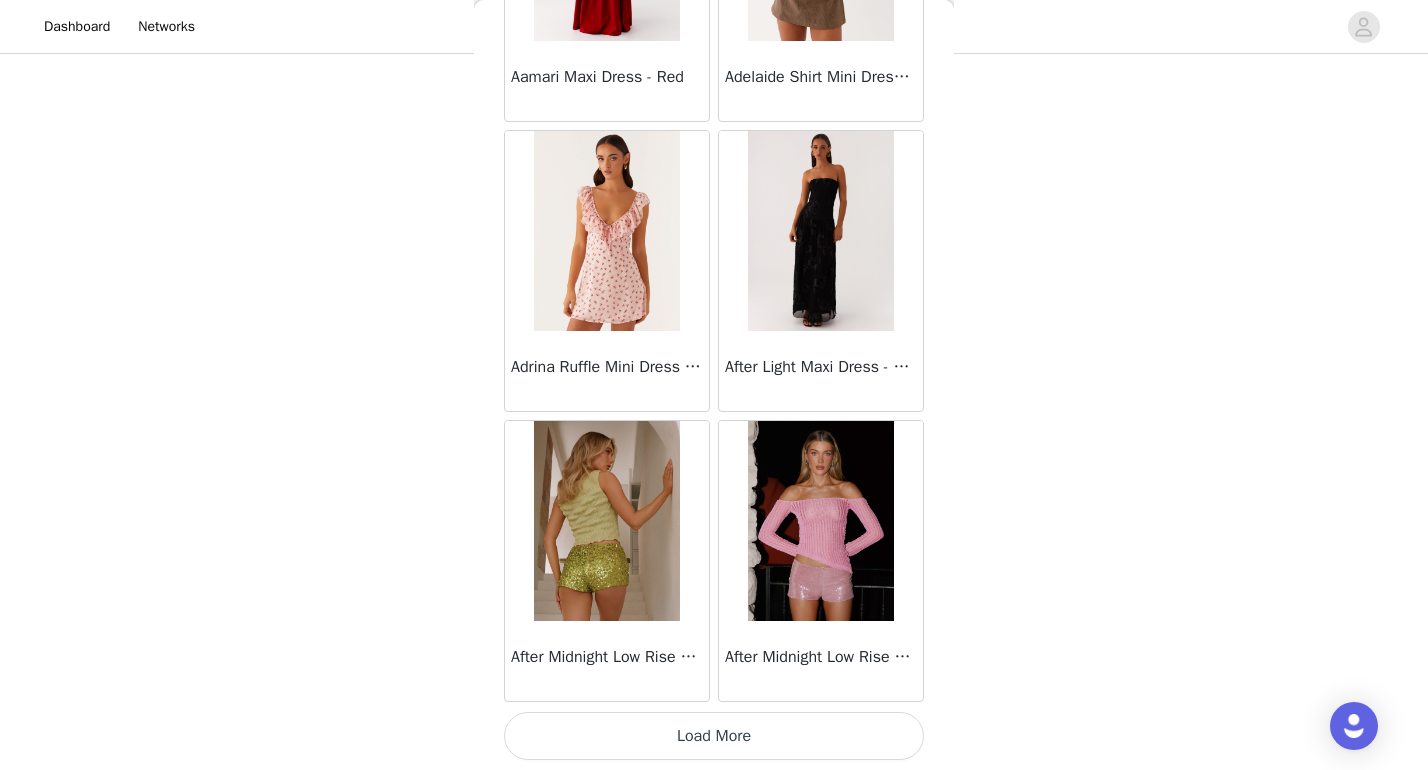 click on "Load More" at bounding box center [714, 736] 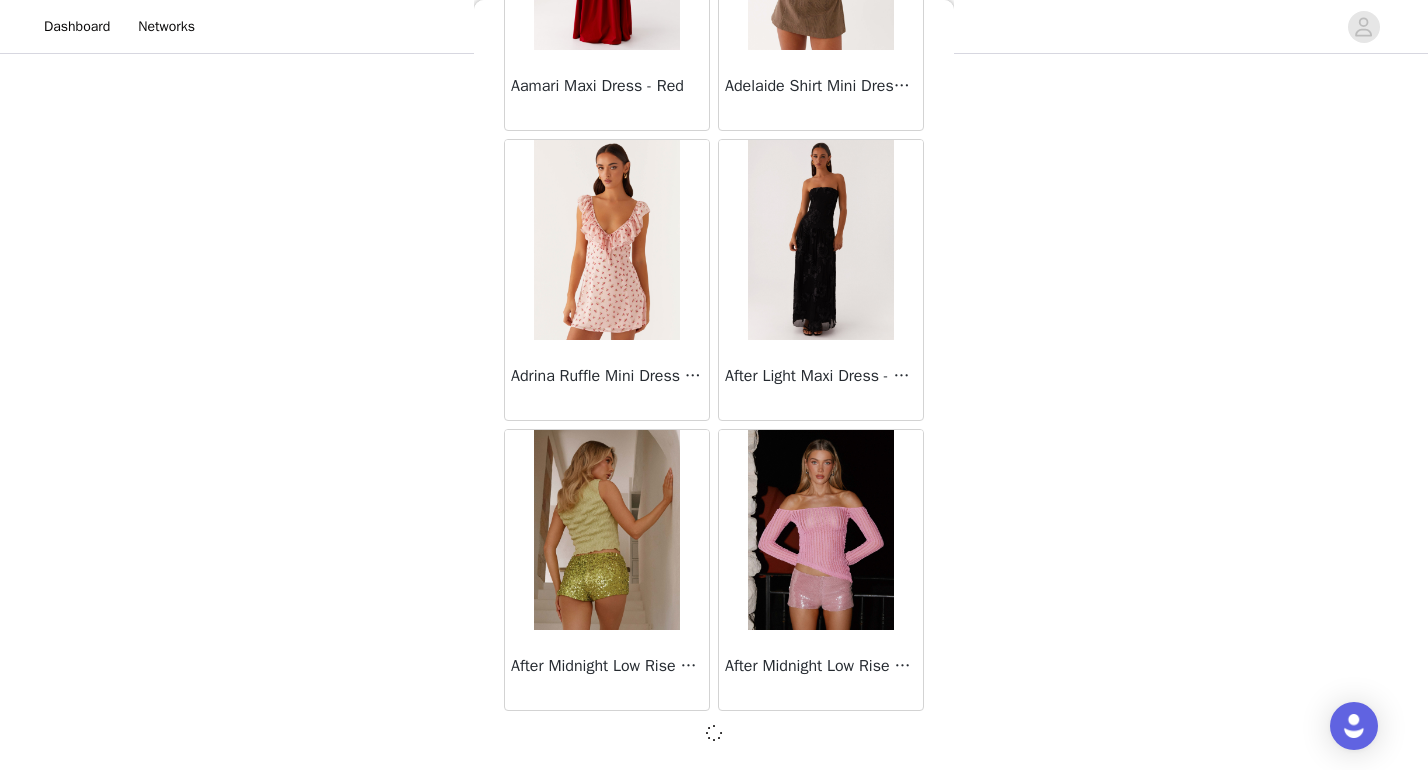 scroll, scrollTop: 77681, scrollLeft: 0, axis: vertical 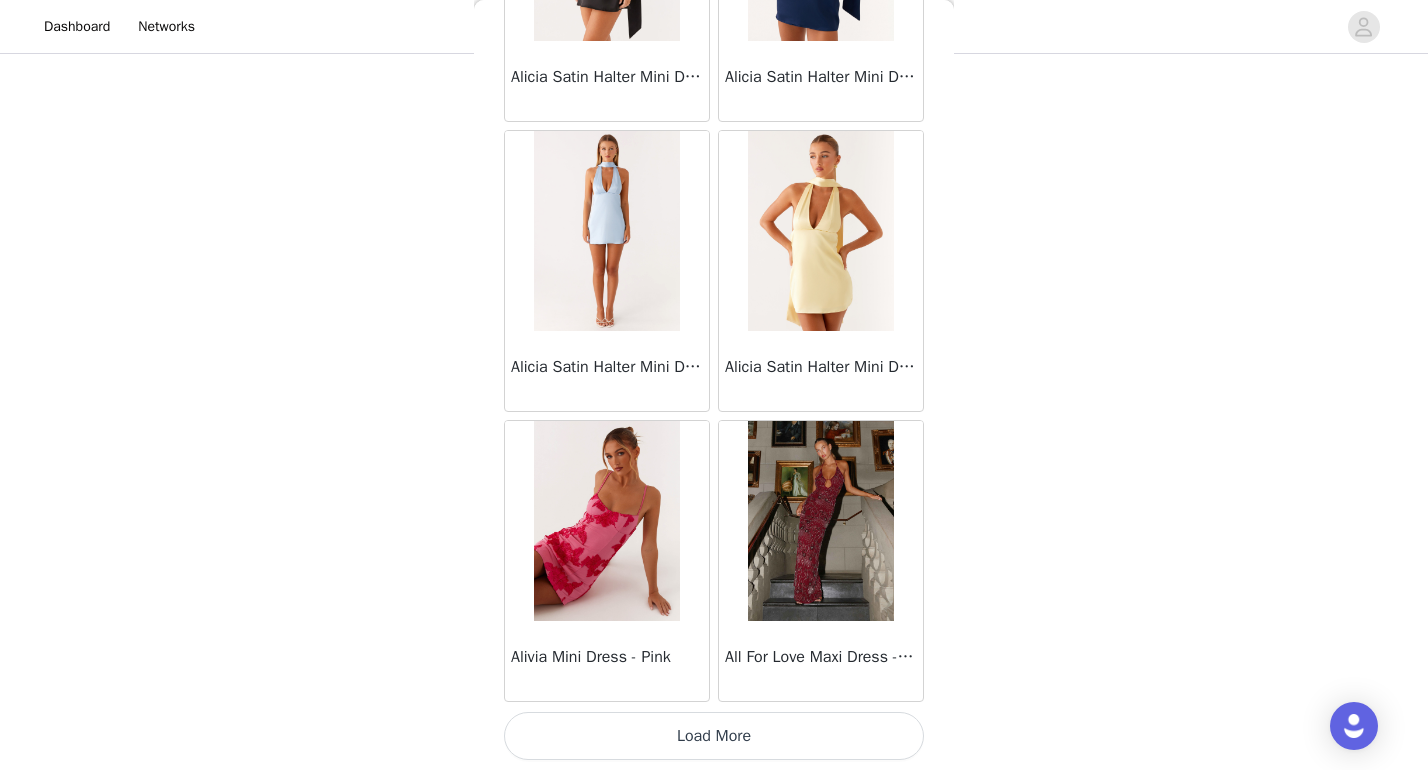 click on "Load More" at bounding box center (714, 736) 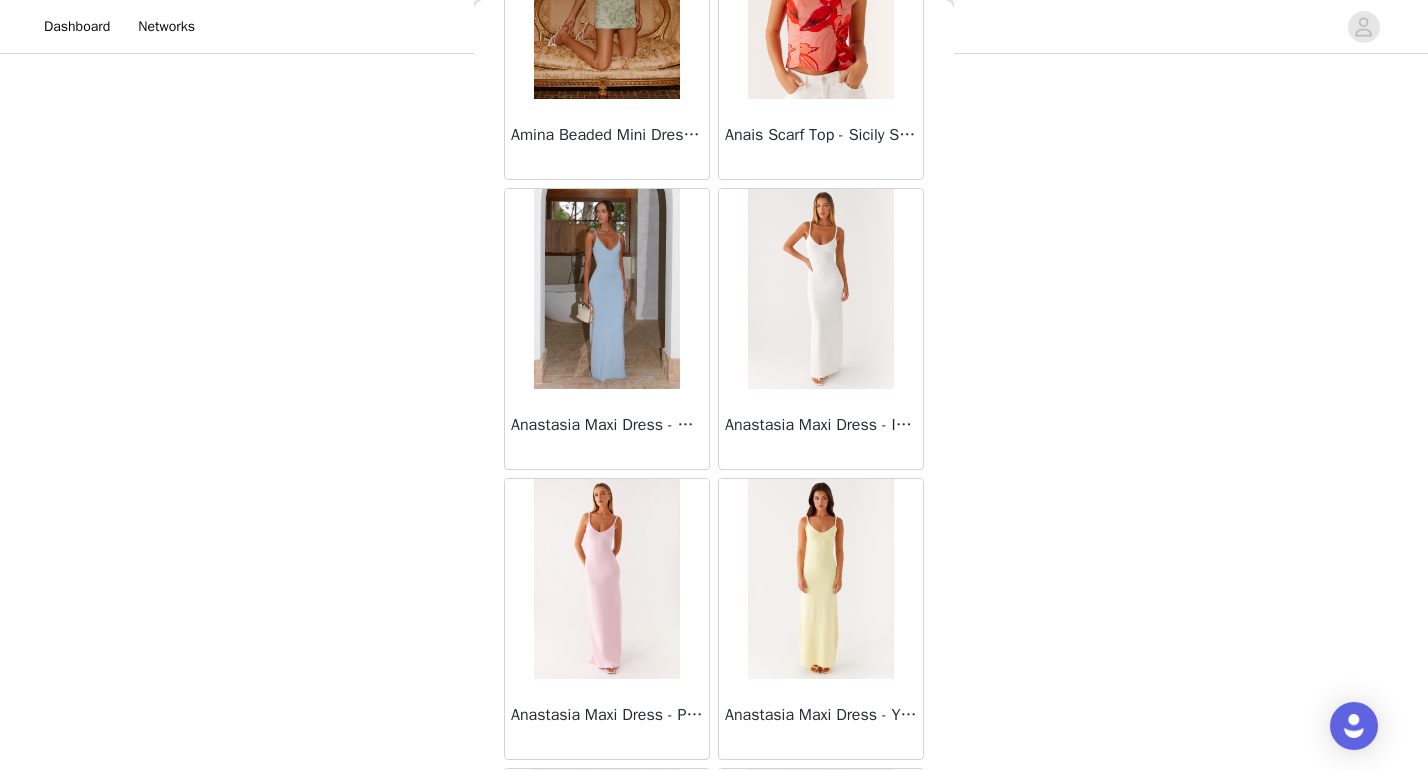 scroll, scrollTop: 82854, scrollLeft: 0, axis: vertical 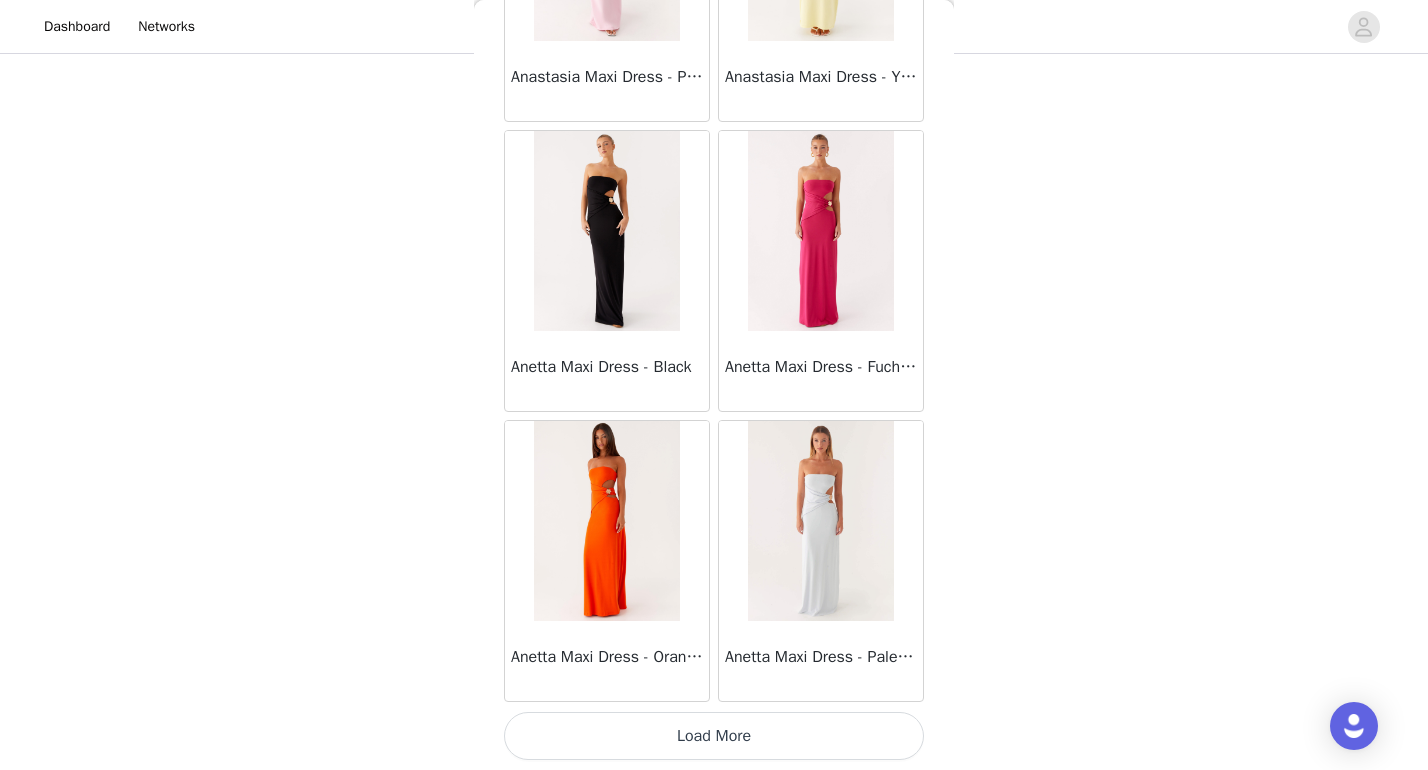 click on "Load More" at bounding box center (714, 736) 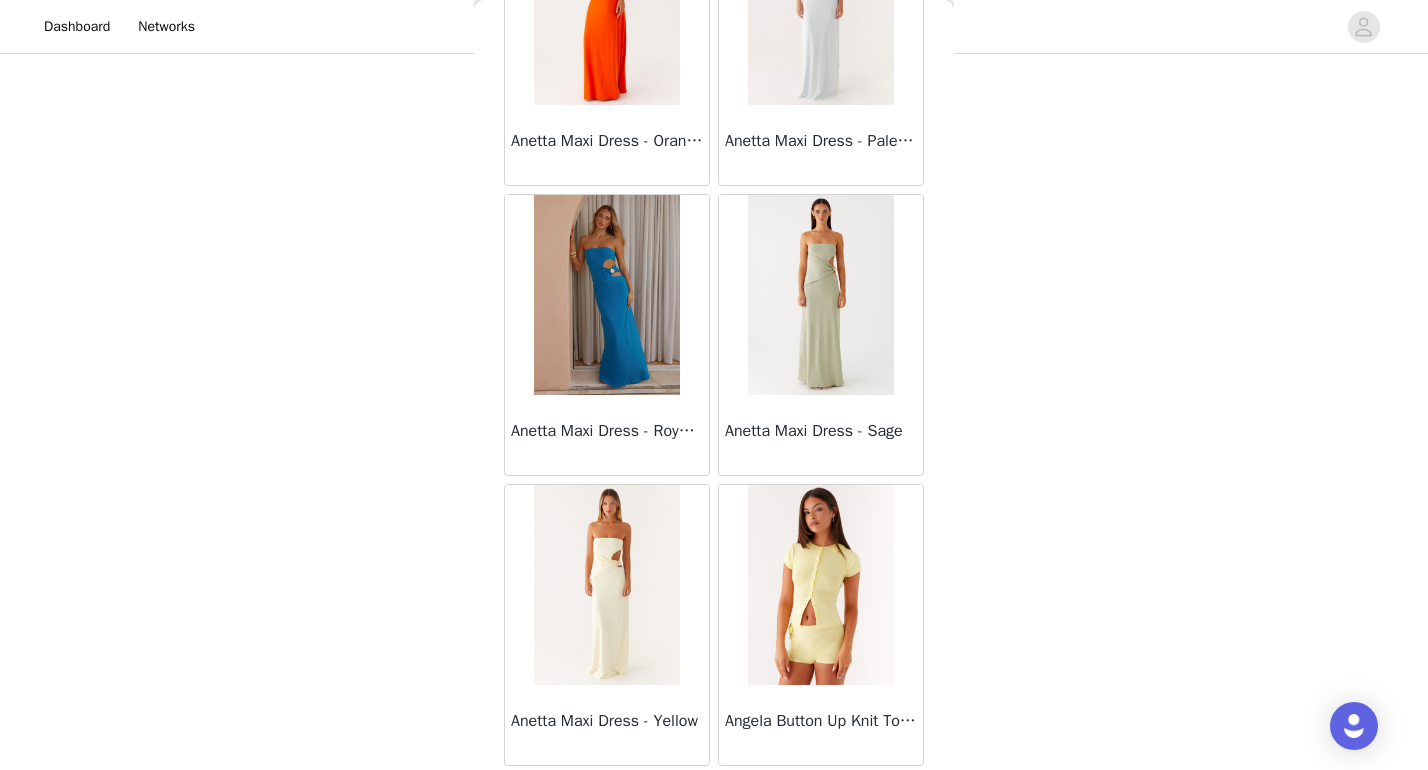 scroll, scrollTop: 84006, scrollLeft: 0, axis: vertical 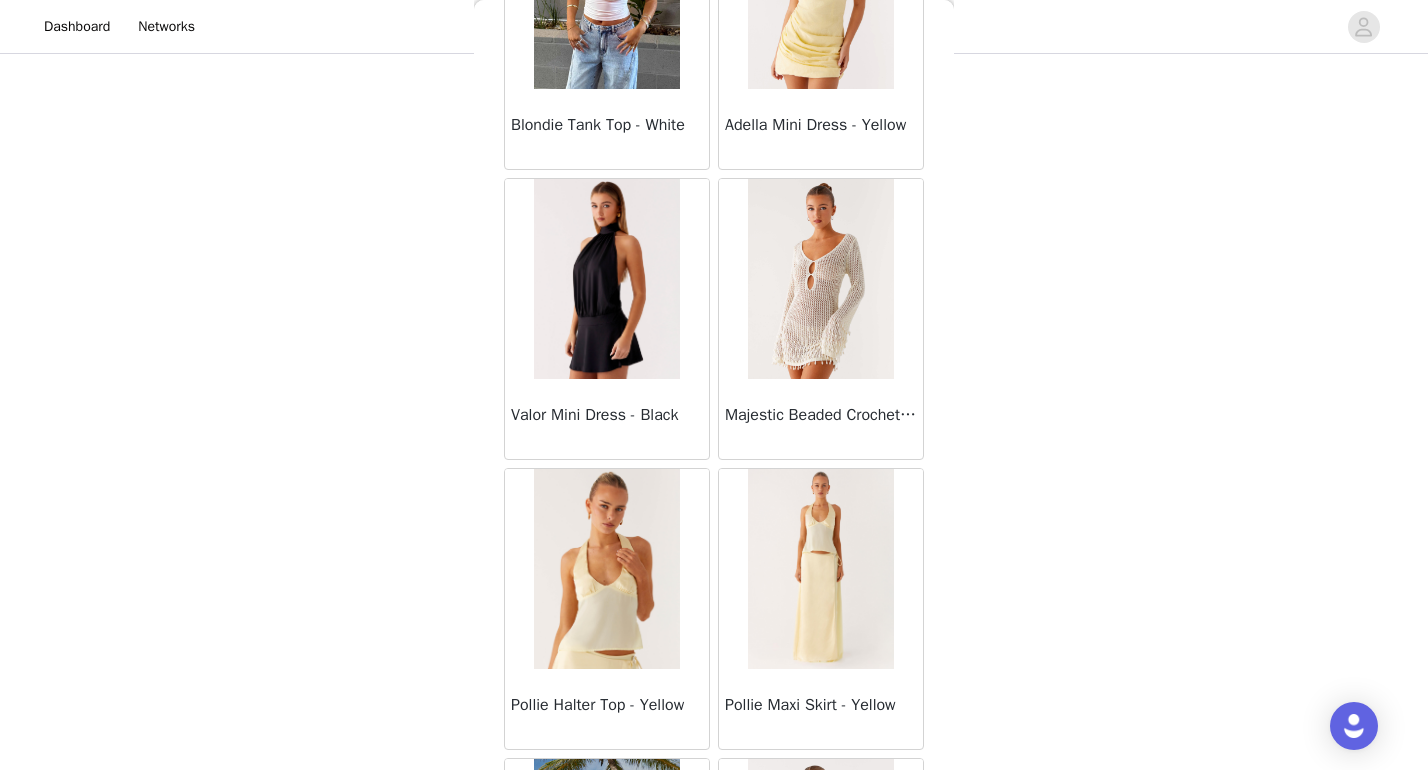 click at bounding box center [820, 279] 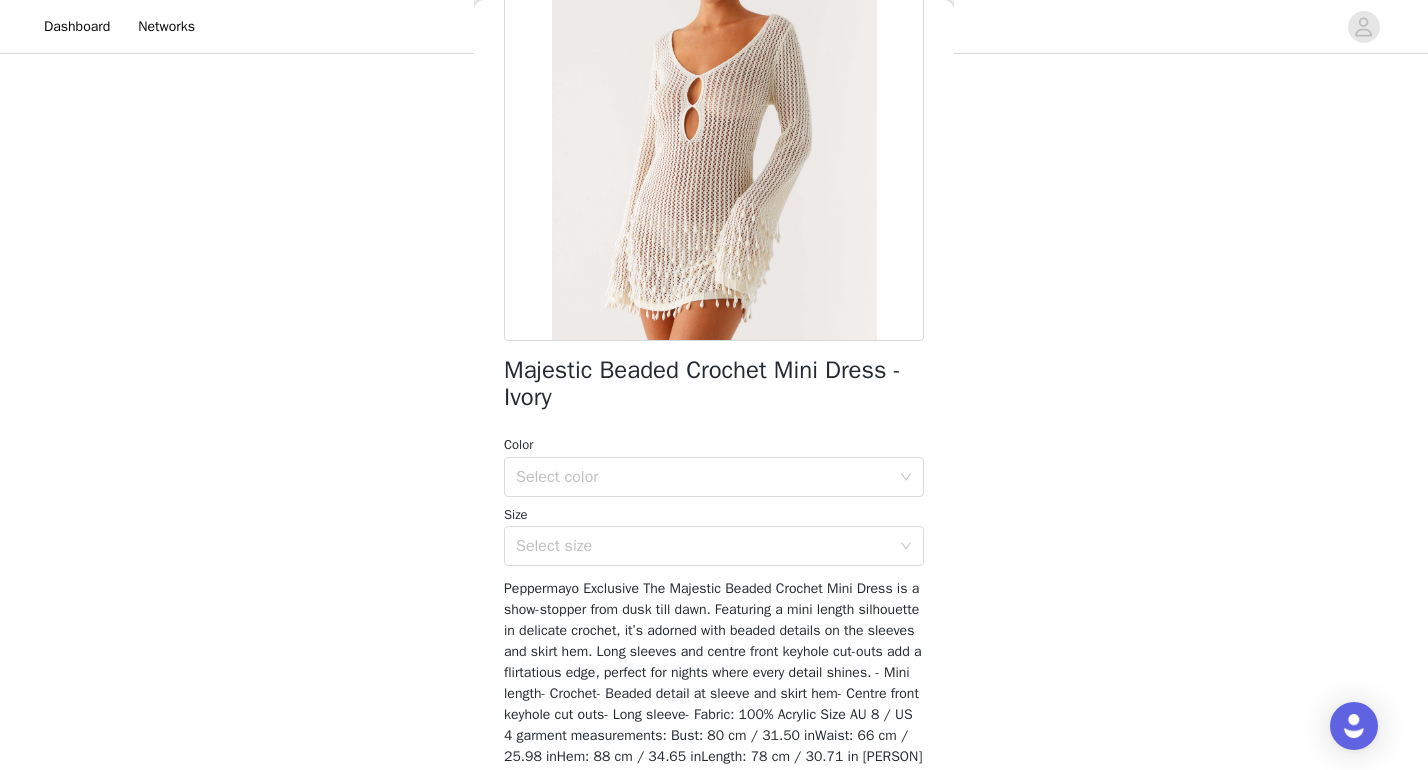 scroll, scrollTop: 220, scrollLeft: 0, axis: vertical 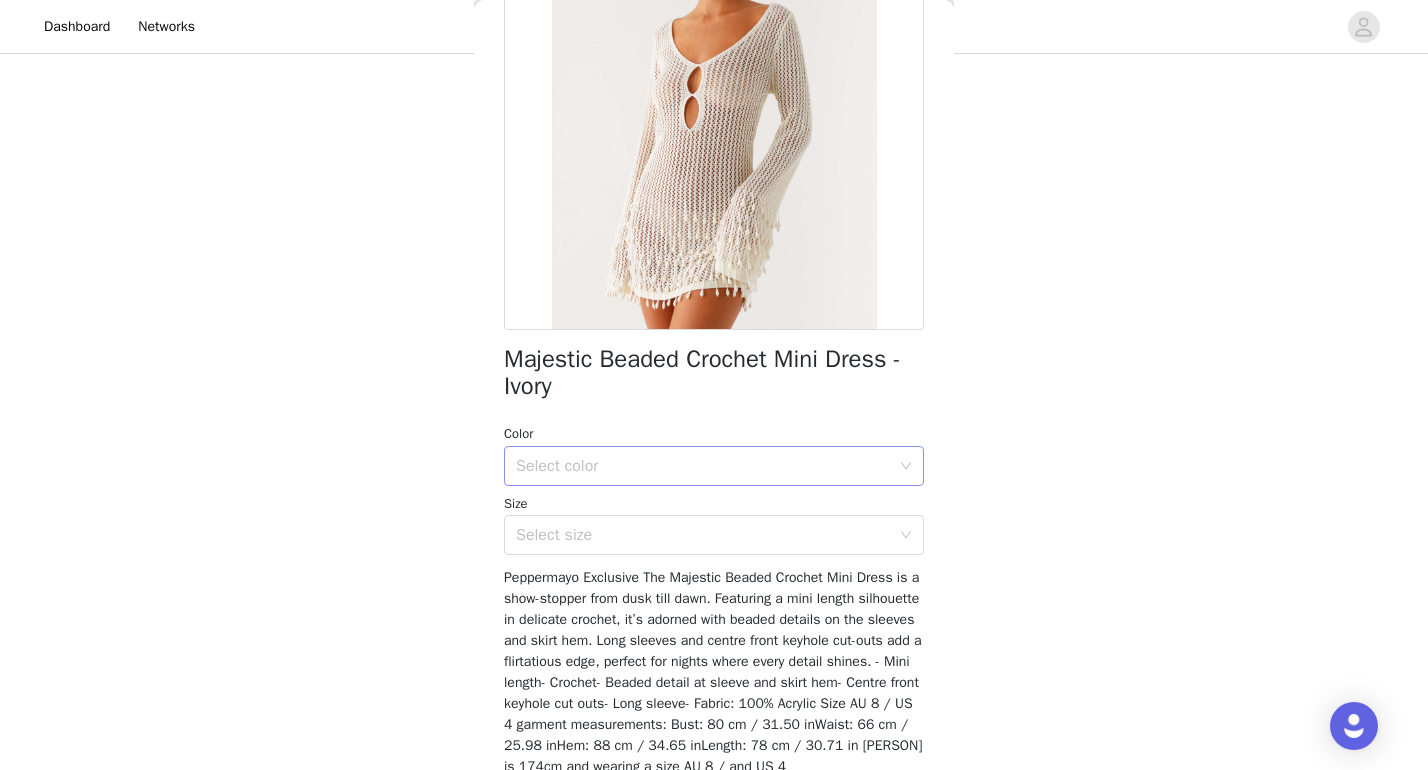 click on "Select color" at bounding box center (703, 466) 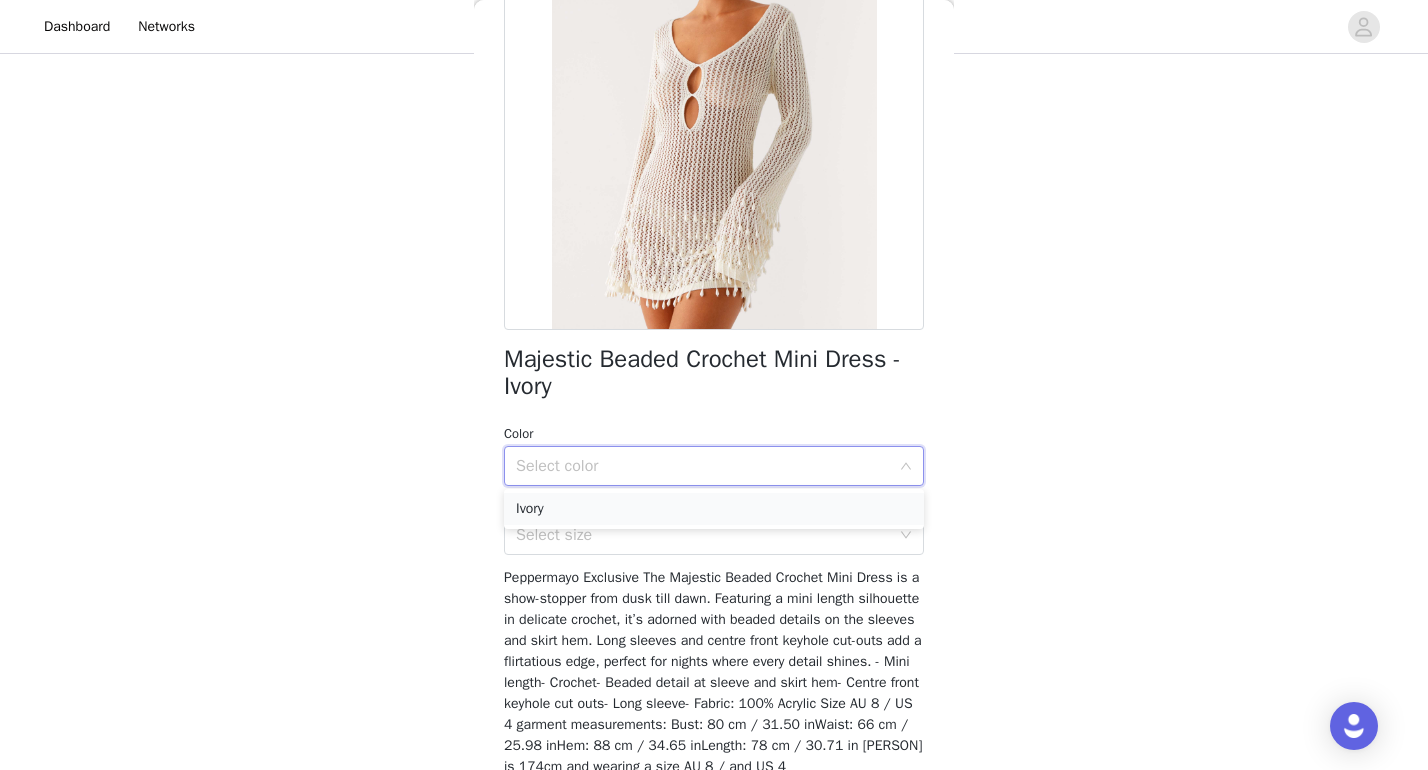 click on "Ivory" at bounding box center (714, 509) 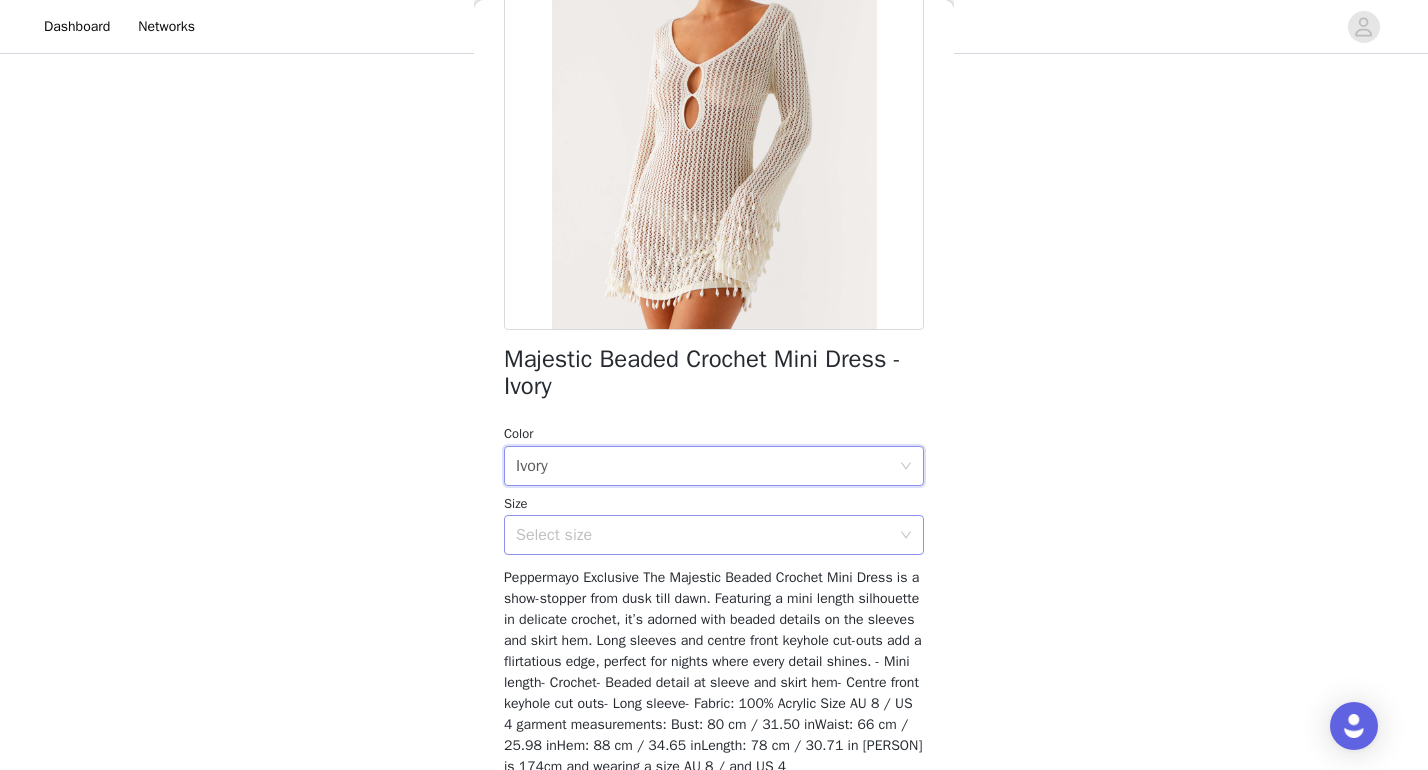 click on "Select size" at bounding box center (703, 535) 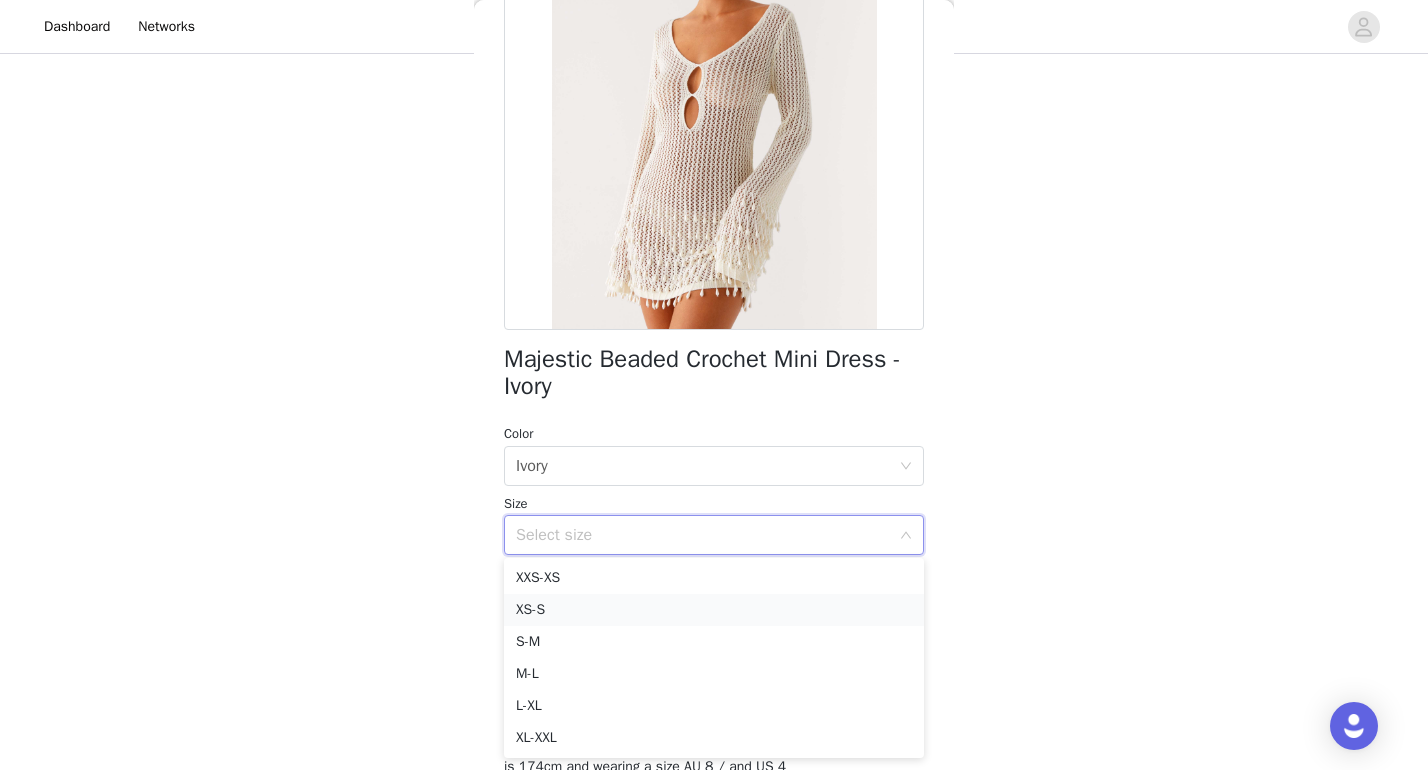 click on "XS-S" at bounding box center (714, 610) 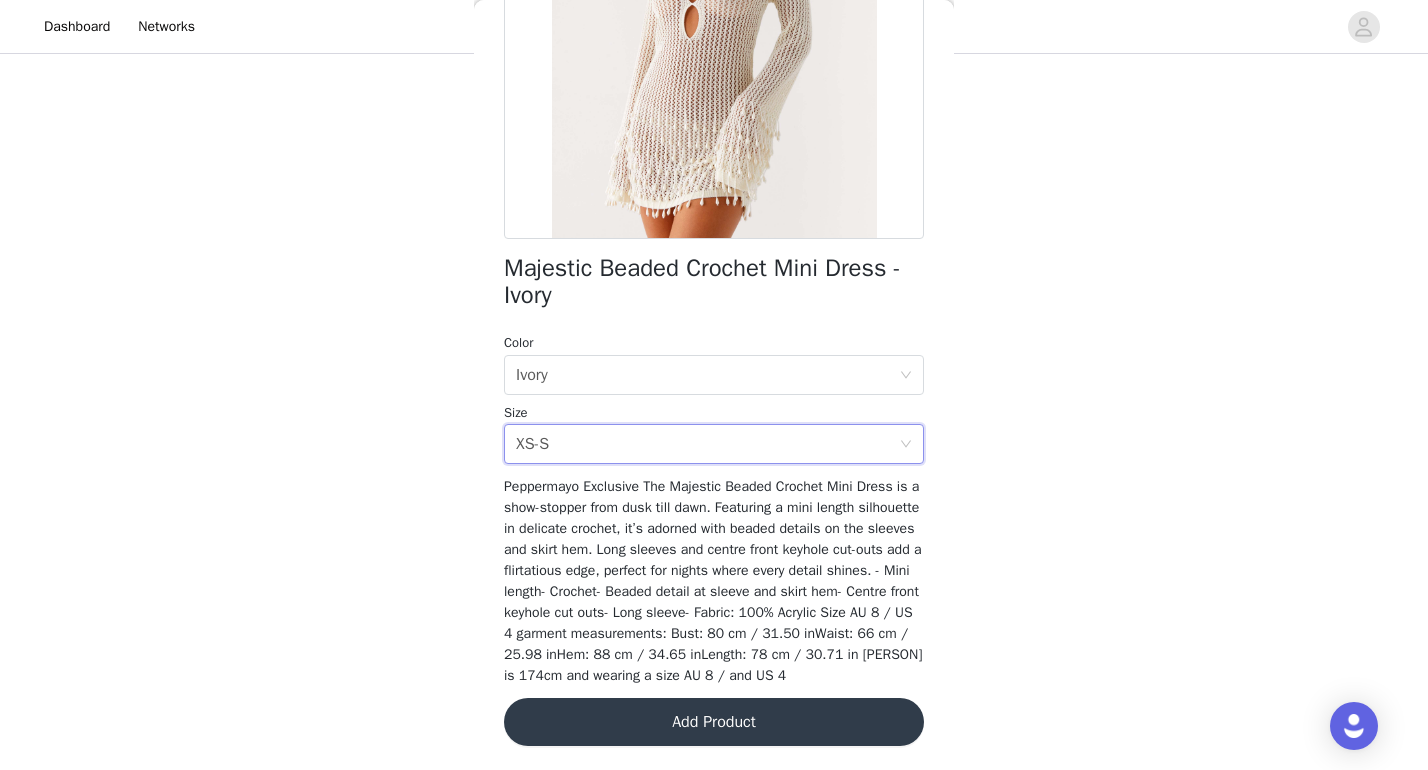 scroll, scrollTop: 331, scrollLeft: 0, axis: vertical 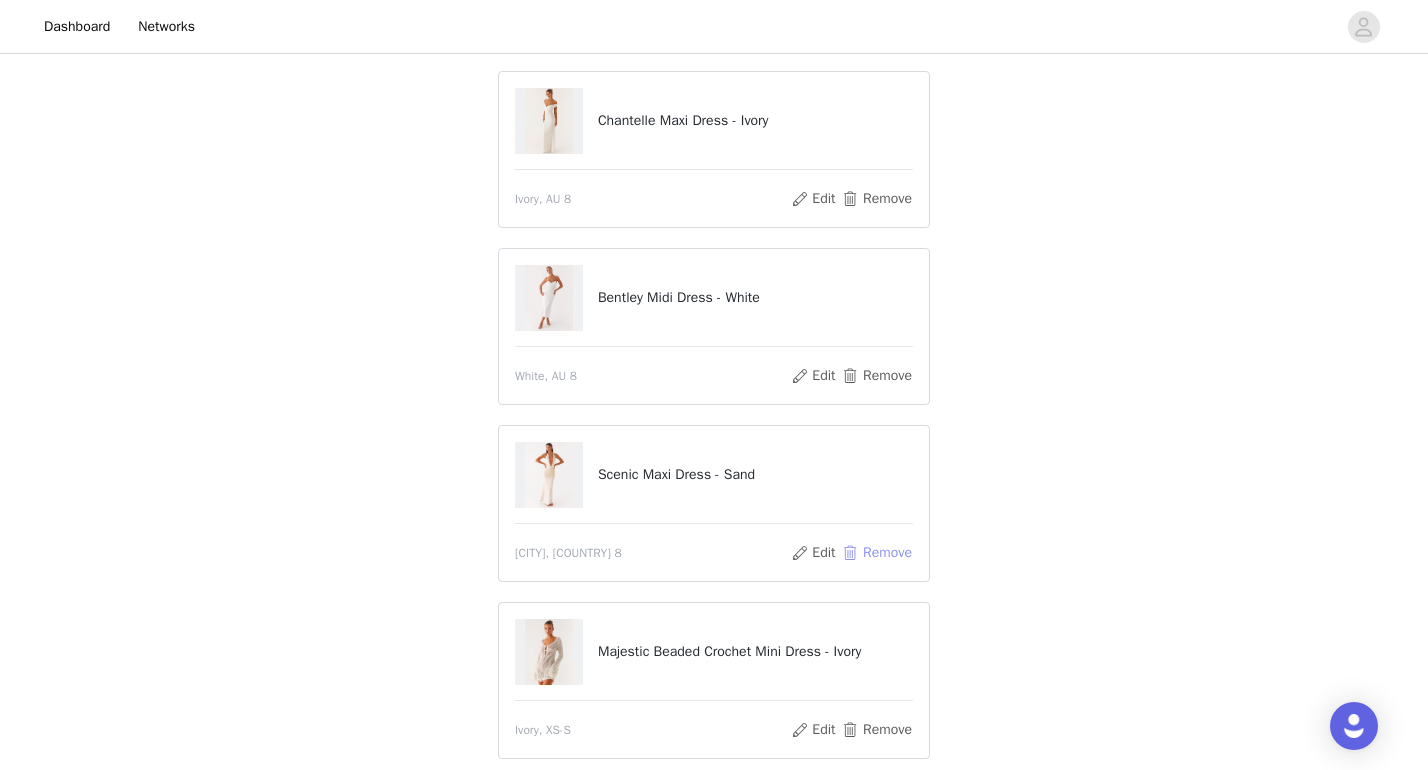 click on "Remove" at bounding box center (877, 553) 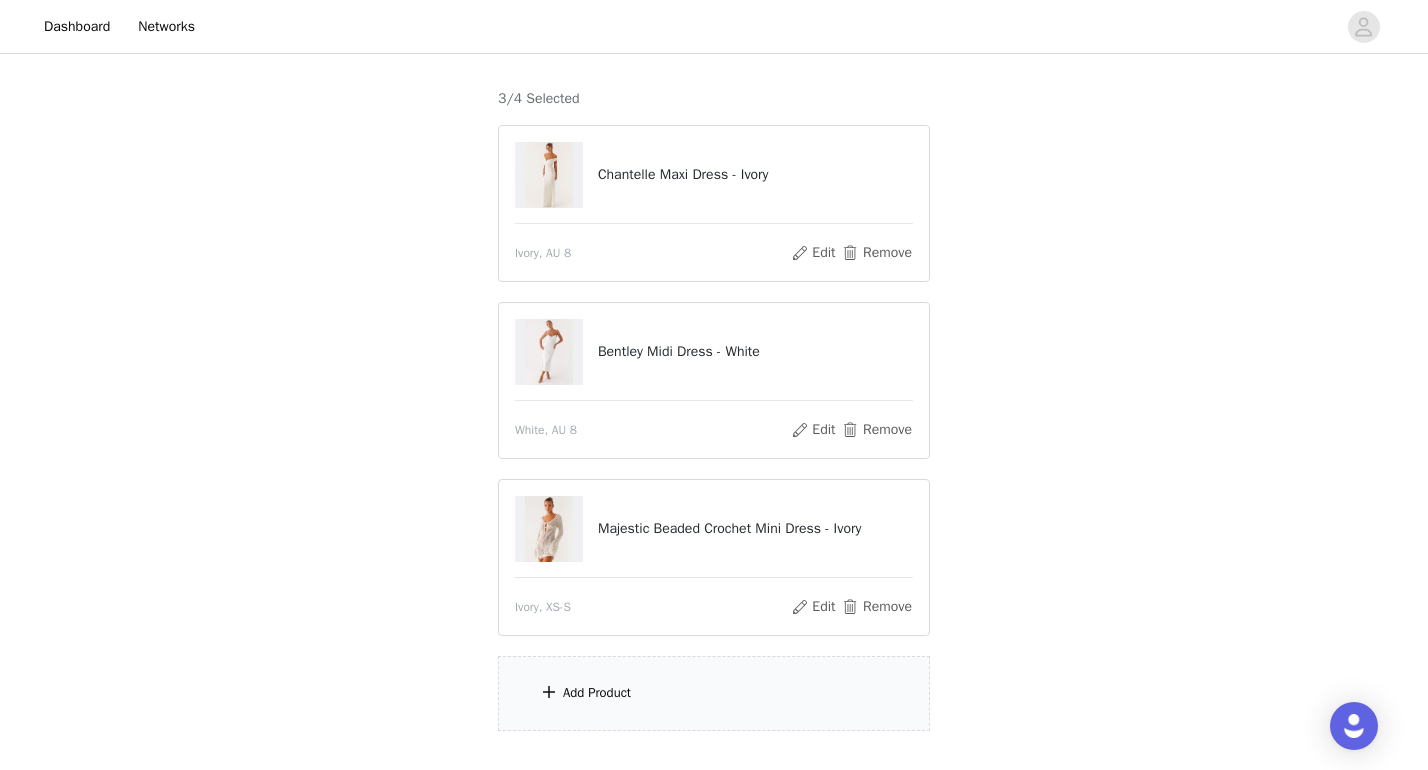 click on "Add Product" at bounding box center [714, 693] 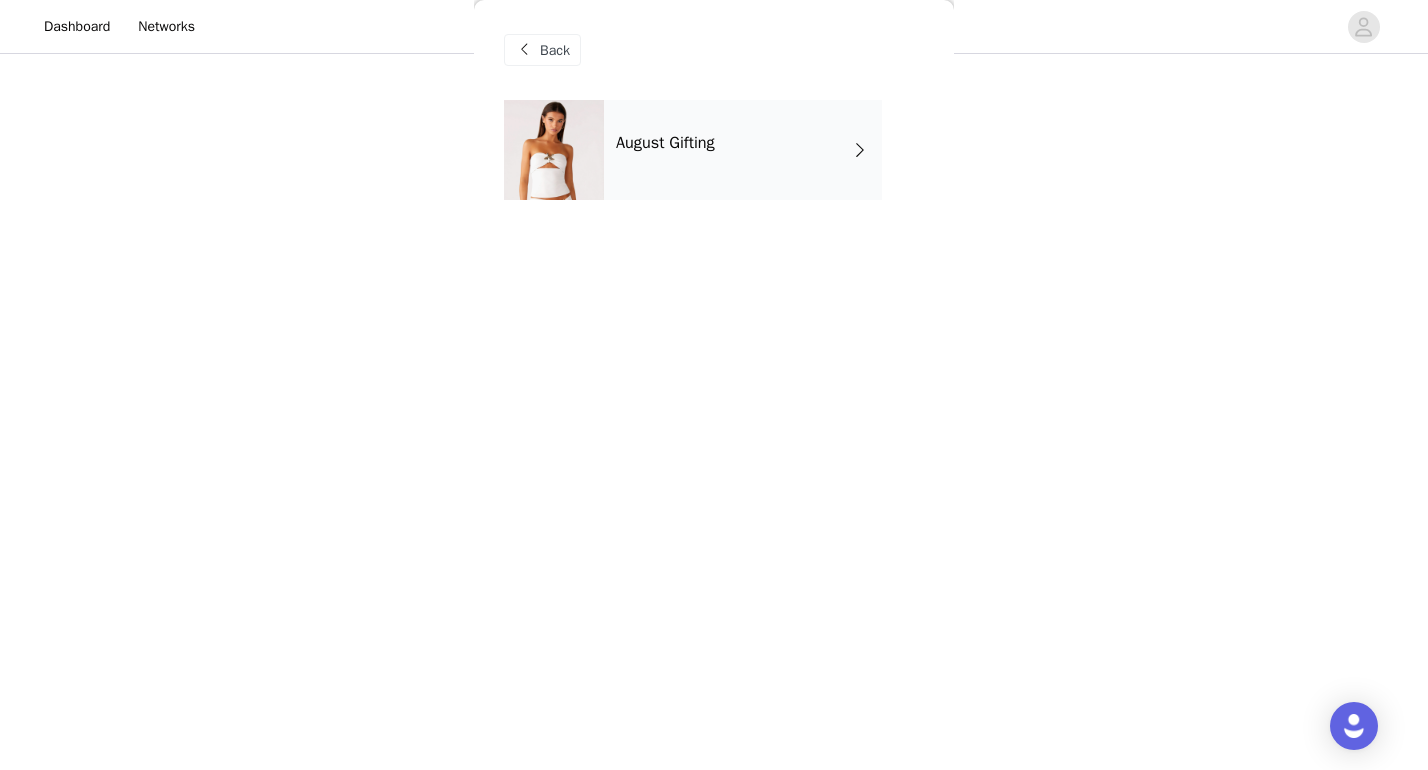 click on "August Gifting" at bounding box center (743, 150) 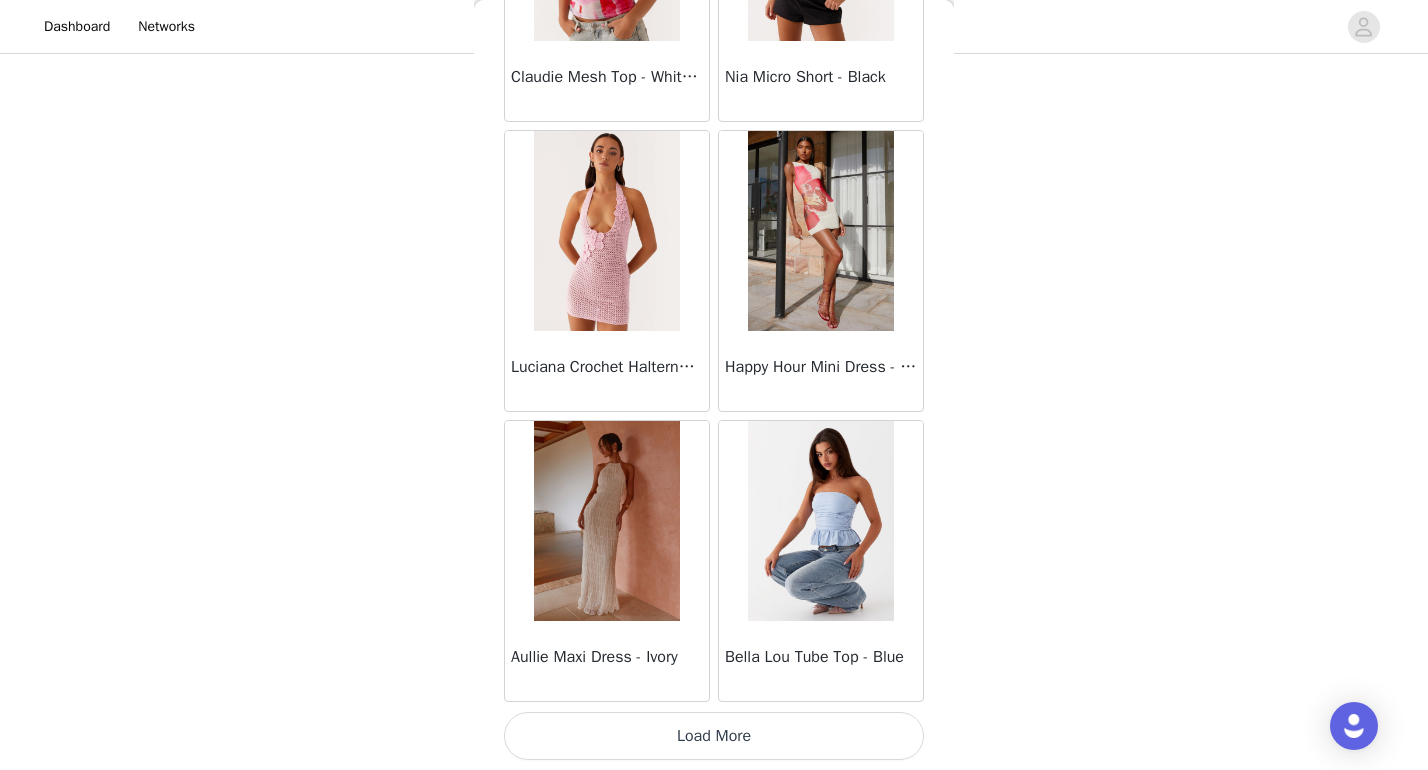 click on "Load More" at bounding box center [714, 736] 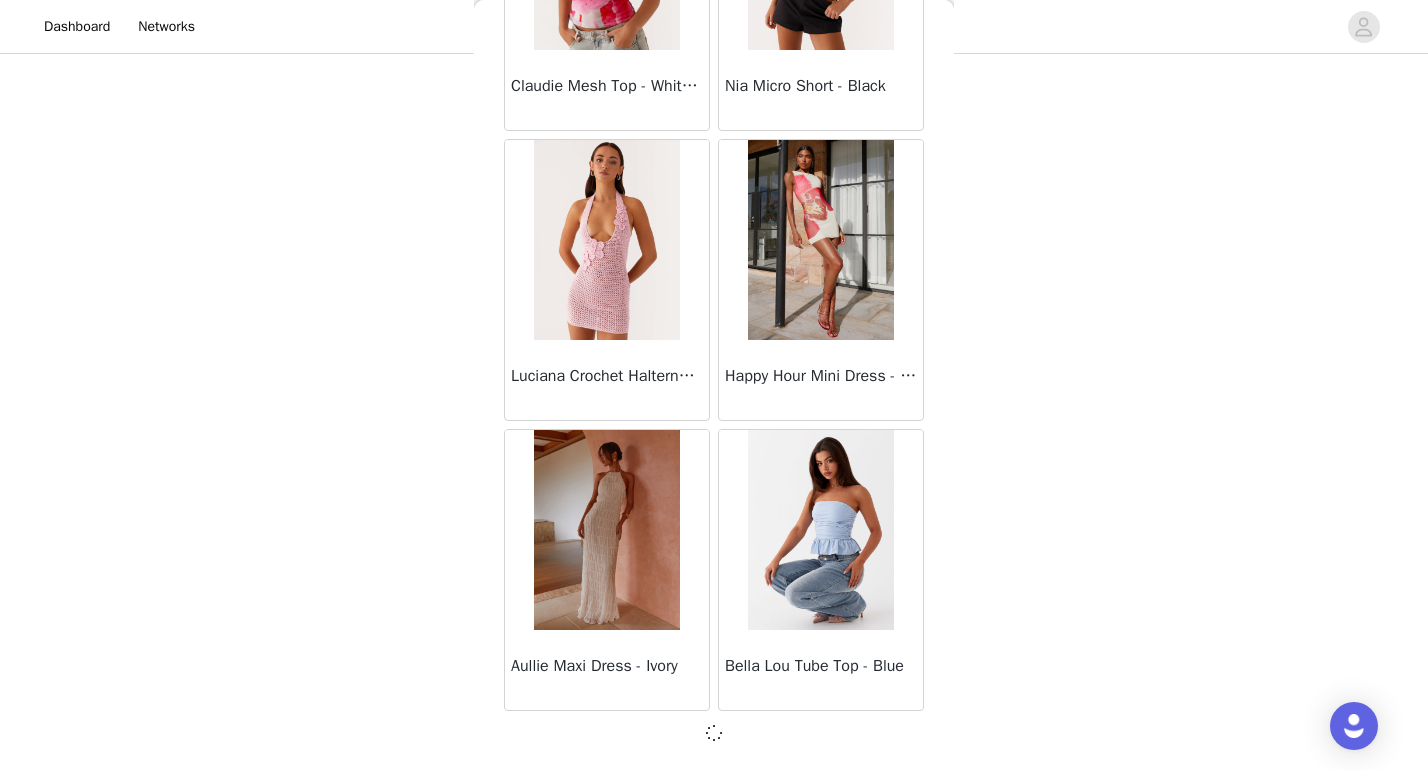 scroll, scrollTop: 2281, scrollLeft: 0, axis: vertical 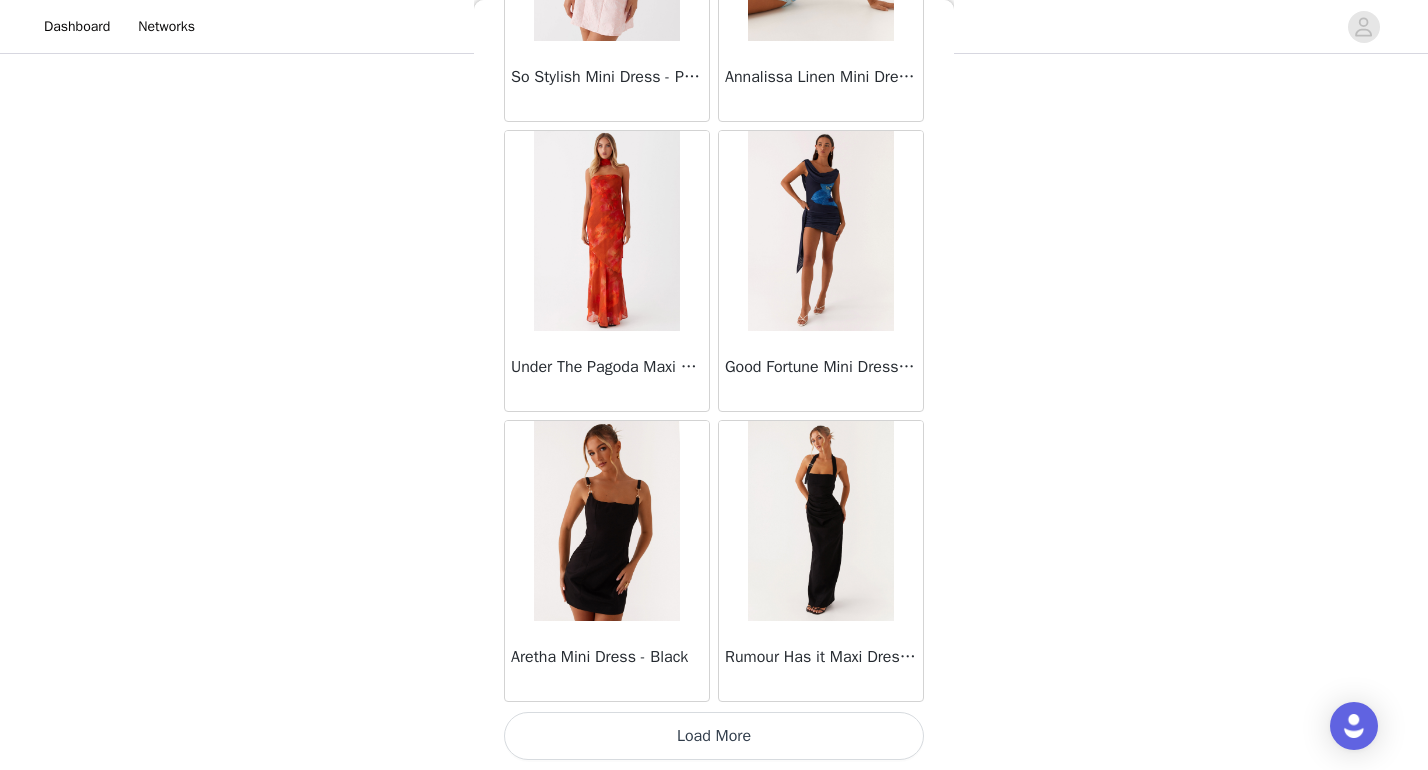 click on "Load More" at bounding box center (714, 736) 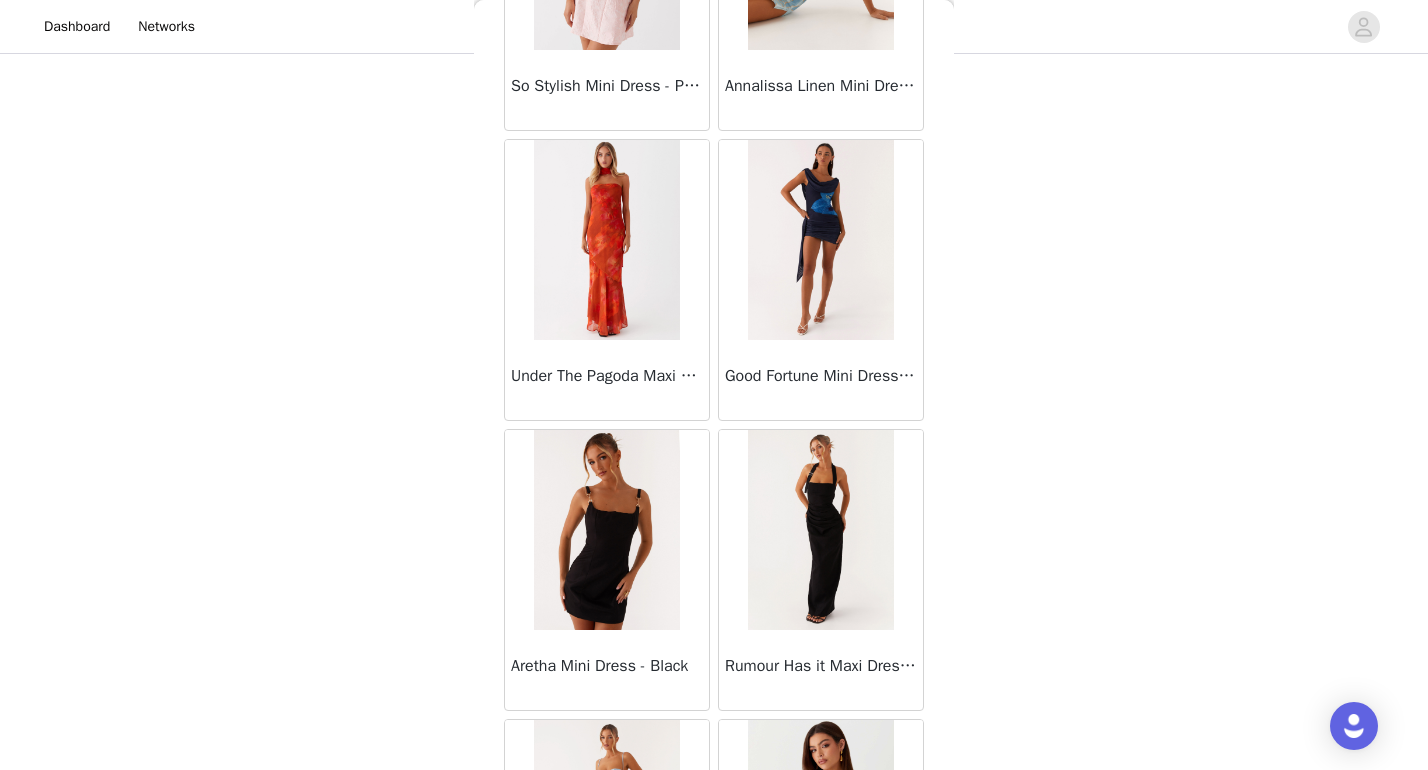 scroll, scrollTop: 279, scrollLeft: 0, axis: vertical 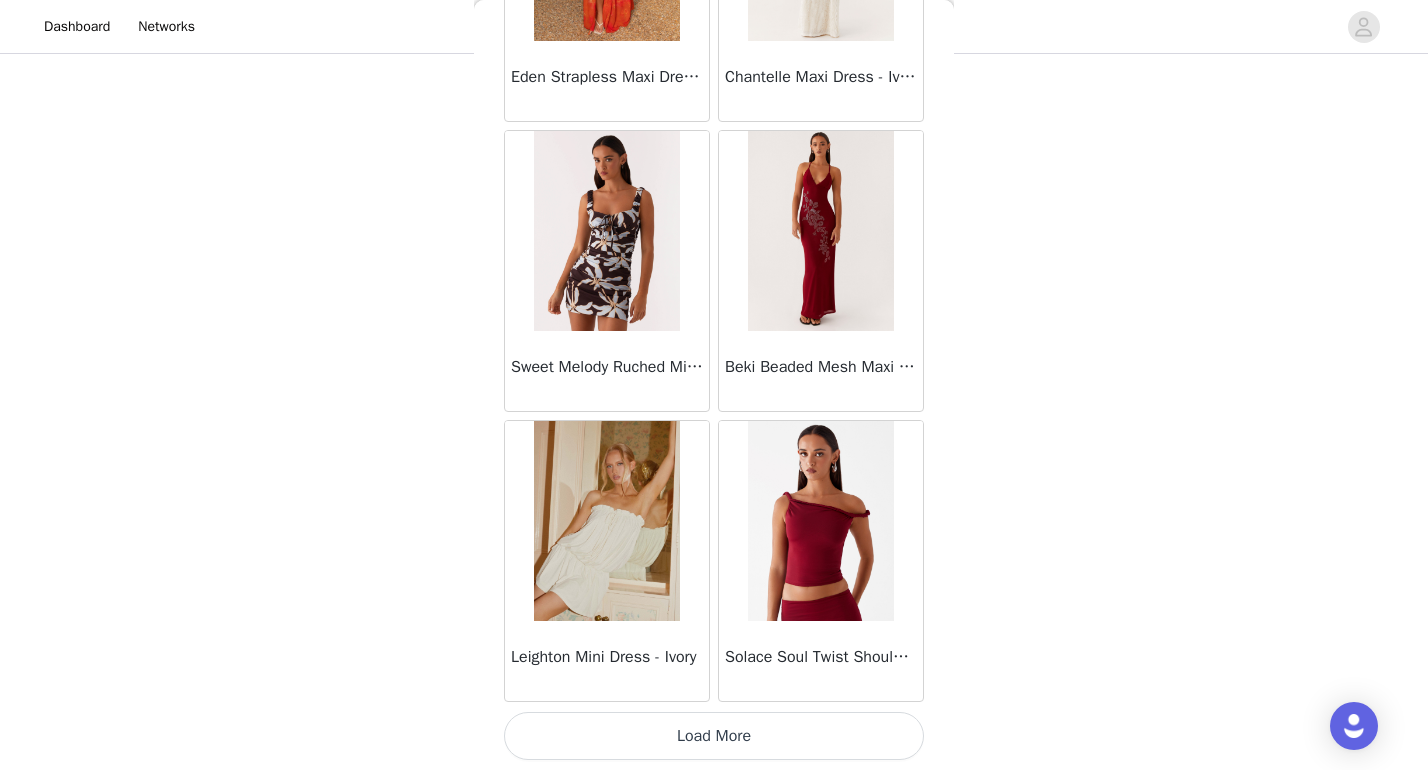 click on "Load More" at bounding box center (714, 736) 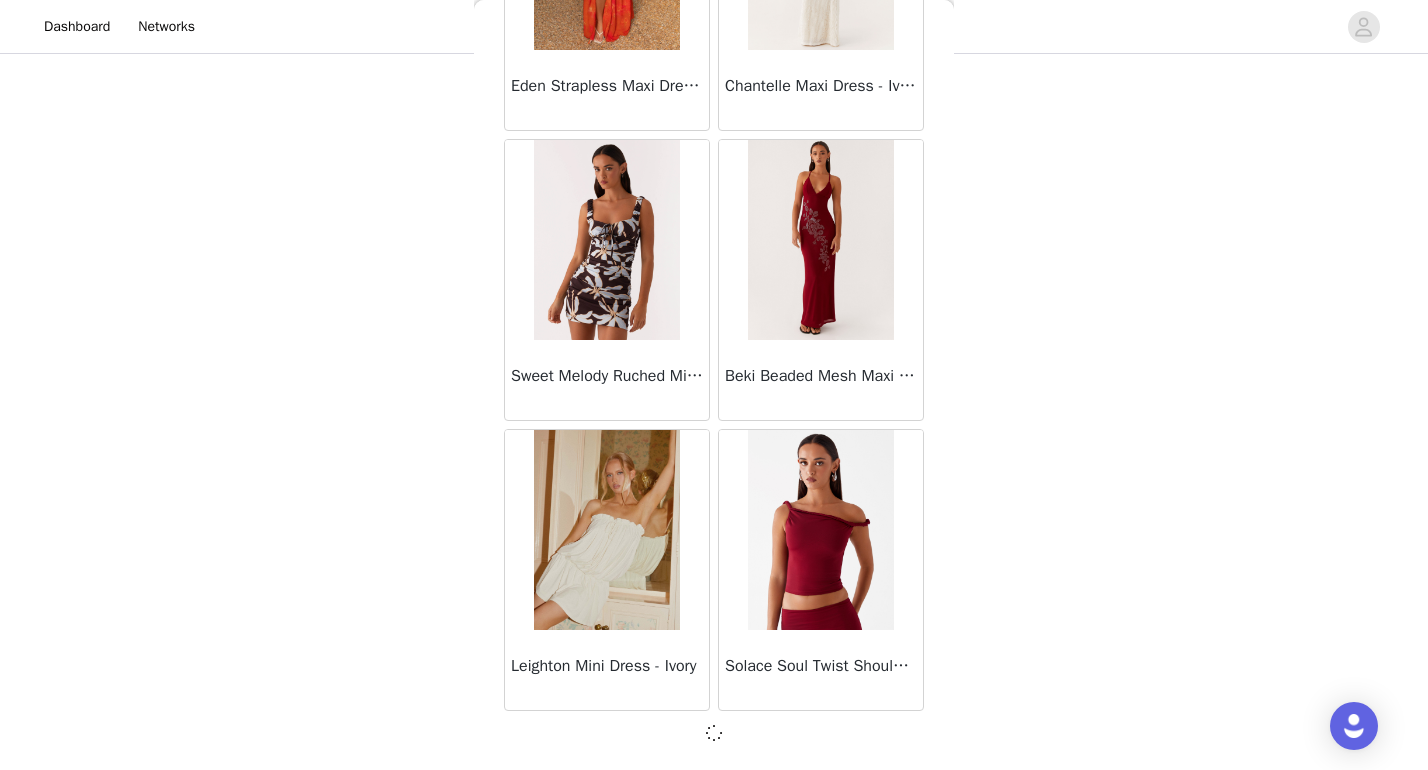 scroll, scrollTop: 8081, scrollLeft: 0, axis: vertical 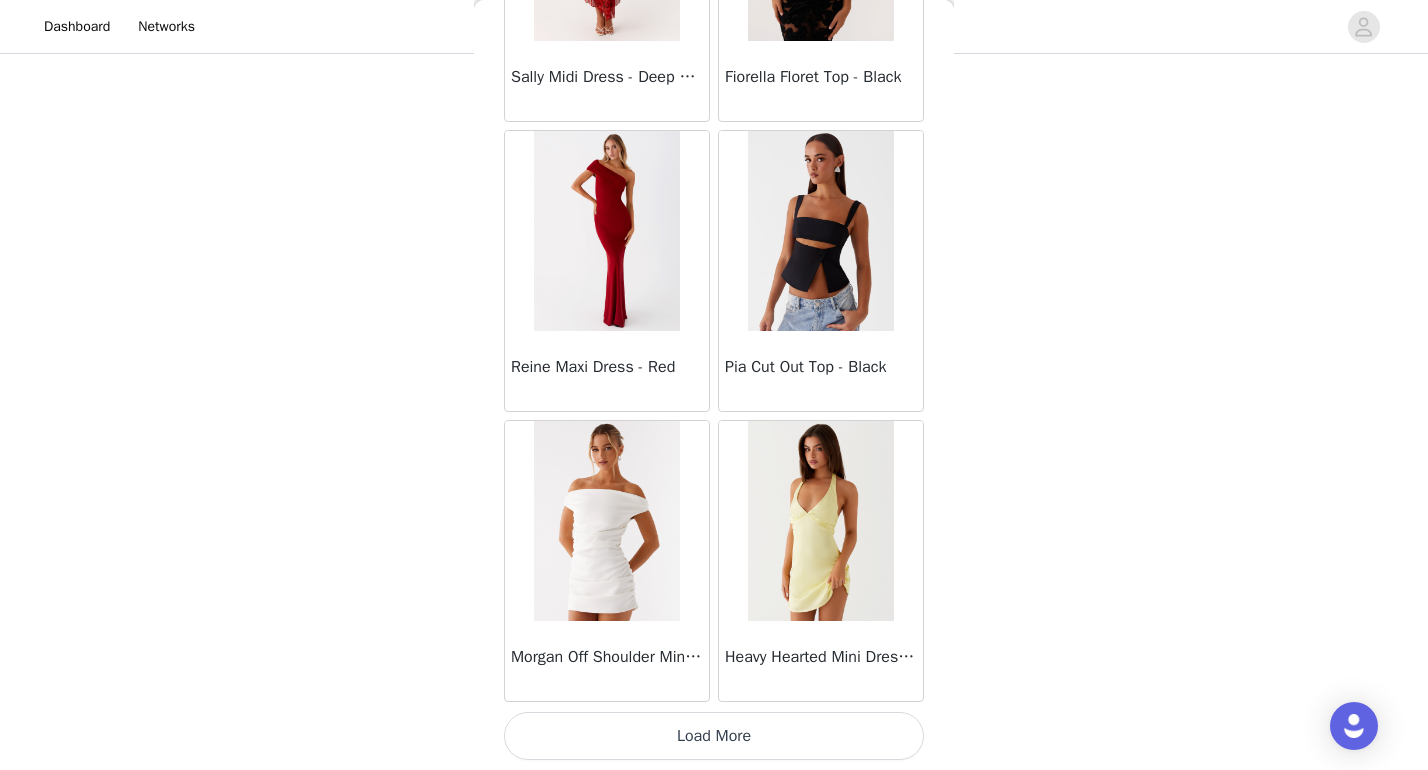 click on "Load More" at bounding box center [714, 736] 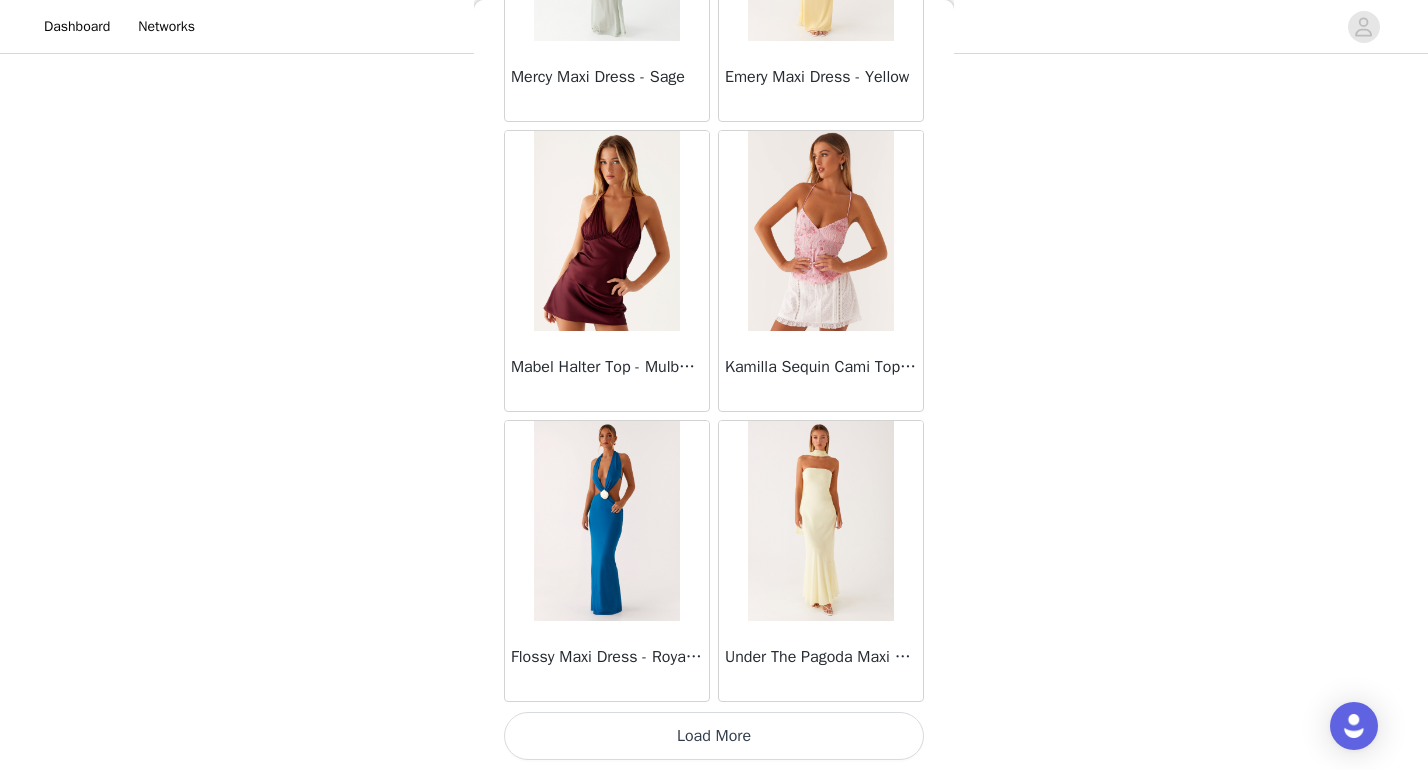click on "Load More" at bounding box center [714, 736] 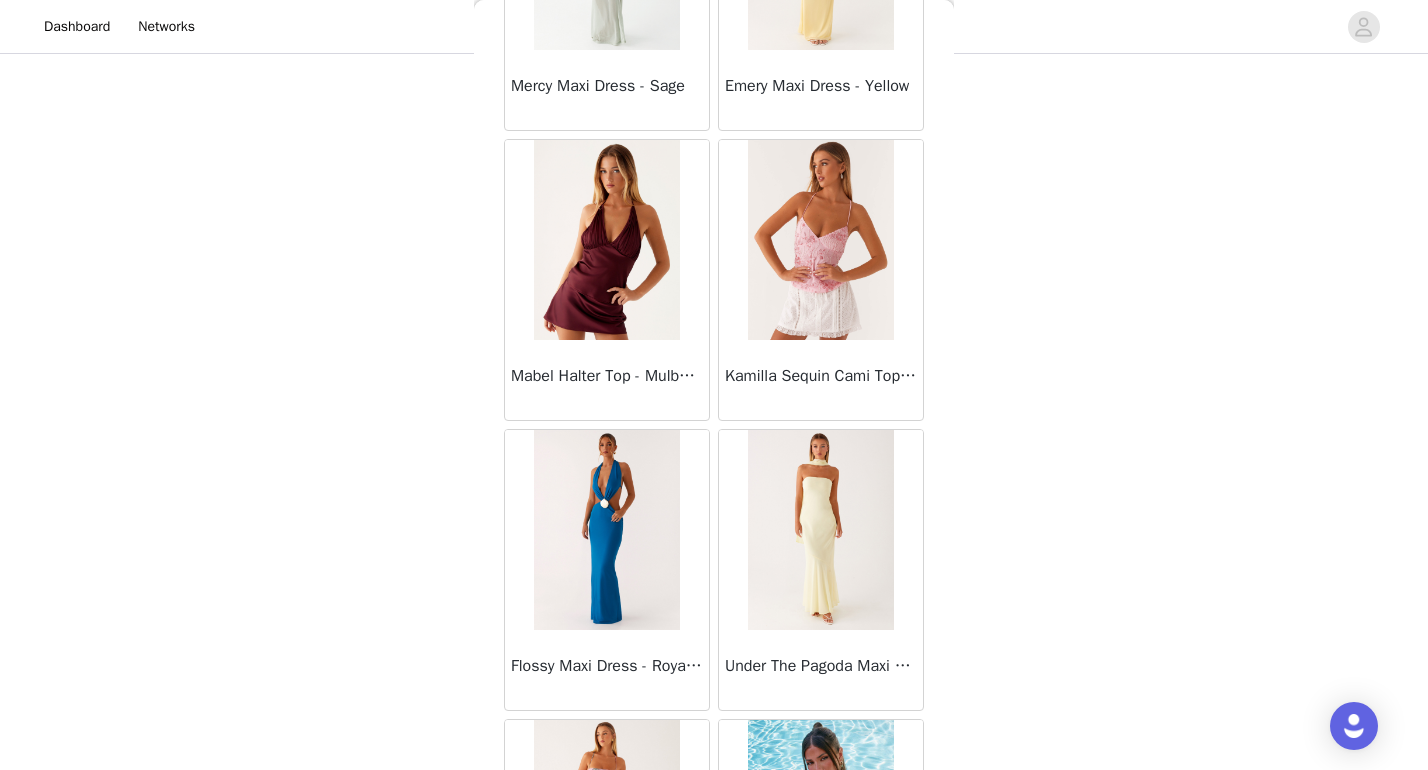 scroll, scrollTop: 279, scrollLeft: 0, axis: vertical 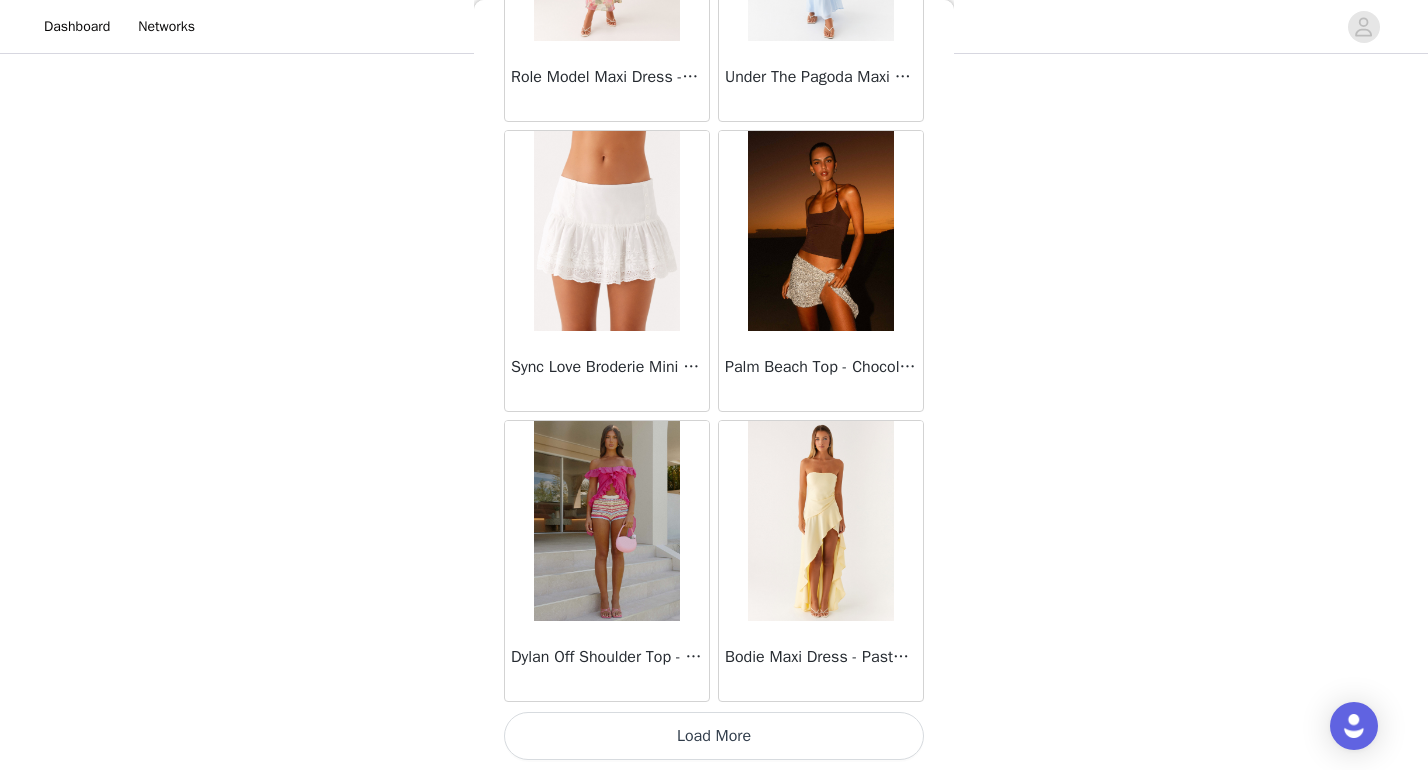 click on "Load More" at bounding box center [714, 736] 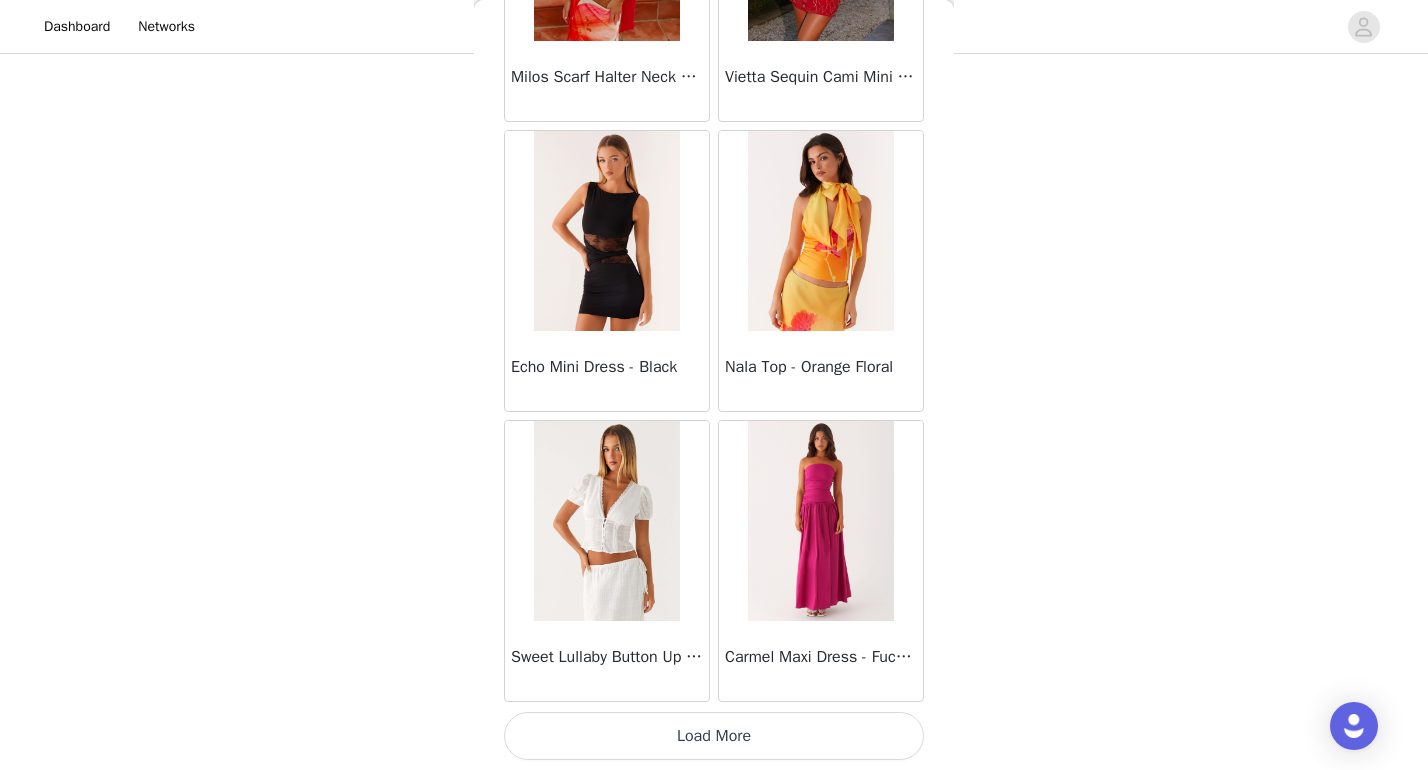 click on "Load More" at bounding box center [714, 736] 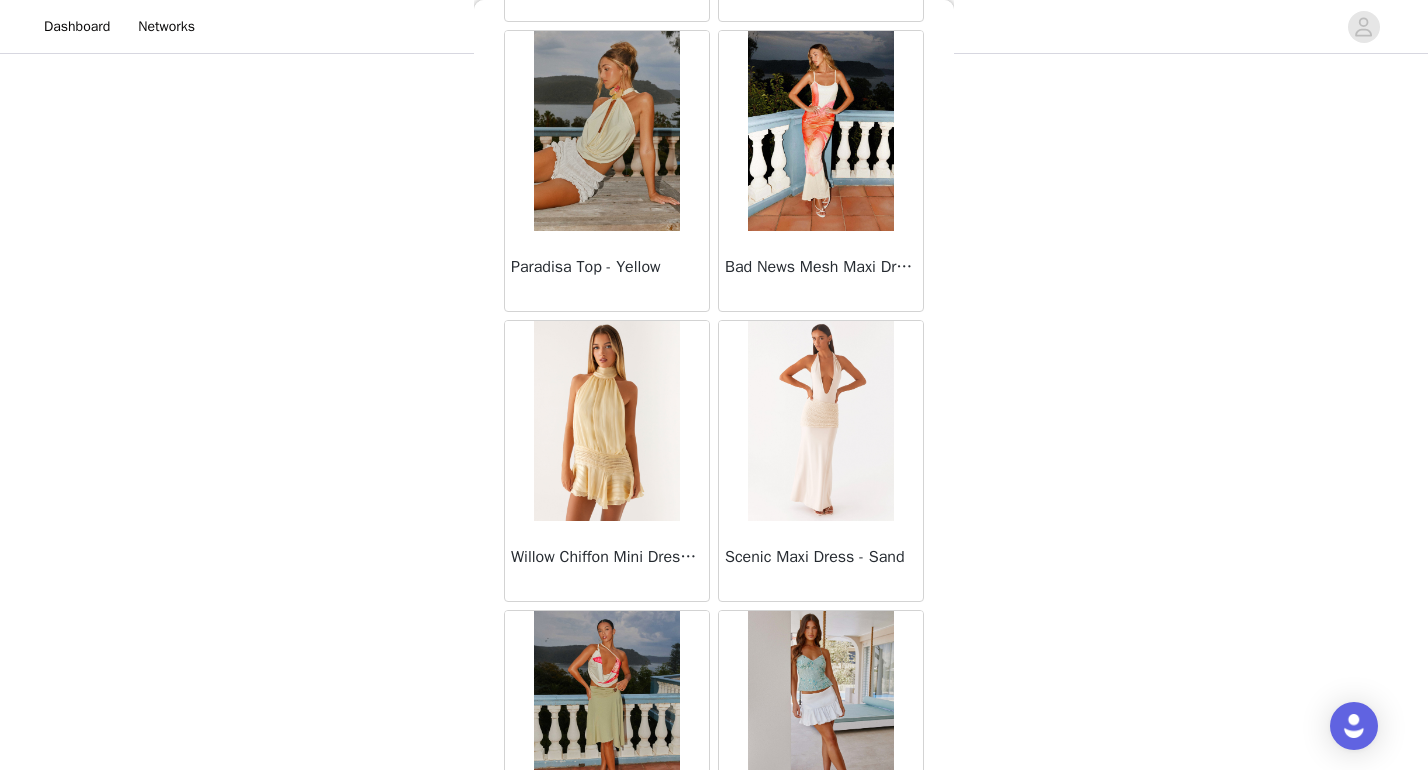 scroll, scrollTop: 21542, scrollLeft: 0, axis: vertical 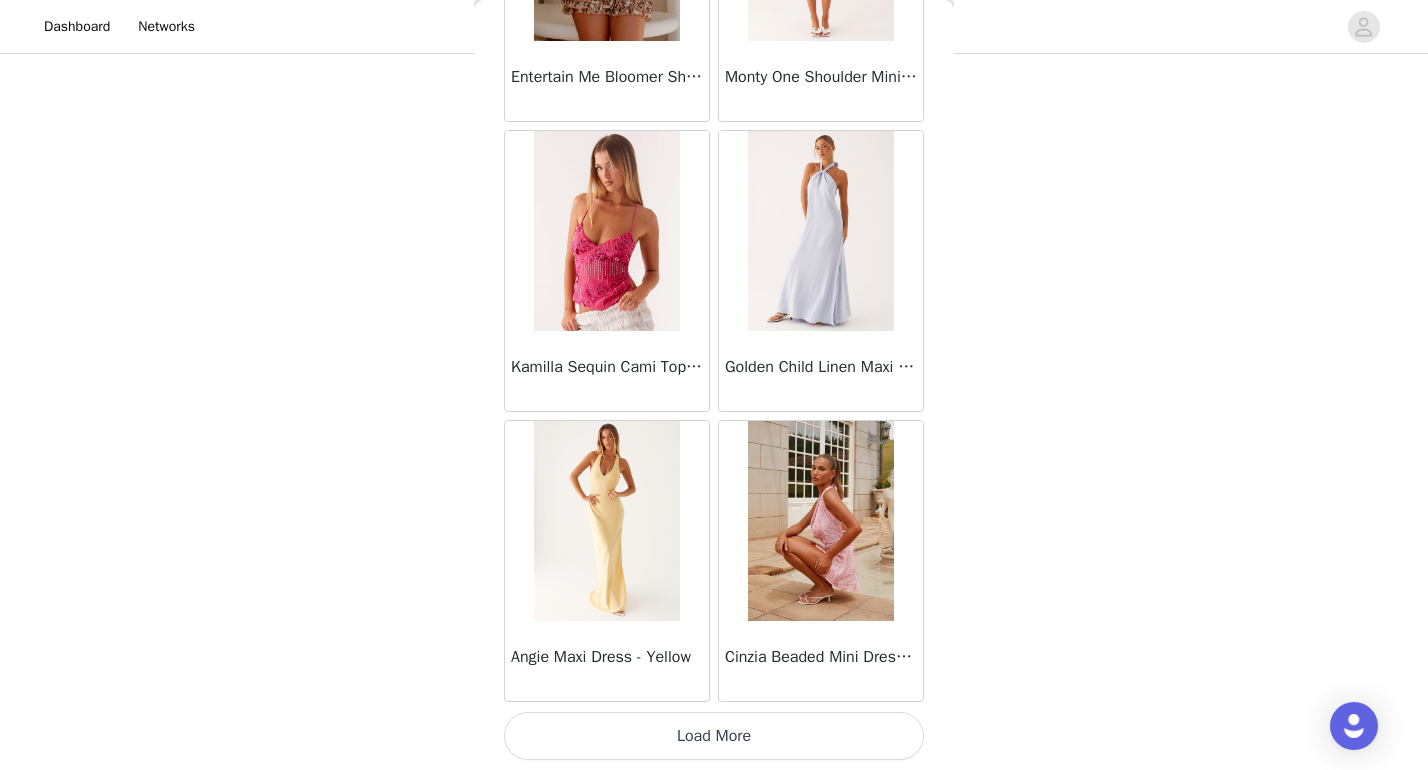 click on "Load More" at bounding box center (714, 736) 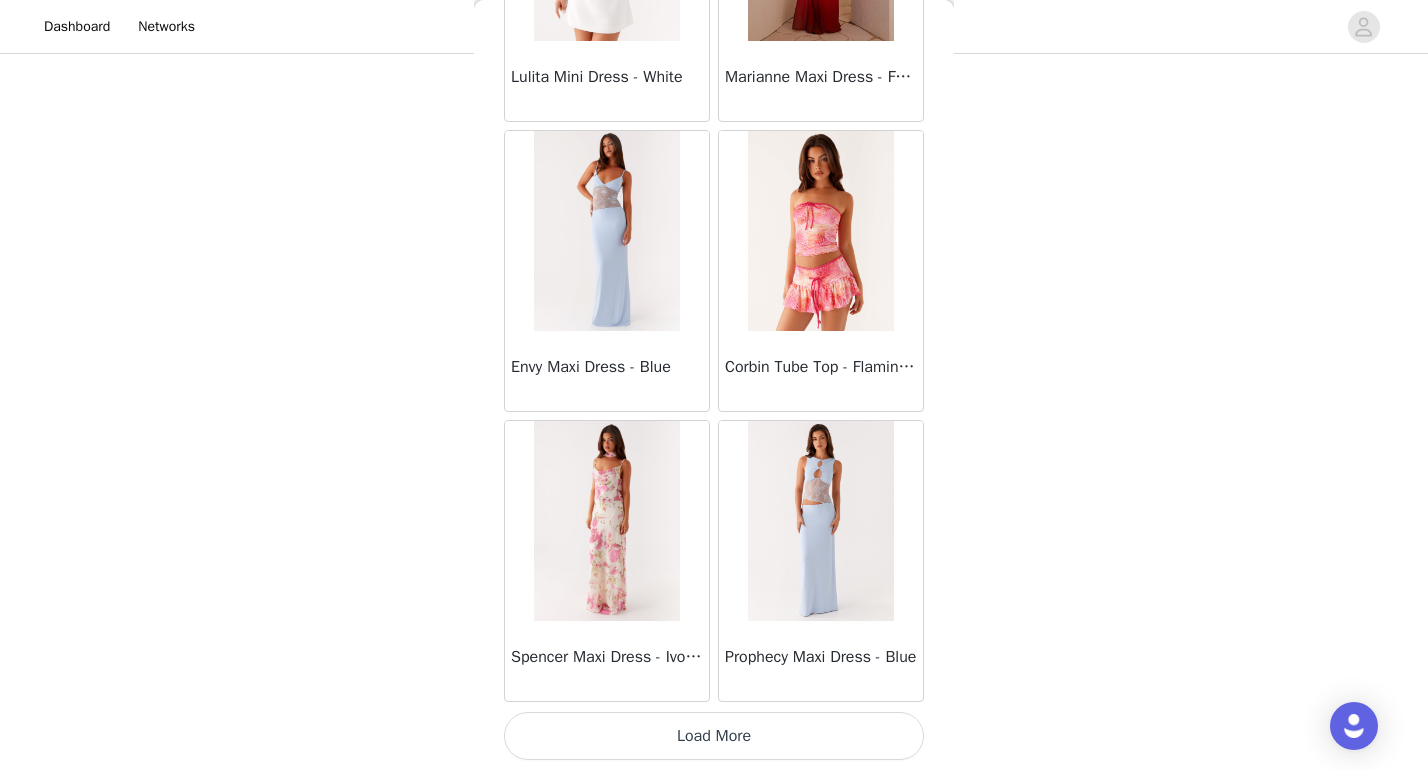 click on "Load More" at bounding box center [714, 736] 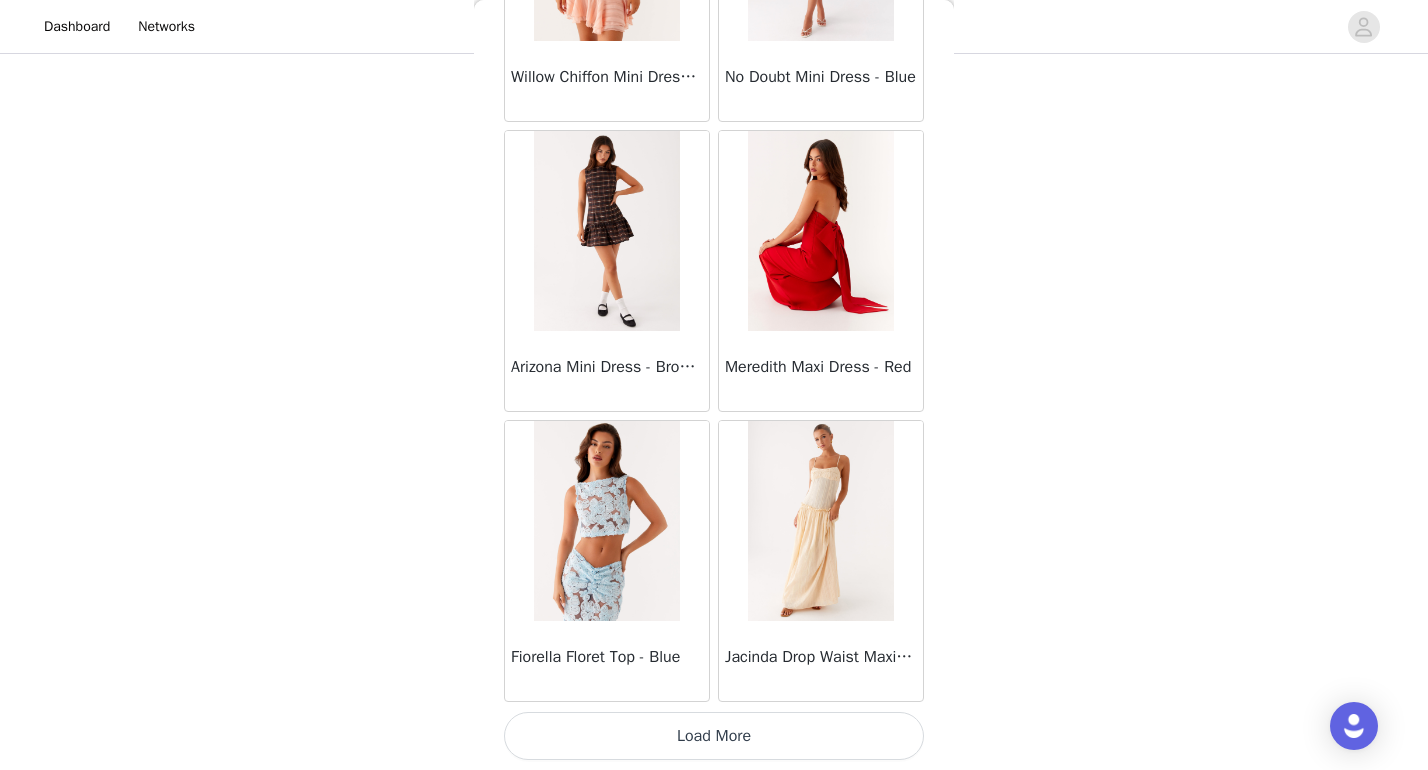 click on "Load More" at bounding box center (714, 736) 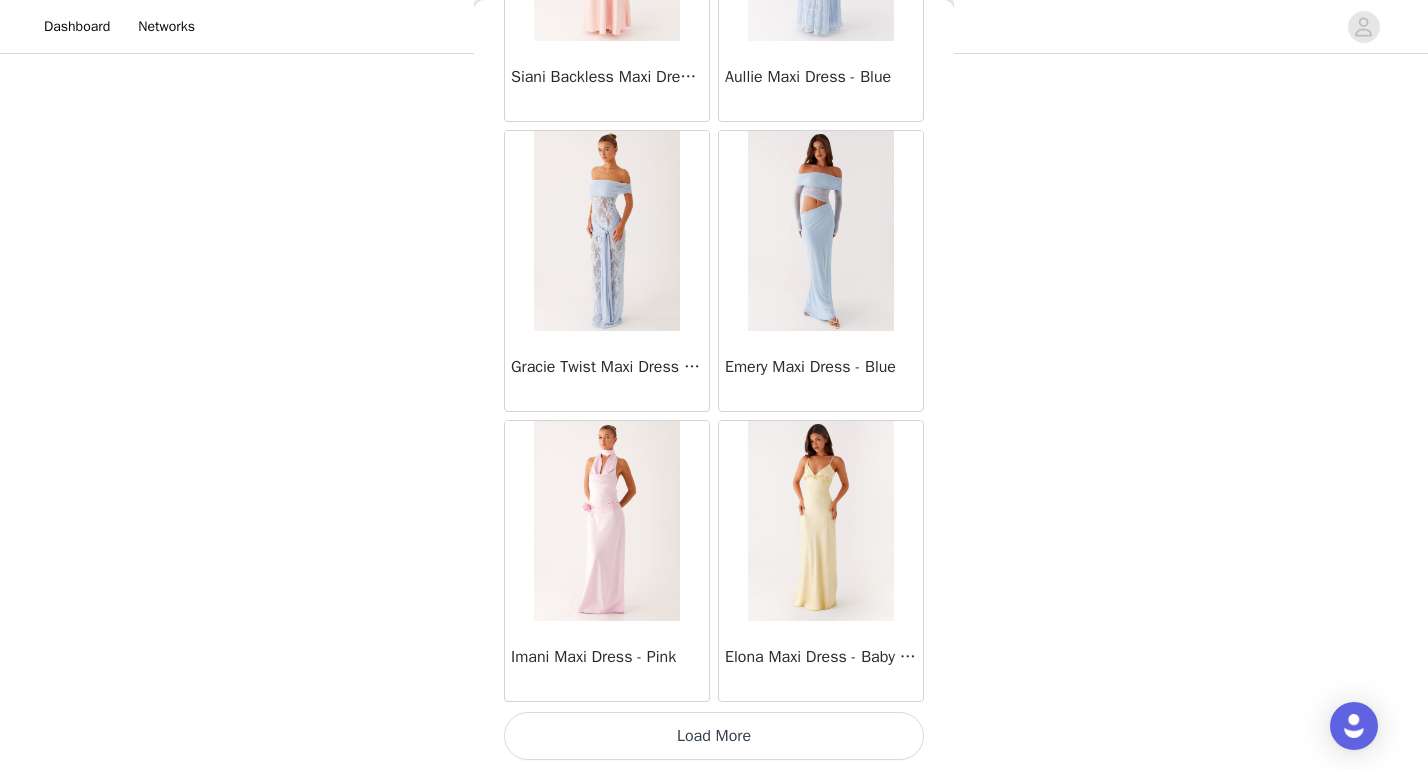 click on "Load More" at bounding box center (714, 736) 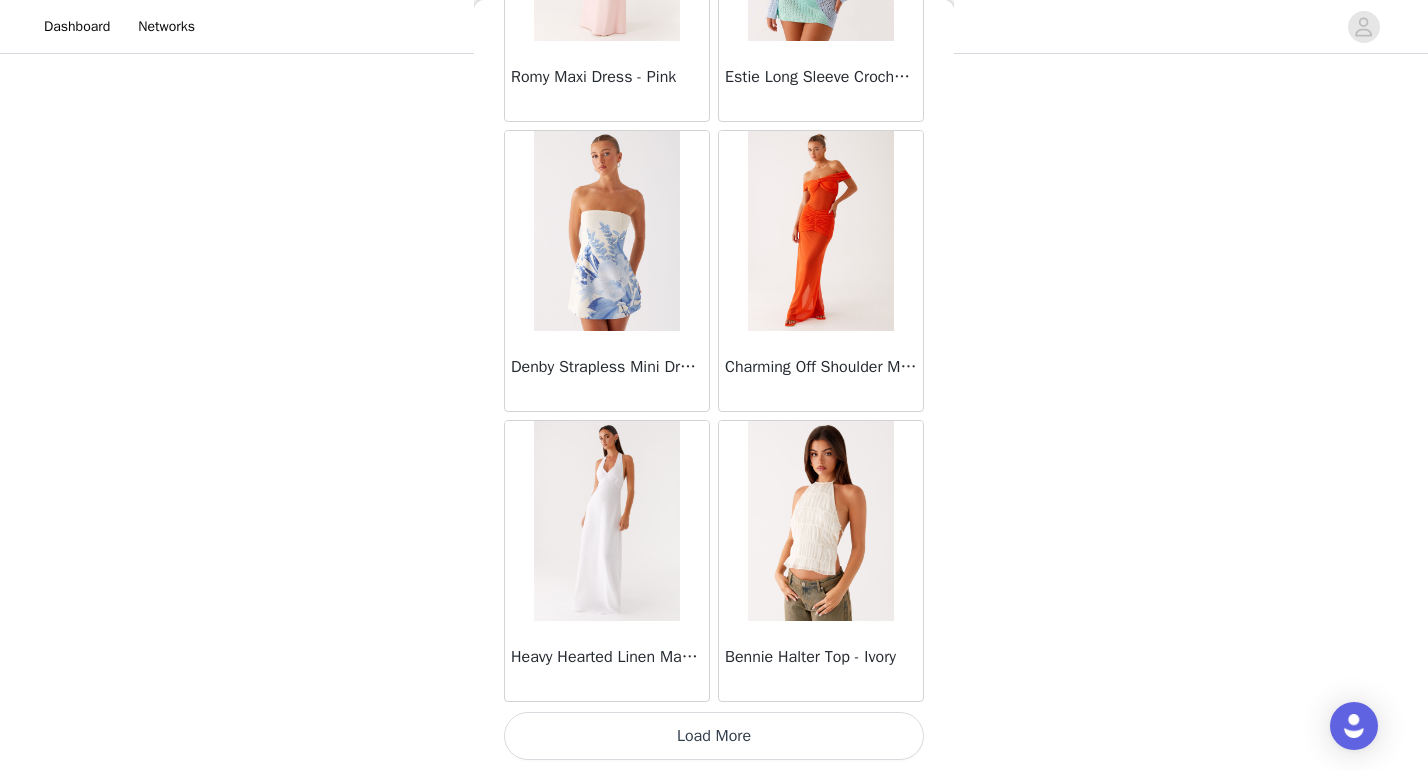 click on "Load More" at bounding box center [714, 736] 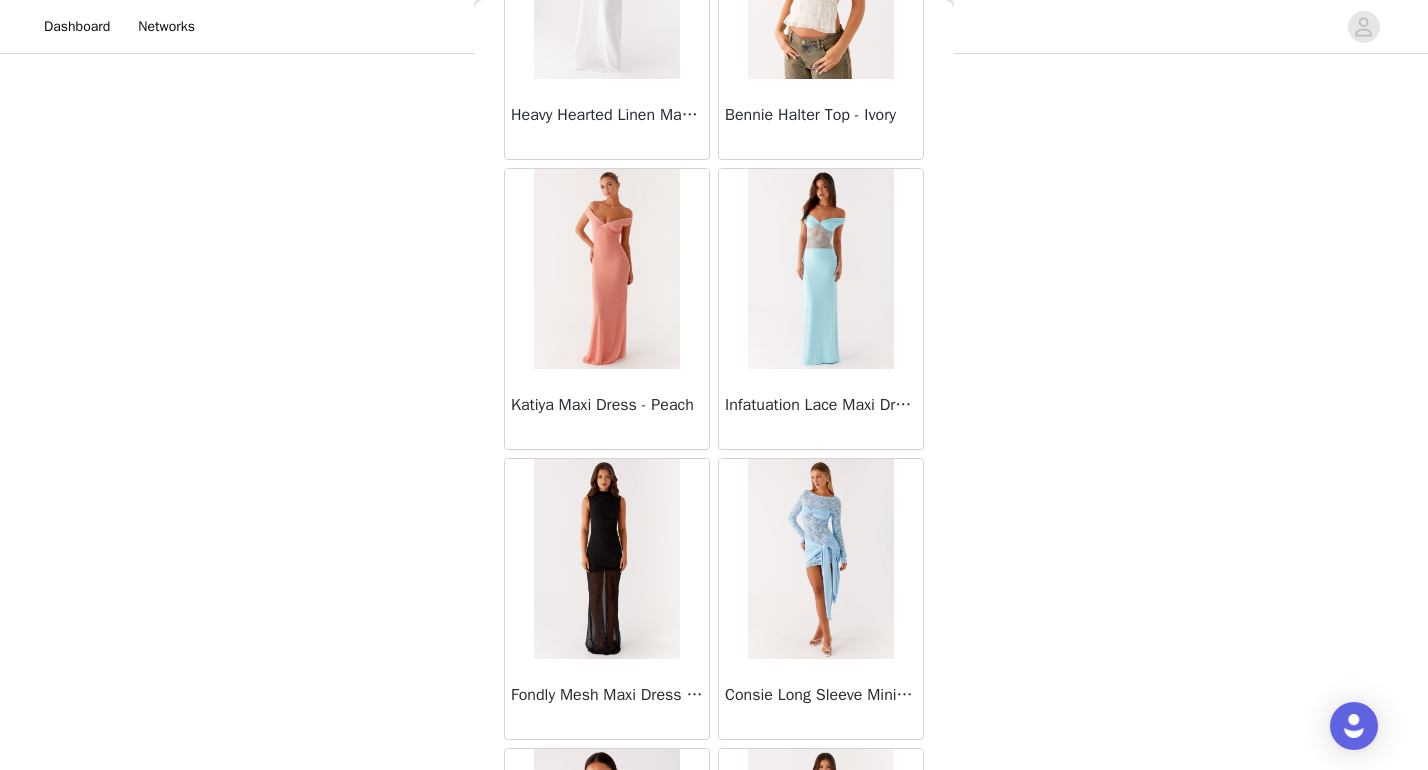 scroll, scrollTop: 34766, scrollLeft: 0, axis: vertical 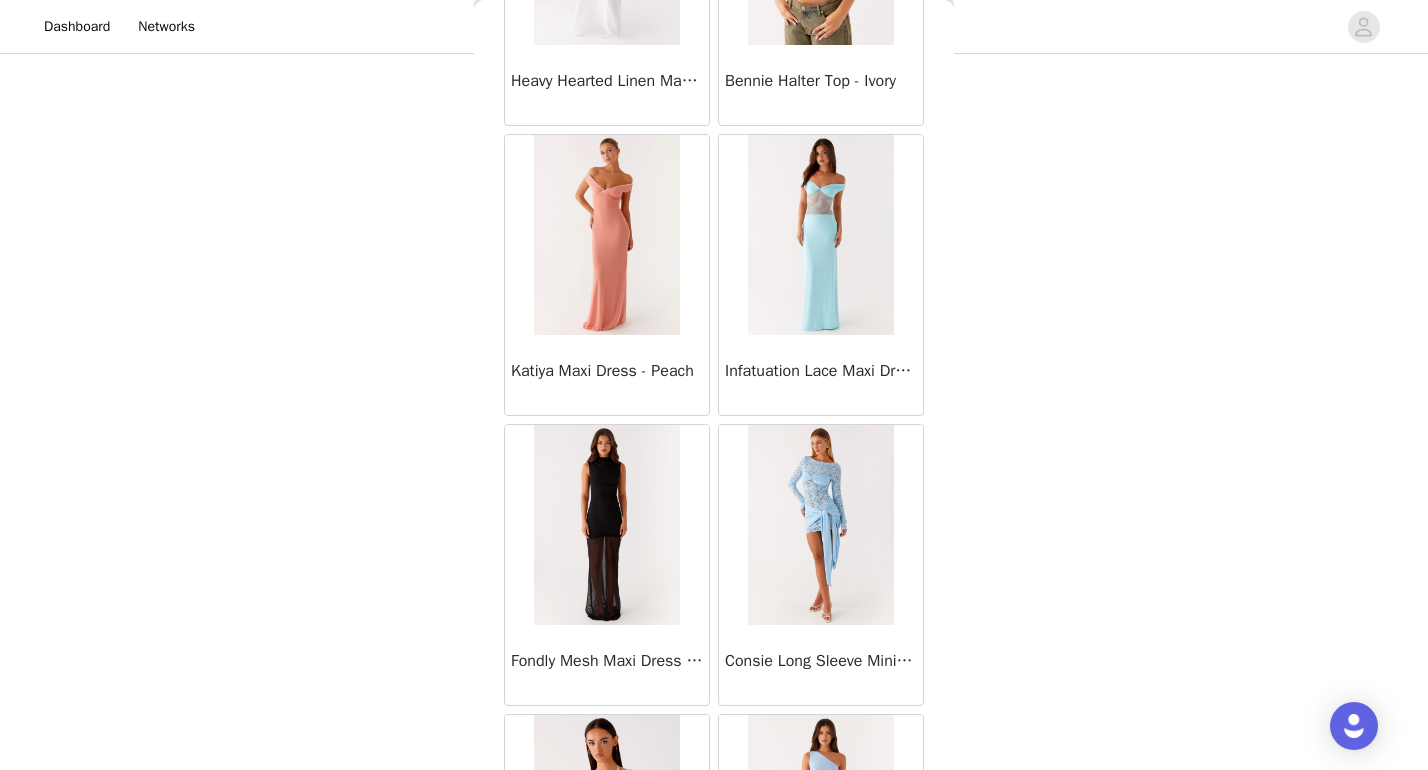 click at bounding box center (606, 235) 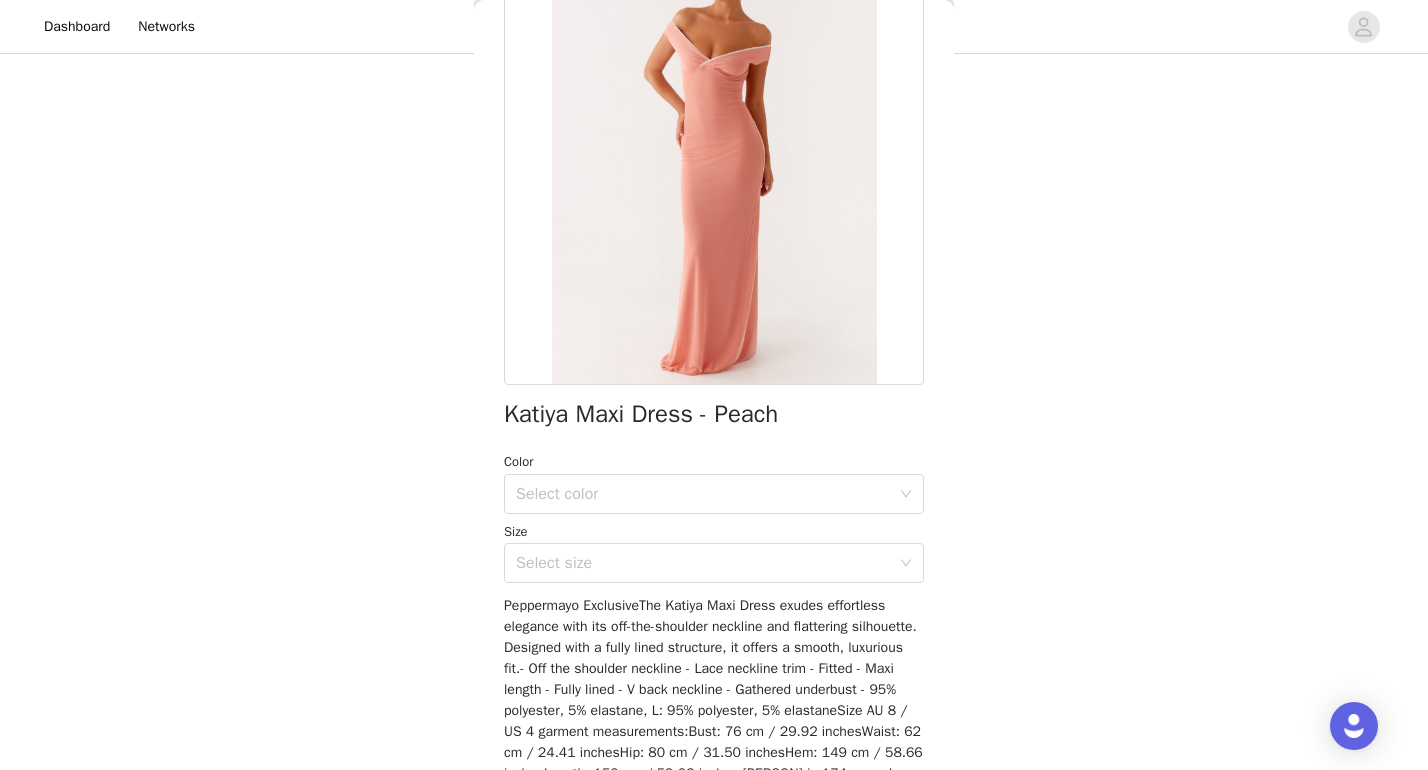 scroll, scrollTop: 167, scrollLeft: 0, axis: vertical 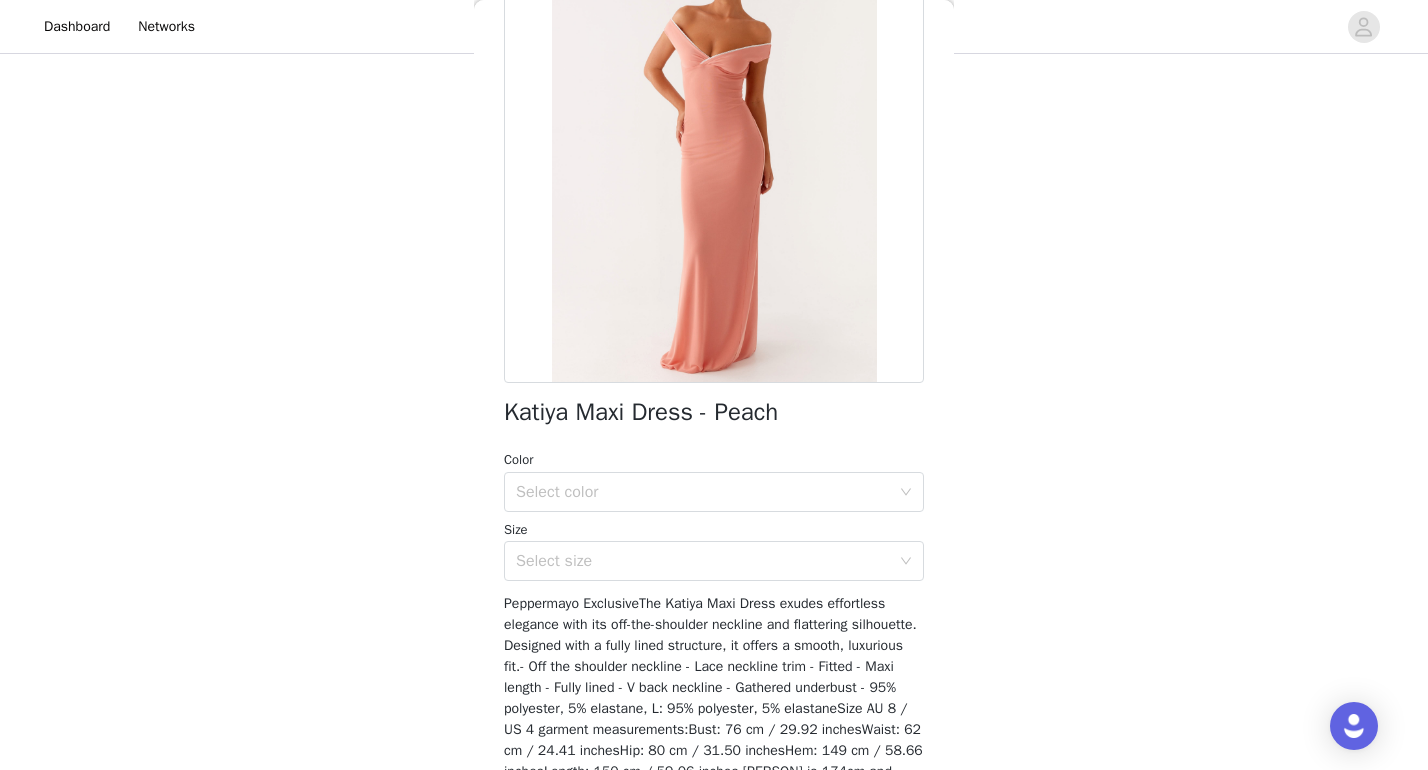 click on "Color" at bounding box center [714, 460] 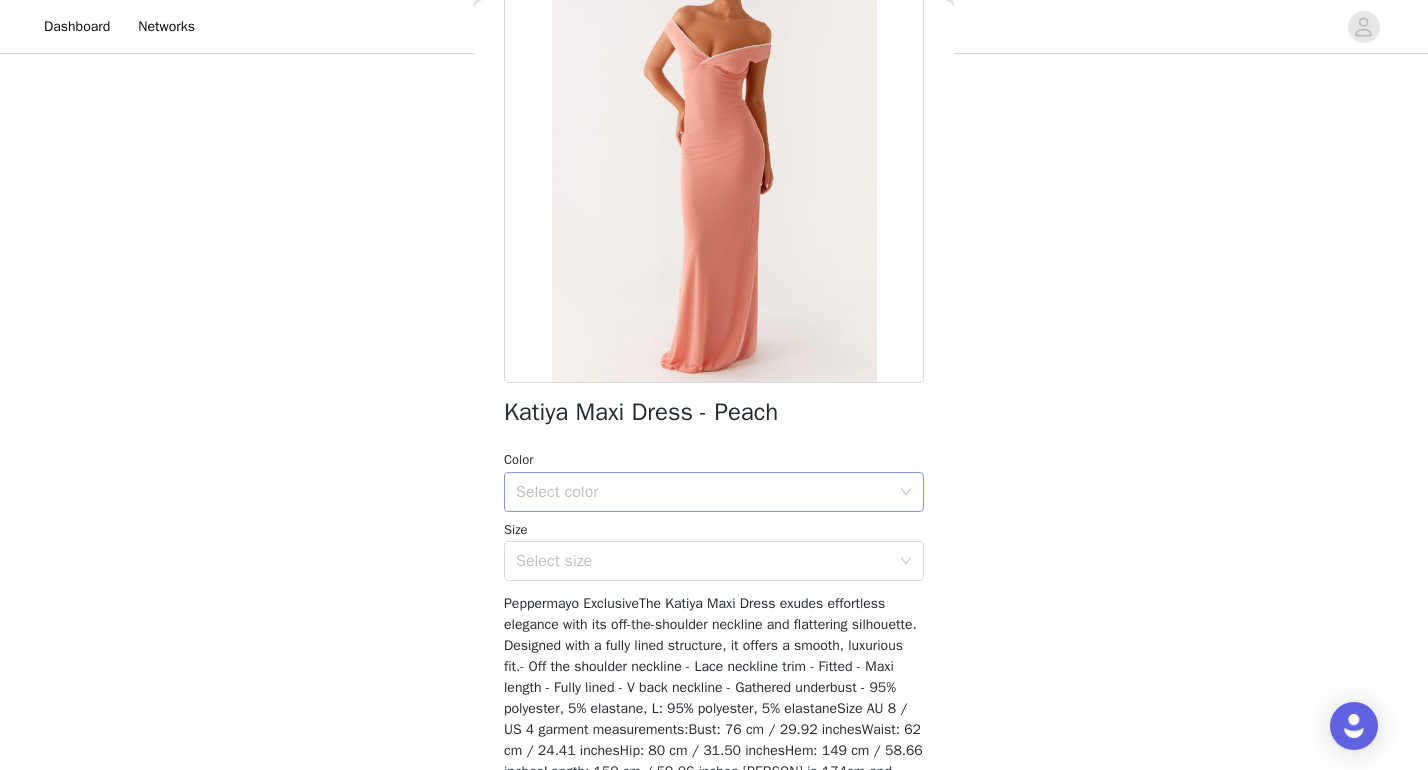 click on "Select color" at bounding box center [703, 492] 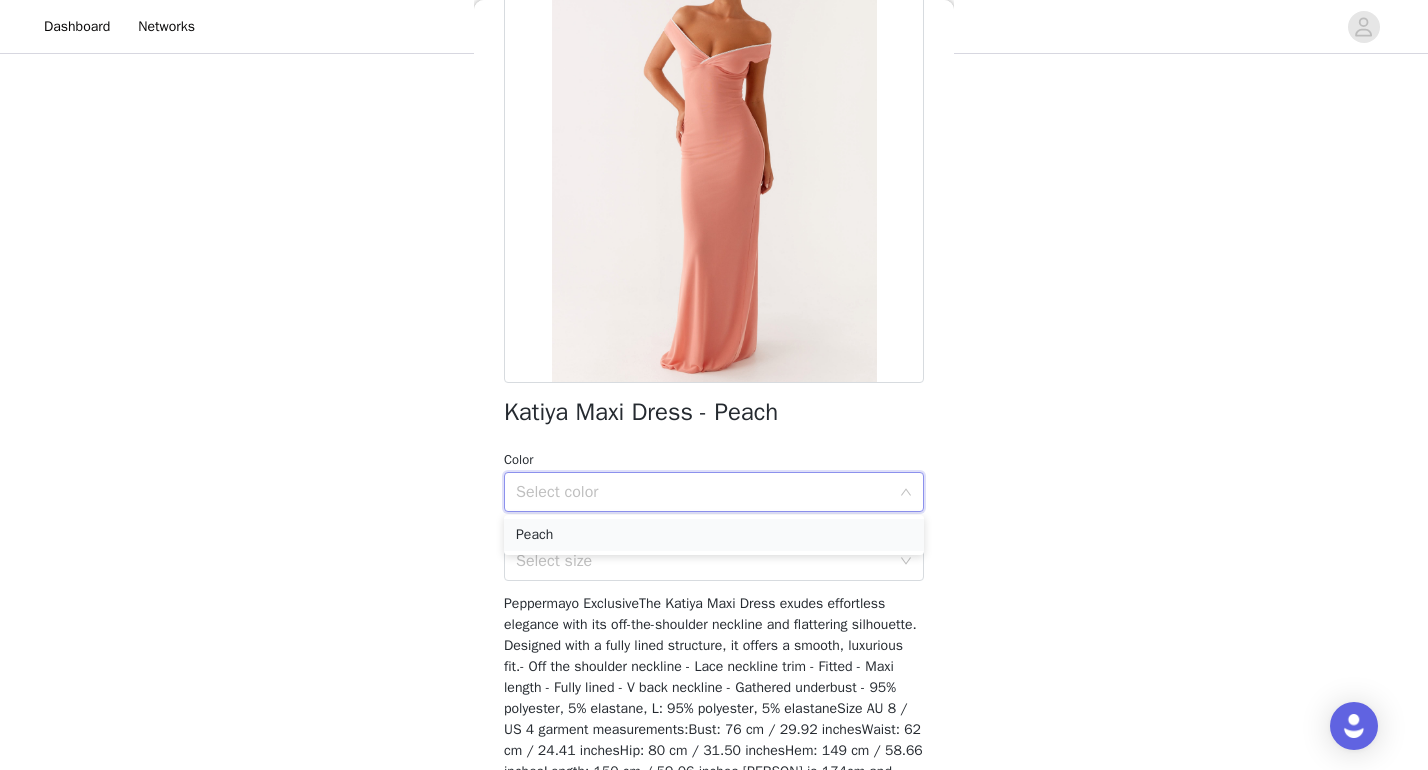 click on "Peach" at bounding box center [714, 535] 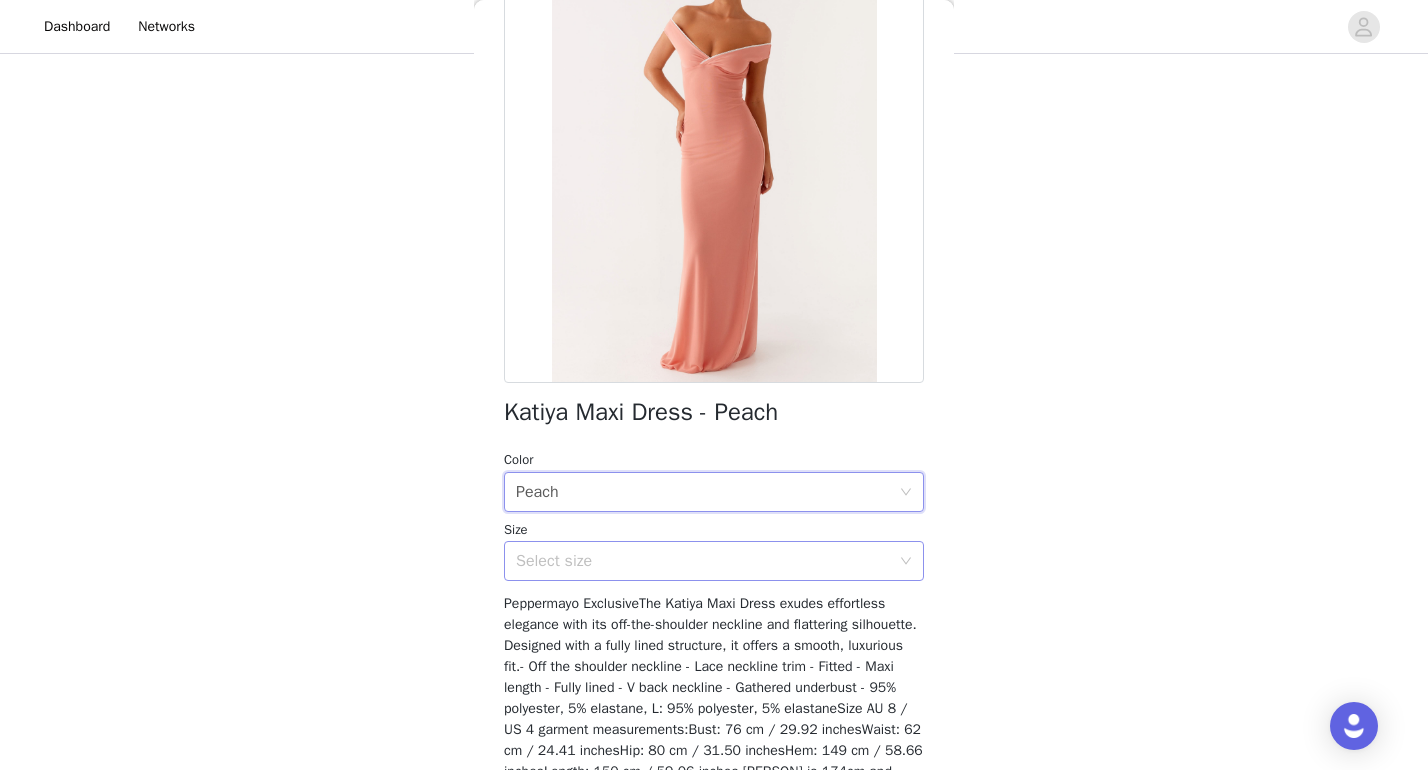 click on "Select size" at bounding box center (703, 561) 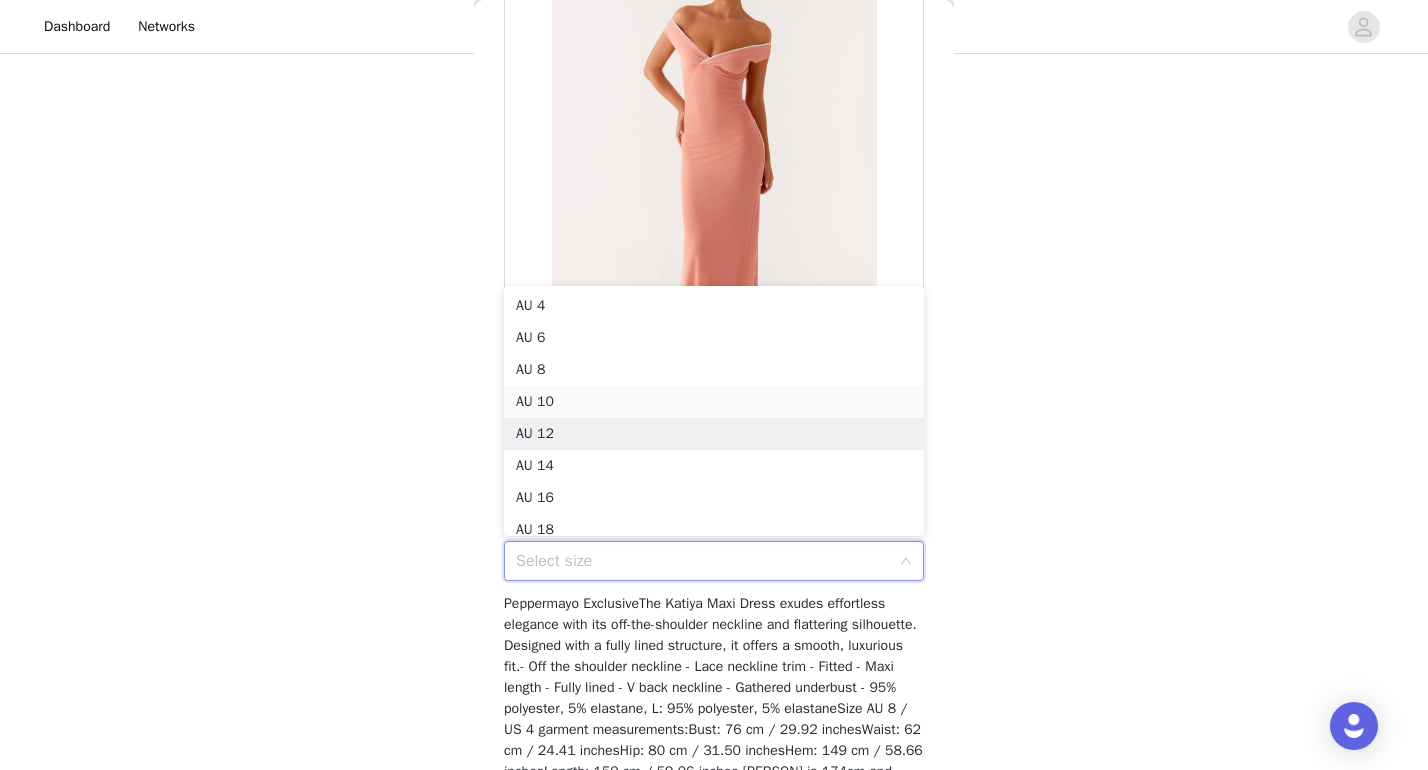 scroll, scrollTop: 10, scrollLeft: 0, axis: vertical 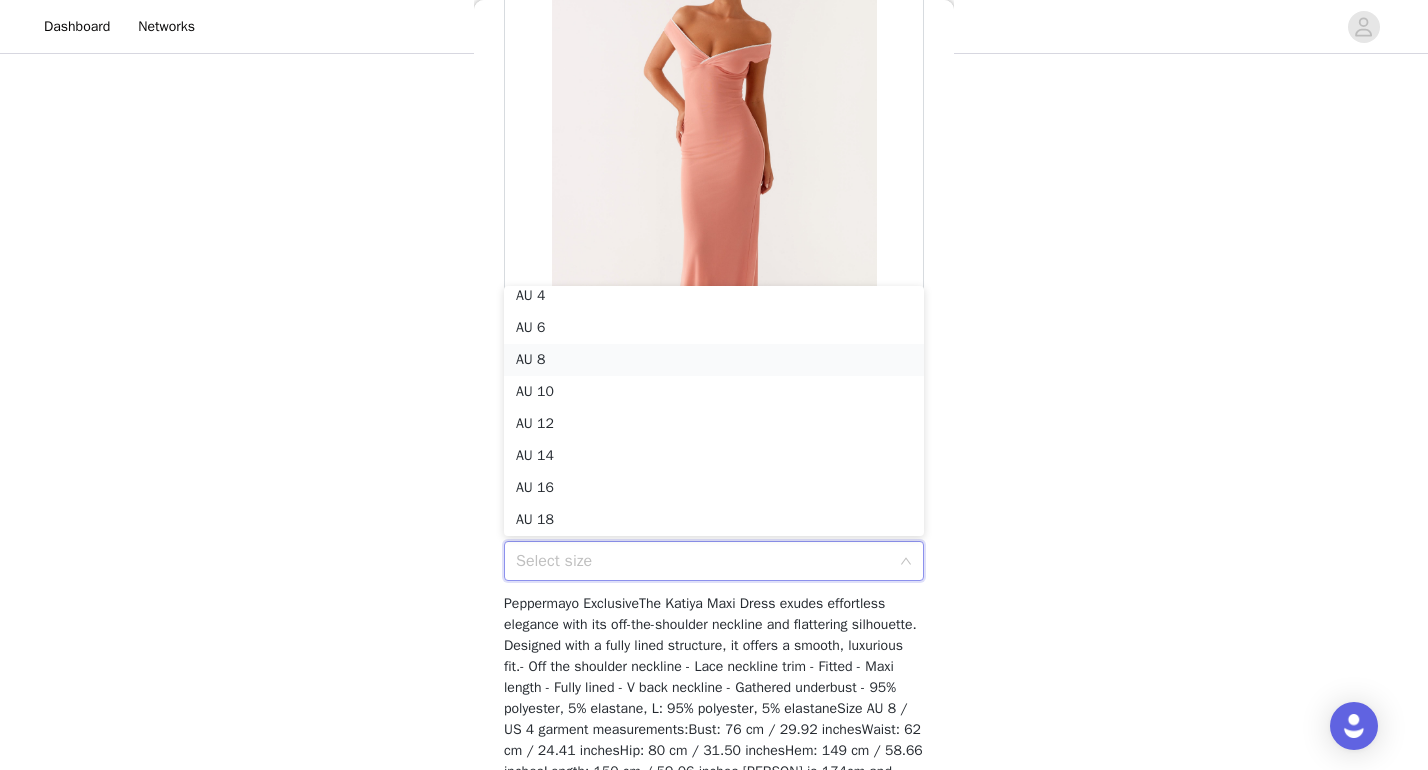 click on "AU 8" at bounding box center [714, 360] 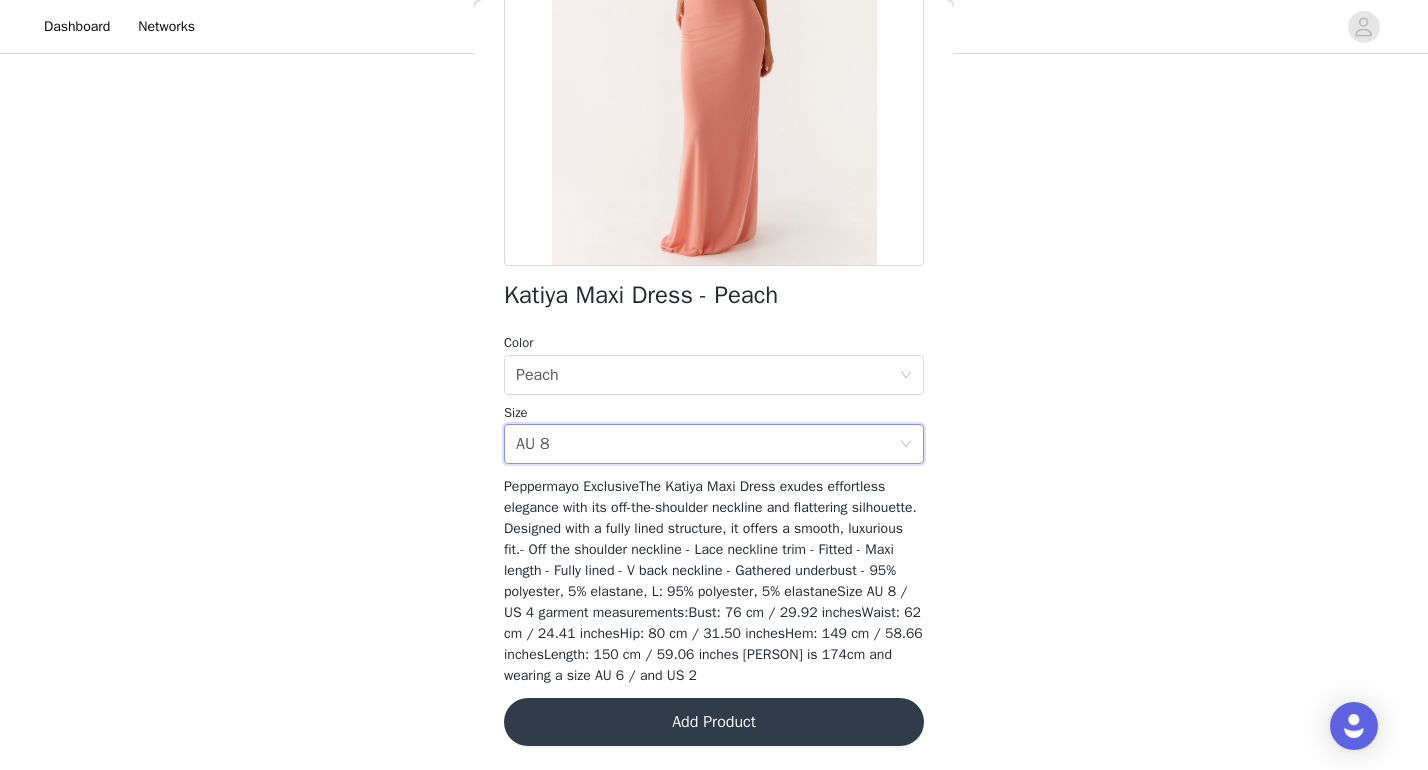 scroll, scrollTop: 304, scrollLeft: 0, axis: vertical 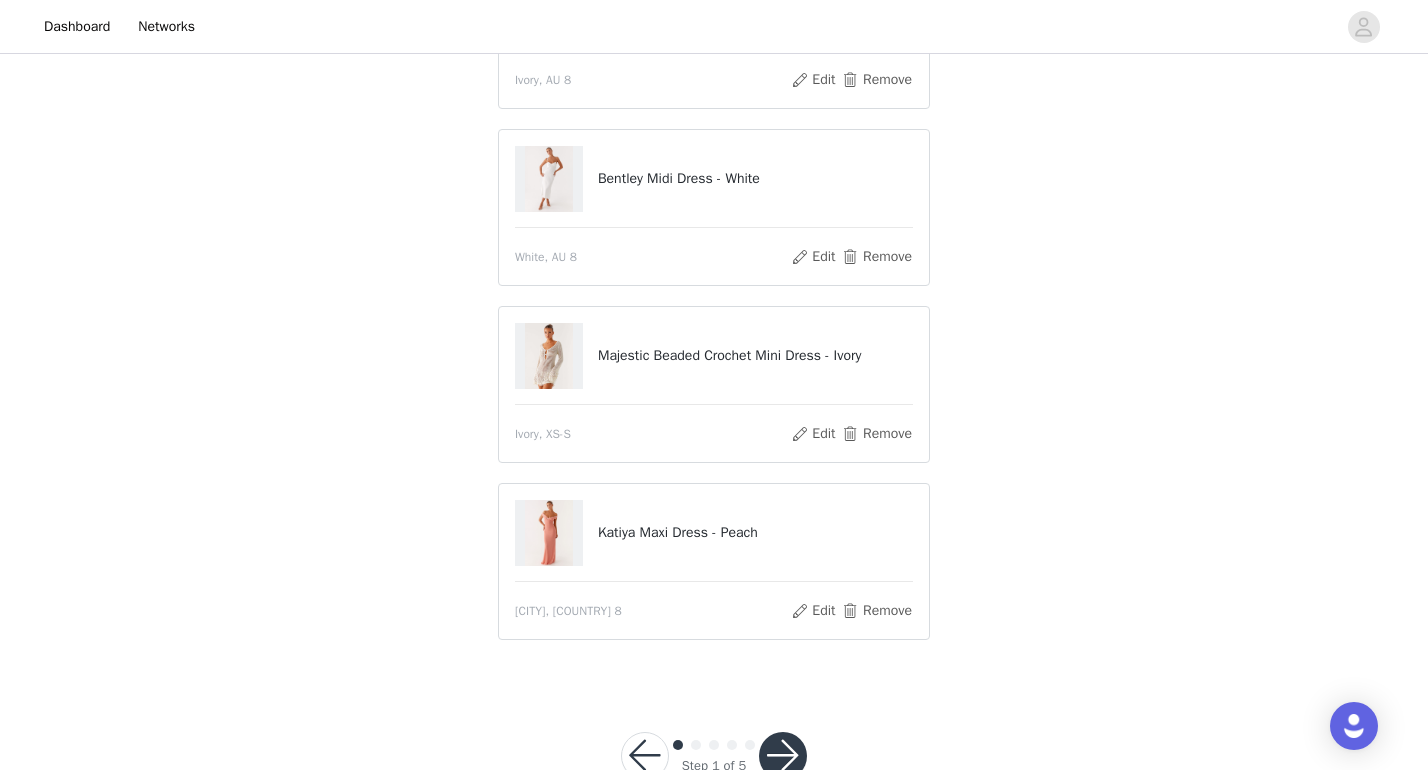 click at bounding box center (783, 756) 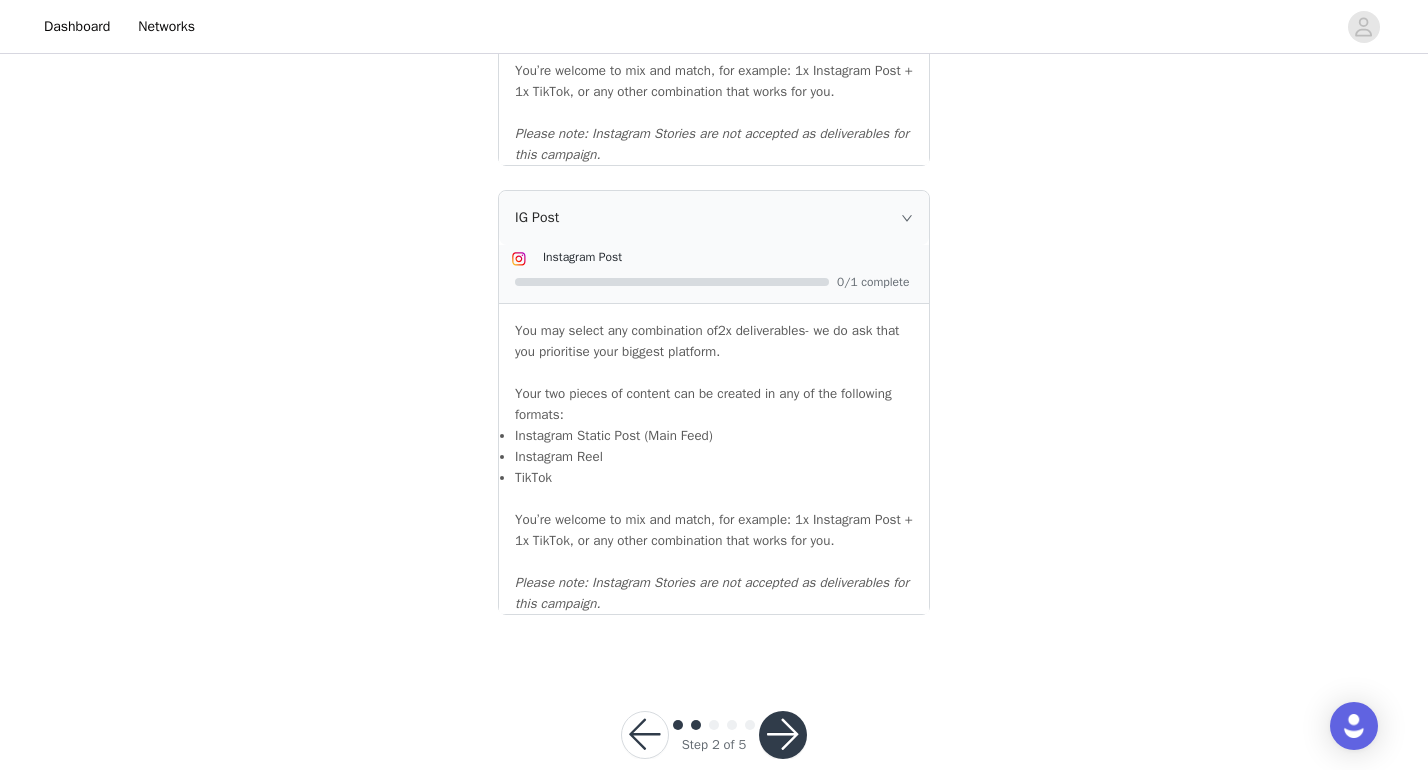 scroll, scrollTop: 2151, scrollLeft: 0, axis: vertical 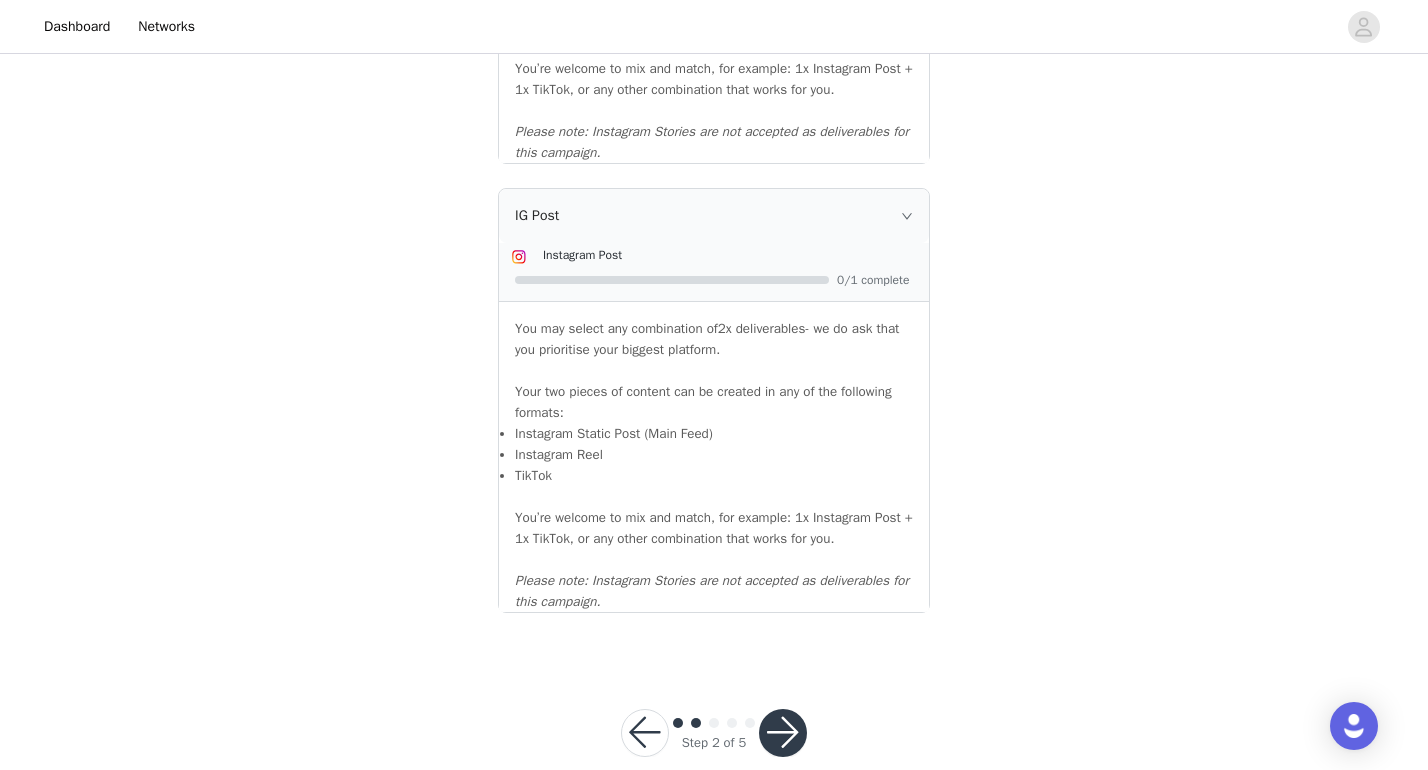 click at bounding box center (783, 733) 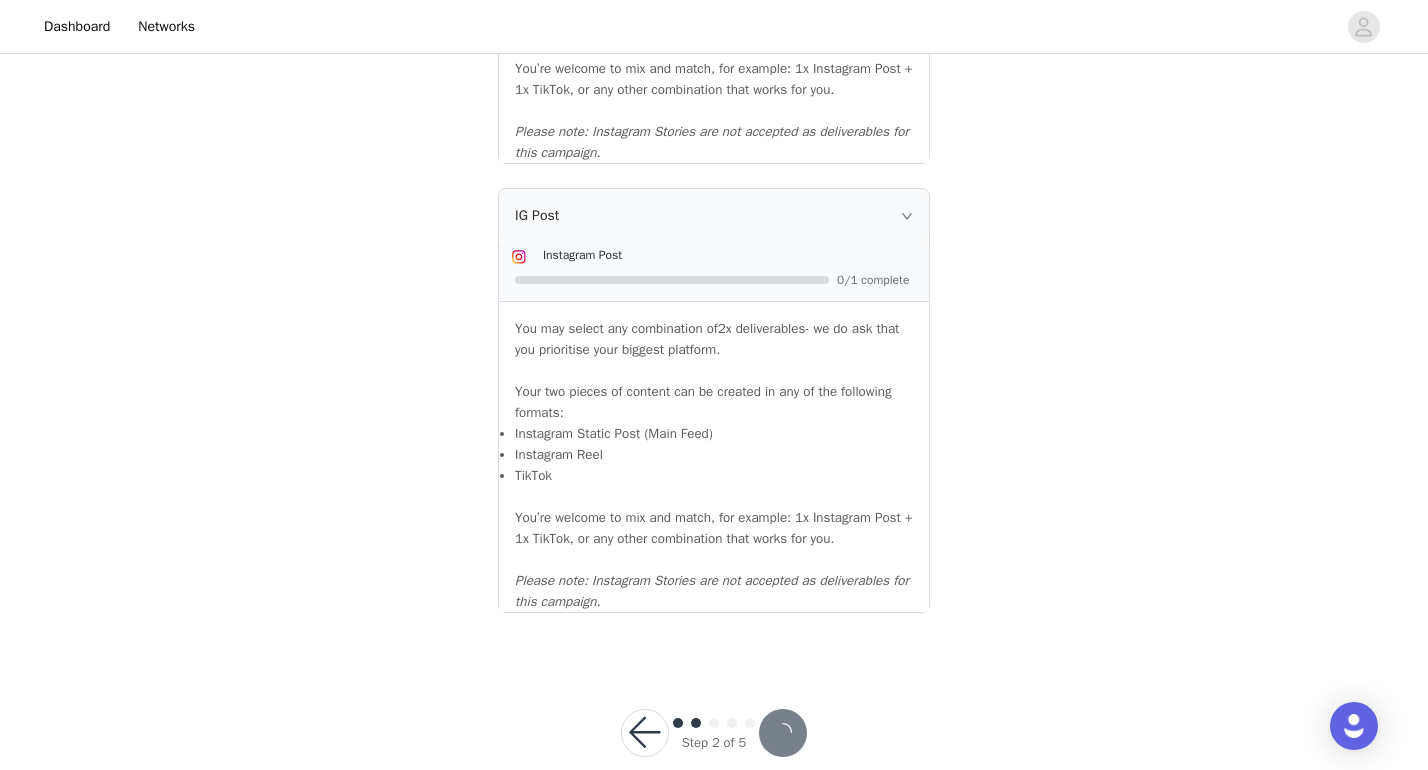 scroll, scrollTop: 0, scrollLeft: 0, axis: both 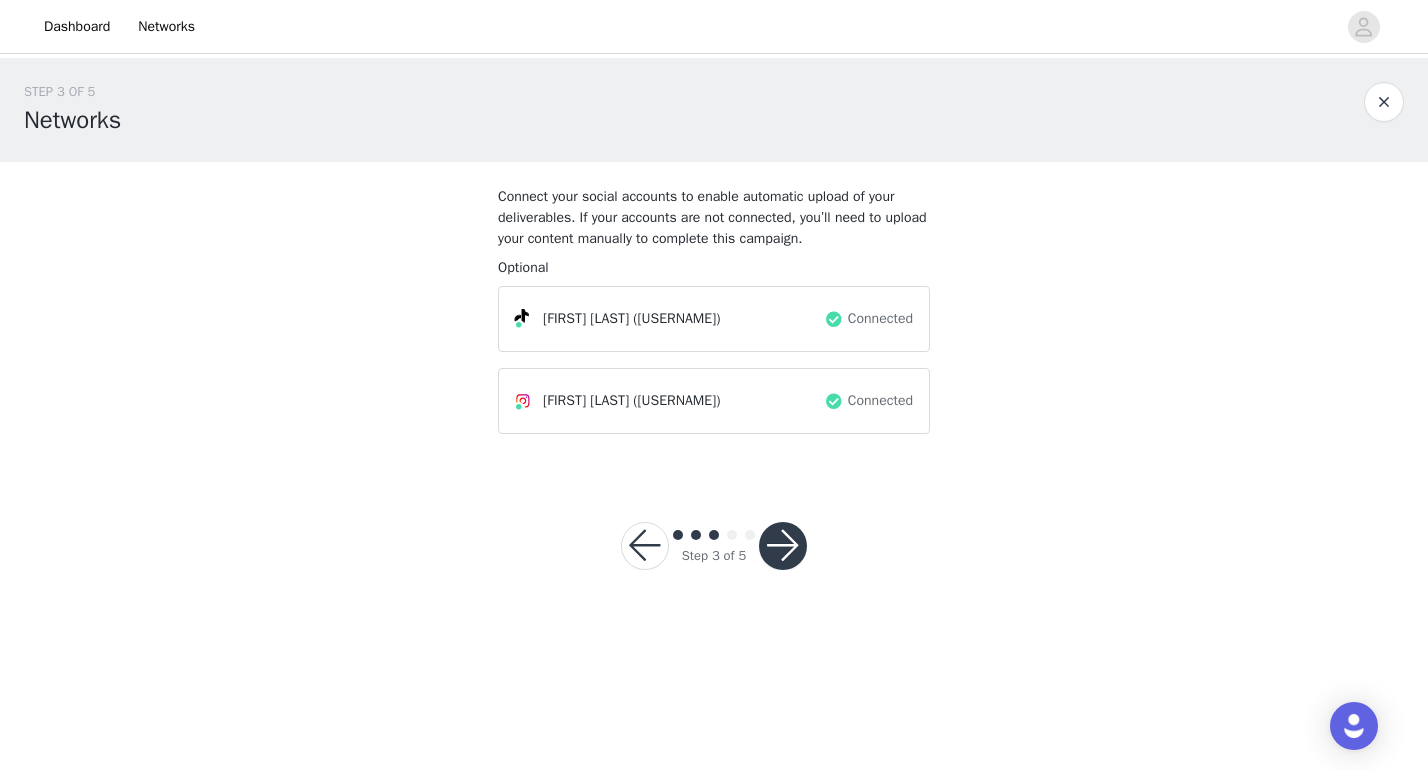 click at bounding box center [783, 546] 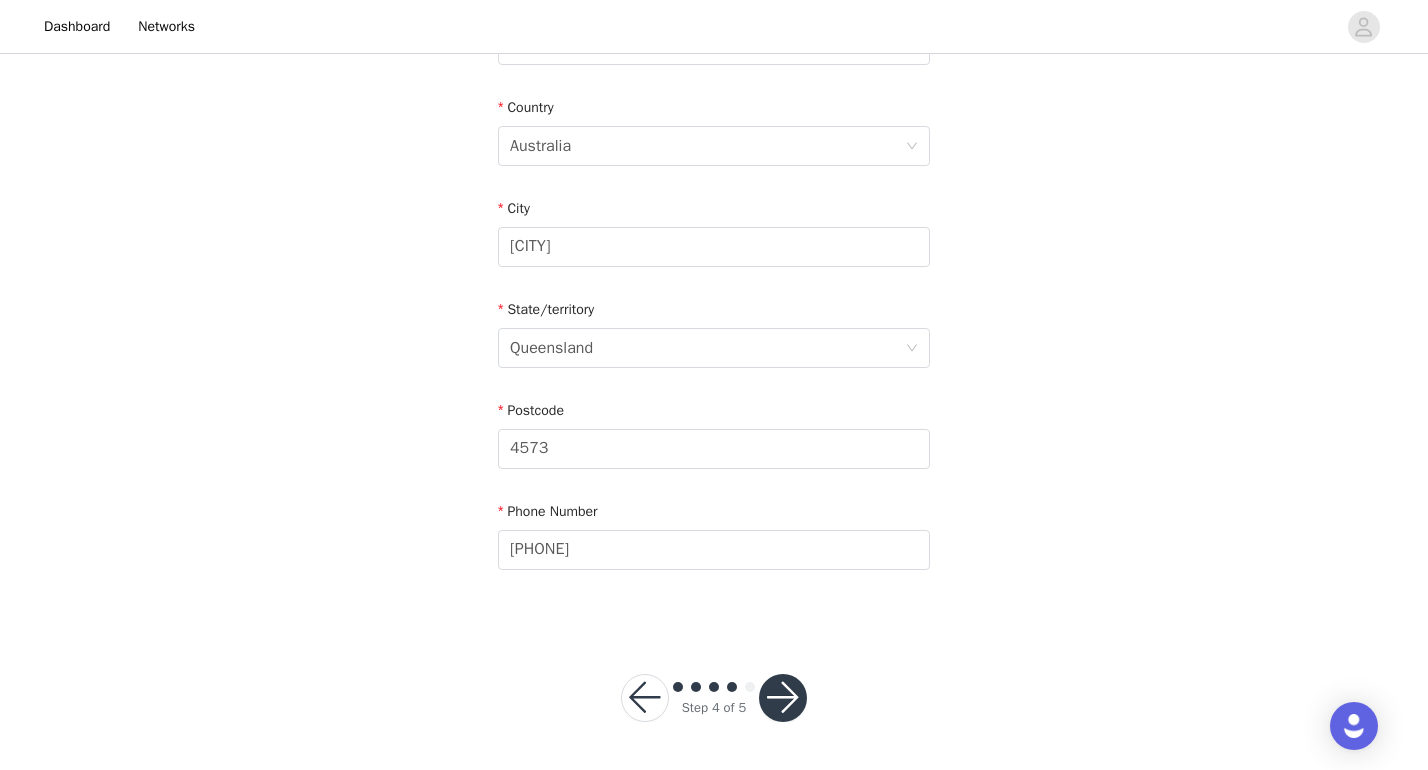 scroll, scrollTop: 635, scrollLeft: 0, axis: vertical 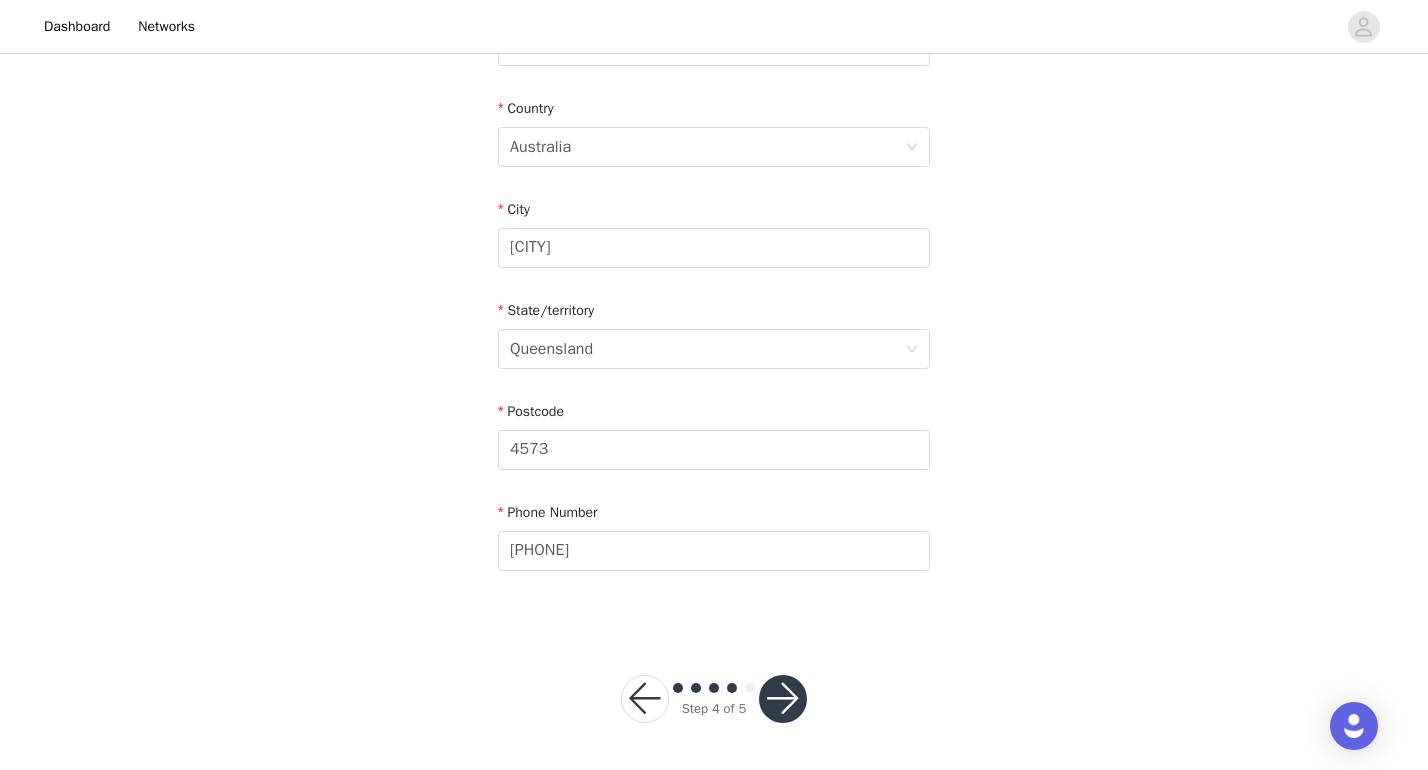 click at bounding box center [783, 699] 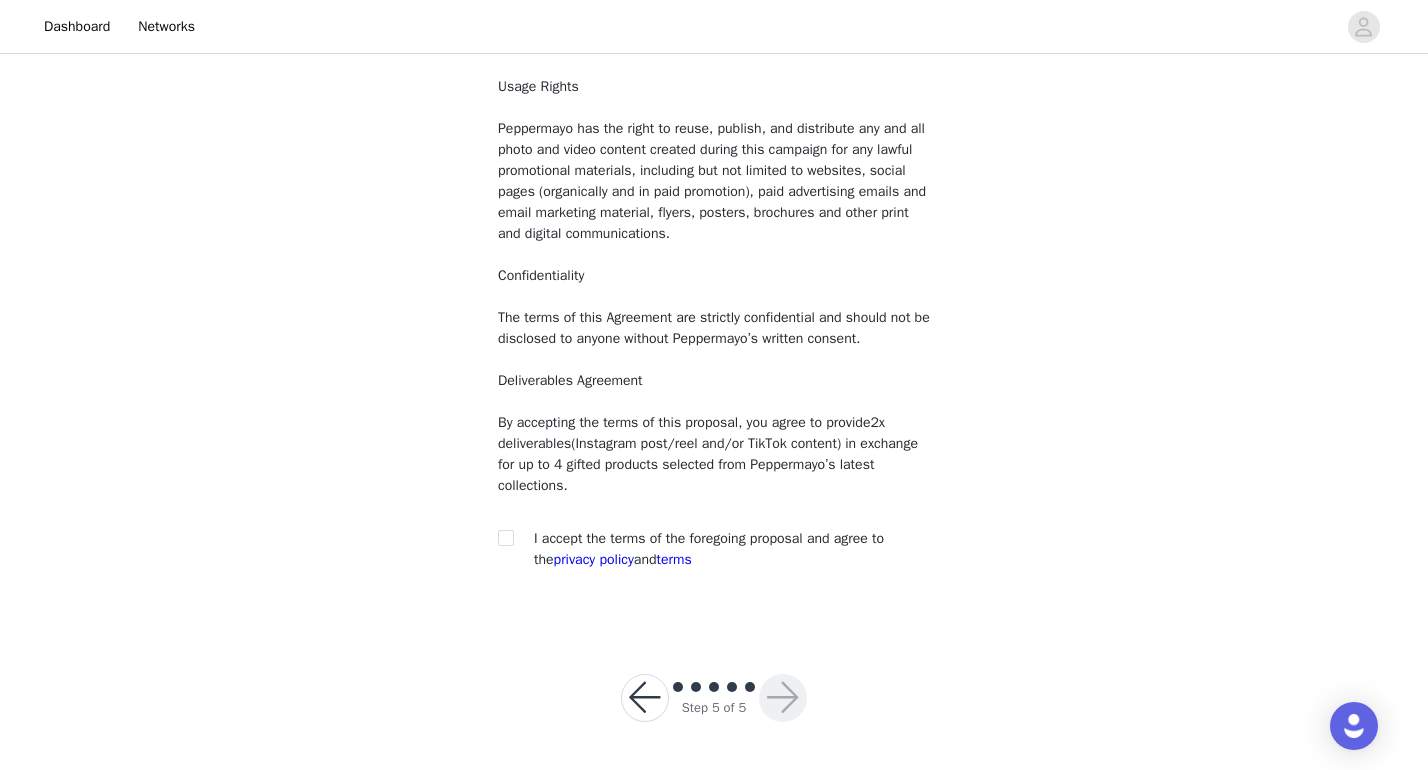 scroll, scrollTop: 154, scrollLeft: 0, axis: vertical 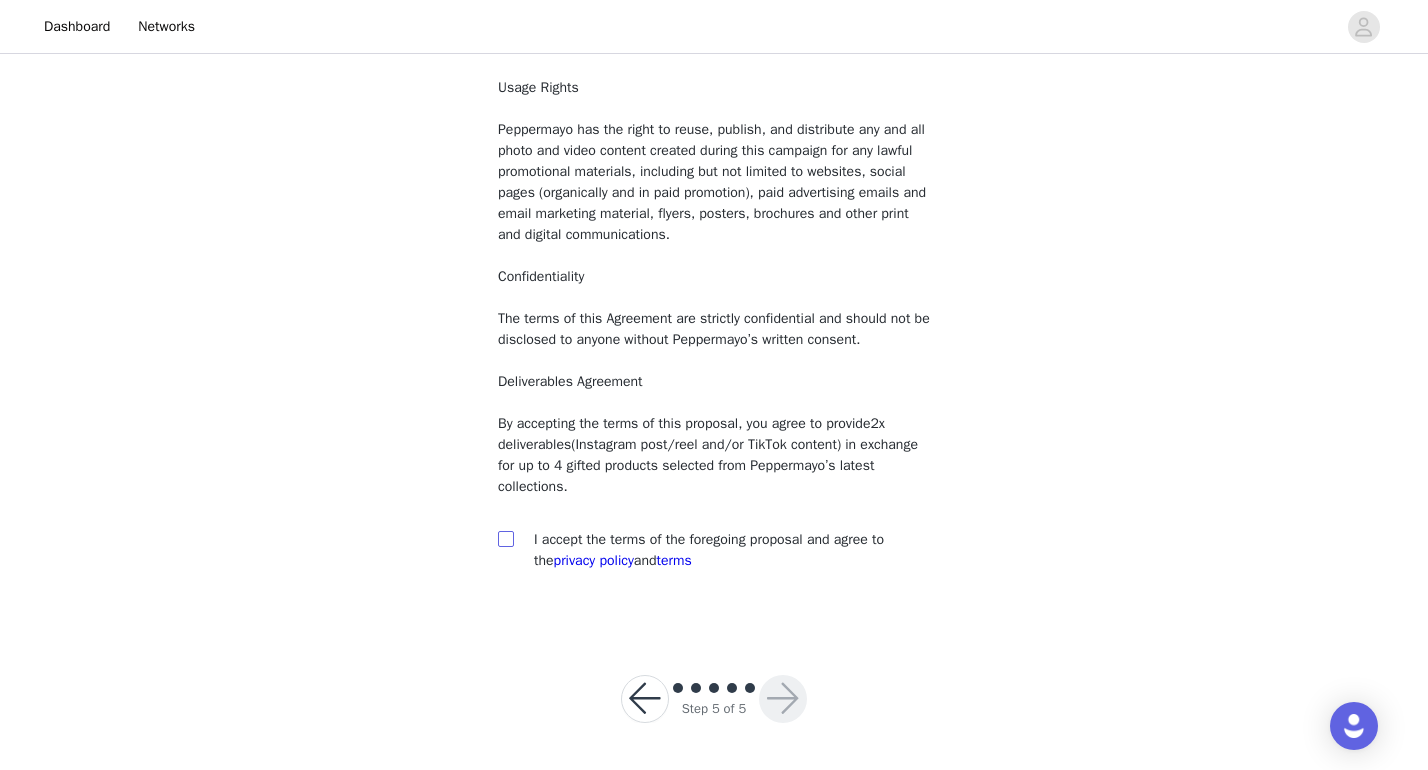 click at bounding box center (506, 539) 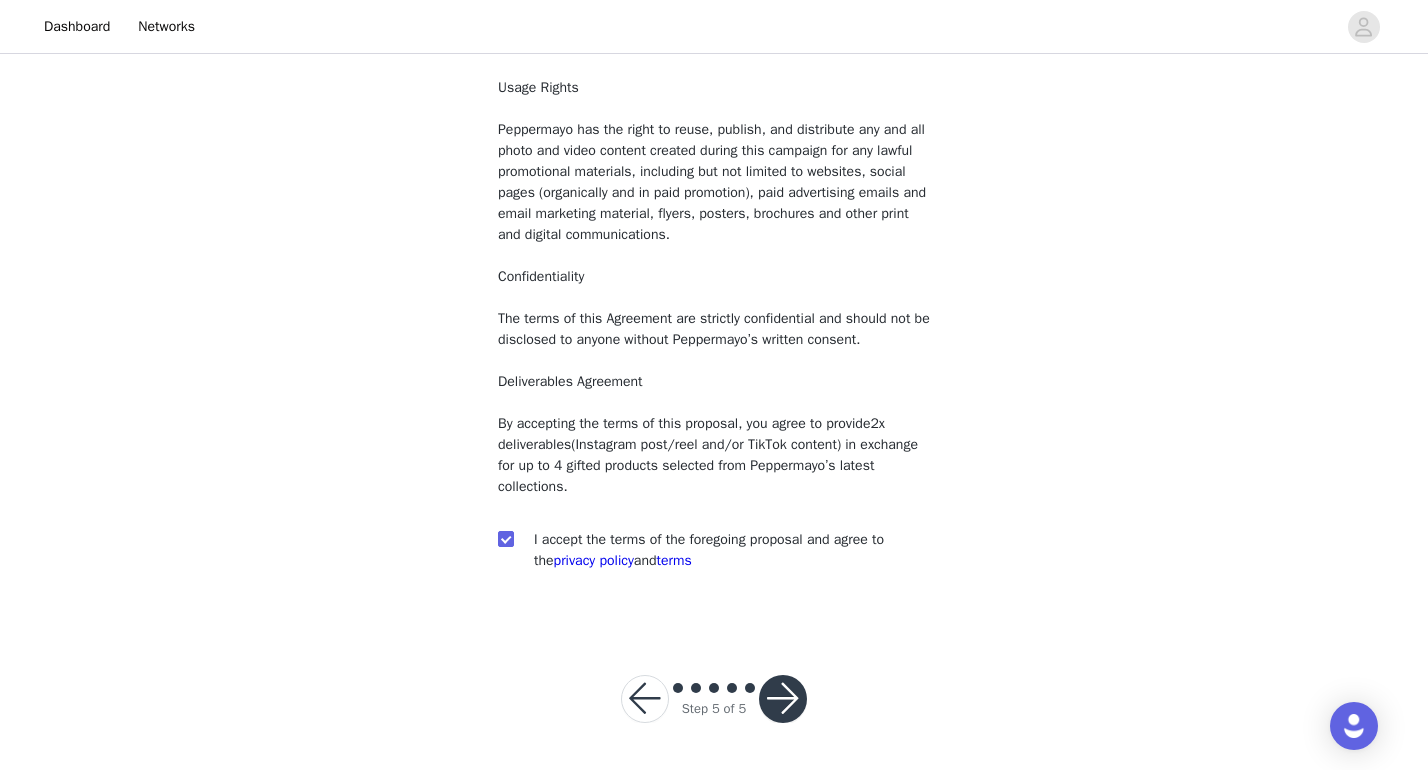 click at bounding box center (783, 699) 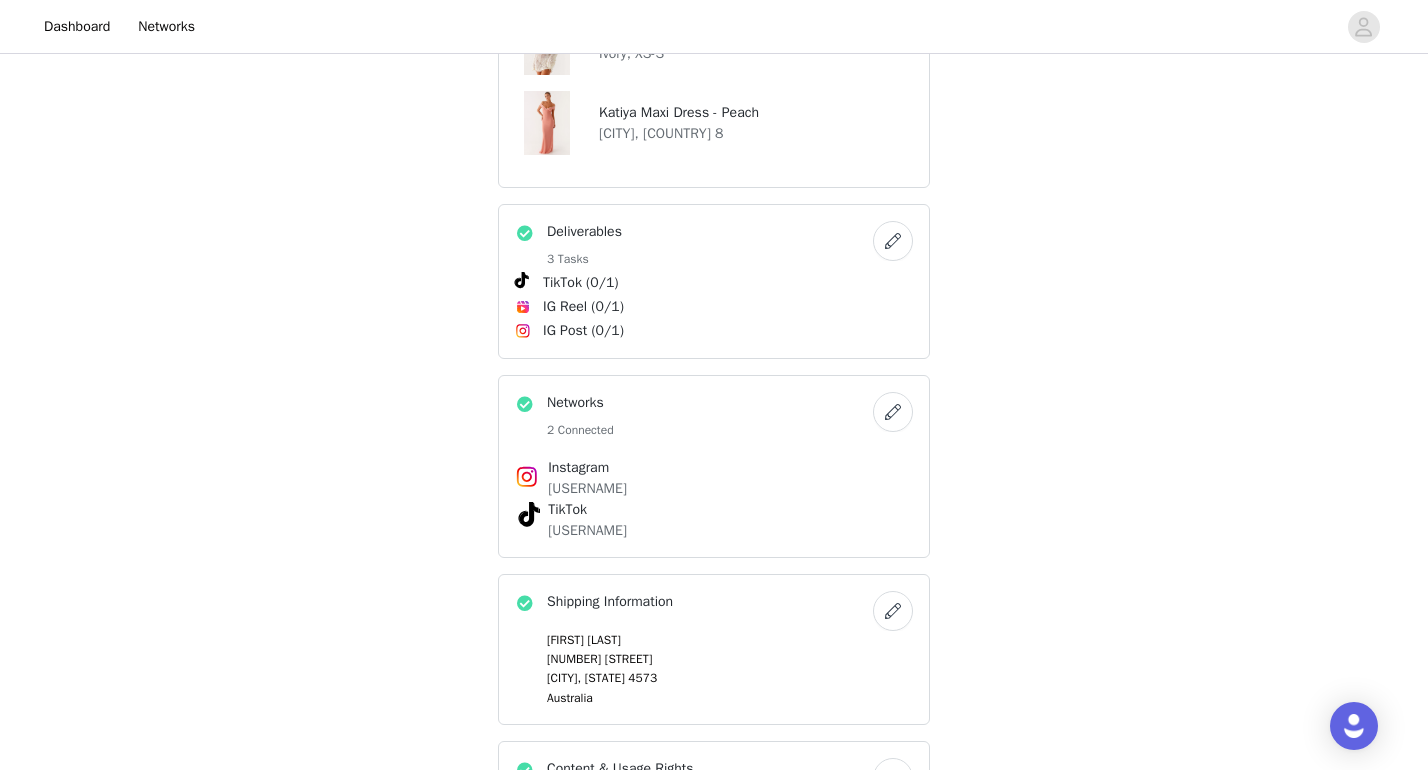 scroll, scrollTop: 1366, scrollLeft: 0, axis: vertical 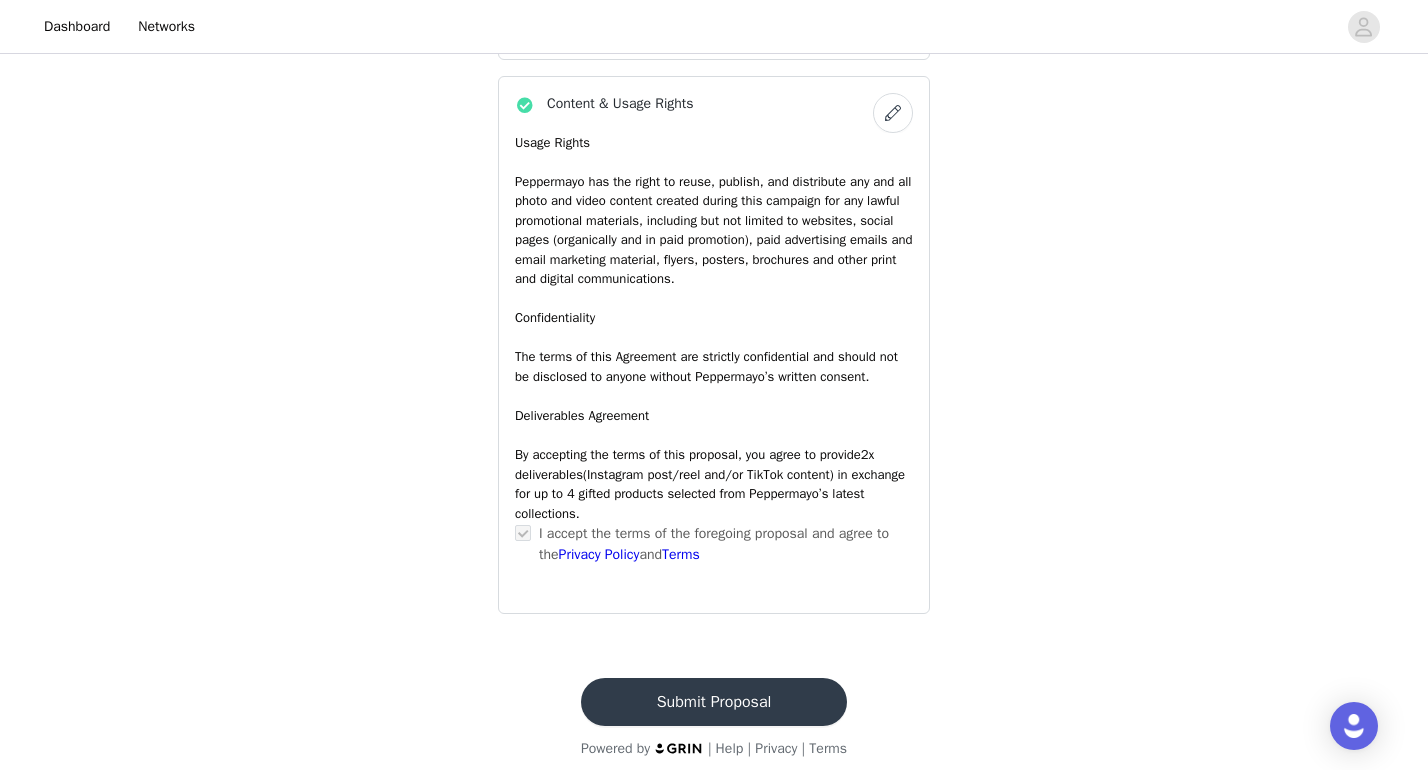 click on "Submit Proposal" at bounding box center [714, 702] 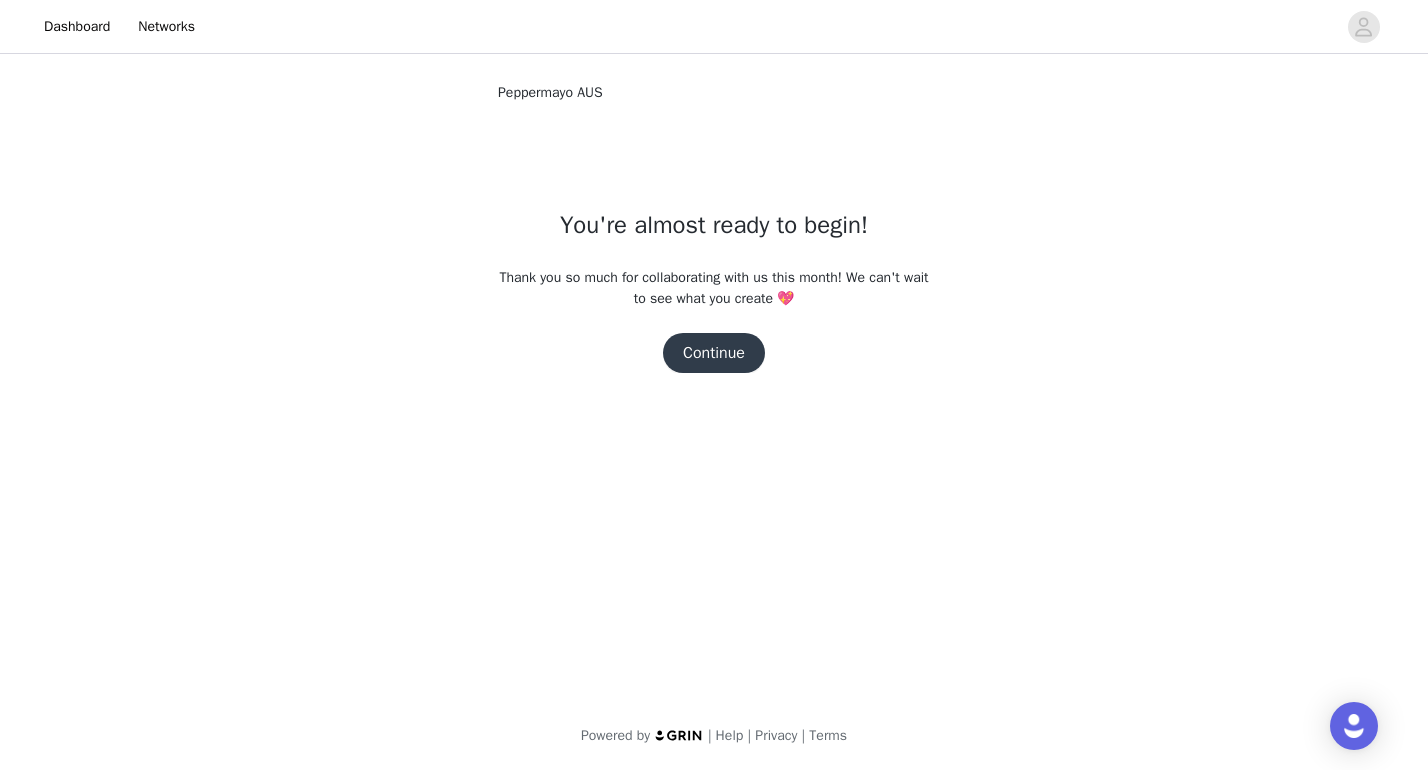 scroll, scrollTop: 0, scrollLeft: 0, axis: both 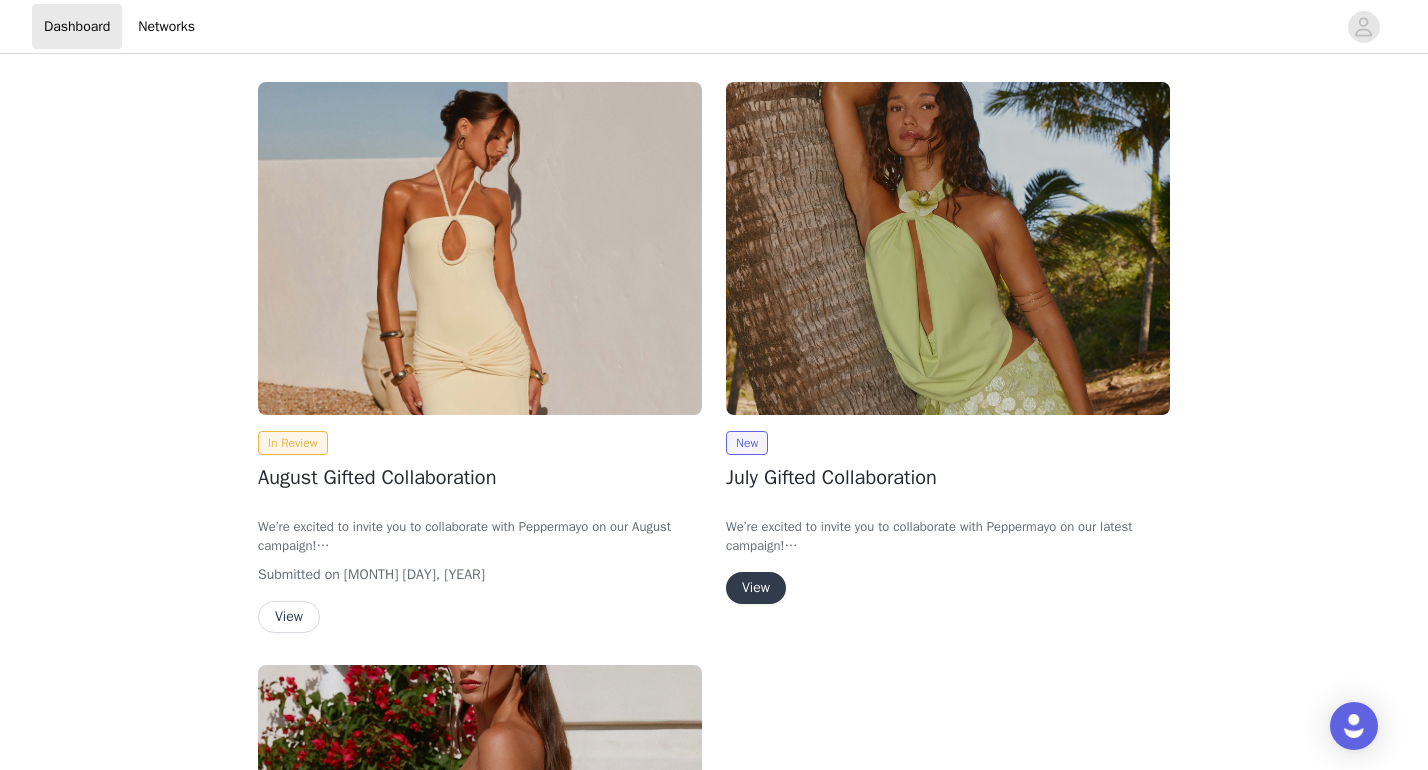 click on "View" at bounding box center (756, 588) 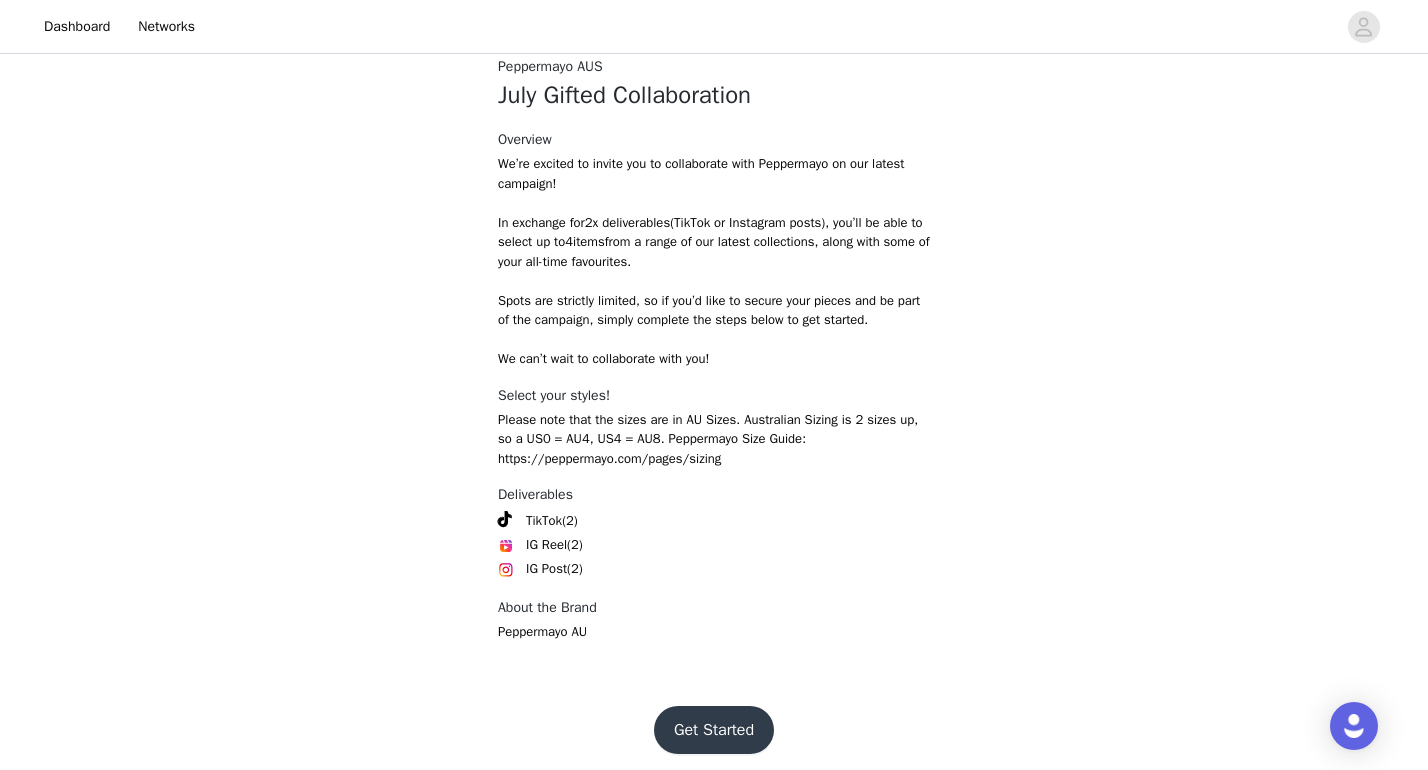 click on "Get Started" at bounding box center [714, 730] 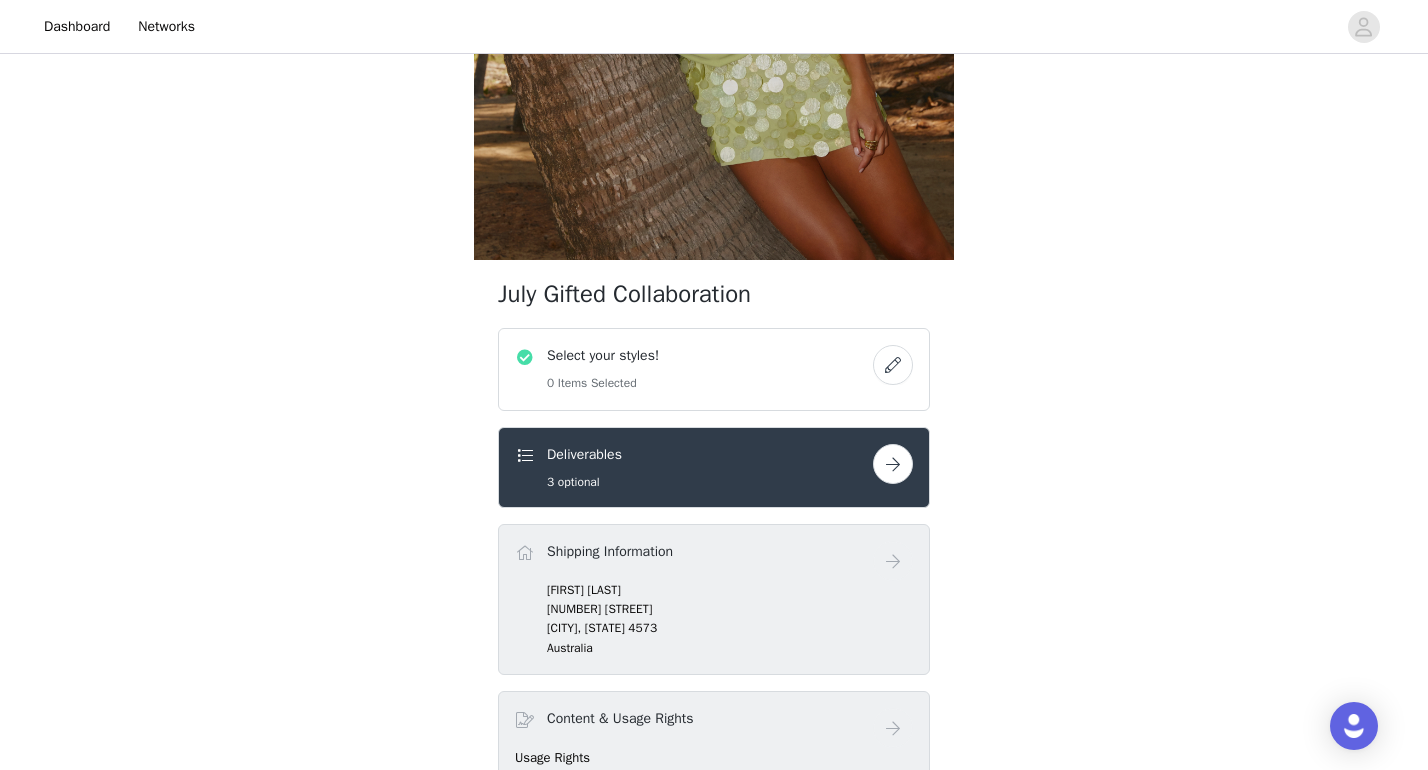 scroll, scrollTop: 632, scrollLeft: 0, axis: vertical 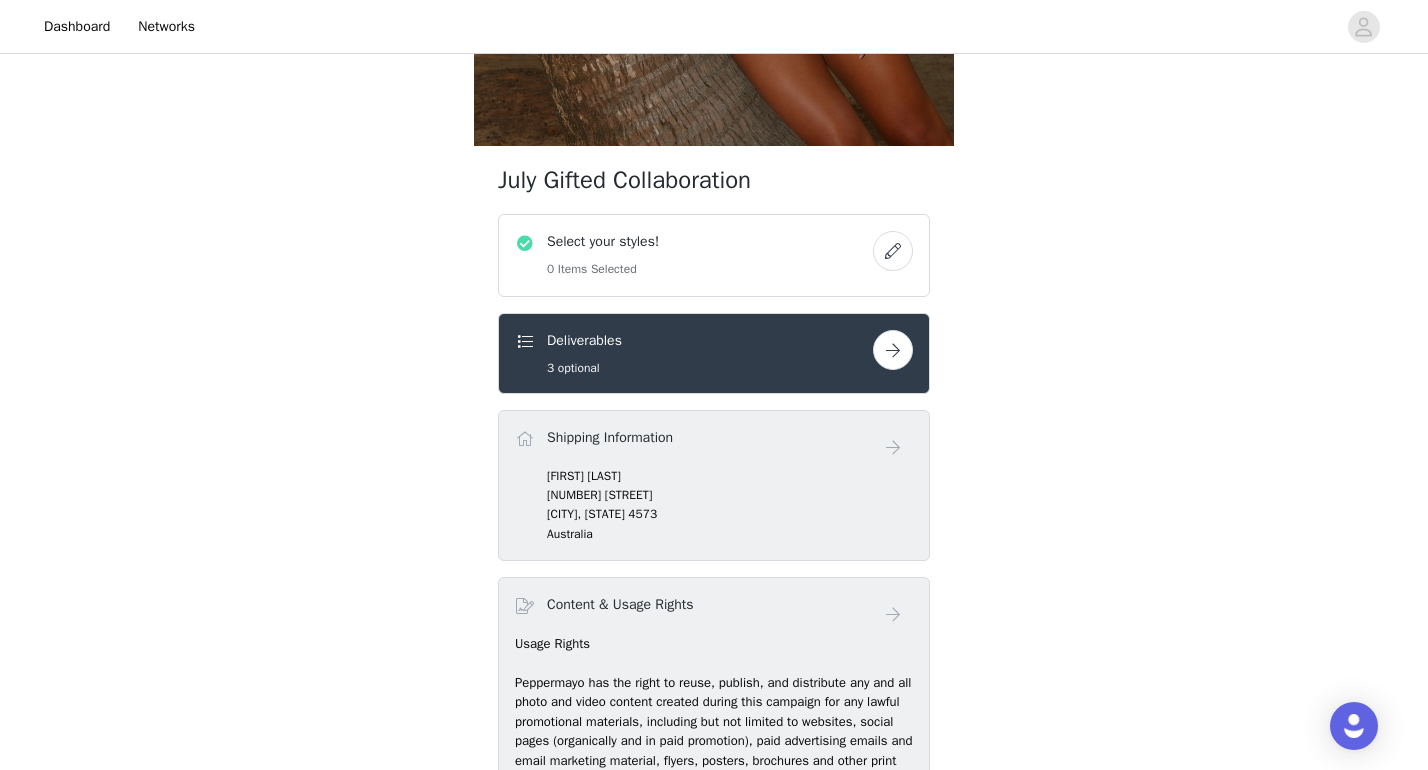 click at bounding box center (893, 251) 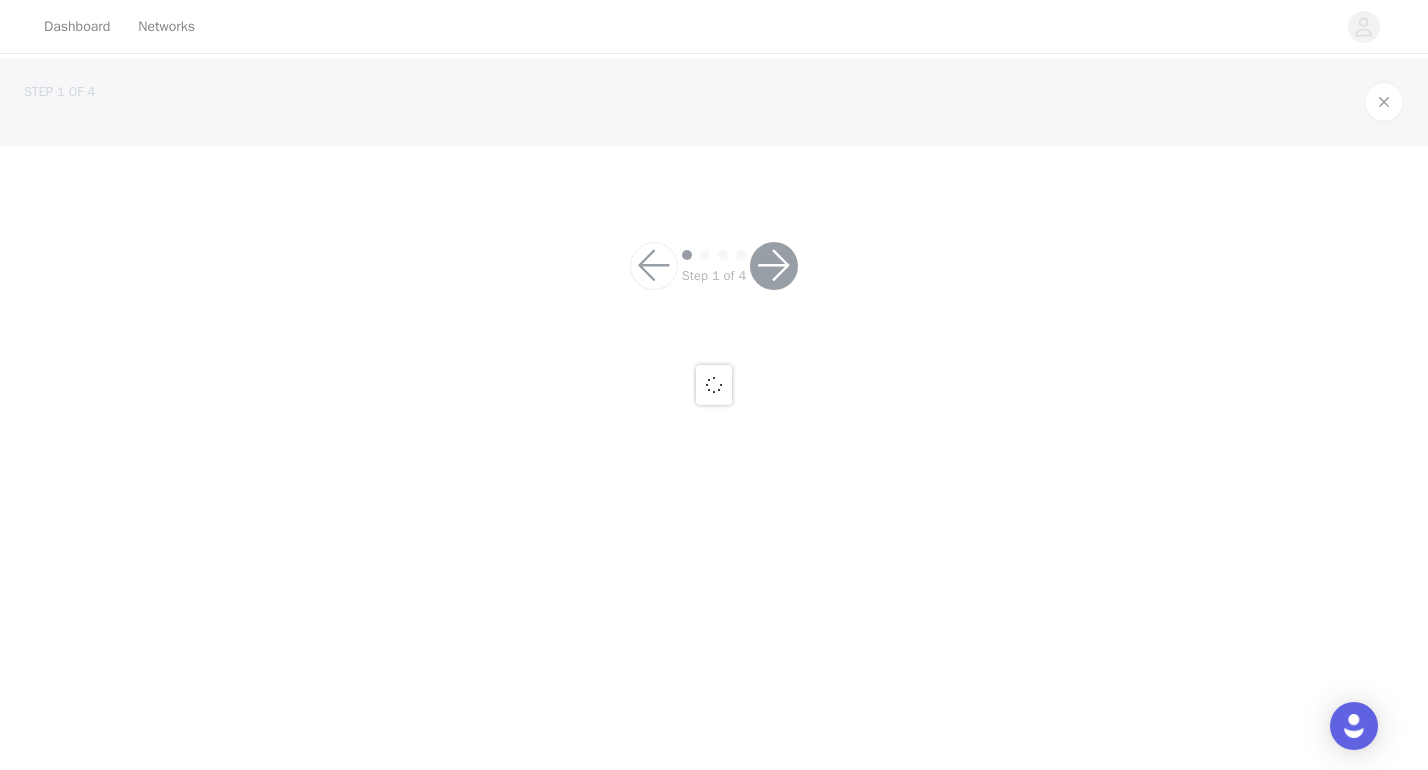 scroll, scrollTop: 0, scrollLeft: 0, axis: both 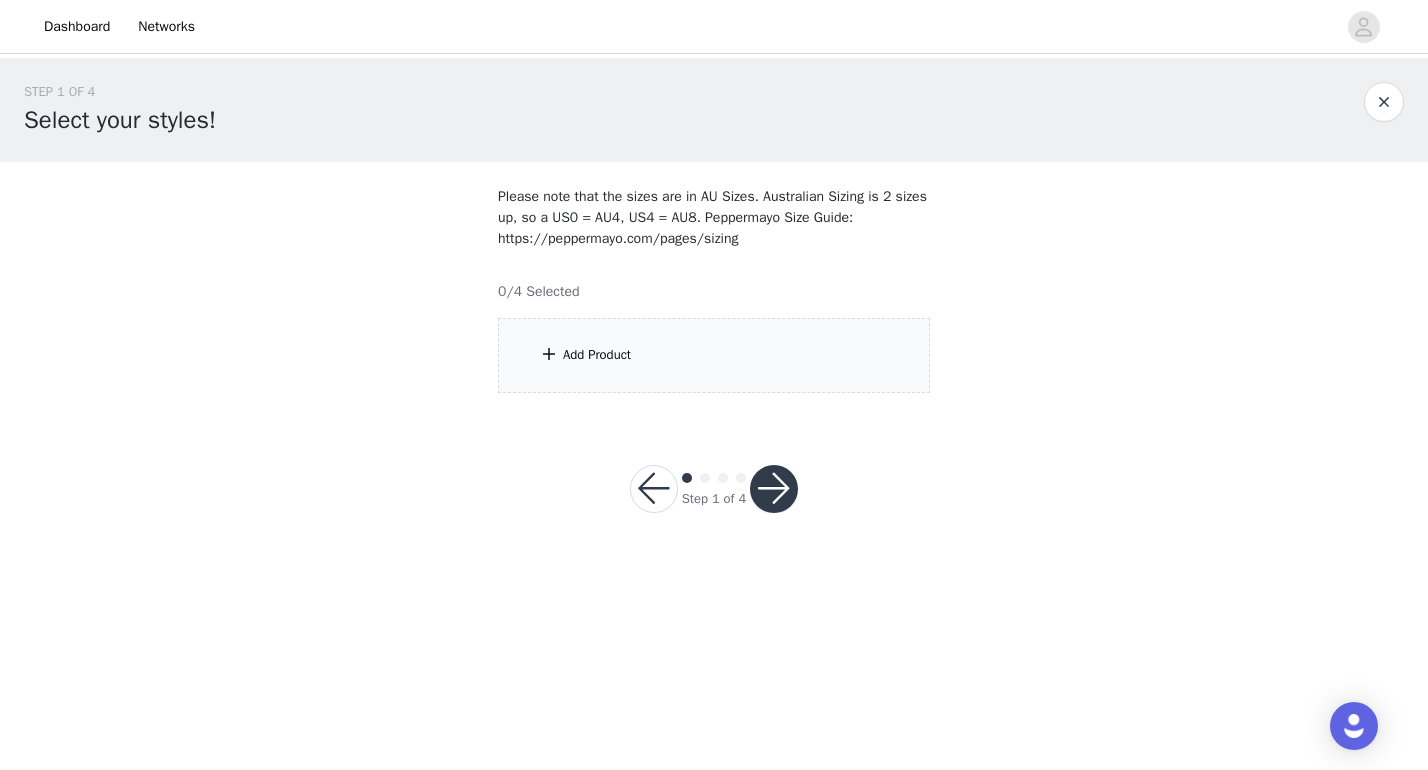 click at bounding box center [774, 489] 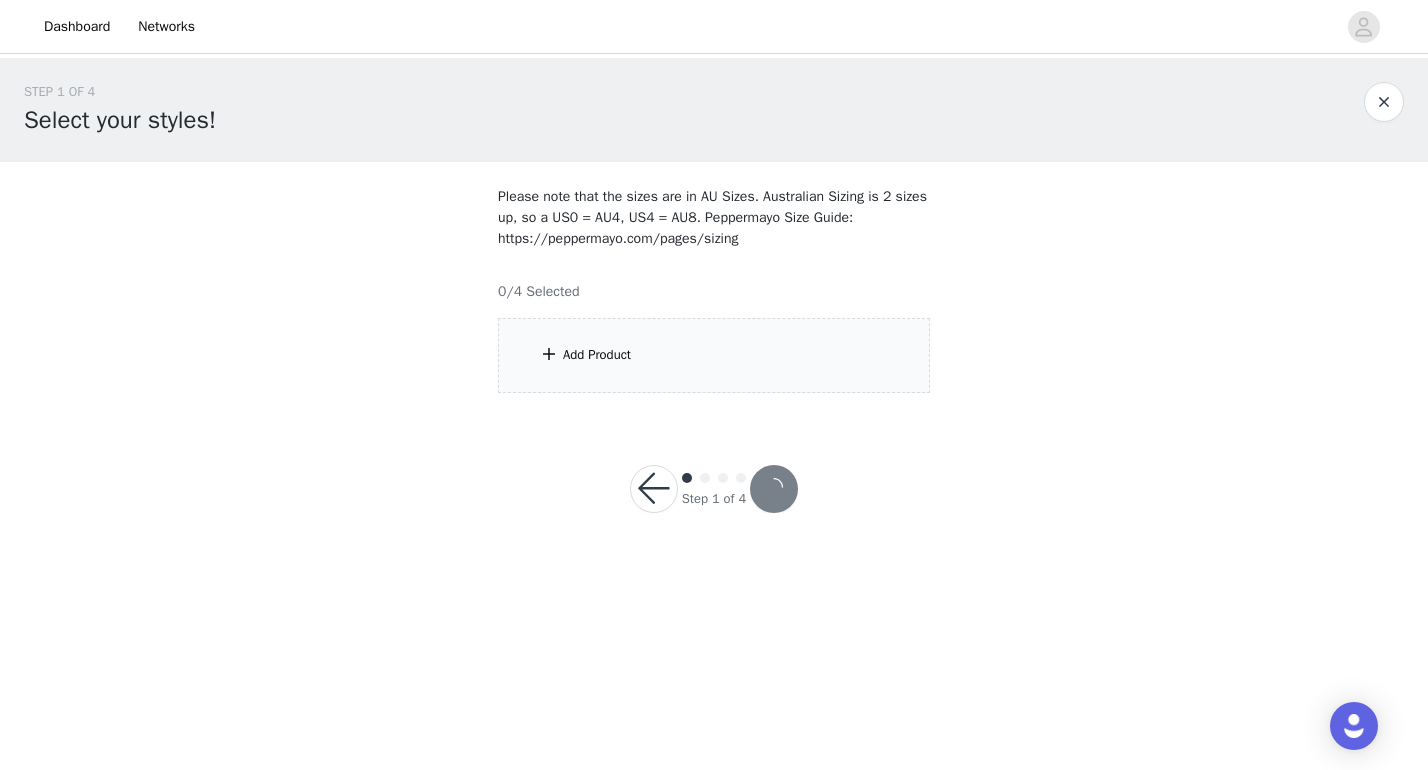 click on "Add Product" at bounding box center (714, 355) 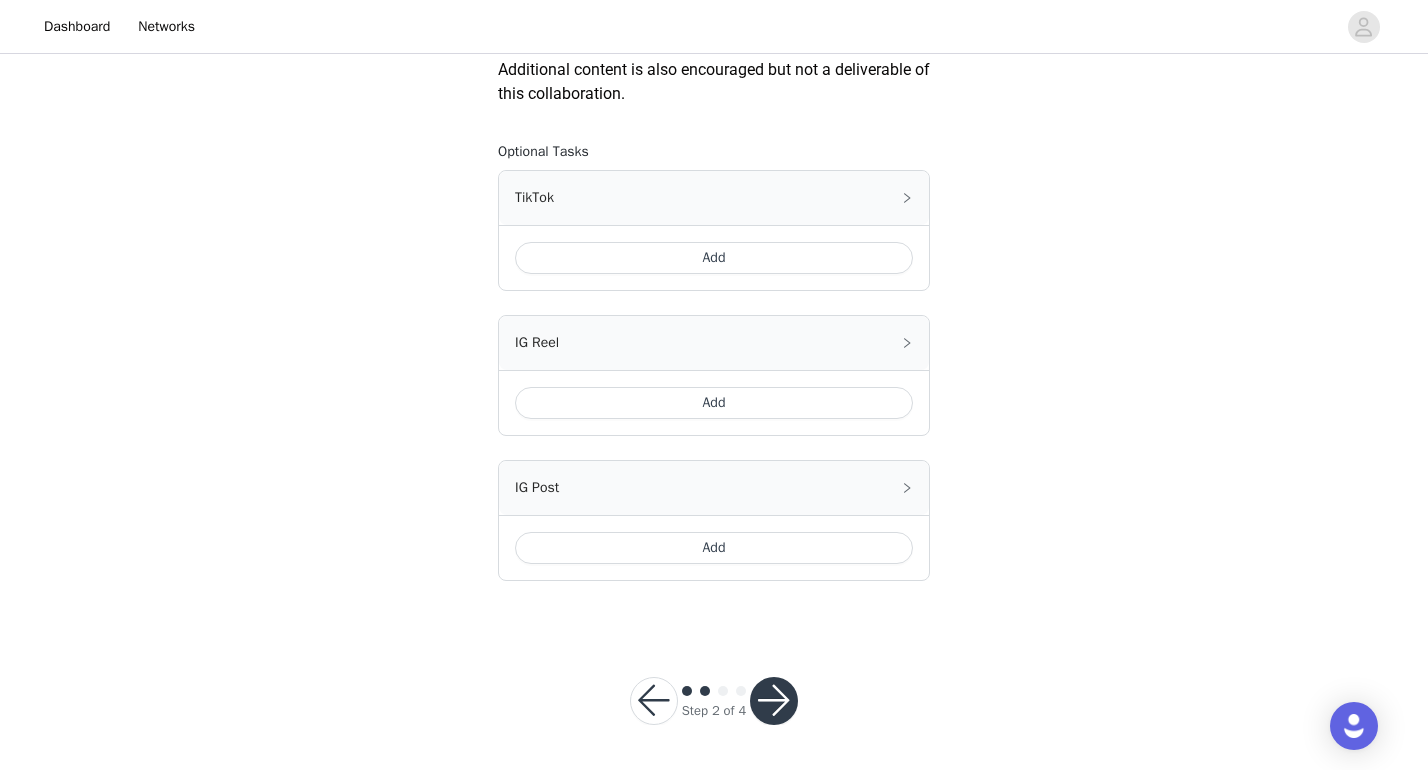 scroll, scrollTop: 1174, scrollLeft: 0, axis: vertical 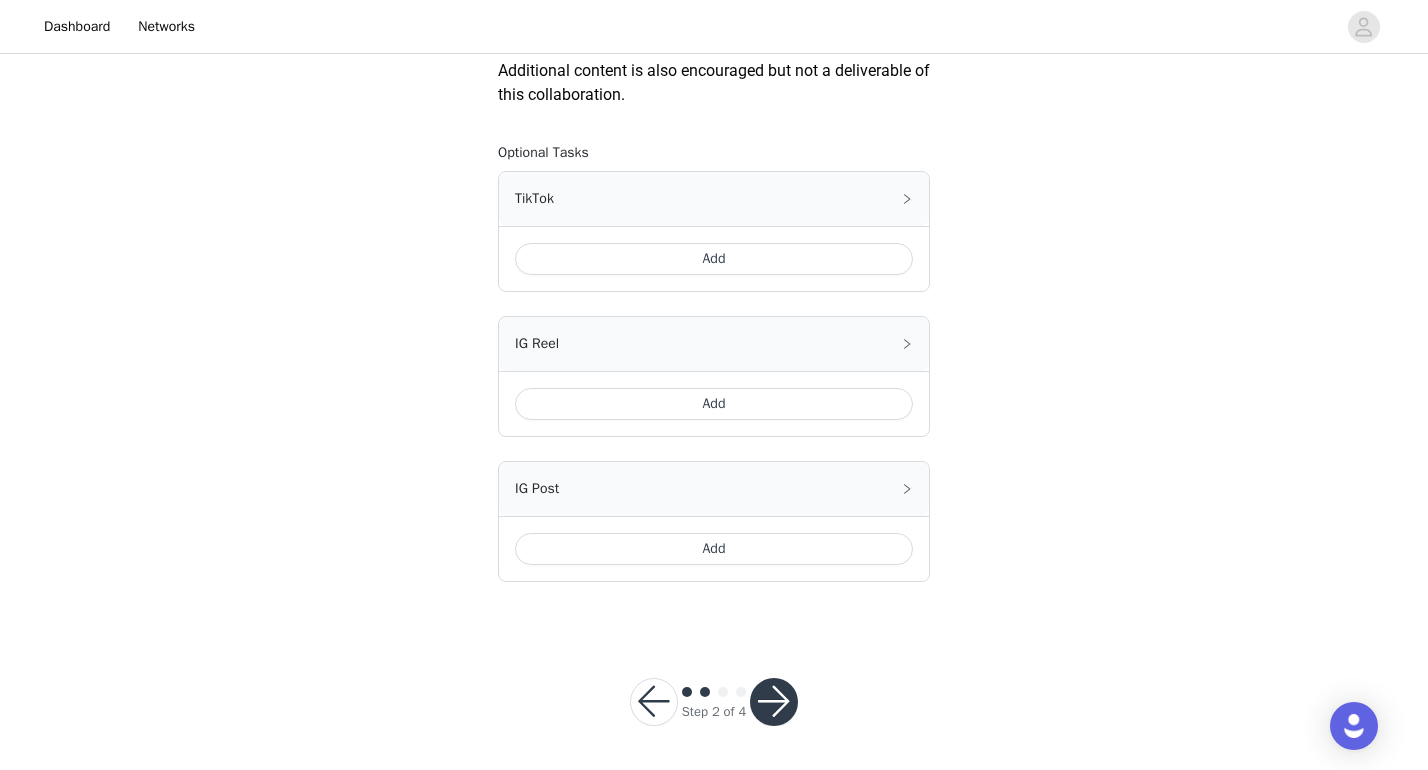 click at bounding box center (654, 702) 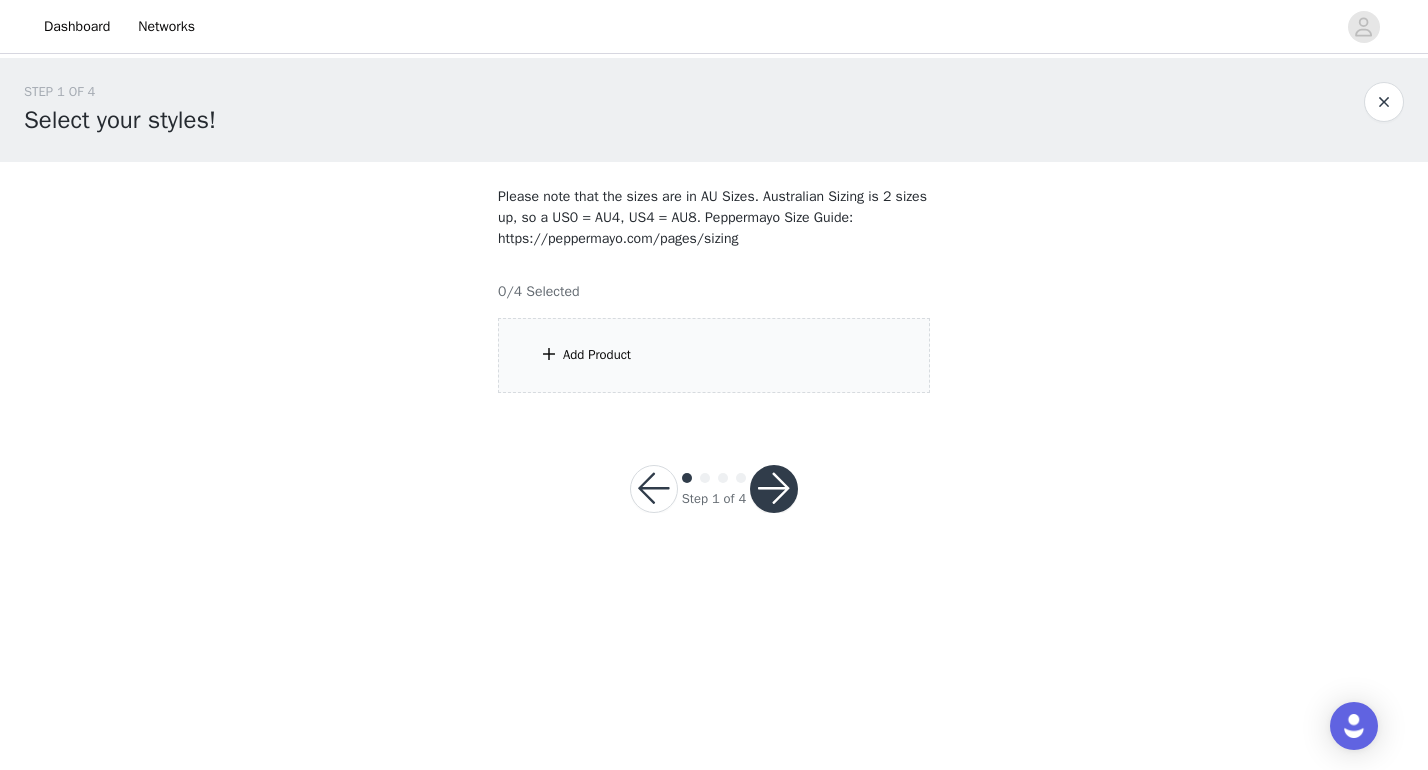 click on "Add Product" at bounding box center (714, 355) 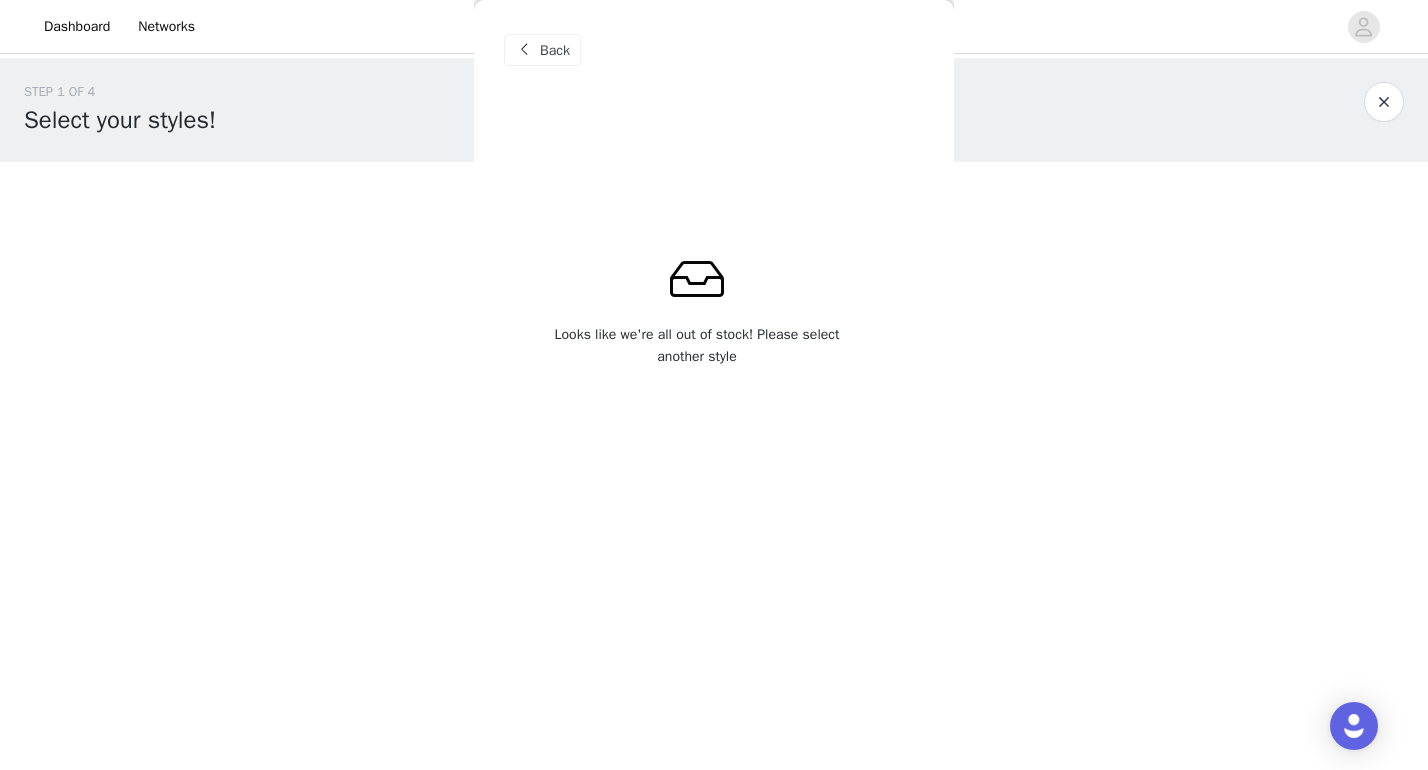 click on "STEP 1 OF 4
Select your styles!
Please note that the sizes are in AU Sizes. Australian Sizing is 2 sizes up, so a US0 = AU4, US4 = AU8. Peppermayo Size Guide: https://peppermayo.com/pages/sizing       0/4 Selected           Add Product       Back   Looks like we're all out of stock! Please select another style" at bounding box center (714, 237) 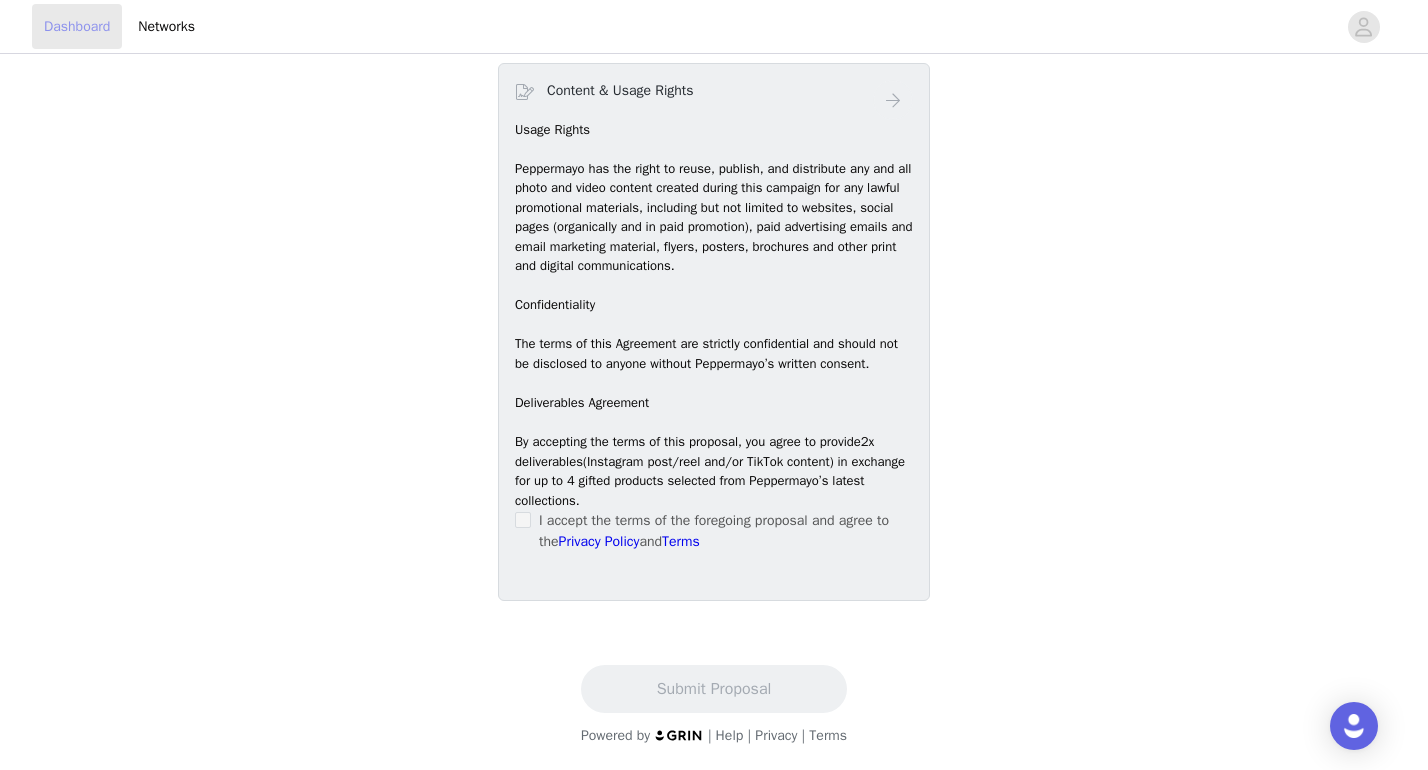 click on "Dashboard" at bounding box center (77, 26) 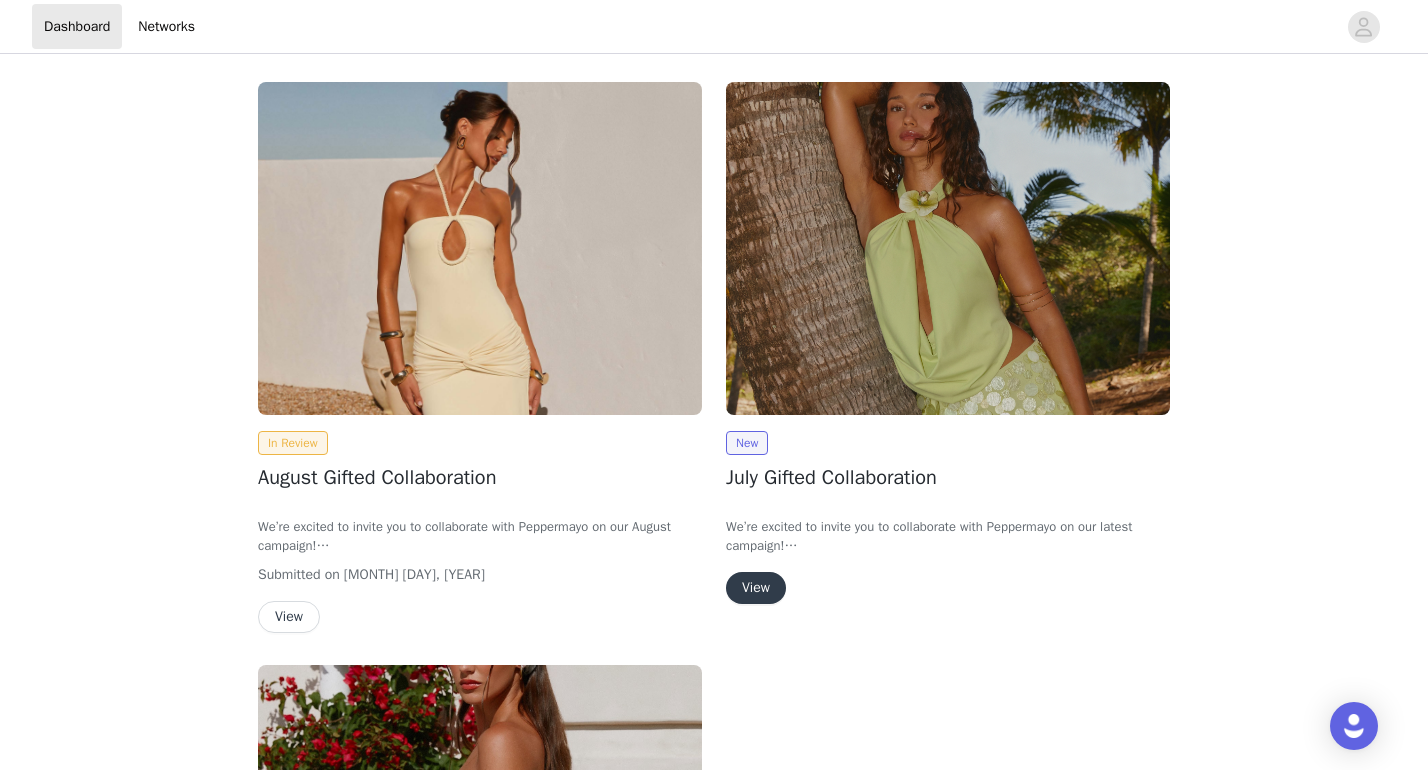 scroll, scrollTop: 0, scrollLeft: 0, axis: both 